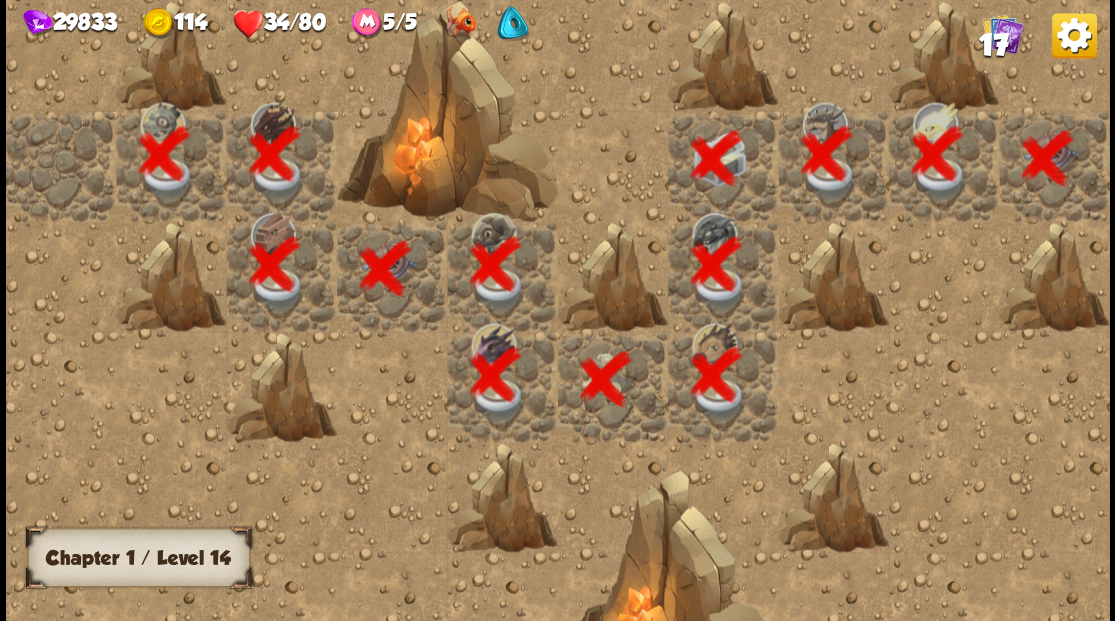 scroll, scrollTop: 0, scrollLeft: 0, axis: both 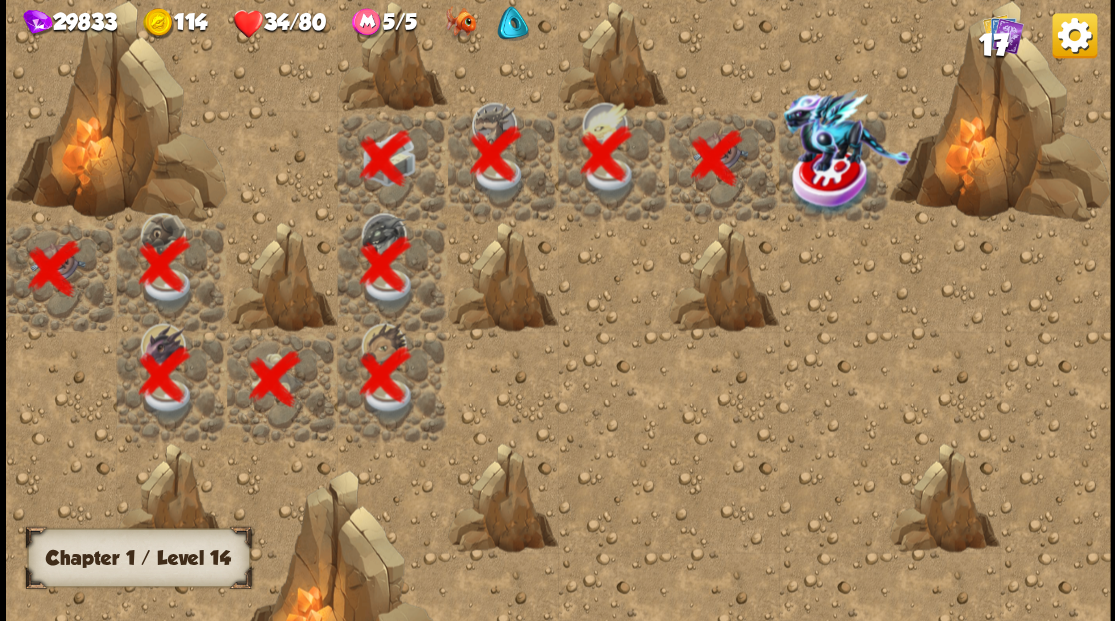 click at bounding box center [831, 181] 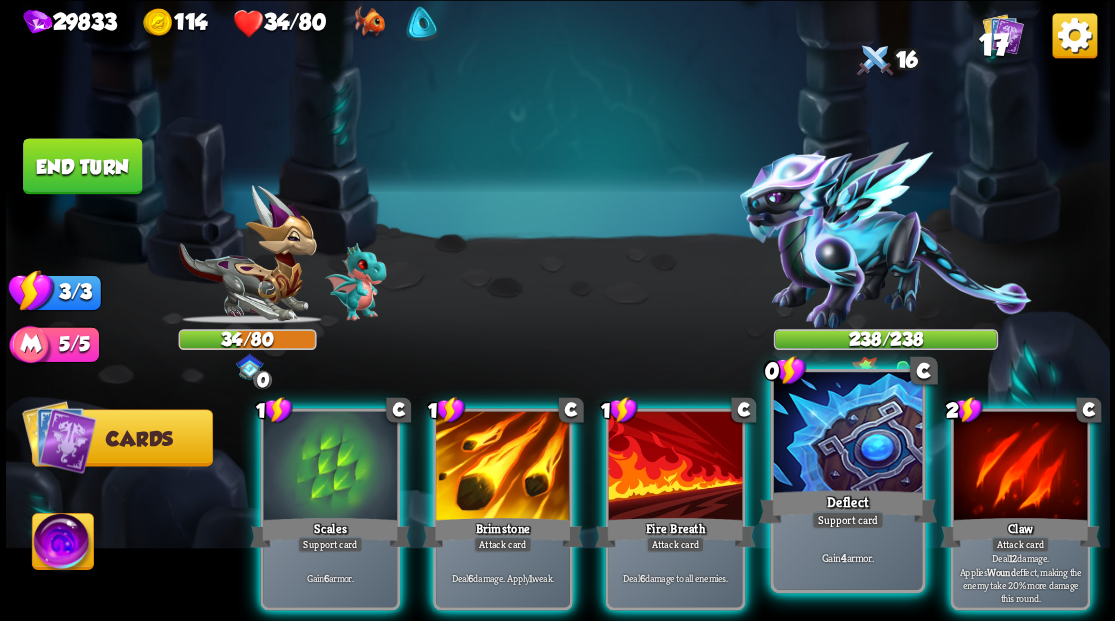 click at bounding box center [847, 434] 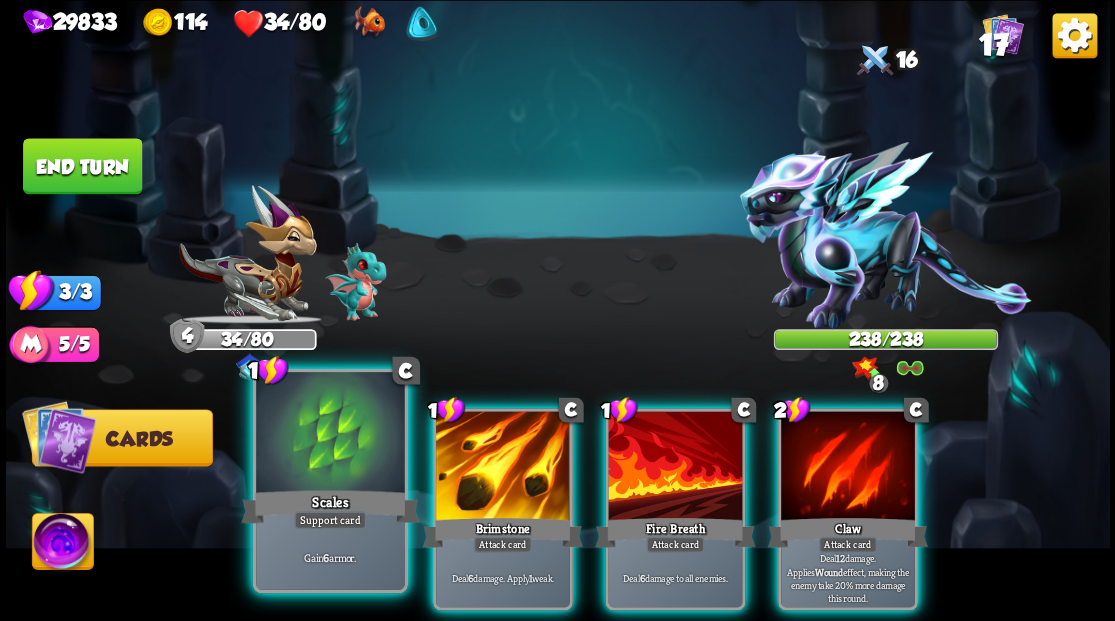 click at bounding box center (330, 434) 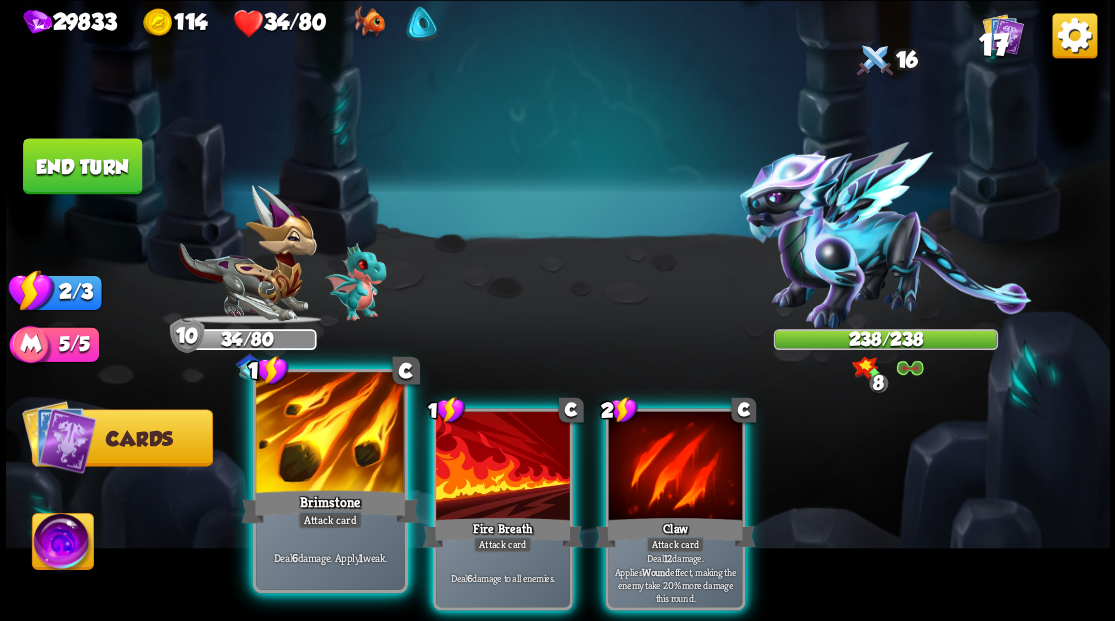 click at bounding box center (330, 434) 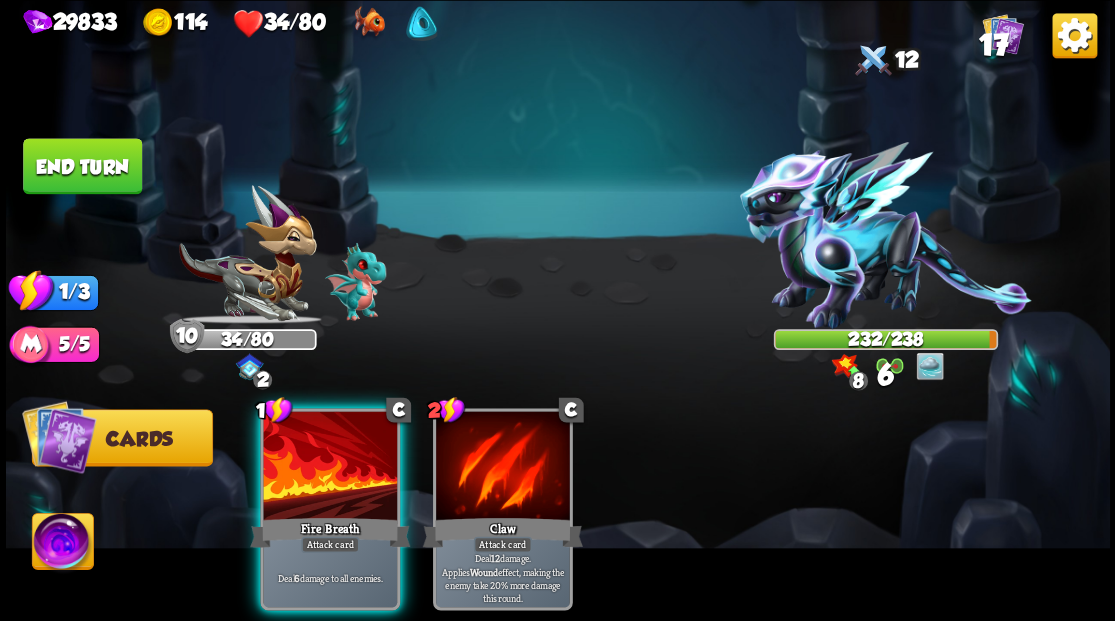 click at bounding box center [330, 467] 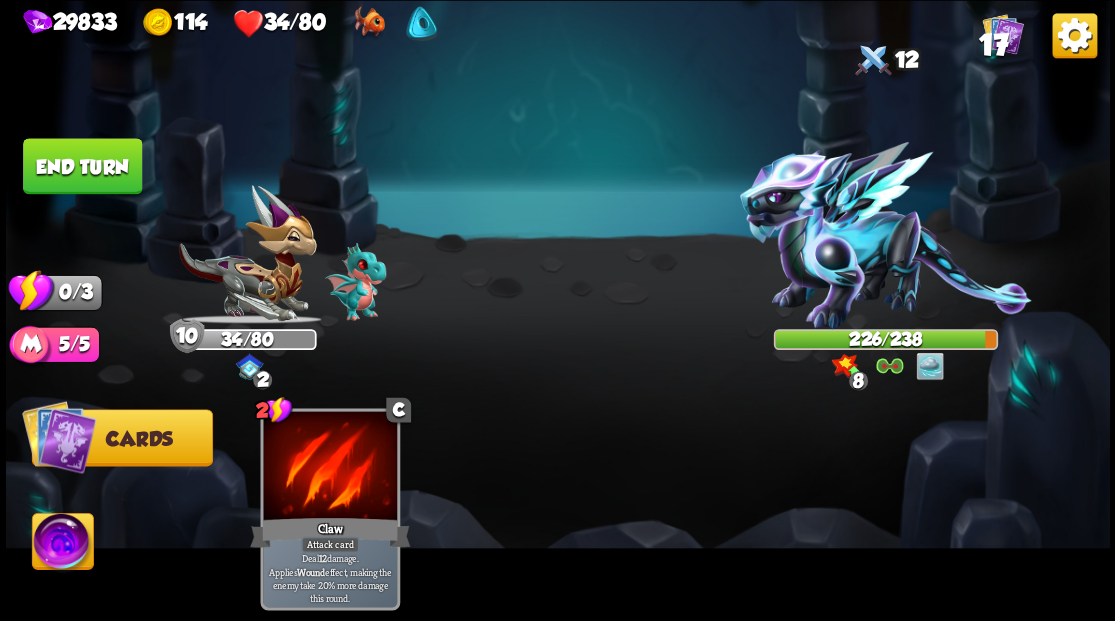 click at bounding box center (62, 544) 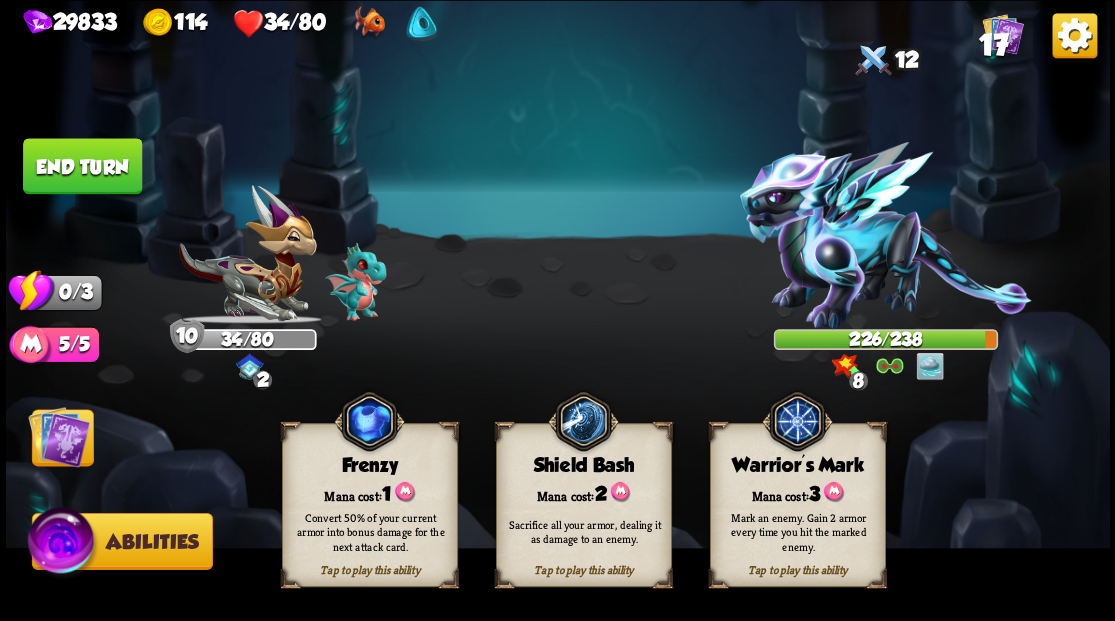 click on "Mark an enemy. Gain 2 armor every time you hit the marked enemy." at bounding box center (798, 531) 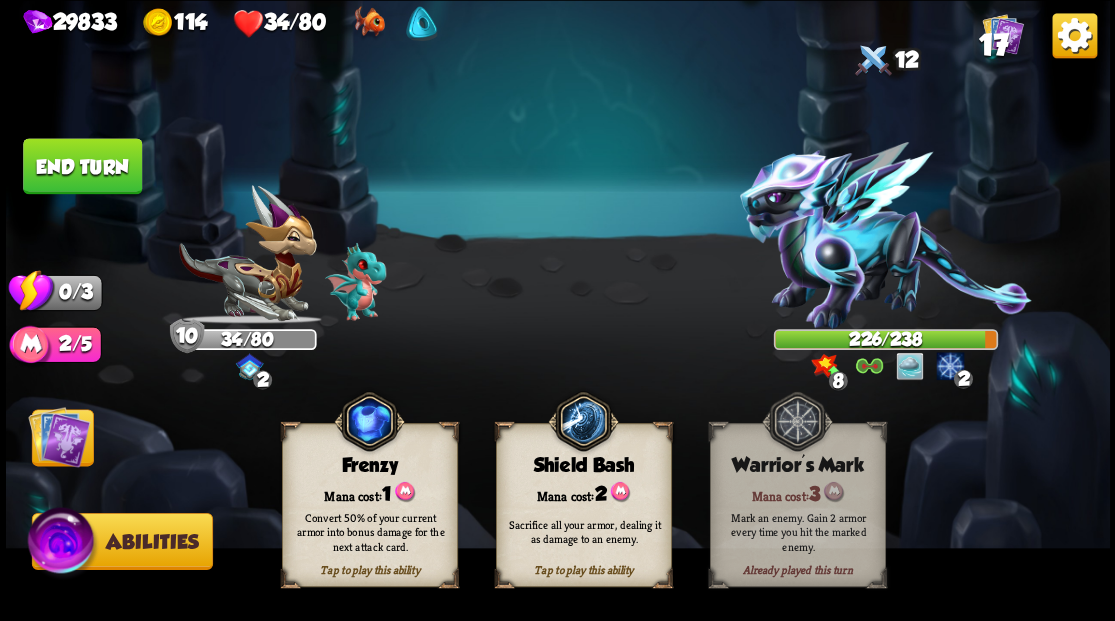 click at bounding box center [59, 436] 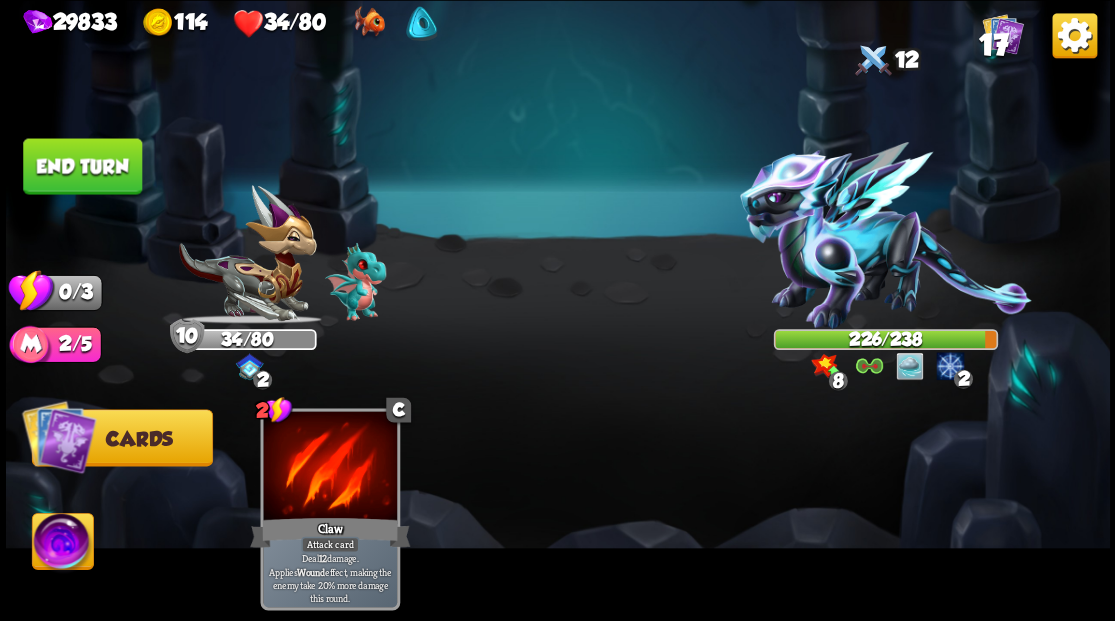 click on "End turn" at bounding box center (82, 166) 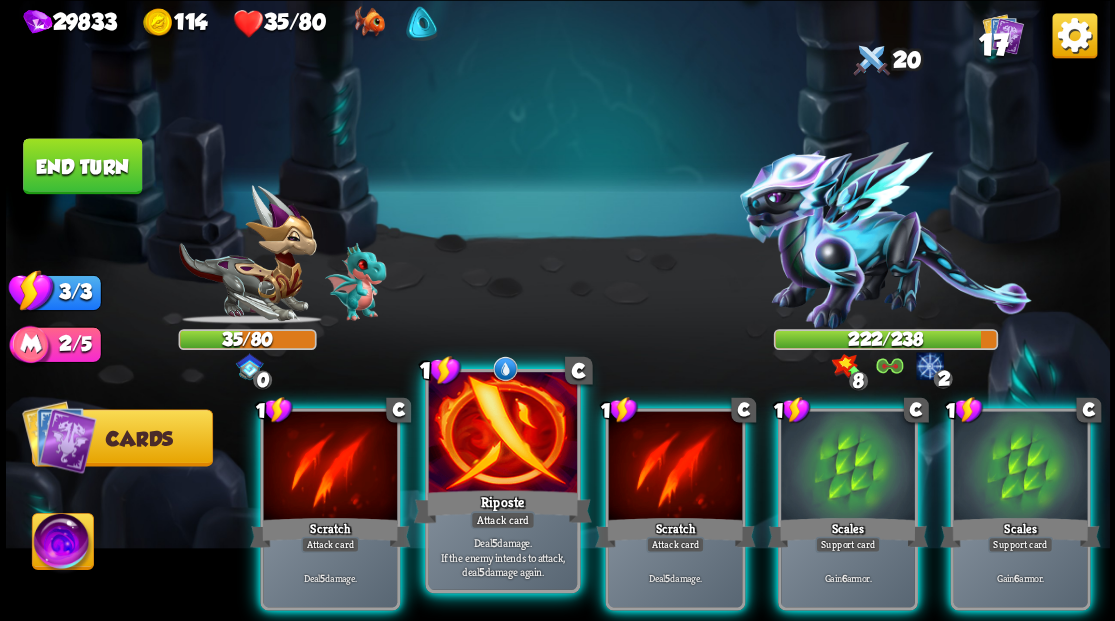 click at bounding box center [502, 434] 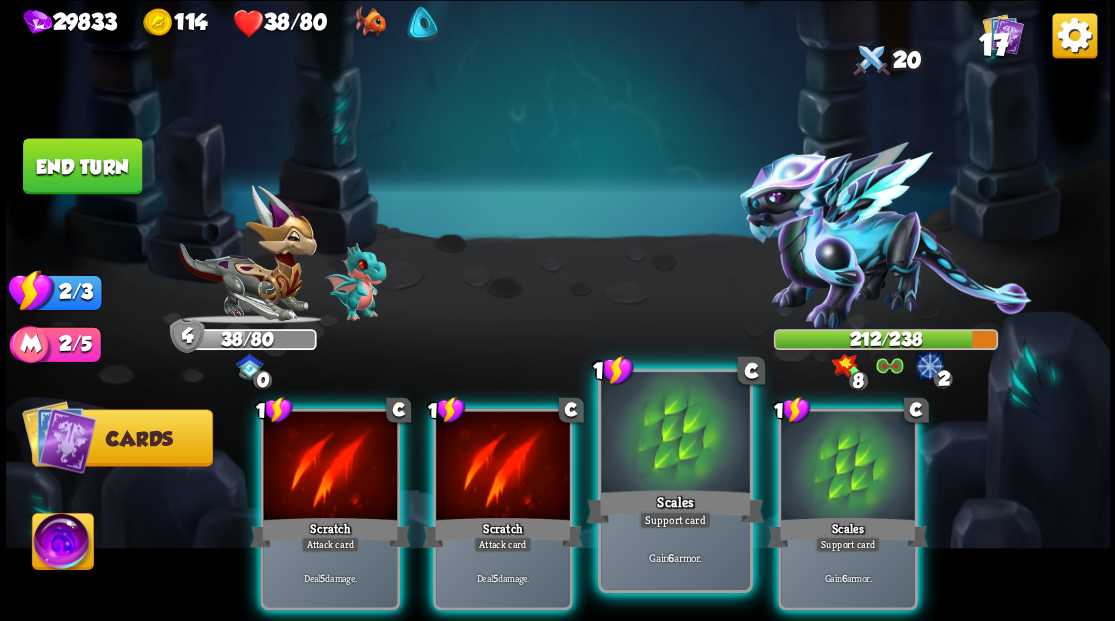 click at bounding box center [675, 434] 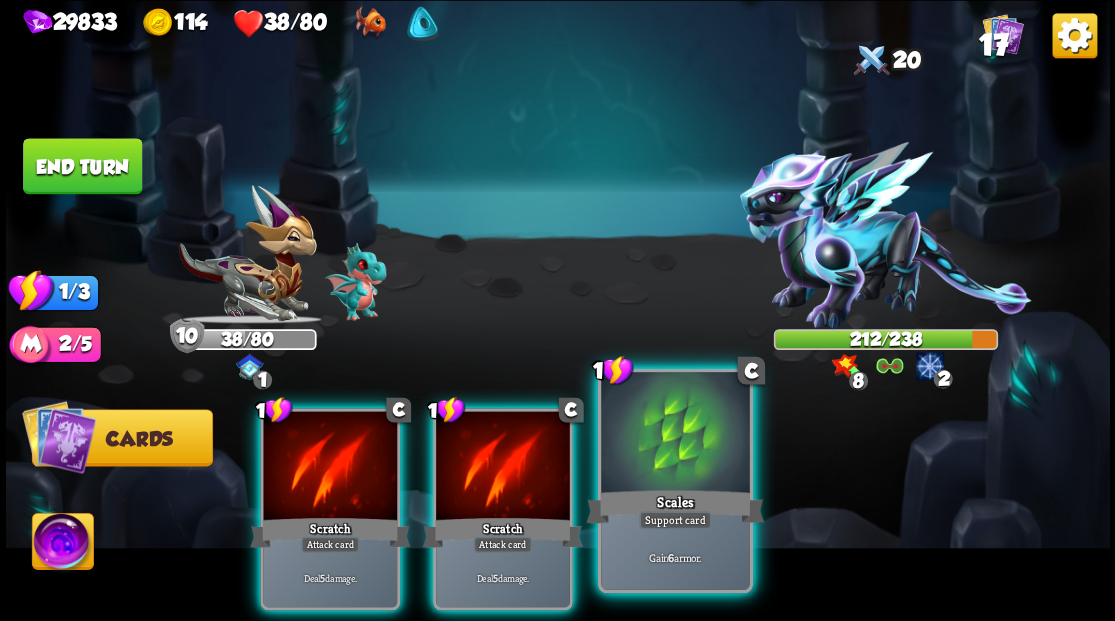 click at bounding box center (675, 434) 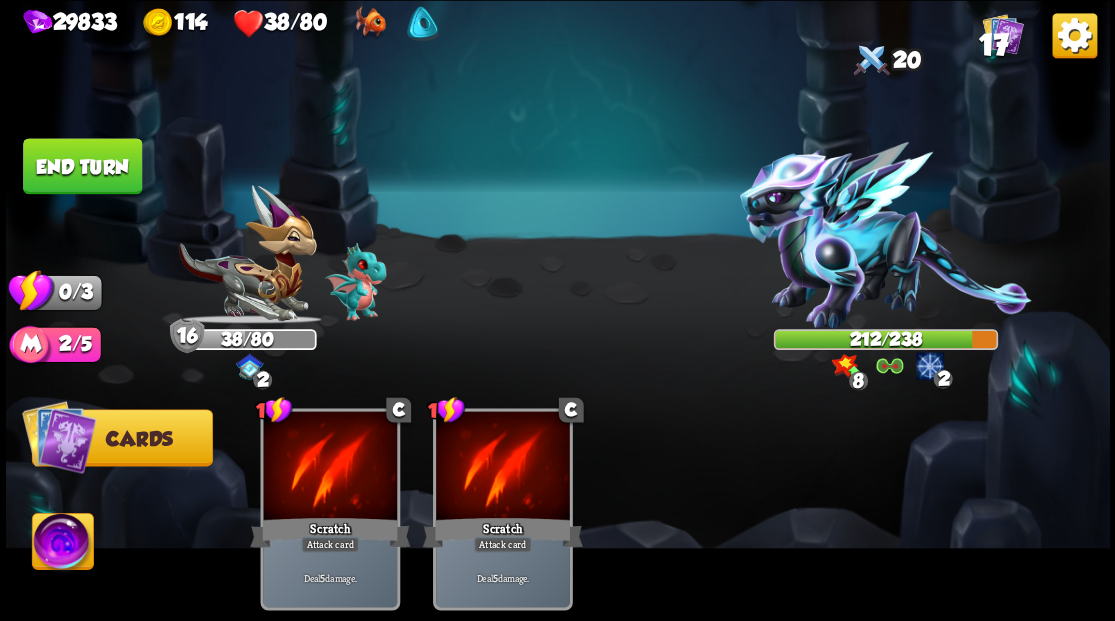 click on "End turn" at bounding box center [82, 166] 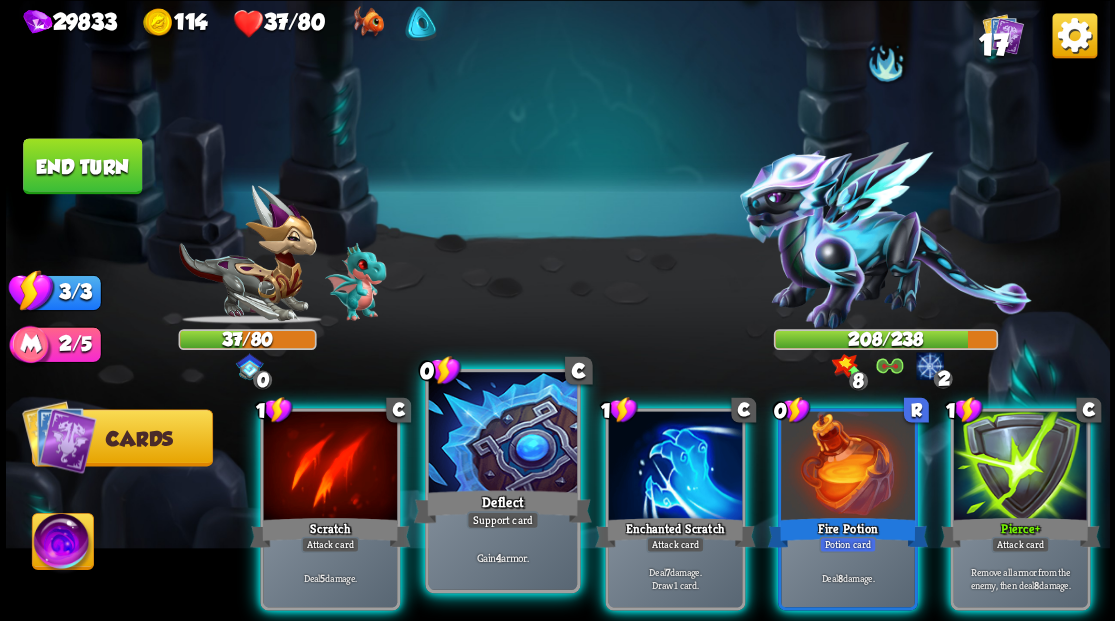 click at bounding box center [502, 434] 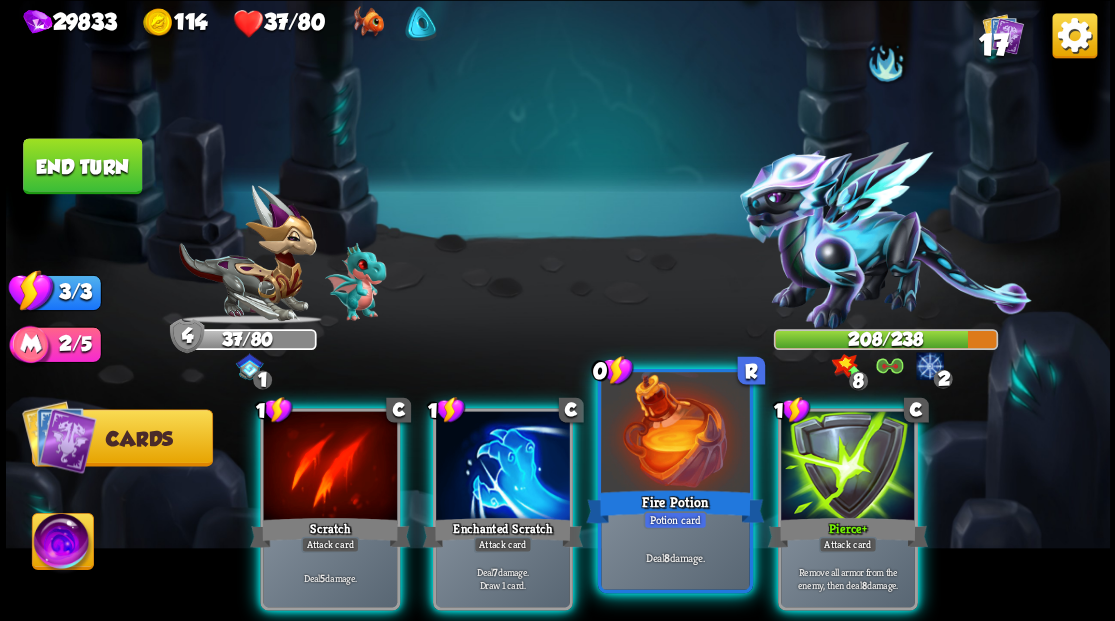 click at bounding box center (675, 434) 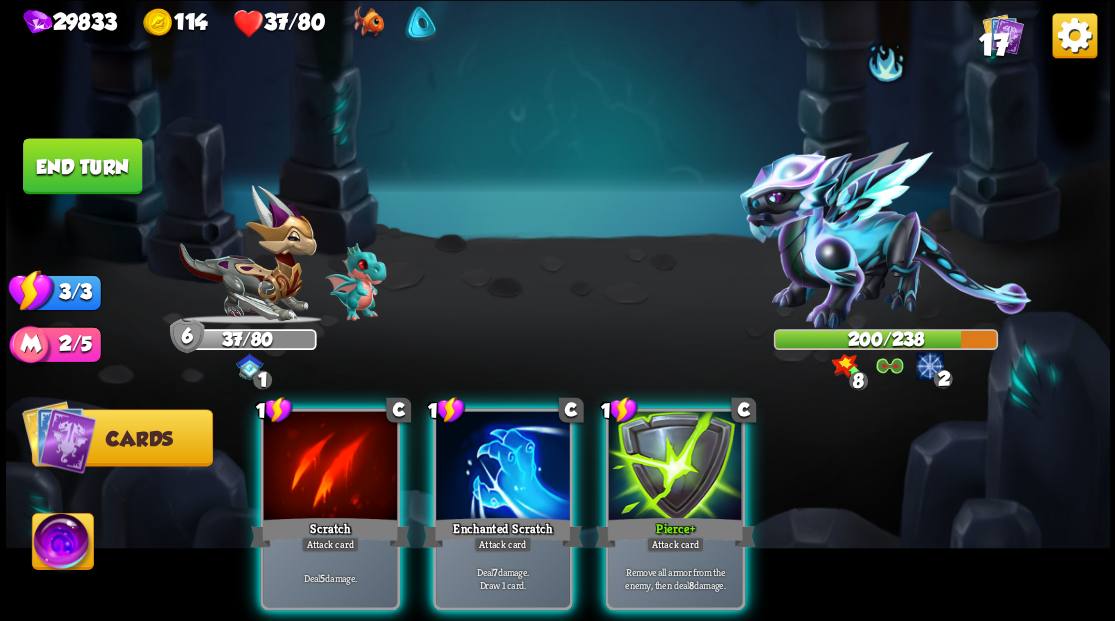 drag, startPoint x: 516, startPoint y: 463, endPoint x: 655, endPoint y: 263, distance: 243.55902 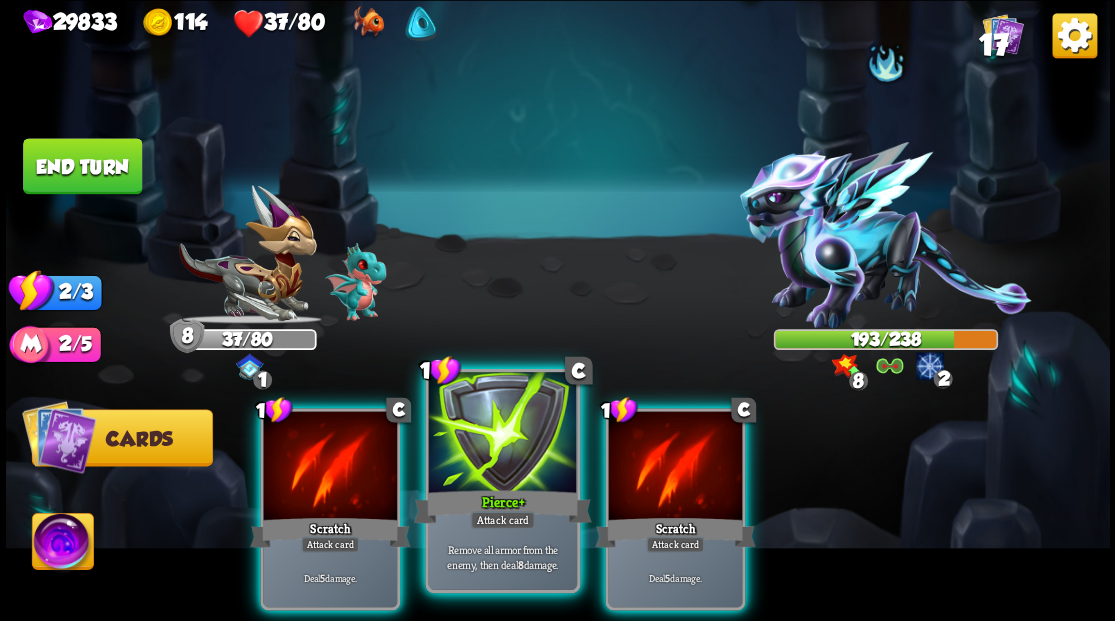 click on "Pierce +" at bounding box center (502, 506) 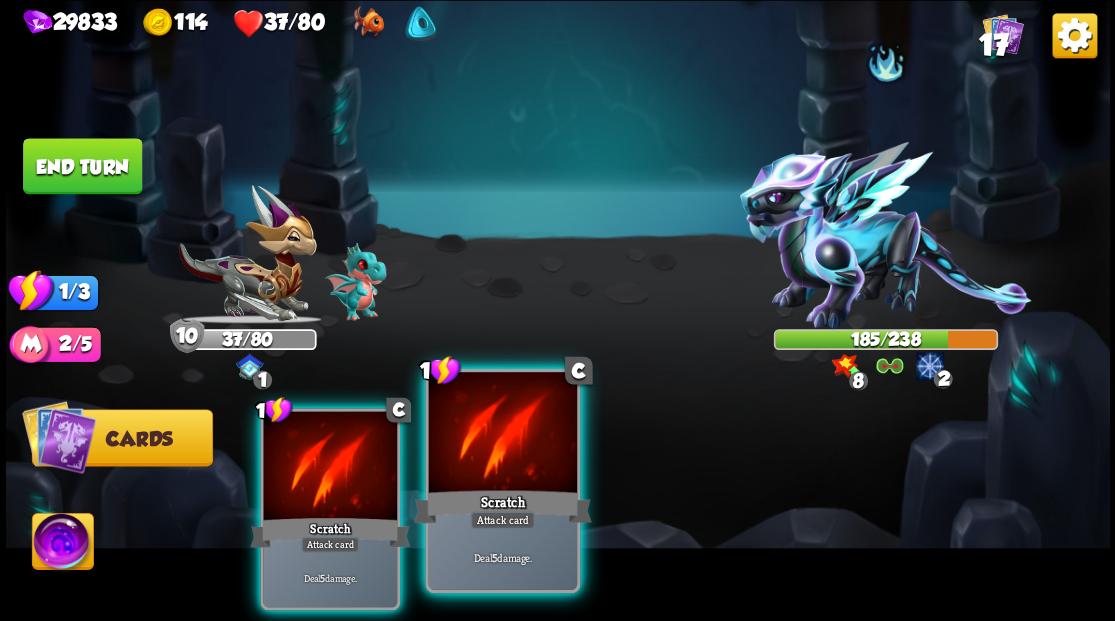 click on "Scratch" at bounding box center (502, 506) 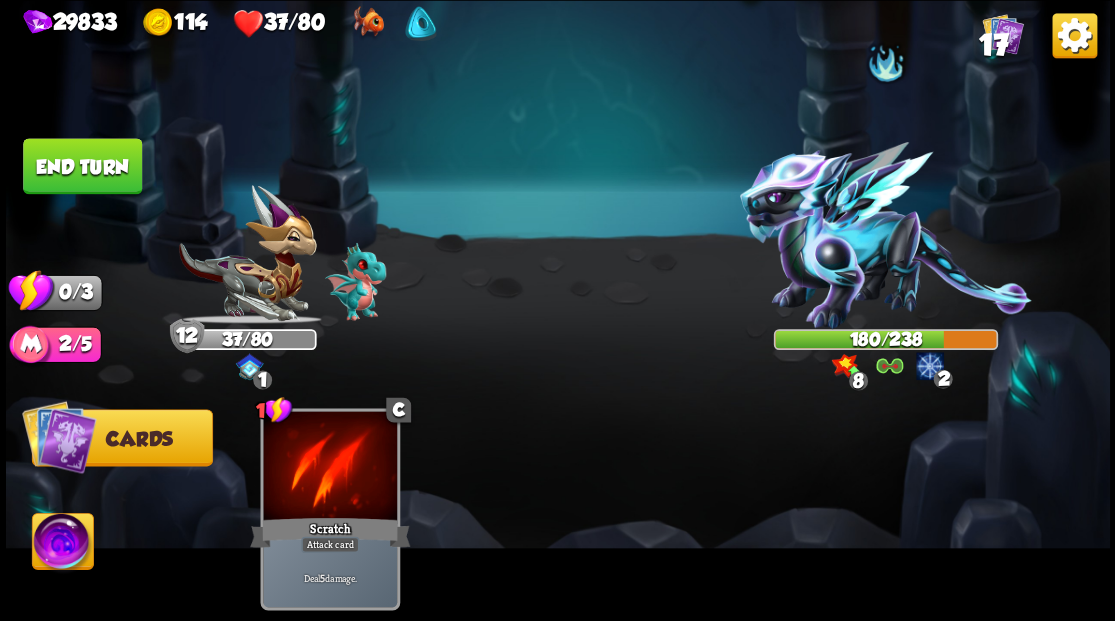 click on "End turn" at bounding box center (82, 166) 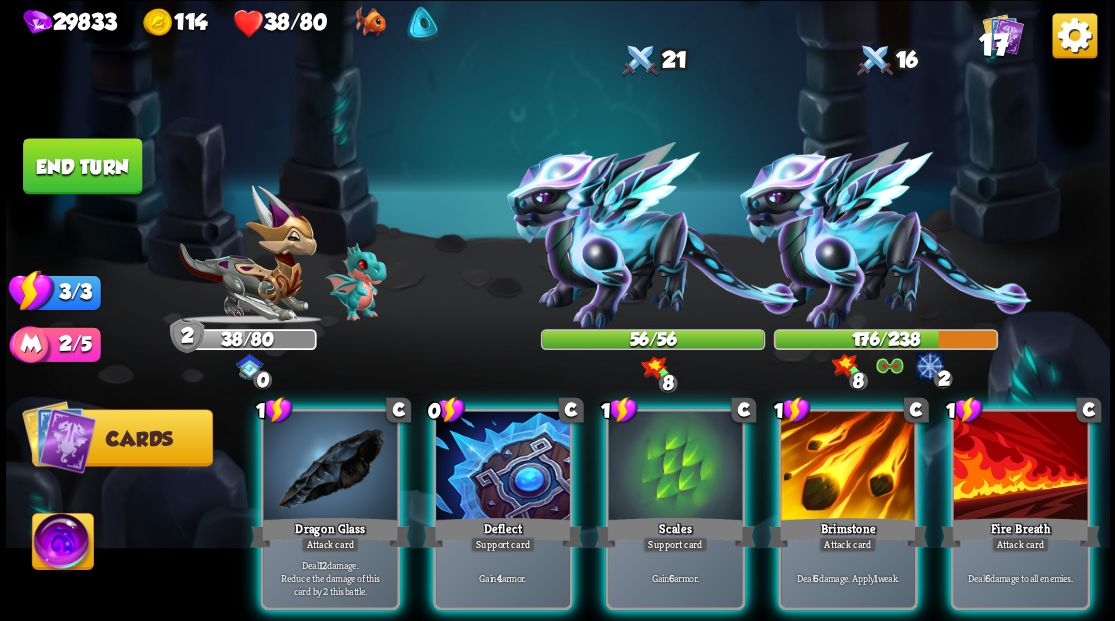 click on "17" at bounding box center [992, 45] 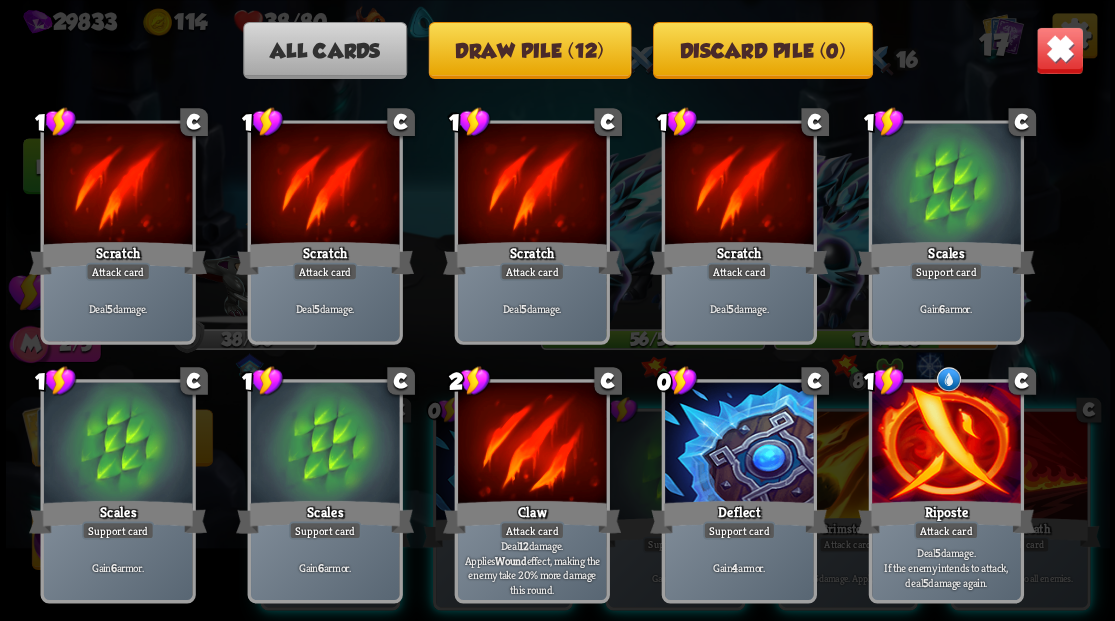 scroll, scrollTop: 30, scrollLeft: 0, axis: vertical 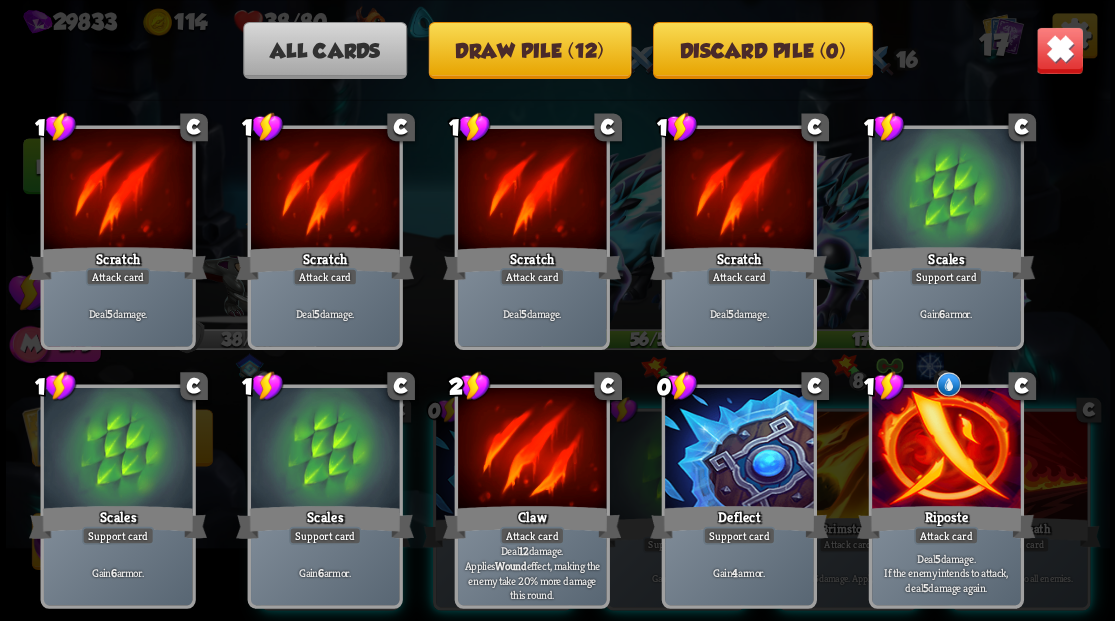click at bounding box center [1059, 50] 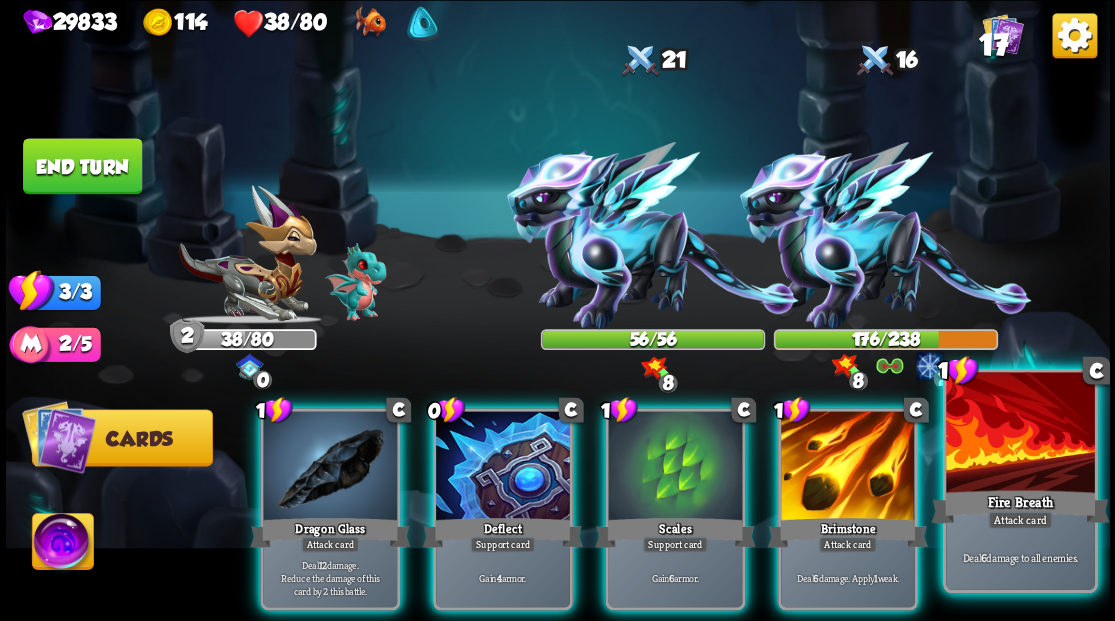 click at bounding box center (1020, 434) 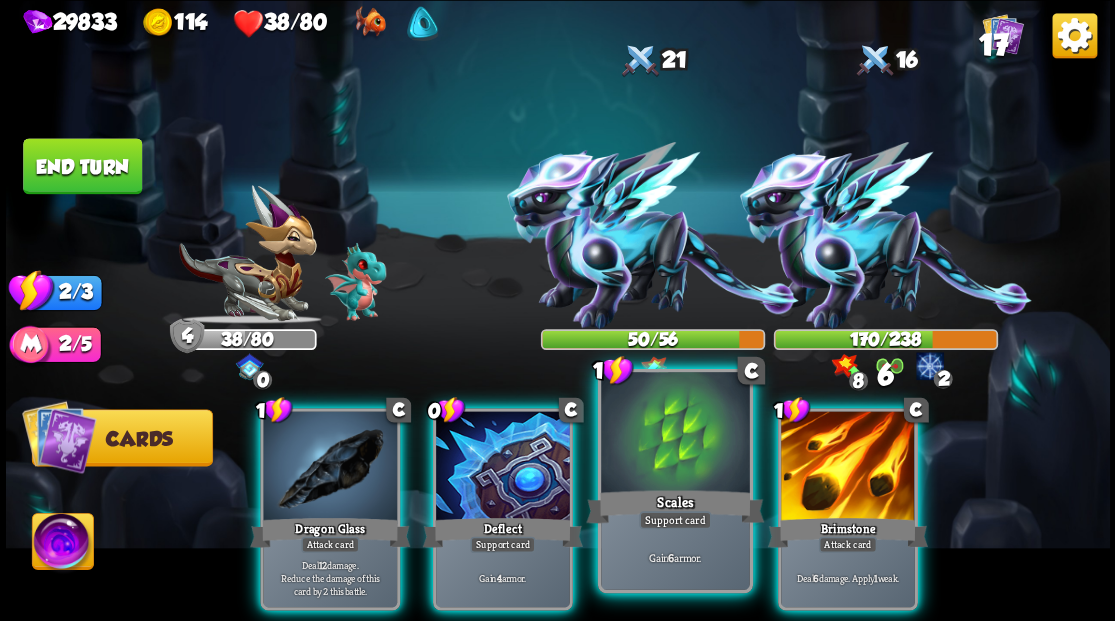 click at bounding box center [675, 434] 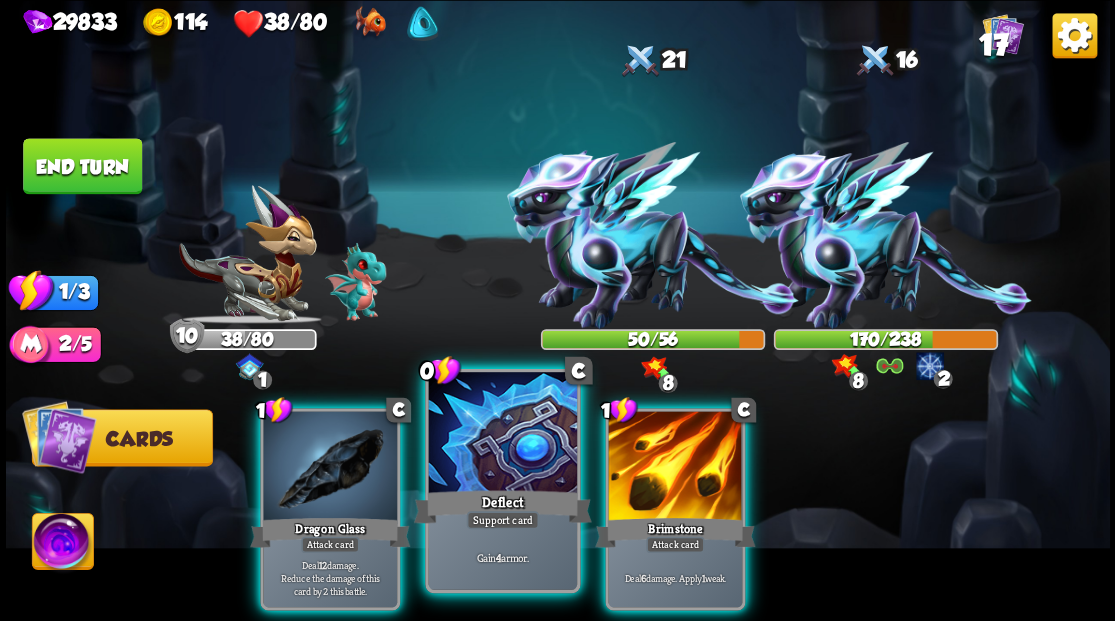 click at bounding box center (502, 434) 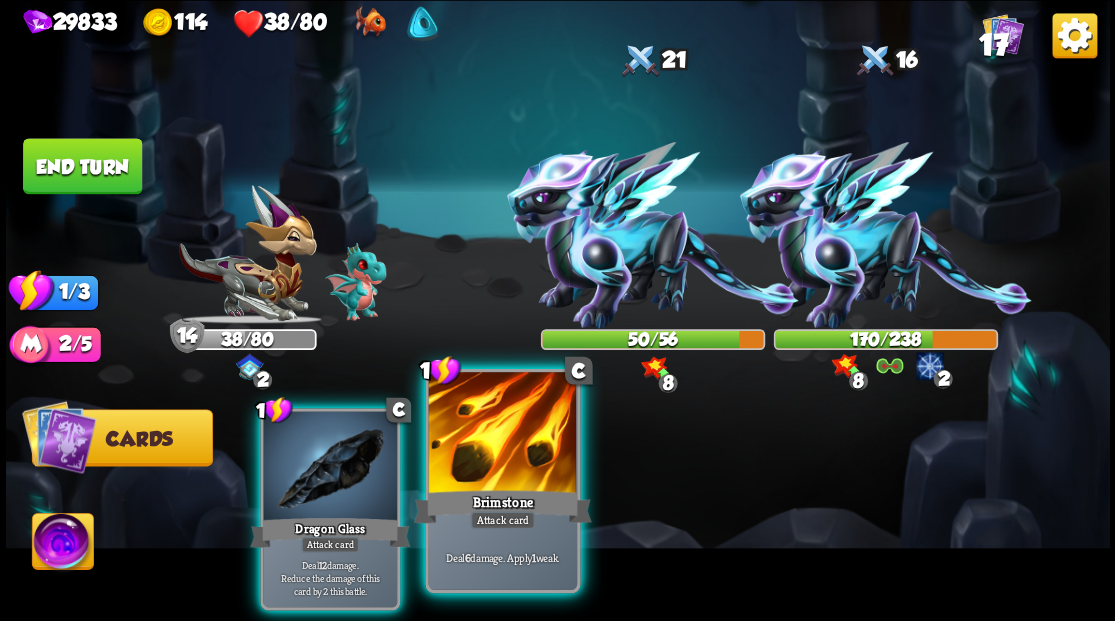 click at bounding box center (502, 434) 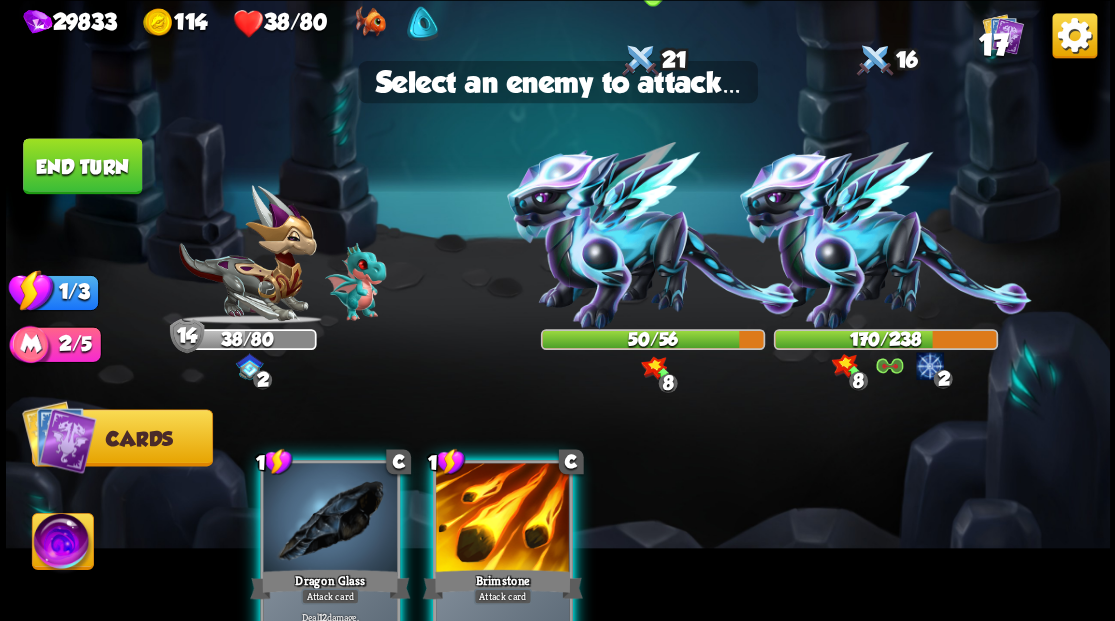 click at bounding box center (653, 235) 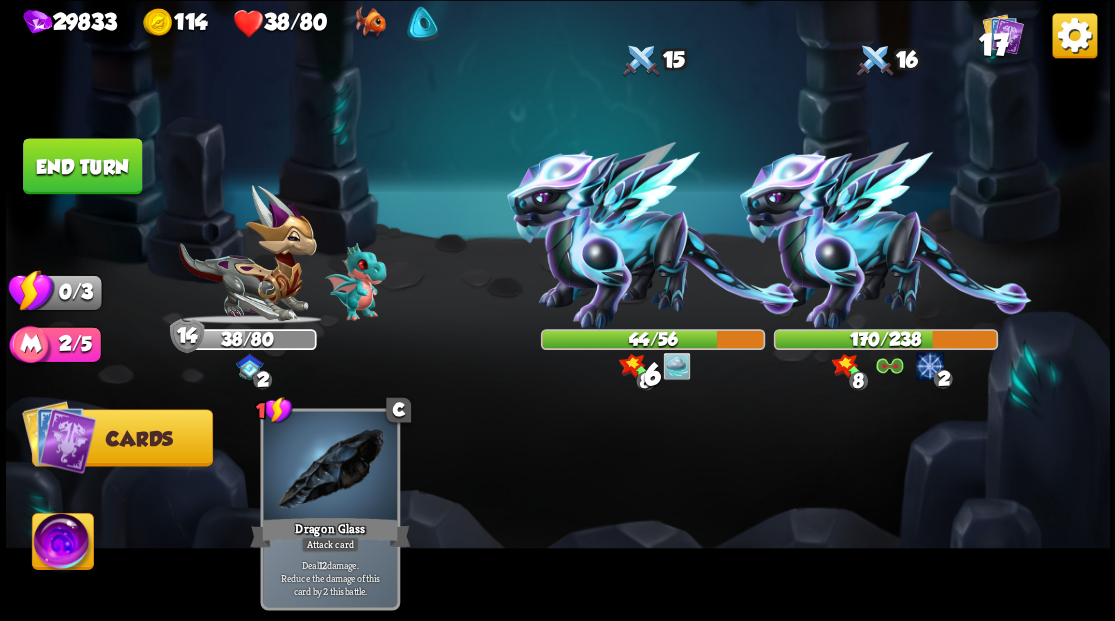 click on "End turn" at bounding box center [82, 166] 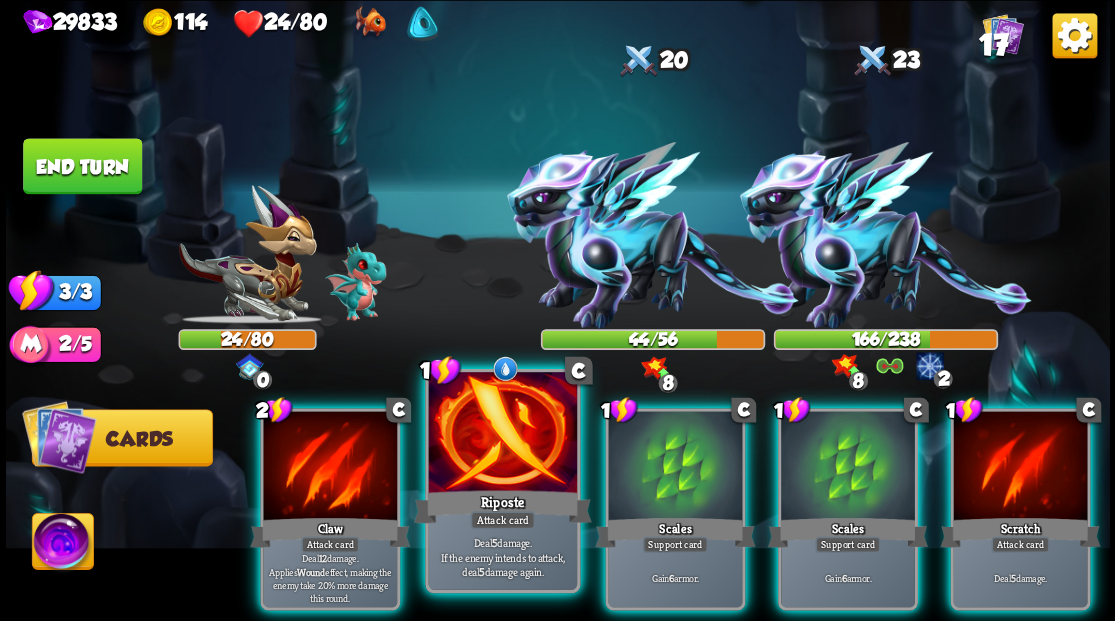 click at bounding box center (502, 434) 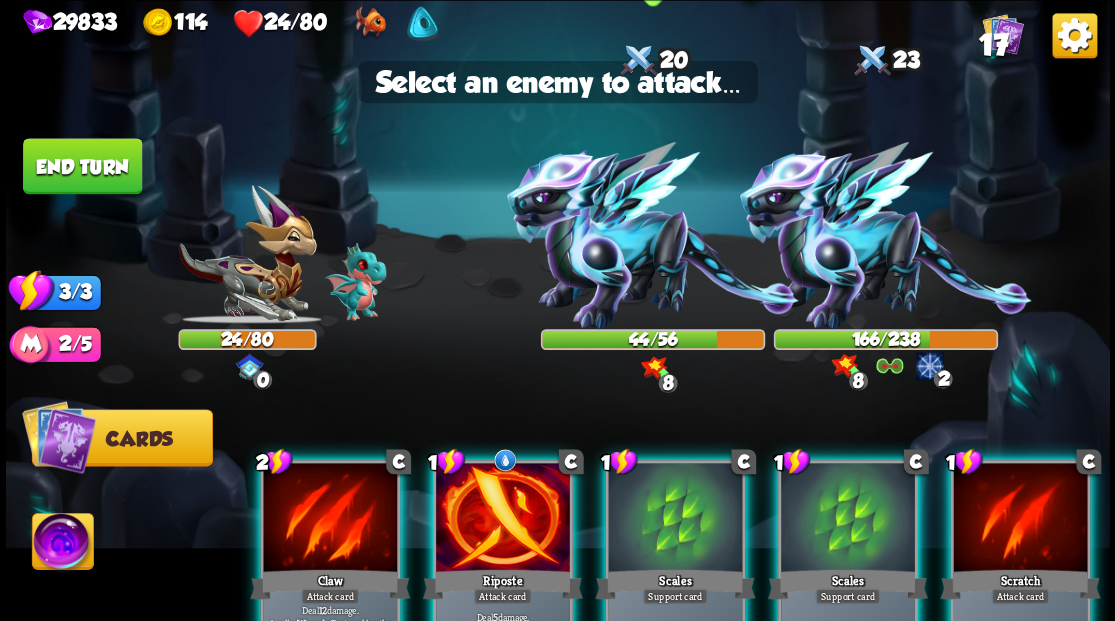 click at bounding box center [653, 235] 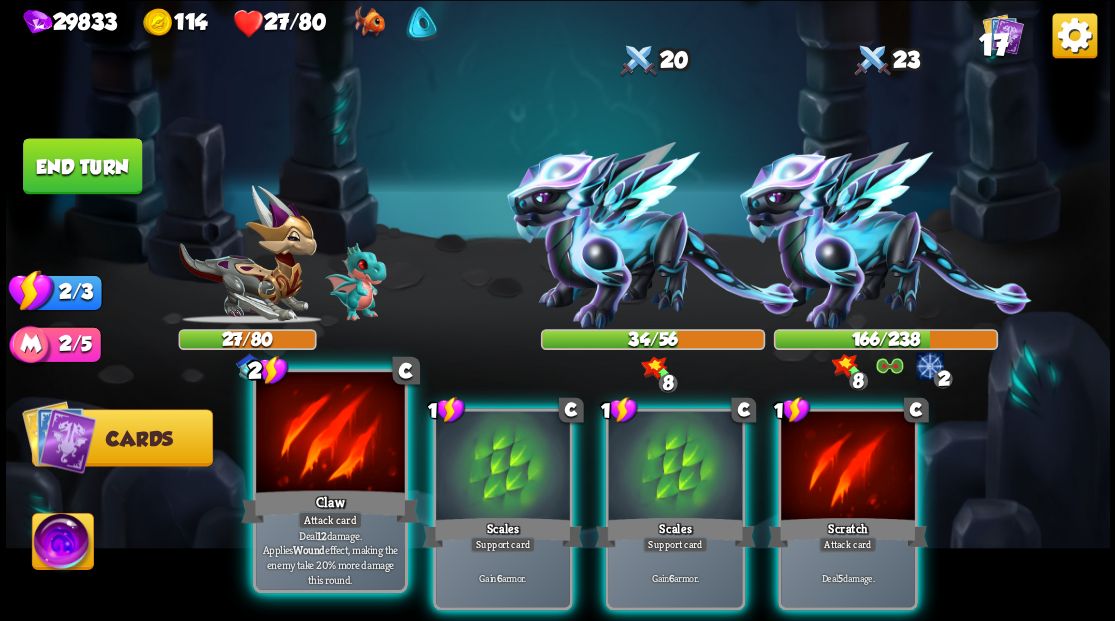 click at bounding box center (330, 434) 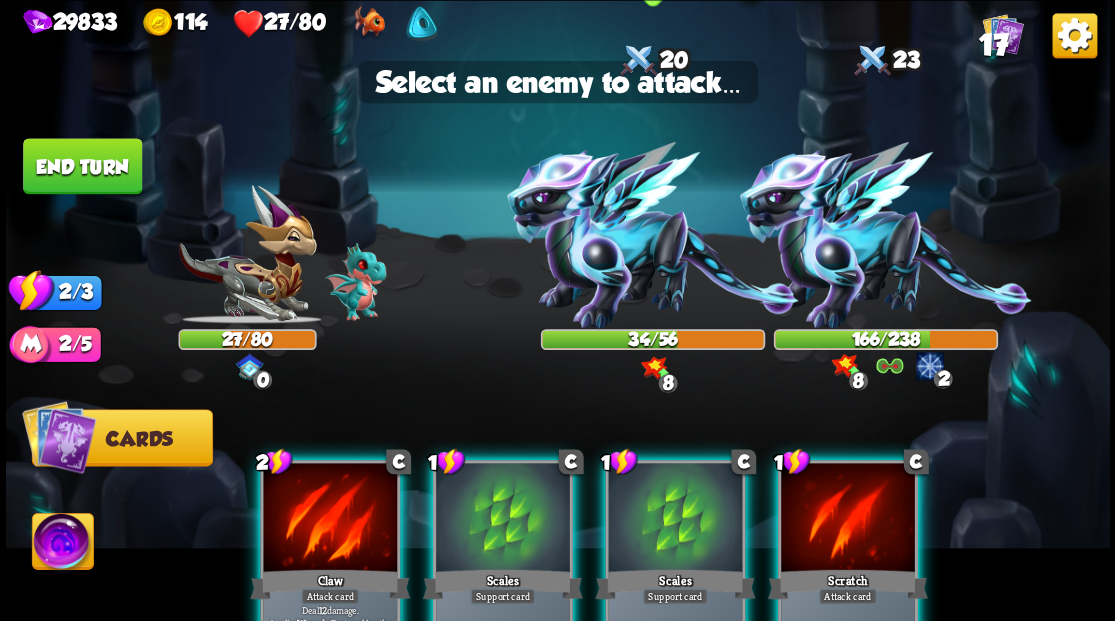 click at bounding box center (653, 235) 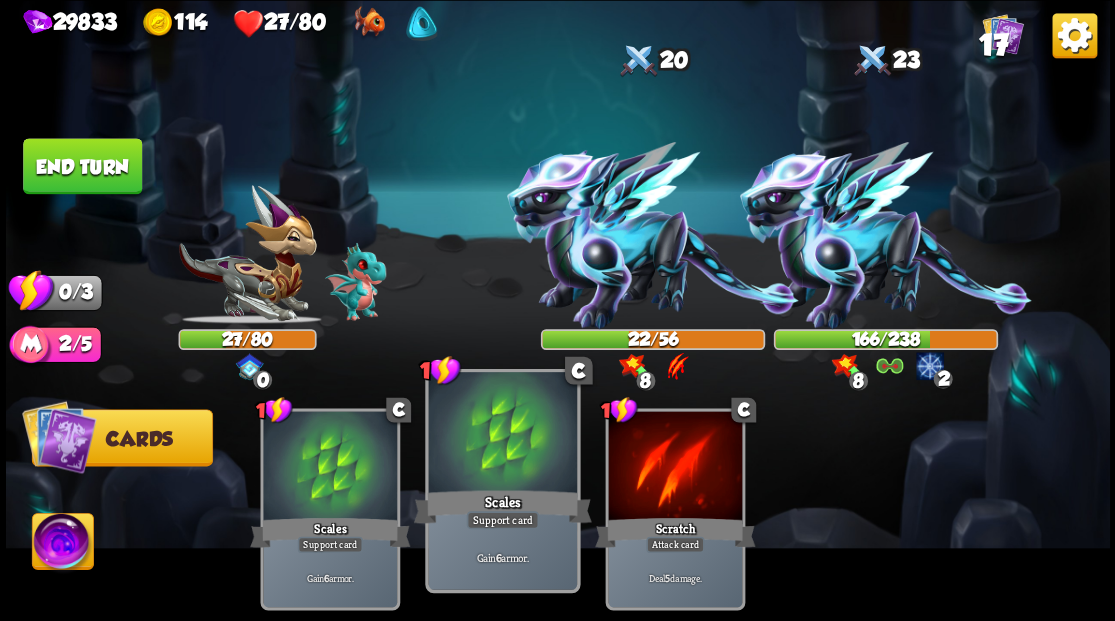 click at bounding box center (502, 434) 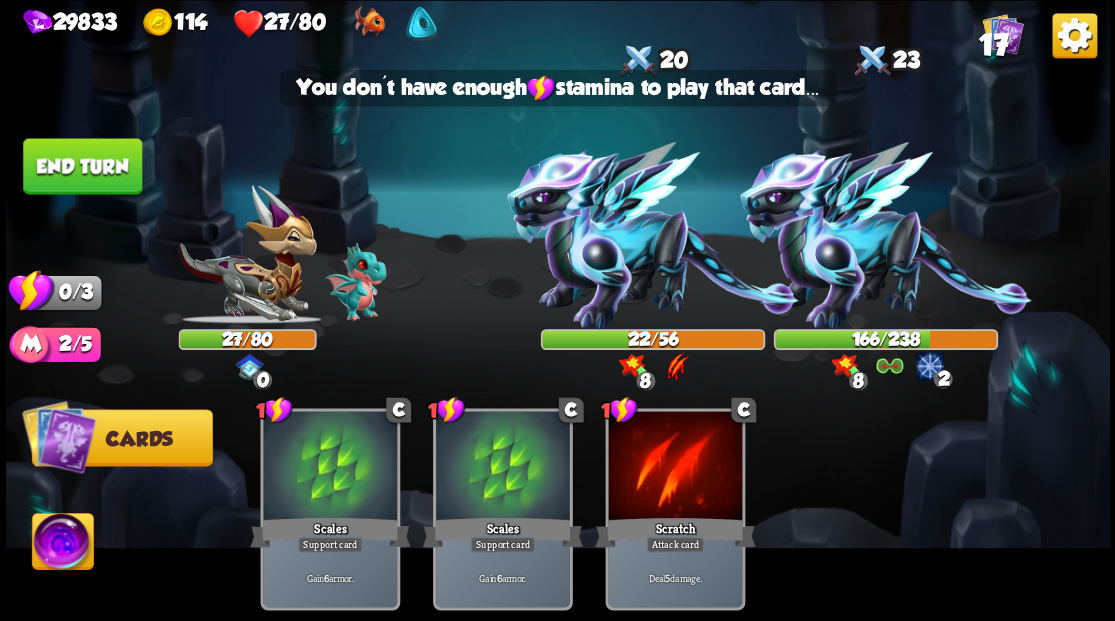 click on "End turn" at bounding box center [82, 166] 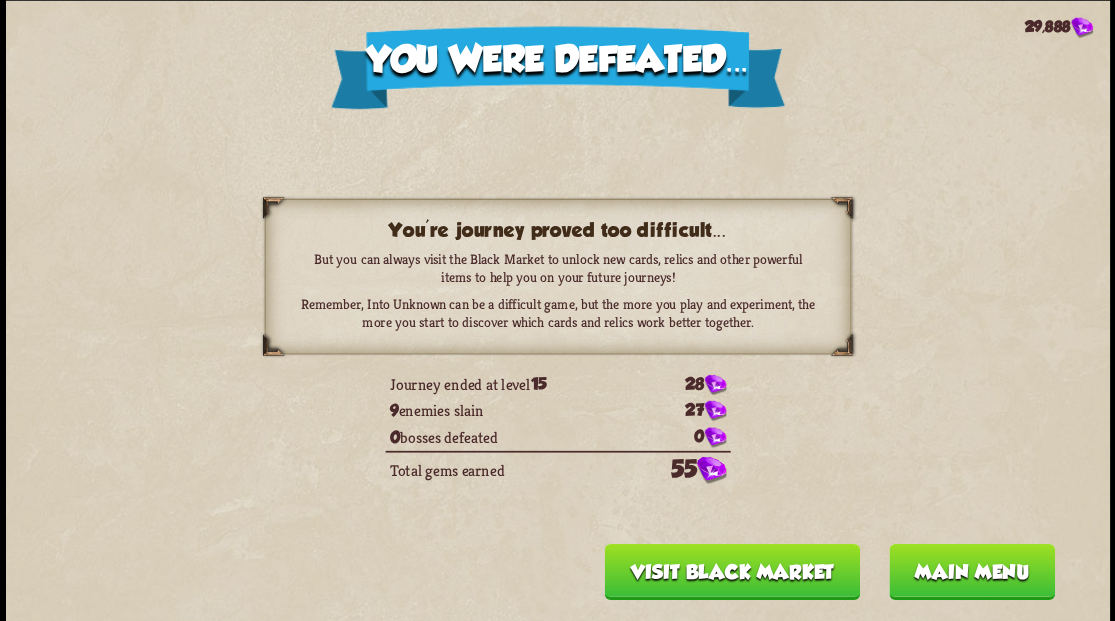 click on "Main menu" at bounding box center (971, 571) 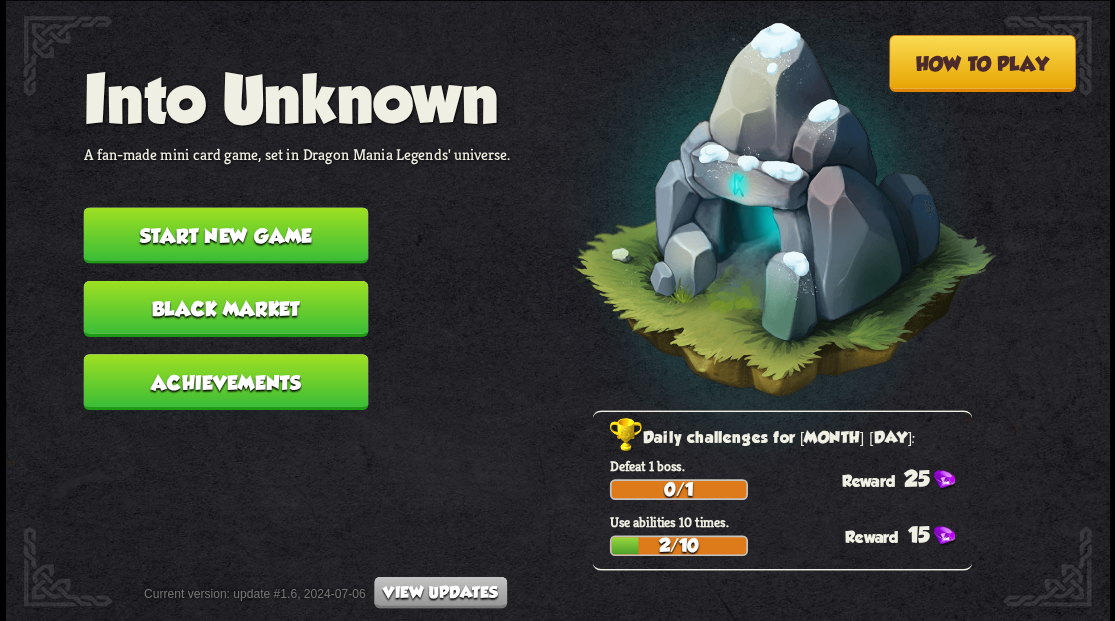 click on "Start new game" at bounding box center (225, 235) 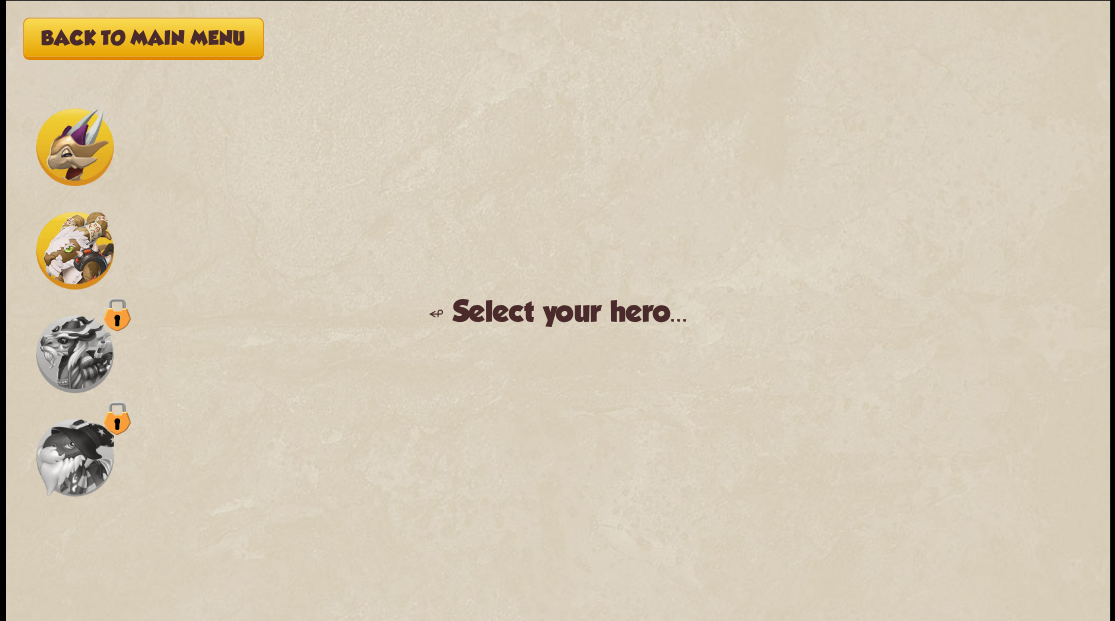 click on "Back
to main menu
↫ Select your hero...
You muster all your courage and set out to explore the cave, not knowing of dangers lurking ahead...   Continue" at bounding box center [558, 310] 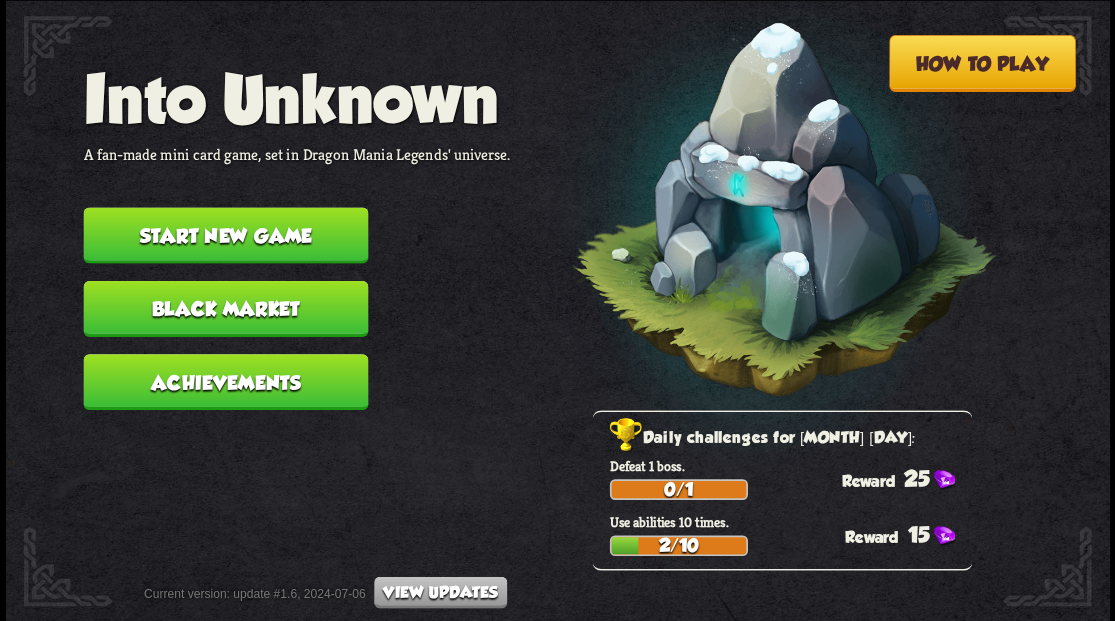 click on "Start new game" at bounding box center [225, 235] 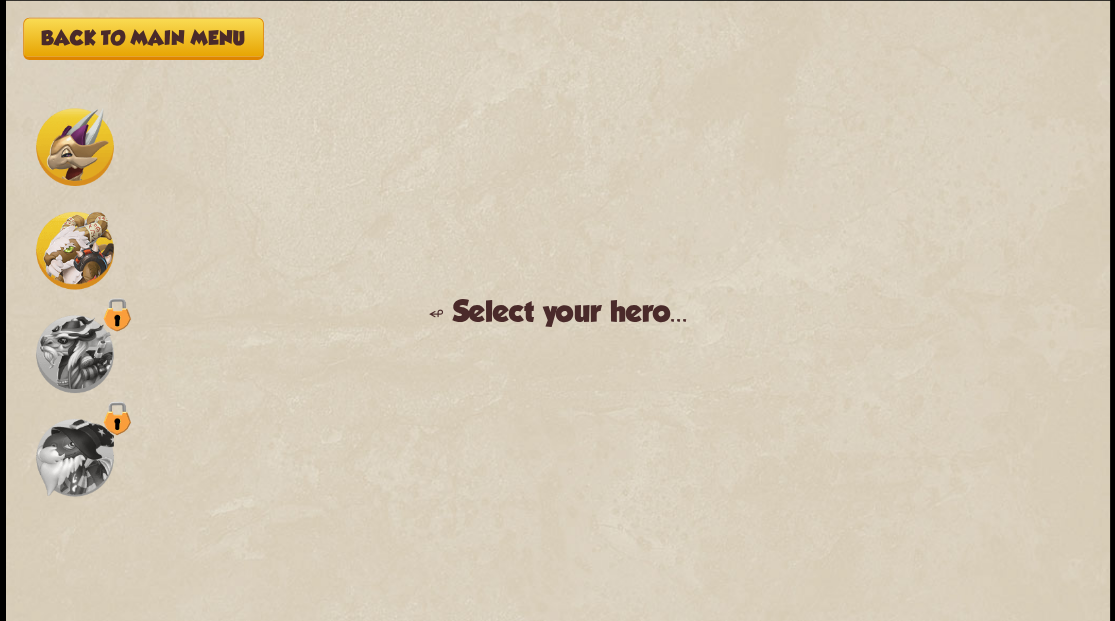 click on "Back
to main menu" at bounding box center [143, 38] 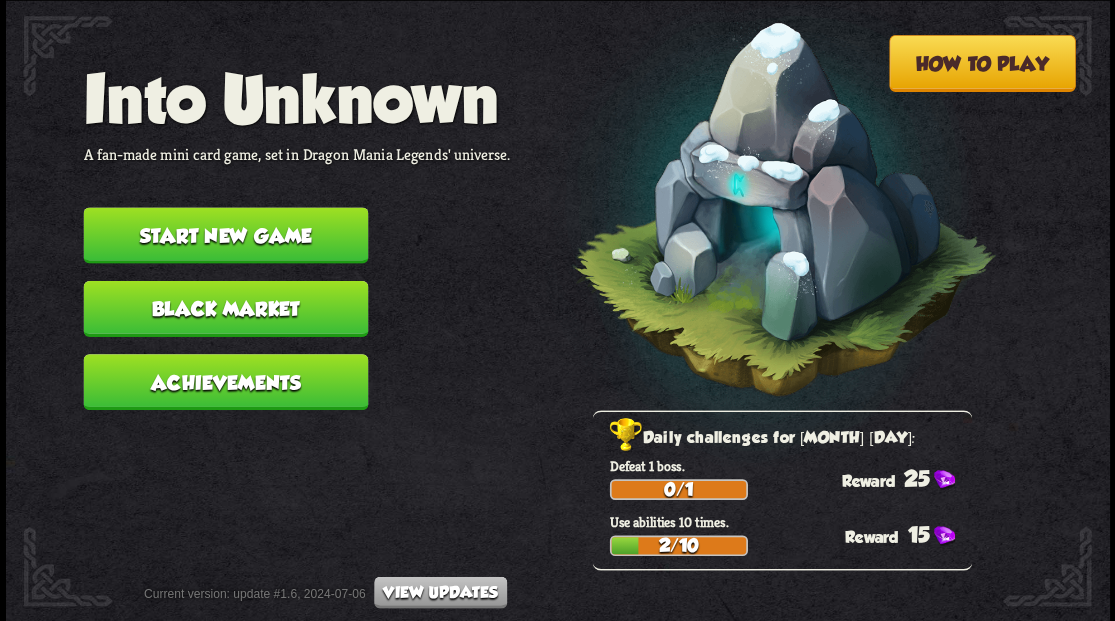 click on "Start new game" at bounding box center (225, 235) 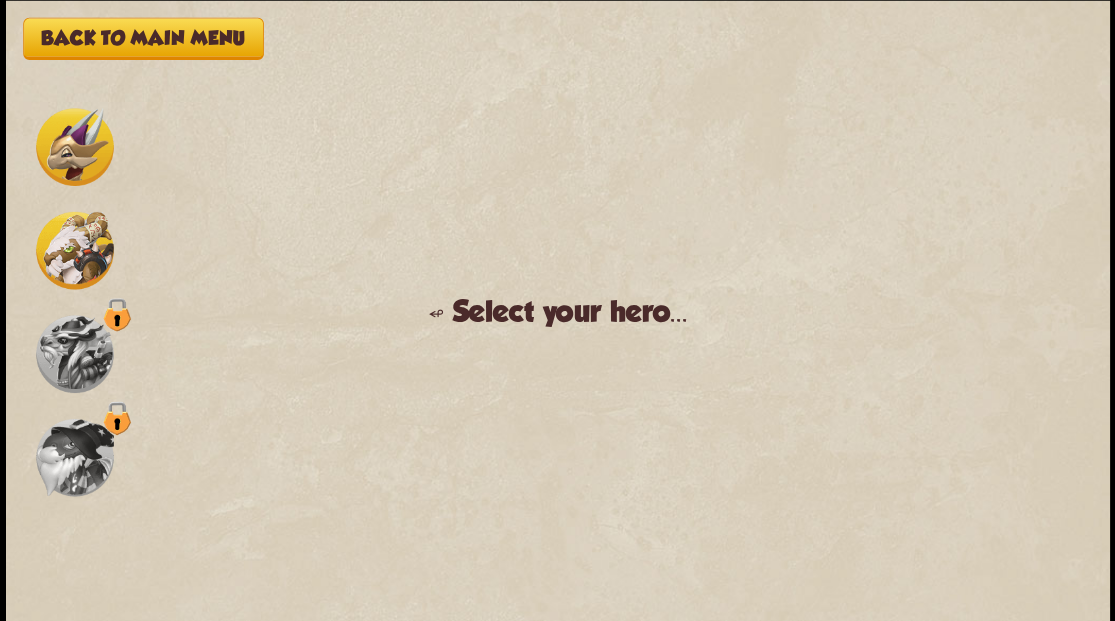 click at bounding box center (75, 147) 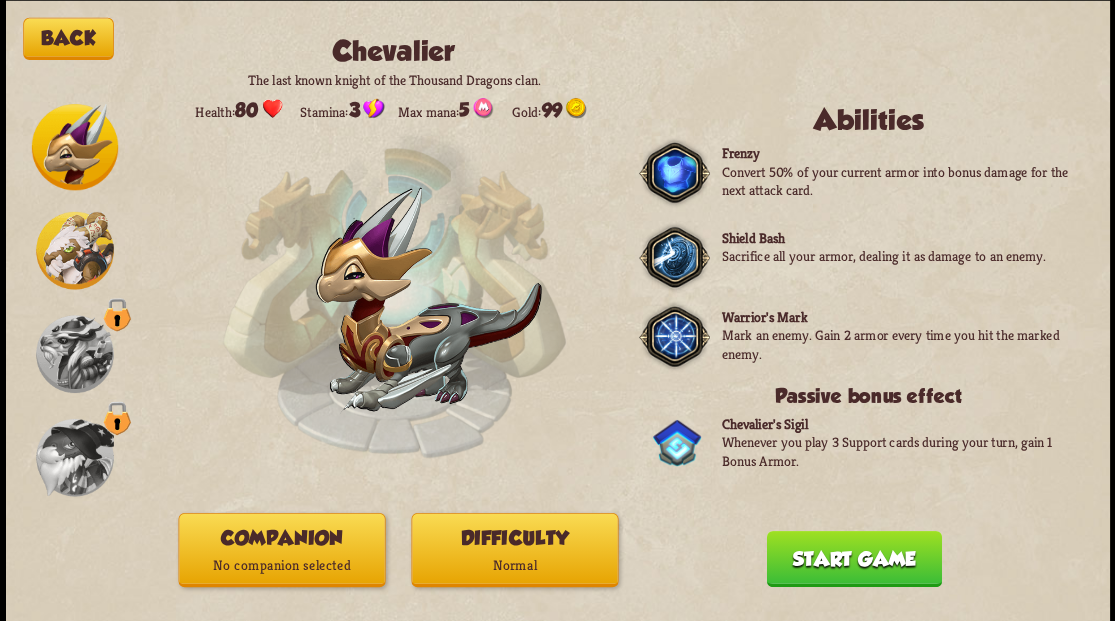 click on "No companion selected" at bounding box center [281, 565] 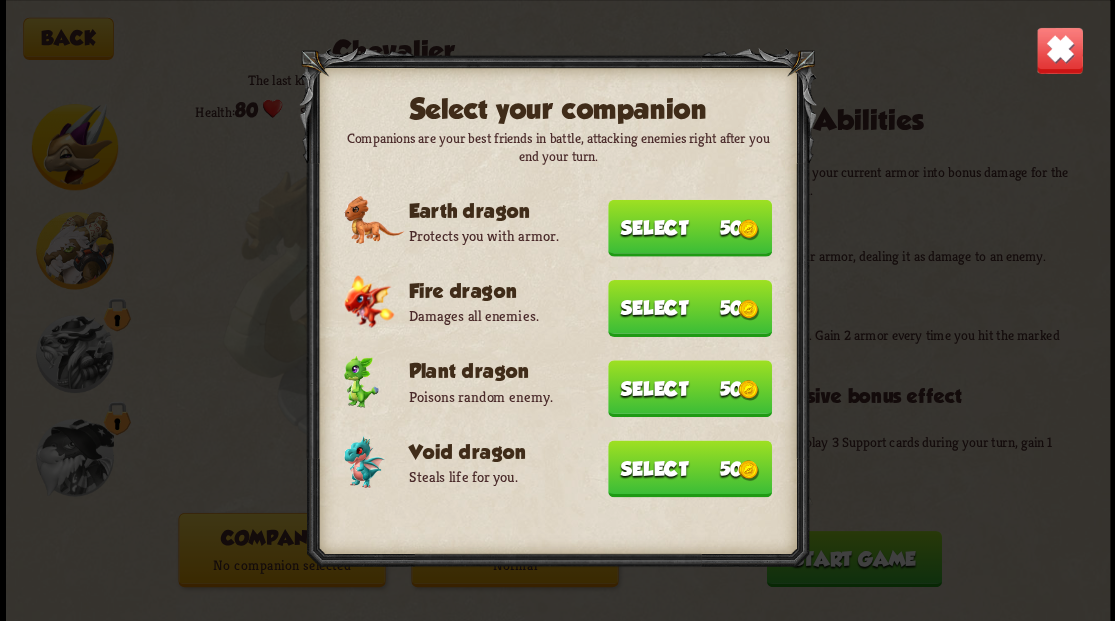click on "Select
50" at bounding box center [690, 468] 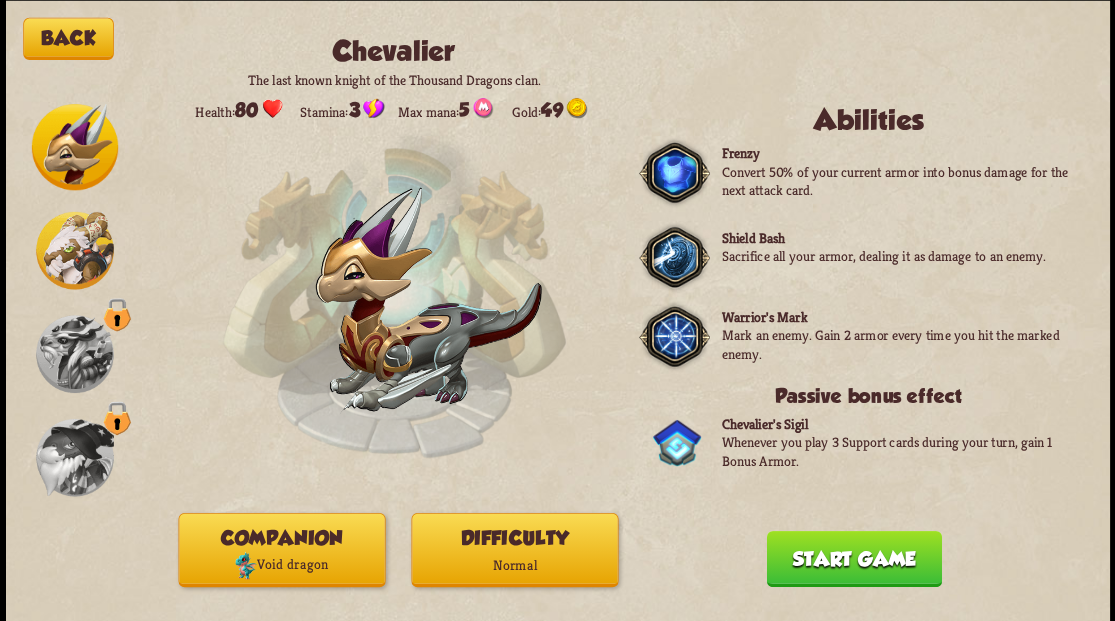 click on "Start game" at bounding box center (853, 558) 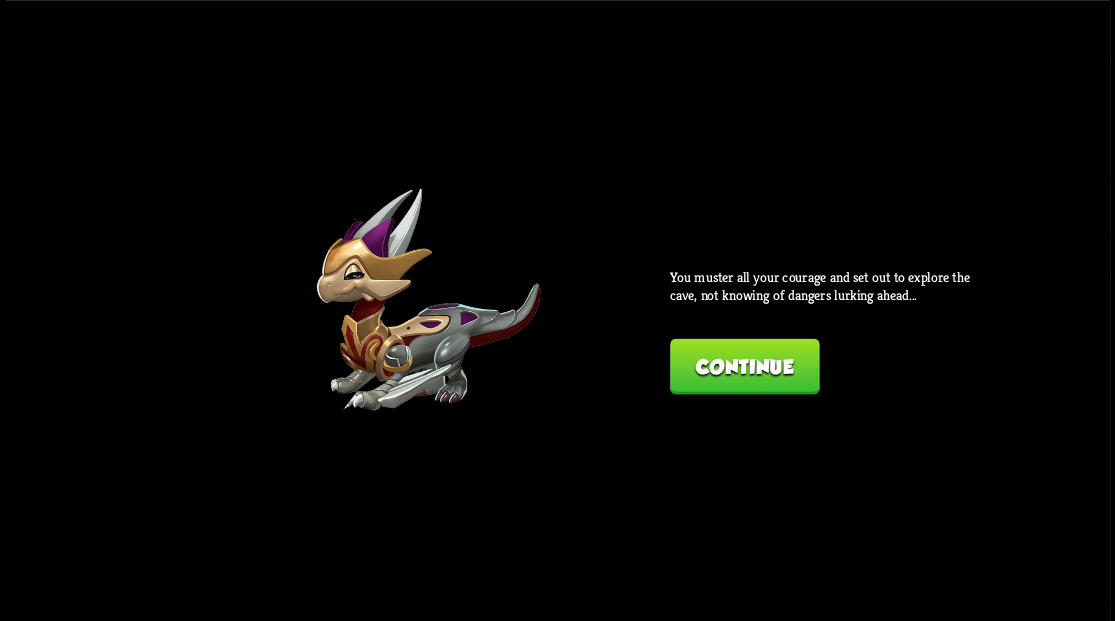 click on "Continue" at bounding box center [744, 366] 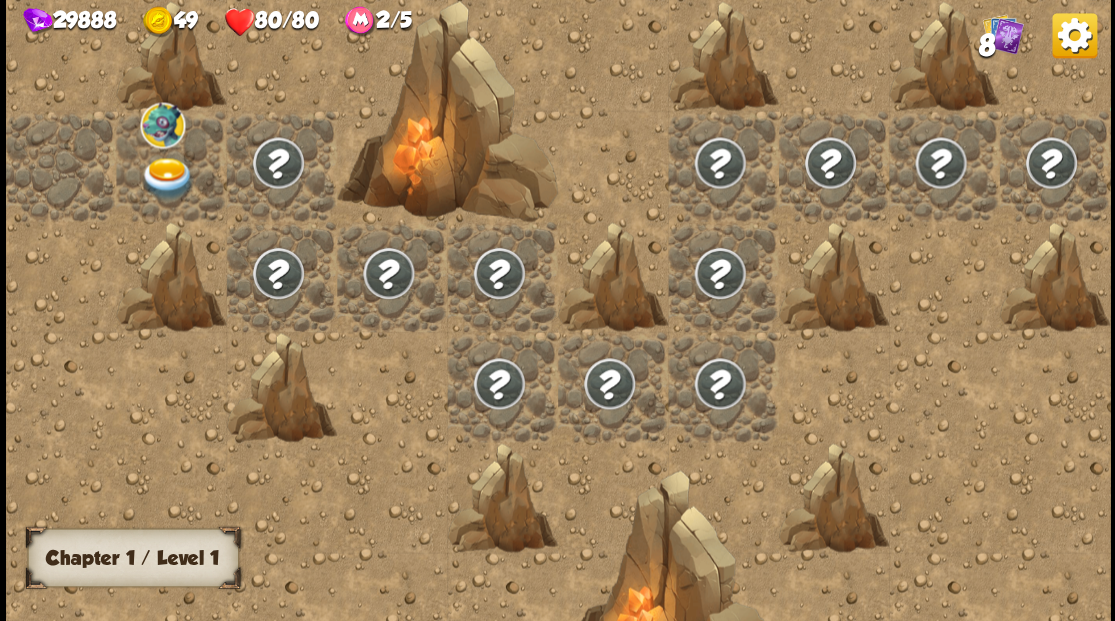 click at bounding box center (61, 165) 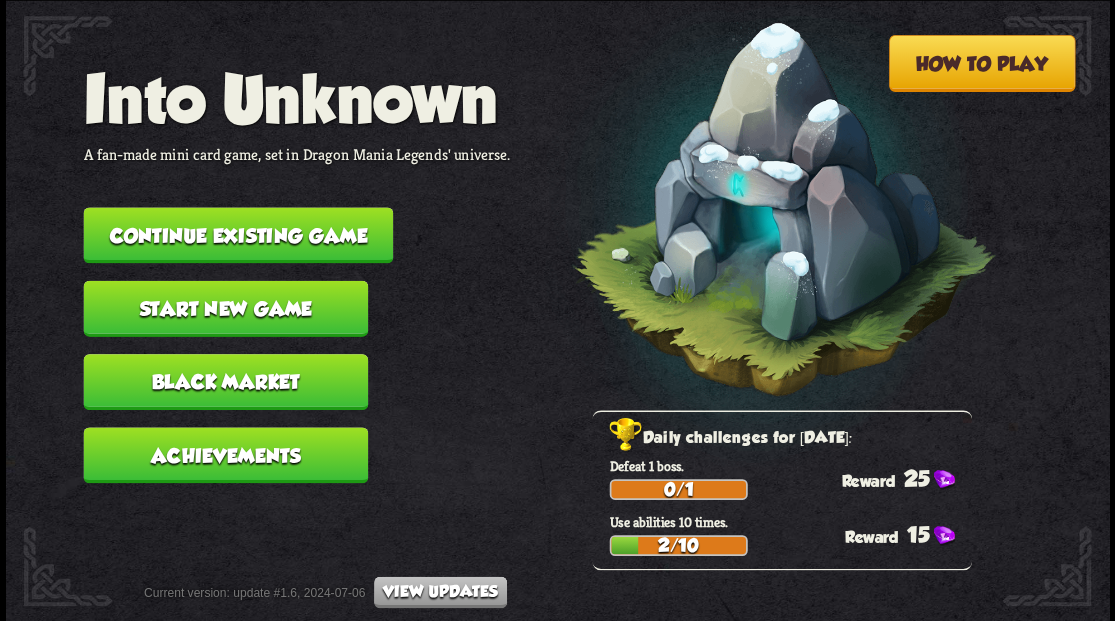 scroll, scrollTop: 0, scrollLeft: 0, axis: both 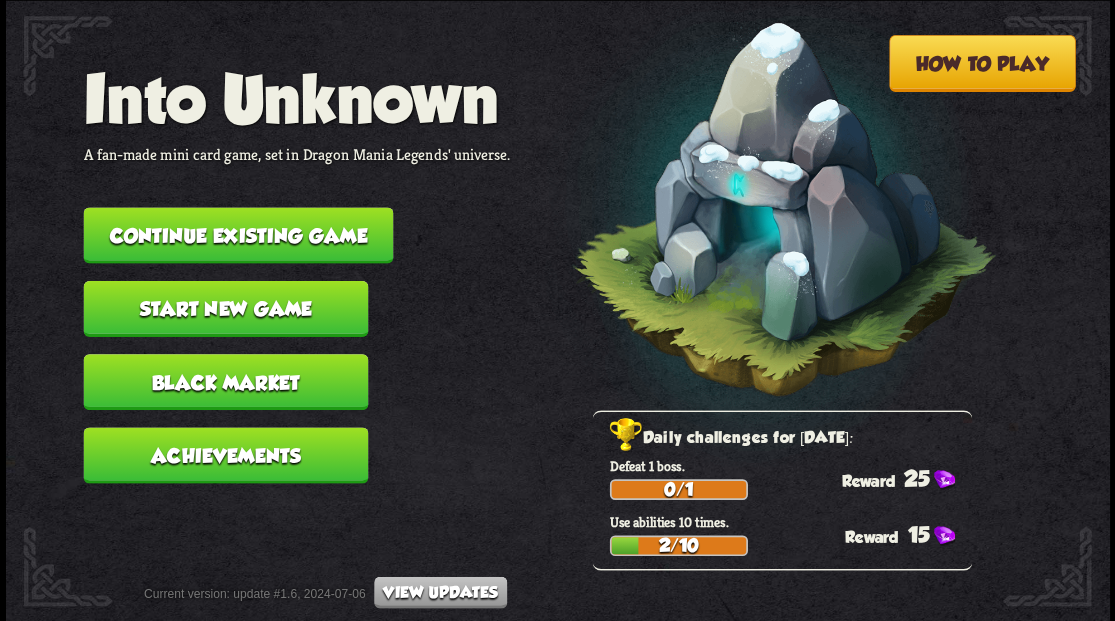click on "Continue existing game" at bounding box center (238, 235) 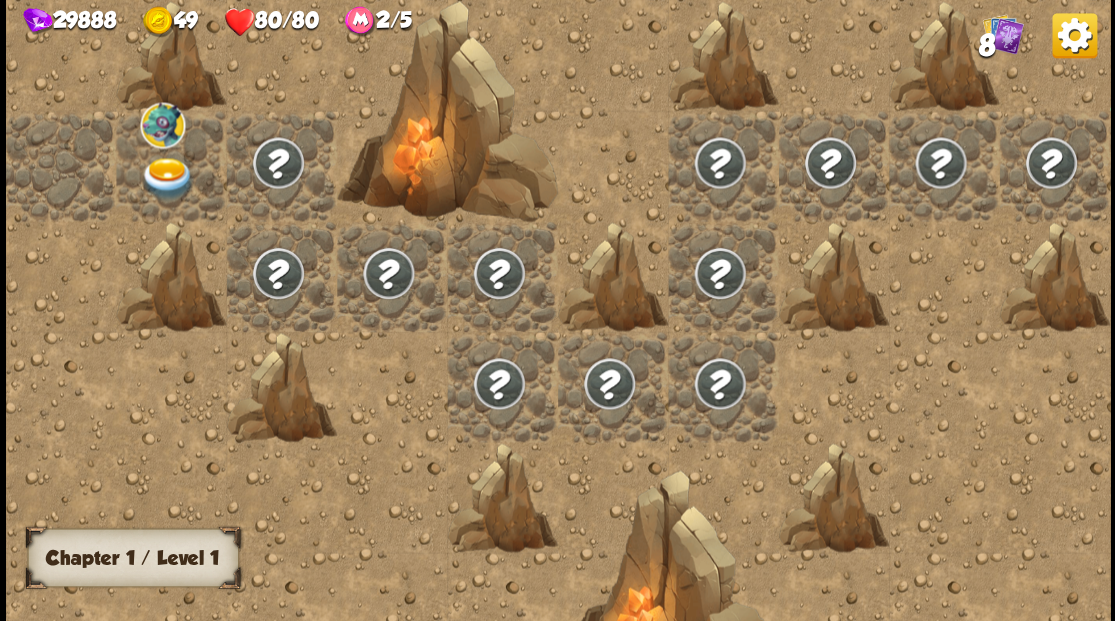 click at bounding box center [167, 178] 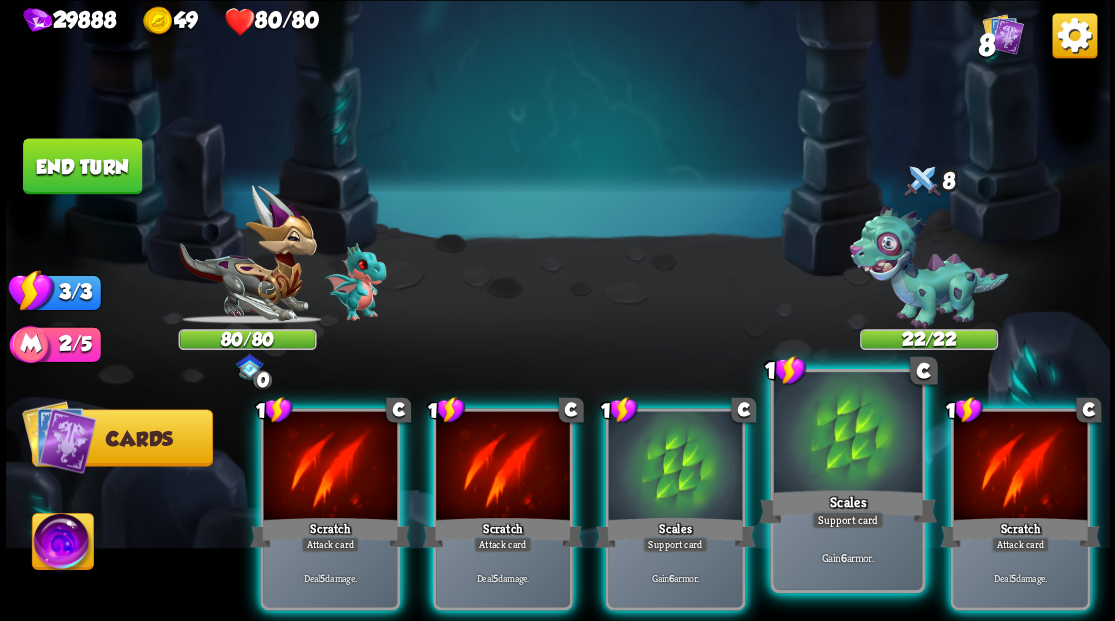 click at bounding box center (847, 434) 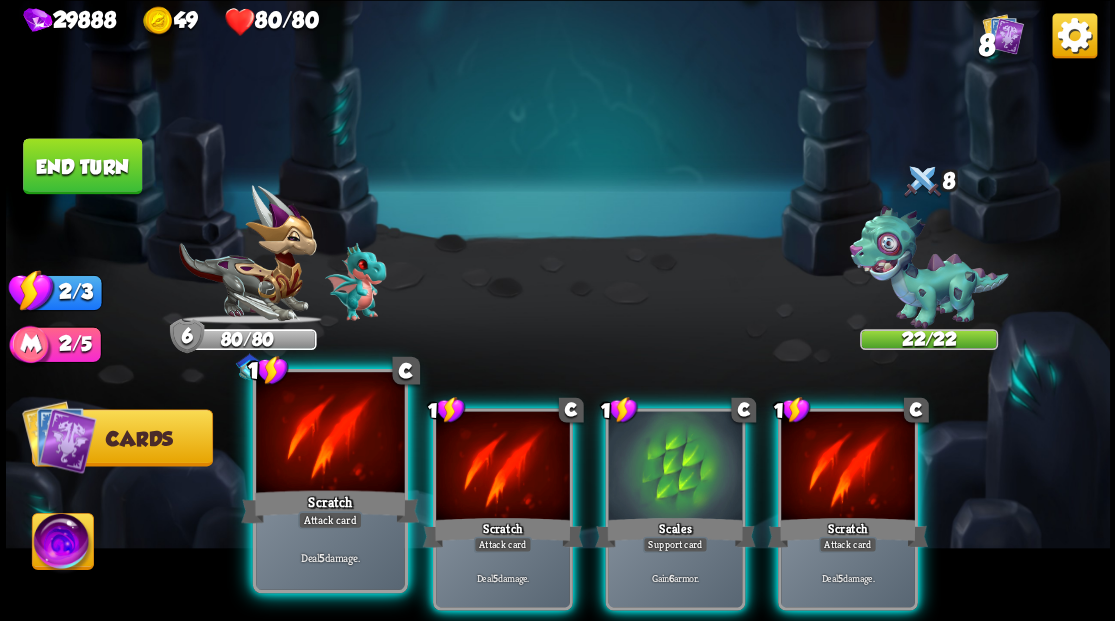 click at bounding box center (330, 434) 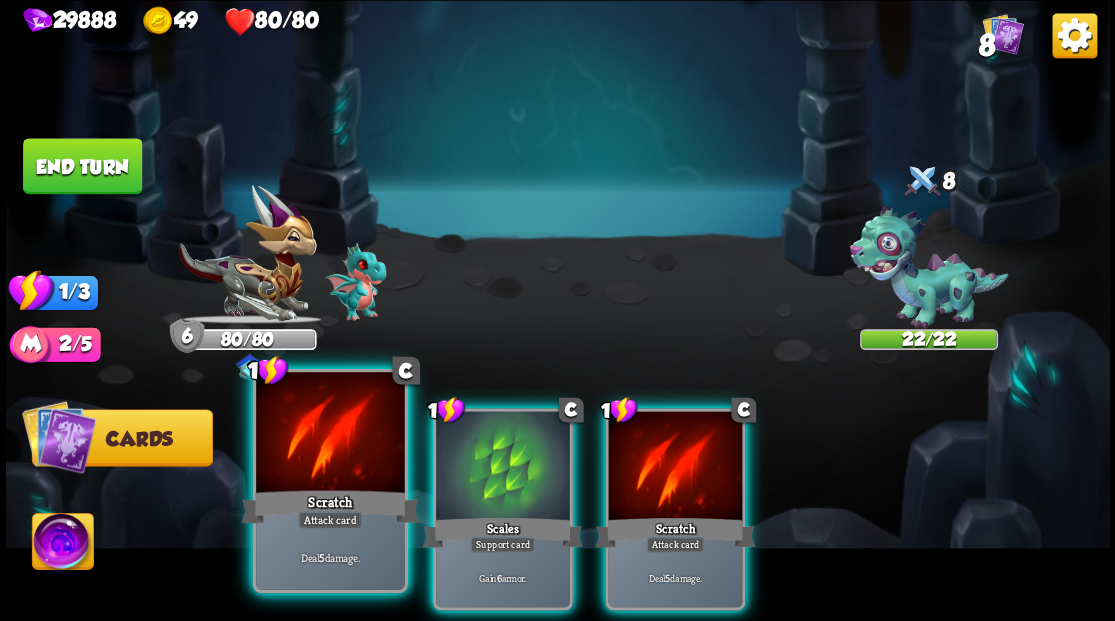 click at bounding box center [330, 434] 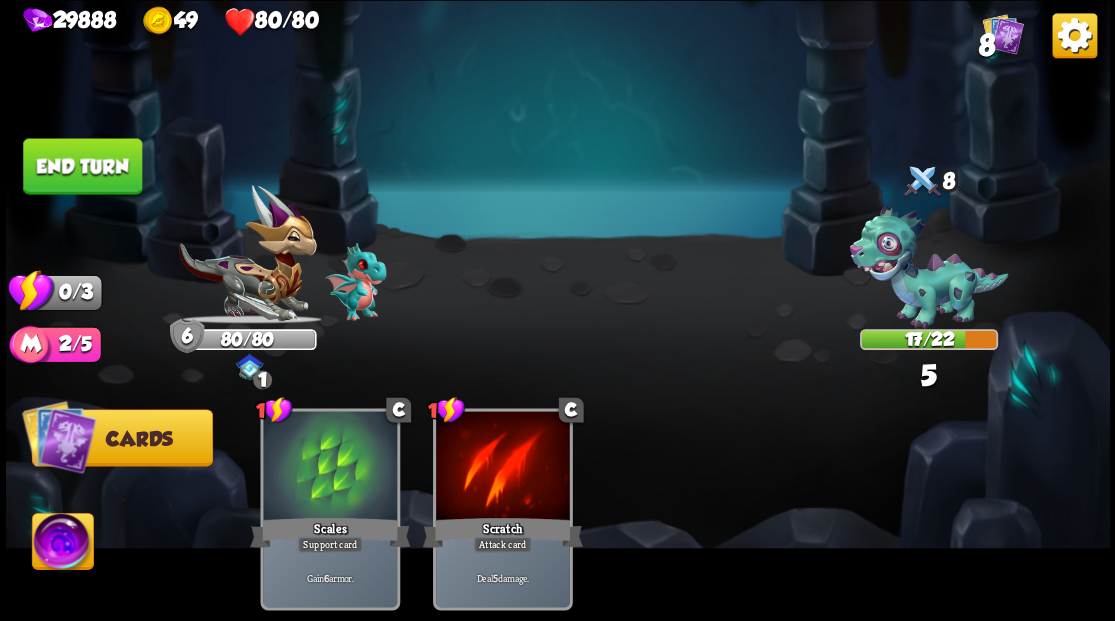 drag, startPoint x: 59, startPoint y: 159, endPoint x: 266, endPoint y: 200, distance: 211.02133 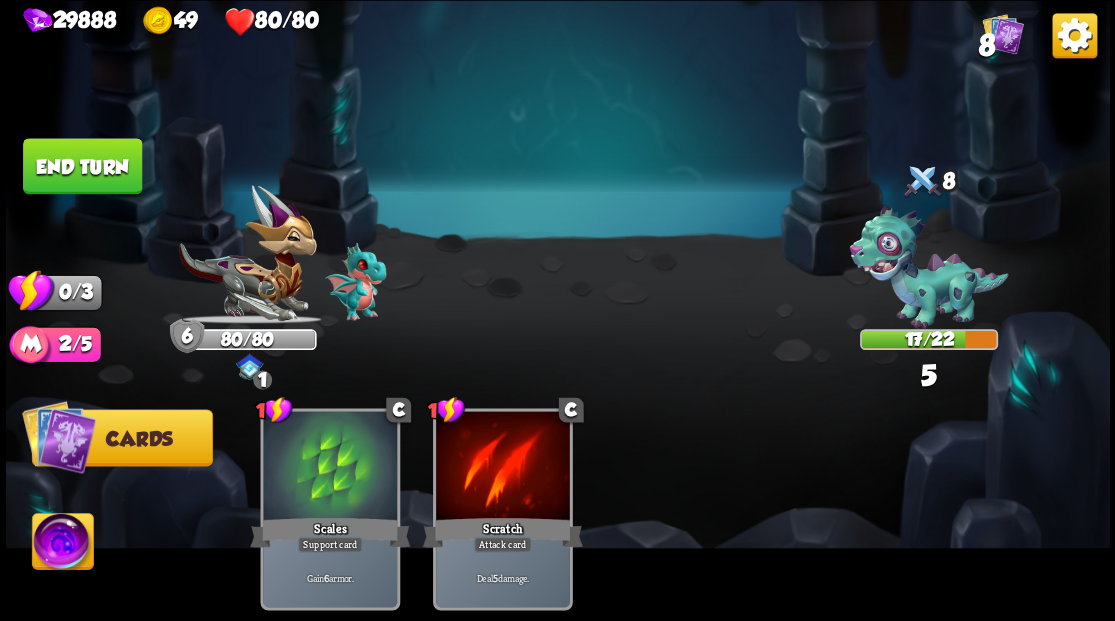 click on "End turn" at bounding box center (82, 166) 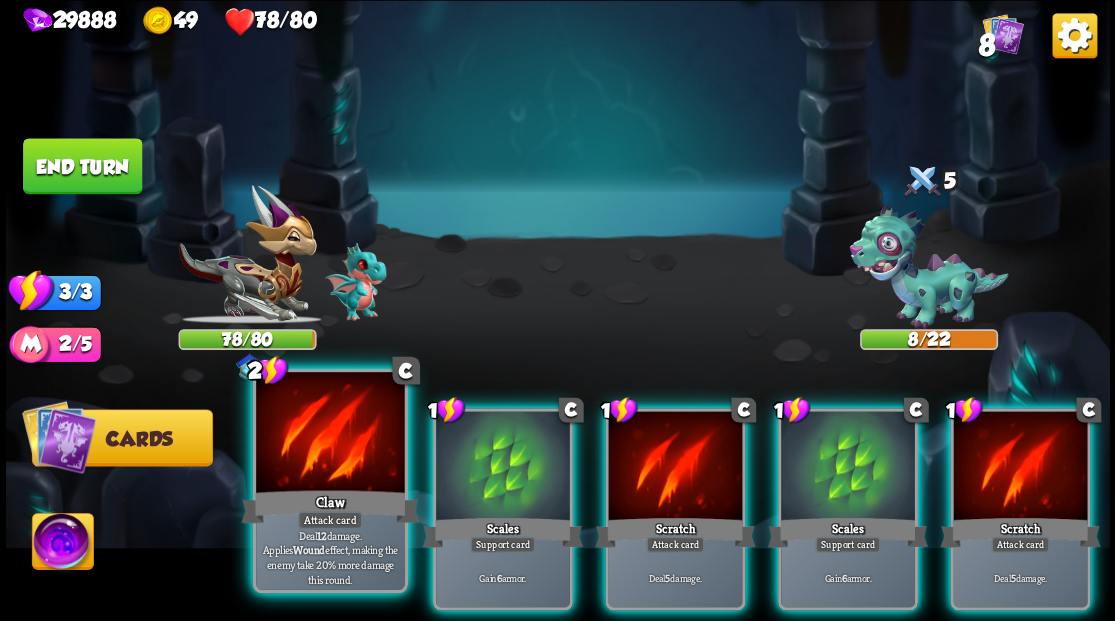 click at bounding box center (330, 434) 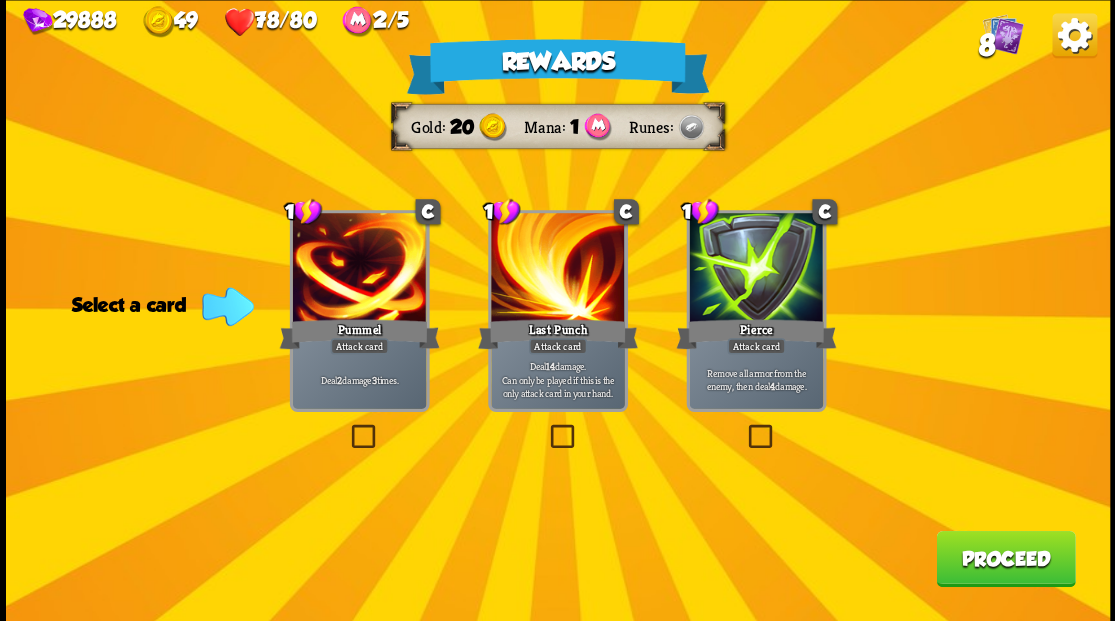 click at bounding box center (744, 427) 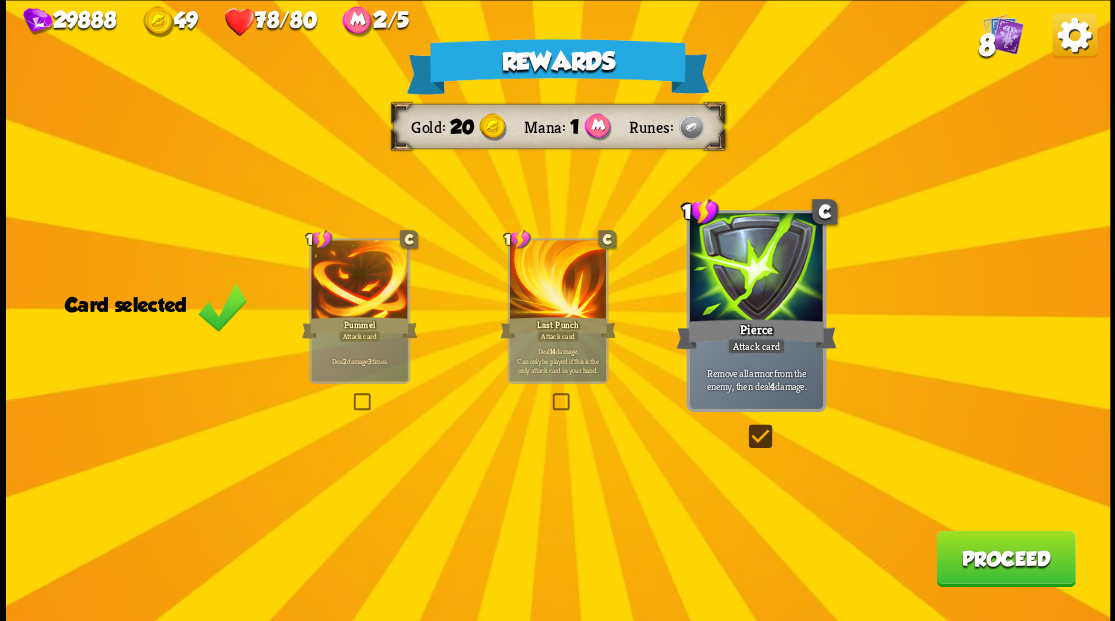 drag, startPoint x: 968, startPoint y: 560, endPoint x: 952, endPoint y: 541, distance: 24.839485 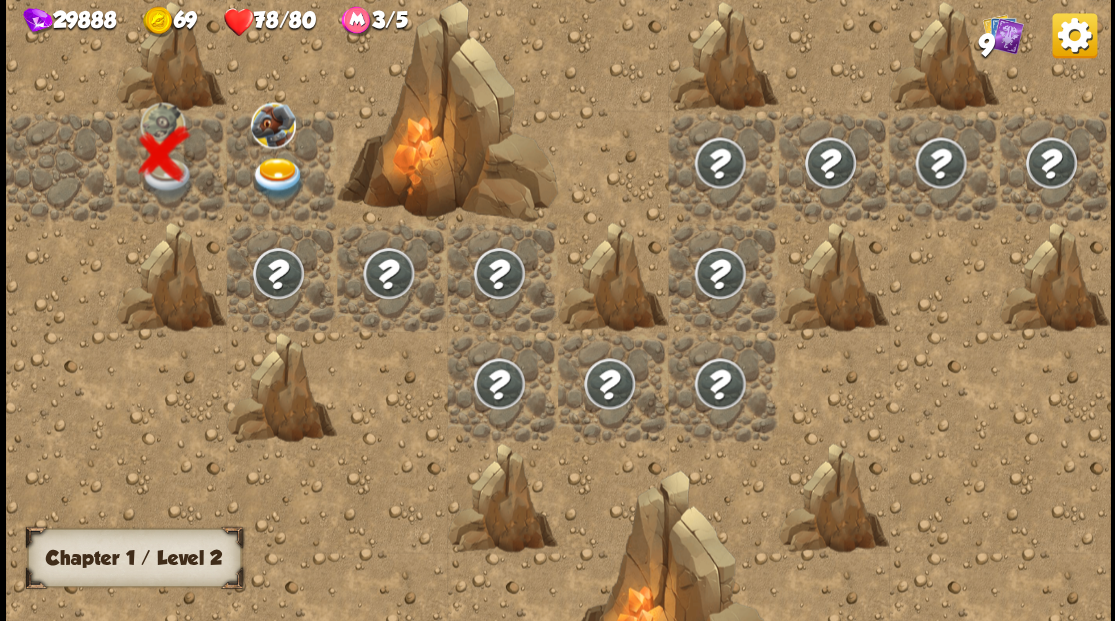 click at bounding box center [277, 178] 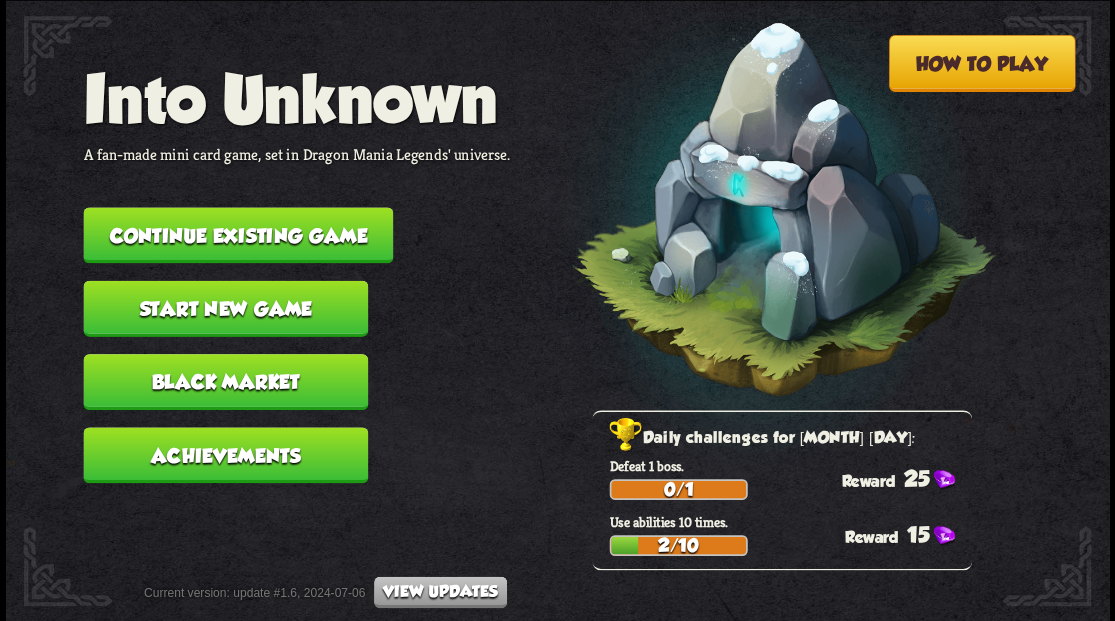 scroll, scrollTop: 0, scrollLeft: 0, axis: both 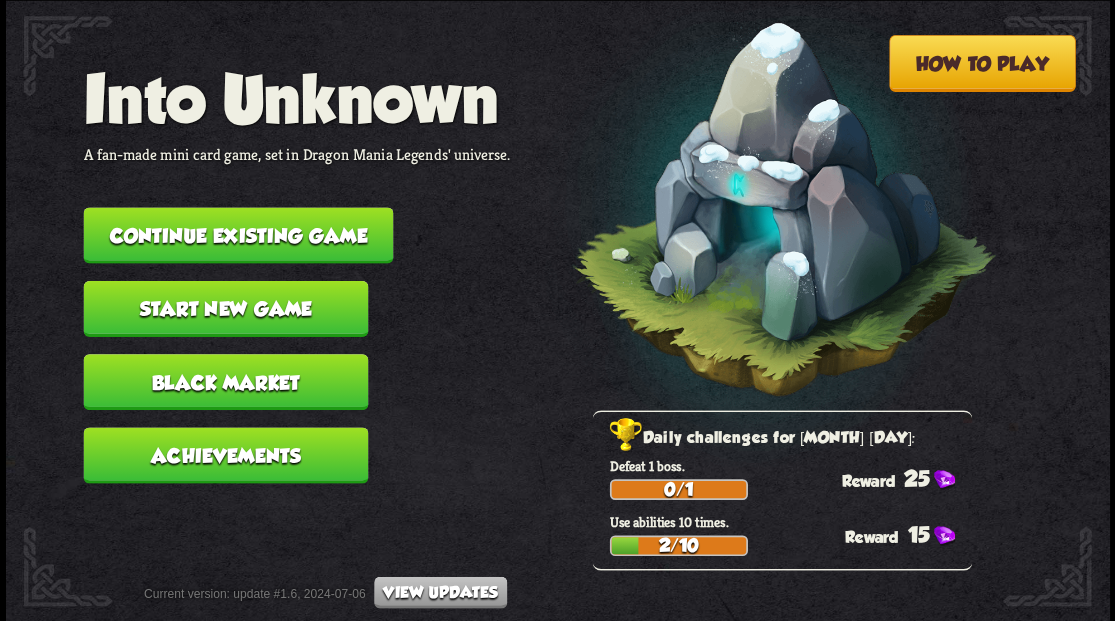 click on "Continue existing game" at bounding box center (238, 235) 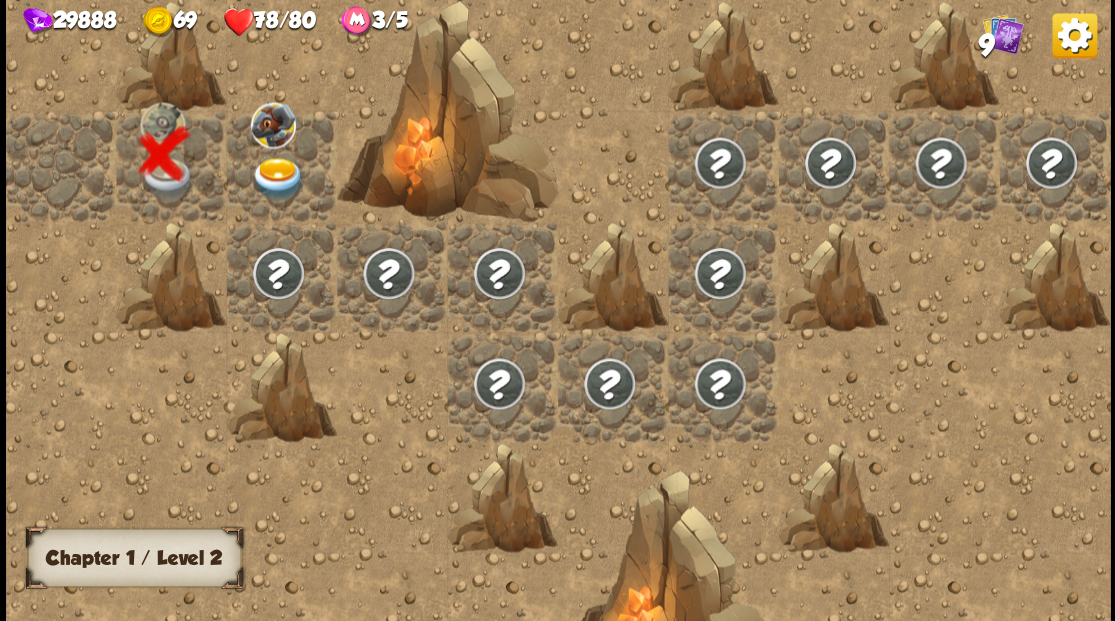 click at bounding box center [277, 178] 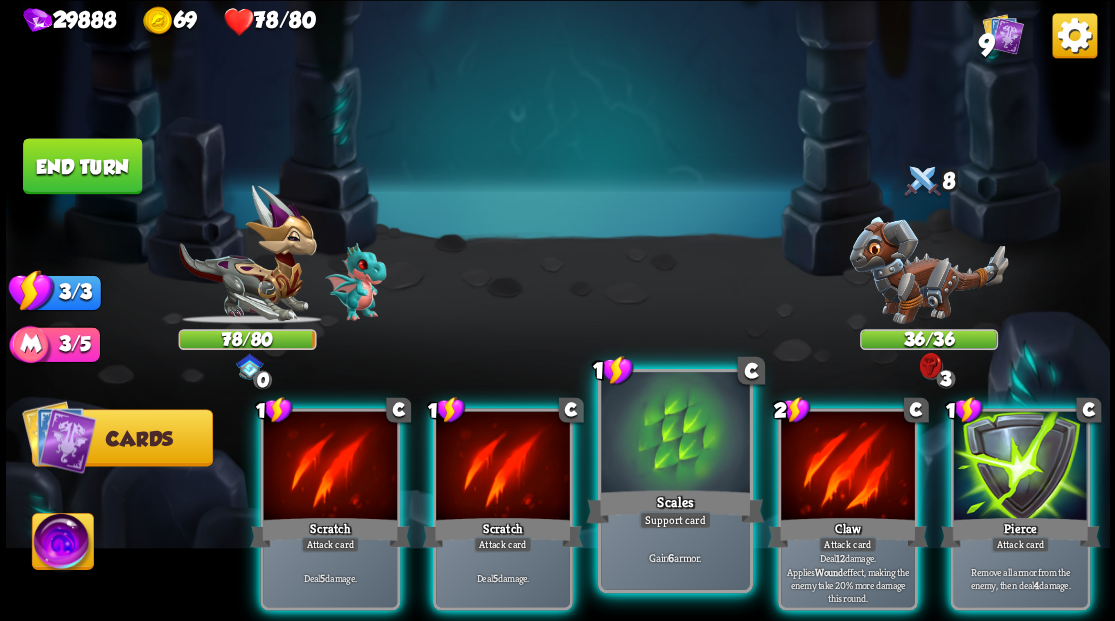 click at bounding box center [675, 434] 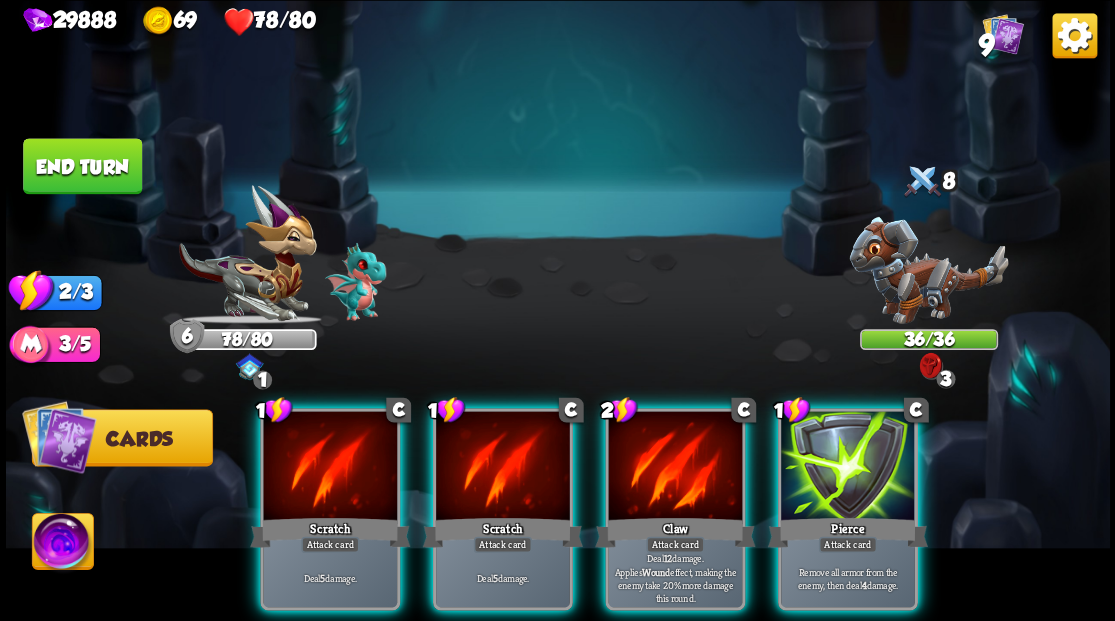 click at bounding box center (675, 467) 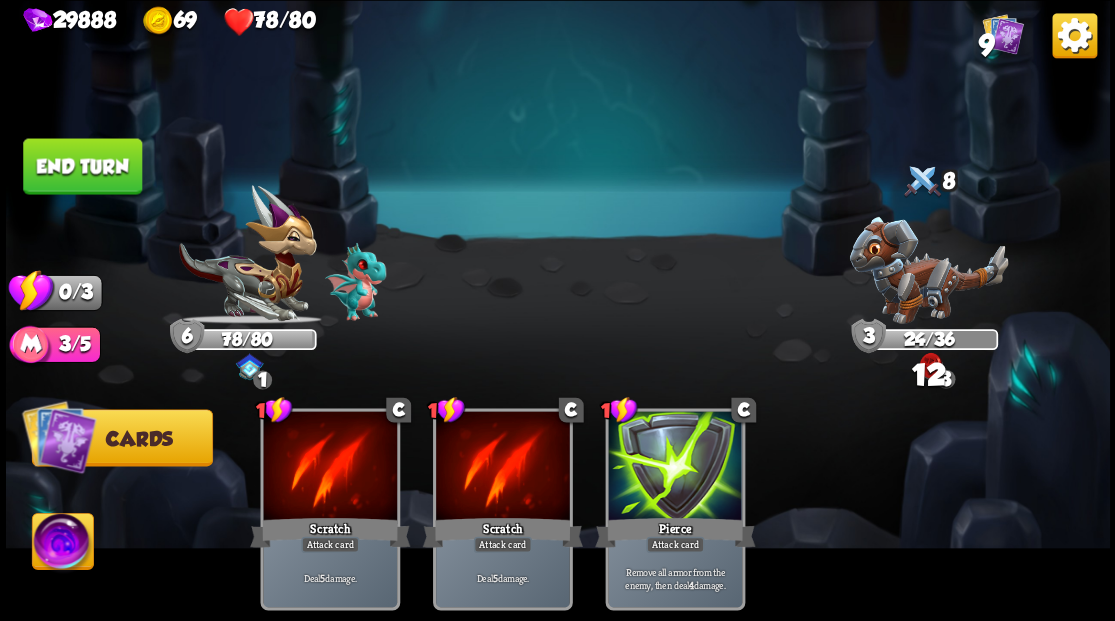 click on "End turn" at bounding box center [82, 166] 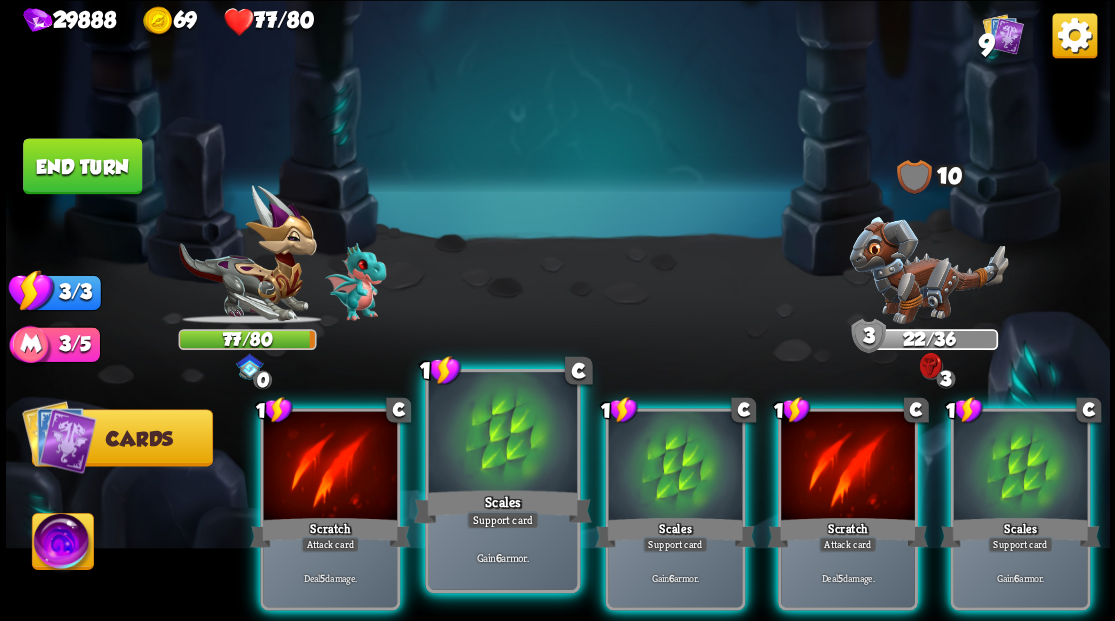 click at bounding box center [502, 434] 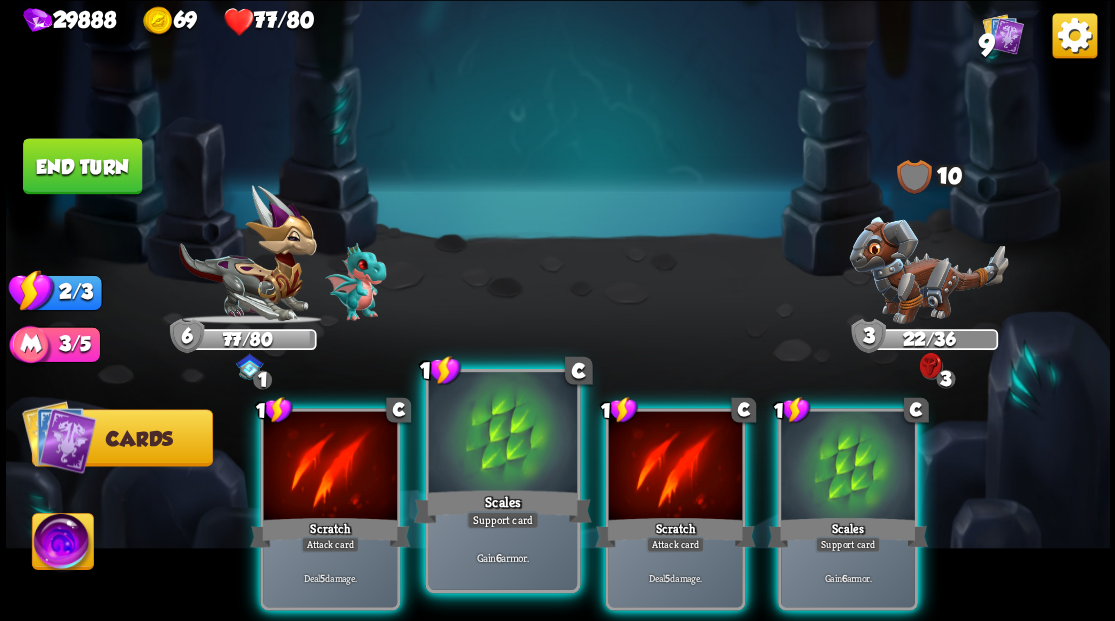 click at bounding box center [502, 434] 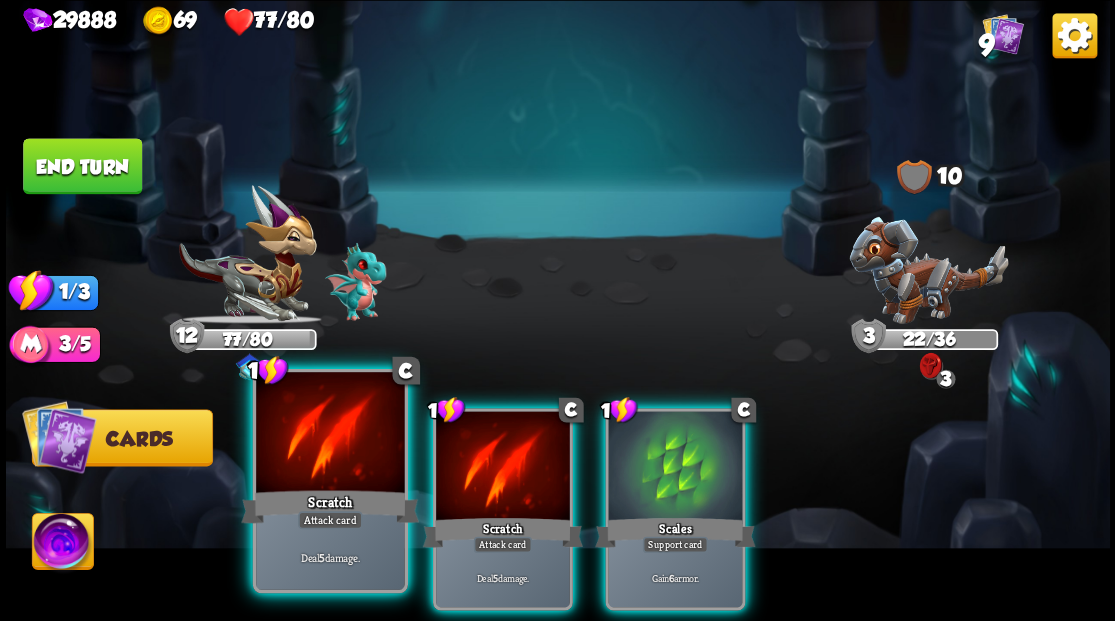 click at bounding box center (330, 434) 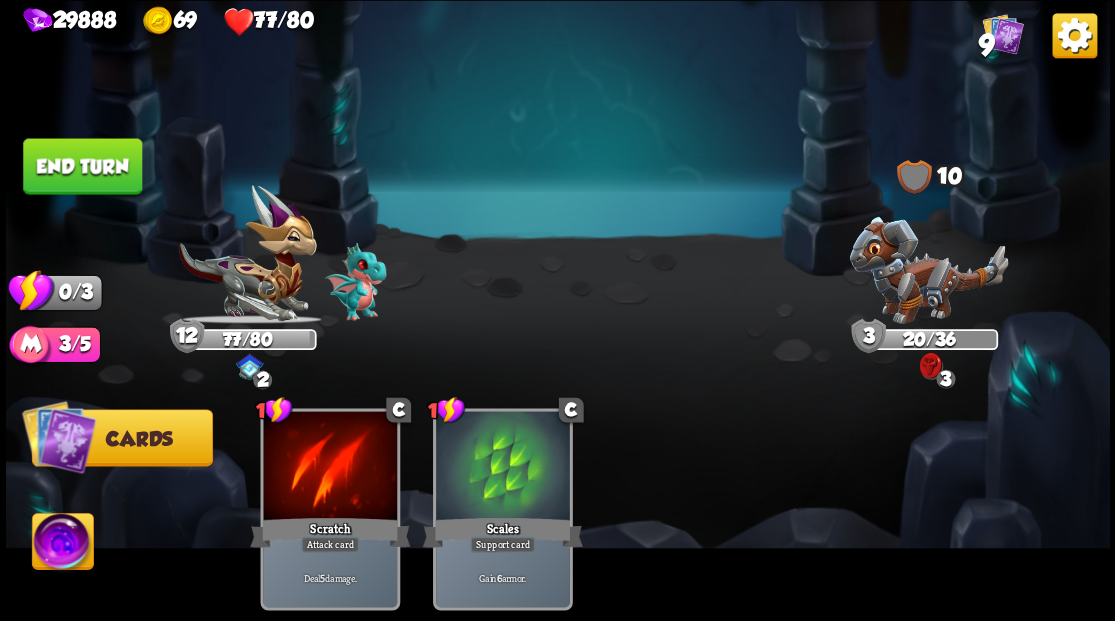 click at bounding box center [928, 269] 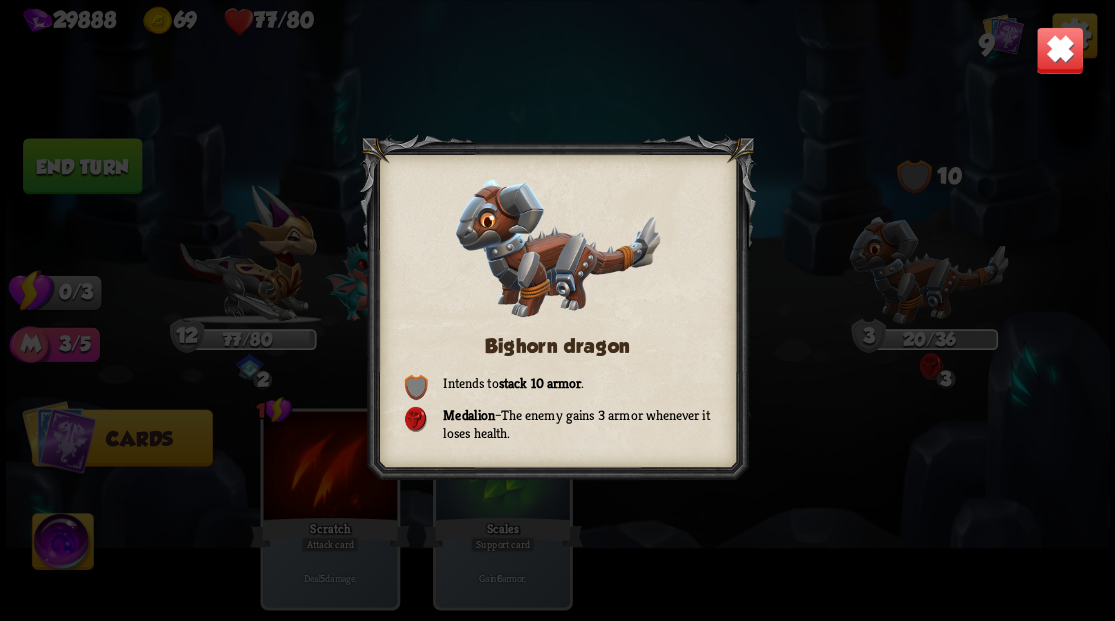 click at bounding box center (1059, 50) 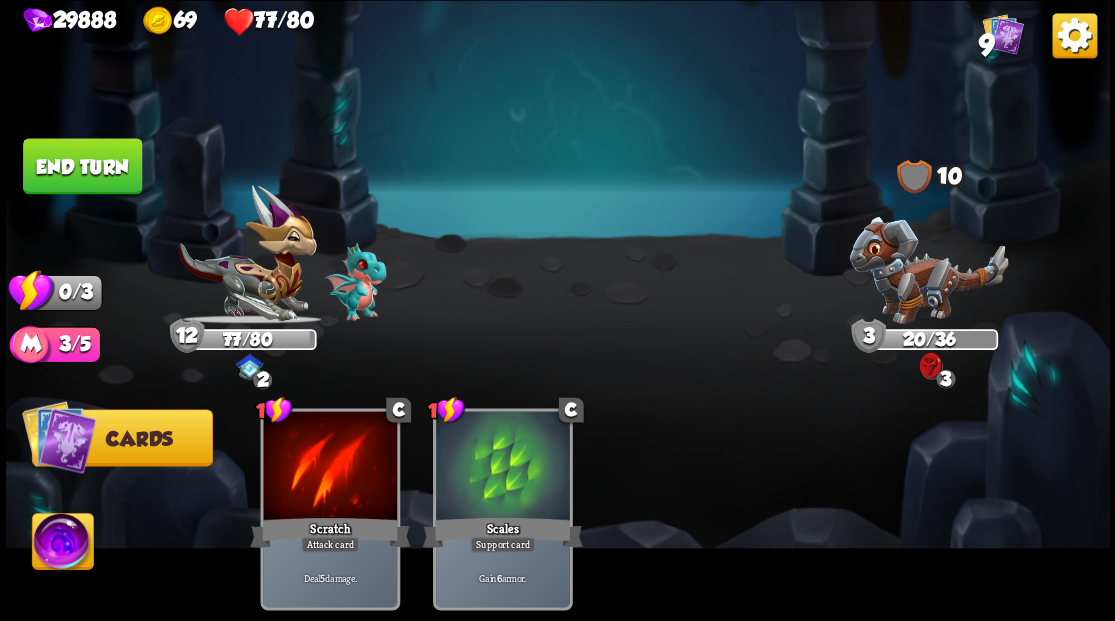 click on "End turn" at bounding box center [82, 166] 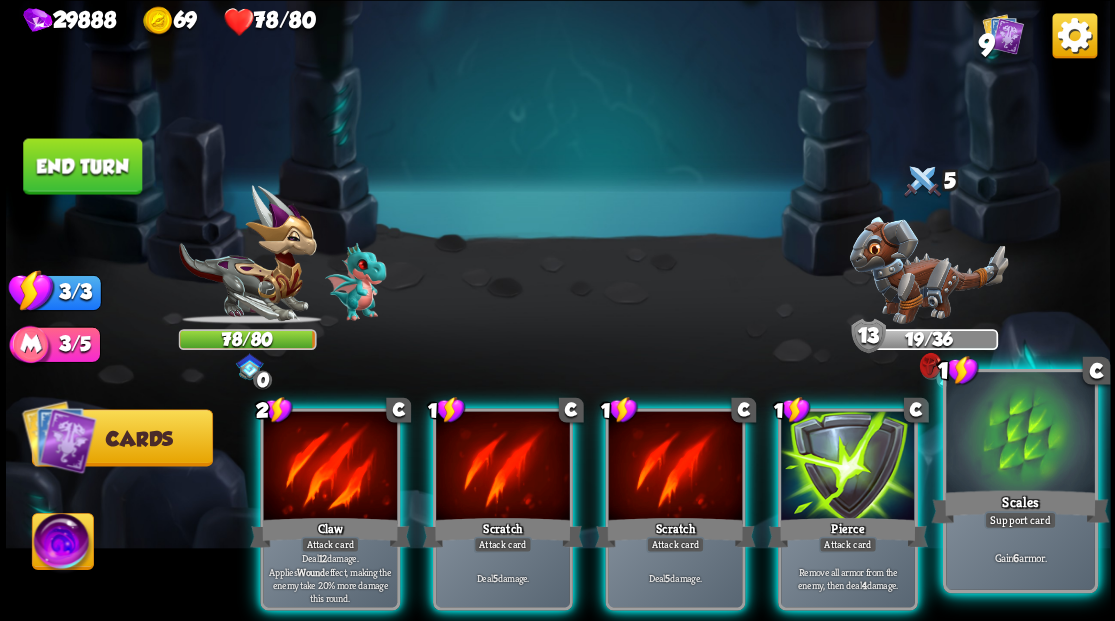 click at bounding box center [1020, 434] 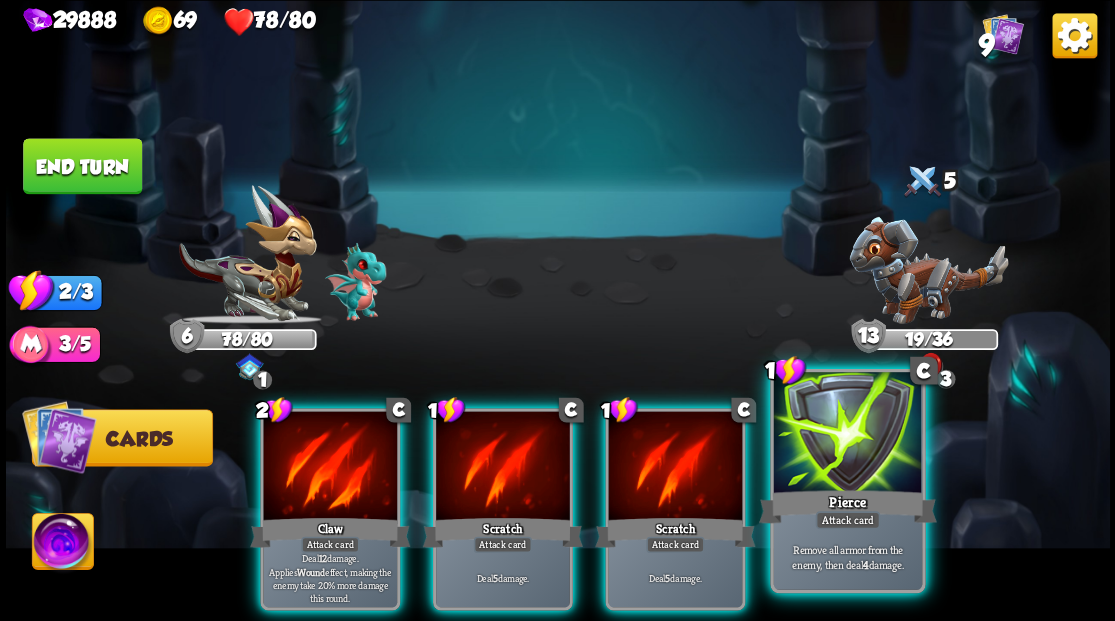 click at bounding box center (847, 434) 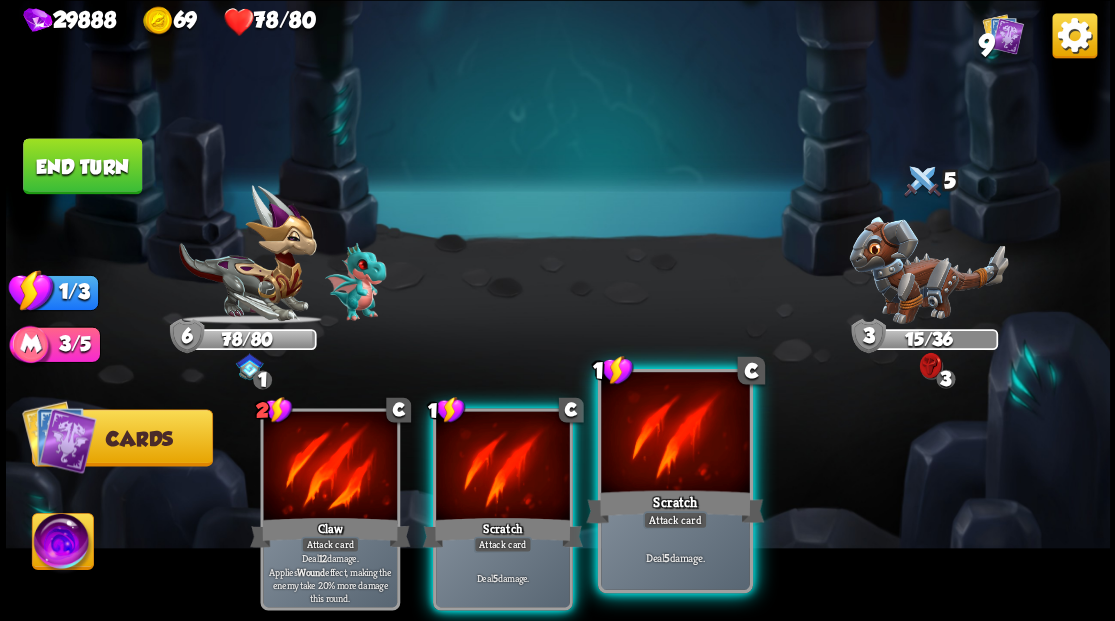 click at bounding box center [675, 434] 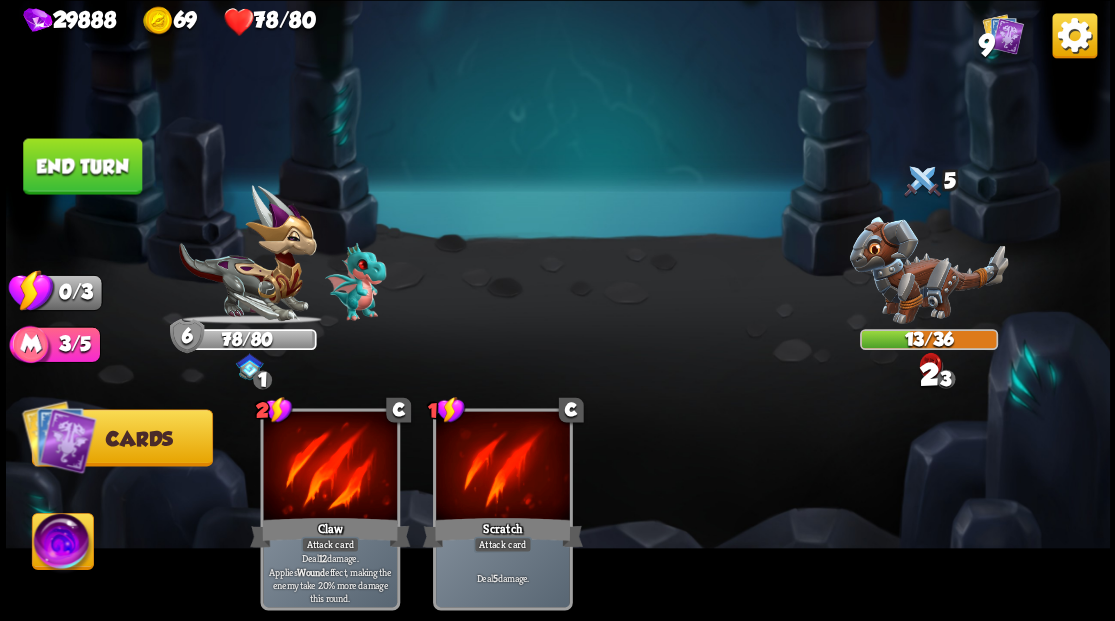 drag, startPoint x: 112, startPoint y: 172, endPoint x: 336, endPoint y: 185, distance: 224.37692 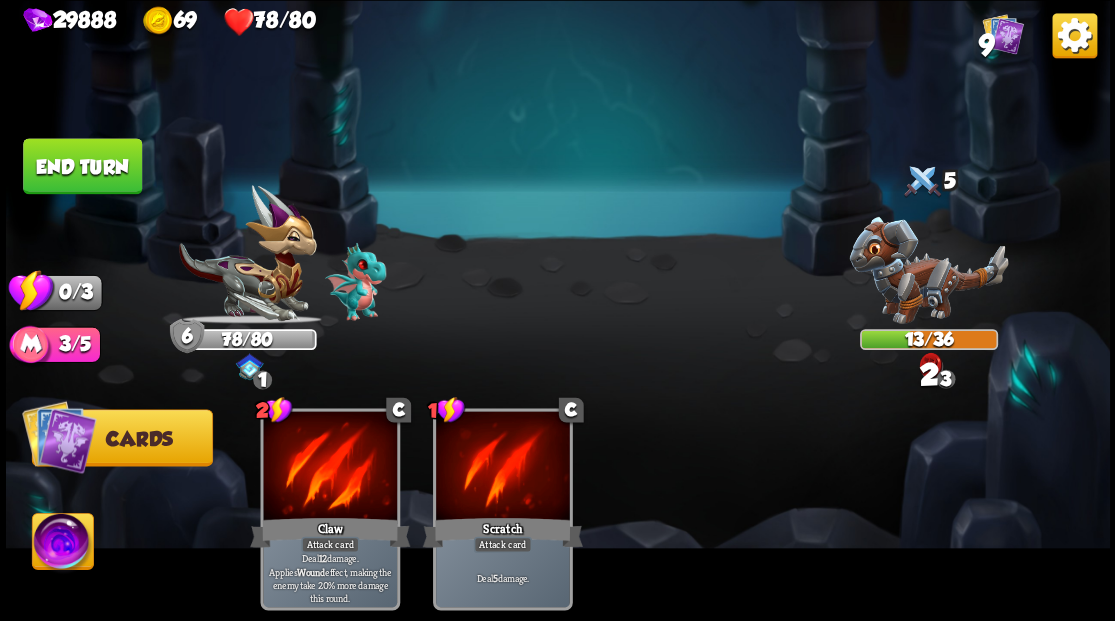 click on "End turn" at bounding box center (82, 166) 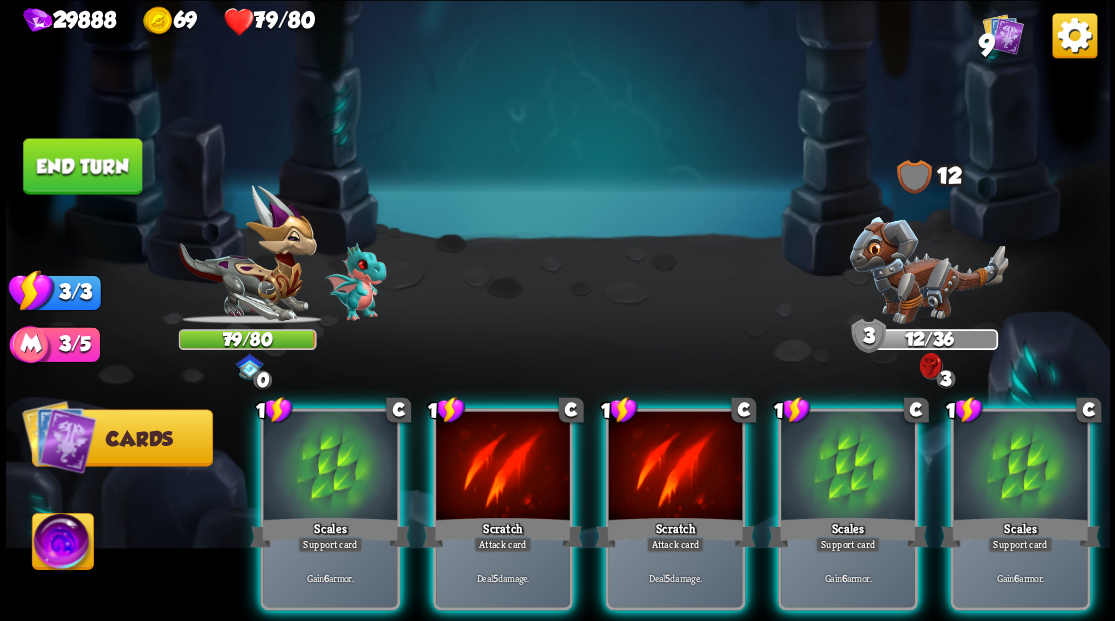 click at bounding box center [928, 269] 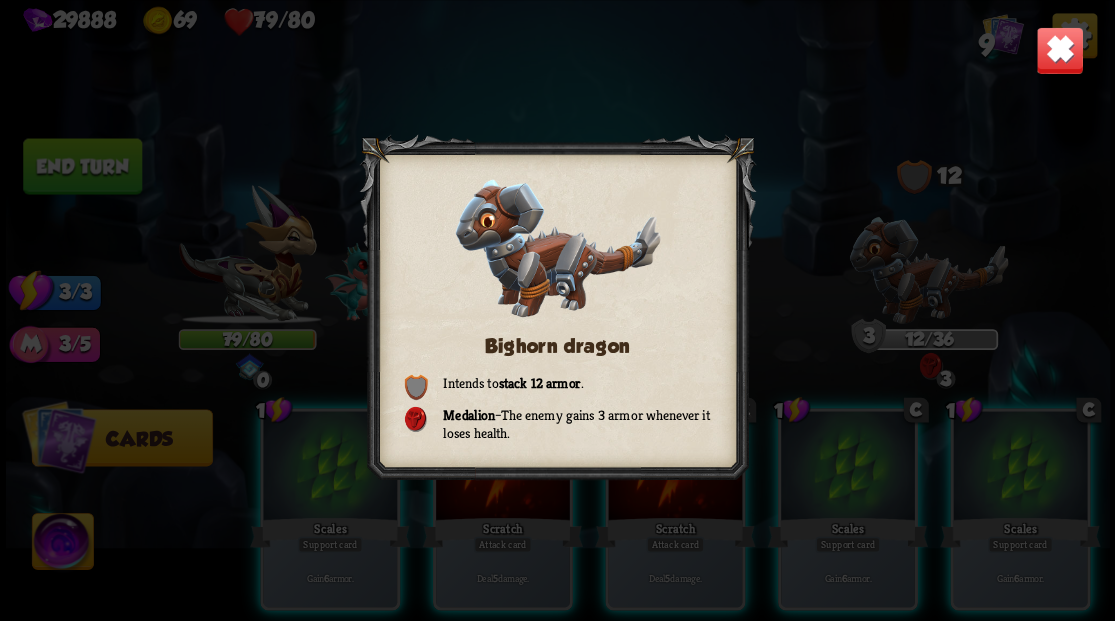 click at bounding box center (1059, 50) 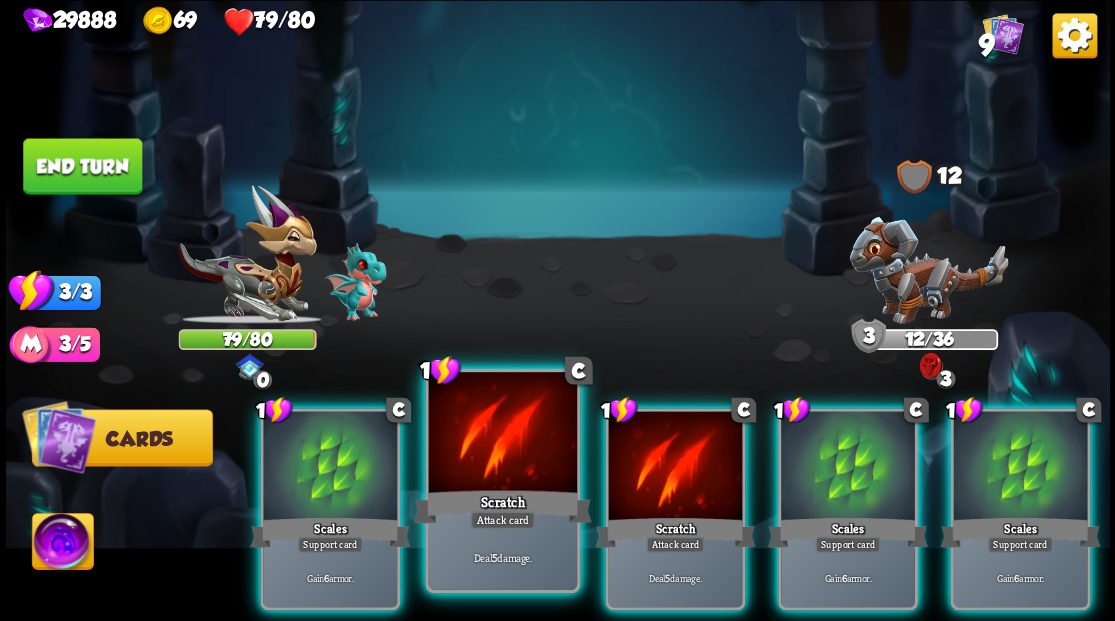 click at bounding box center (502, 434) 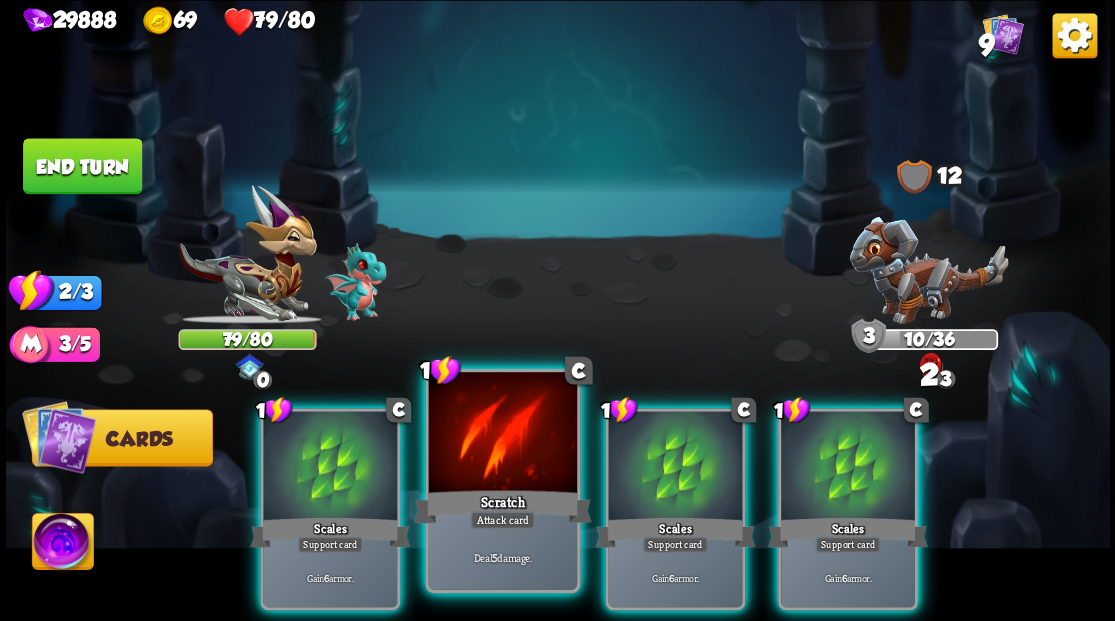 click at bounding box center [502, 434] 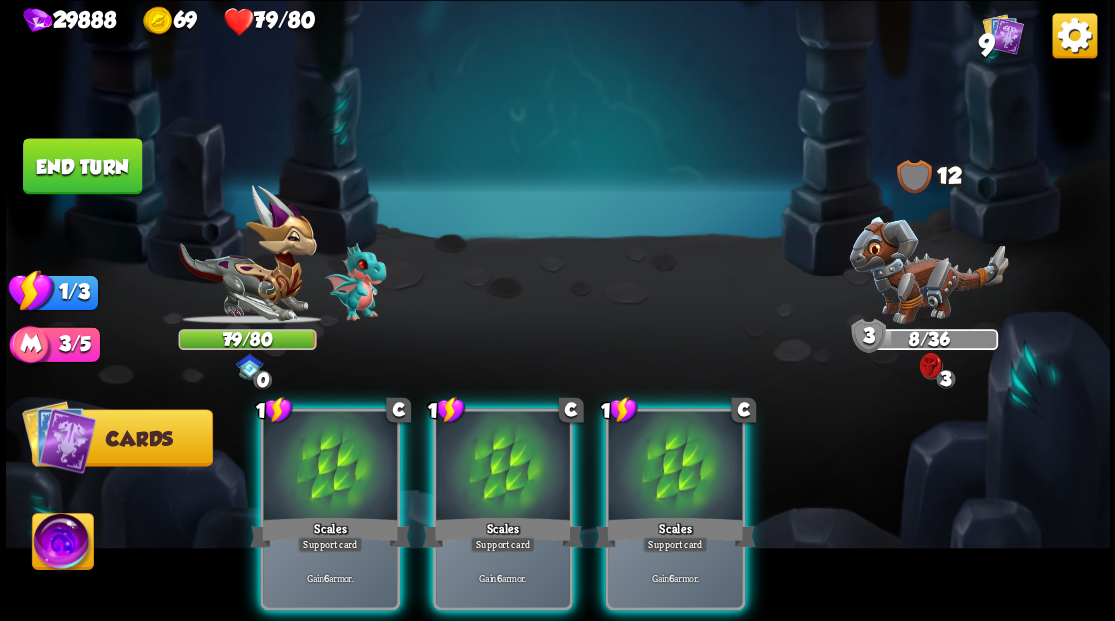 click at bounding box center (503, 467) 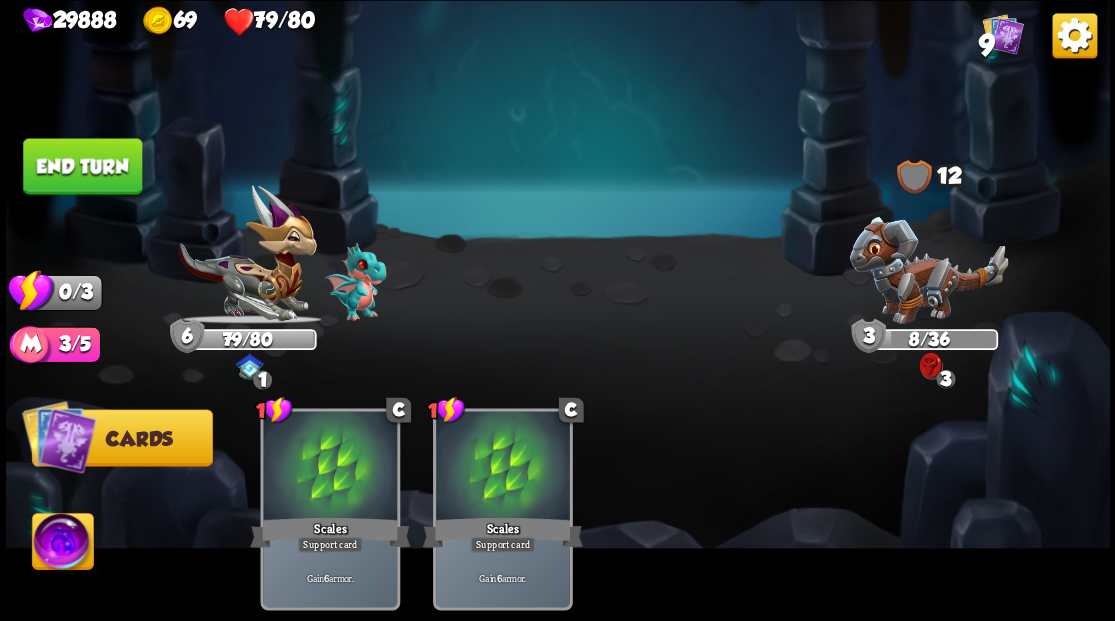 click on "End turn" at bounding box center (82, 166) 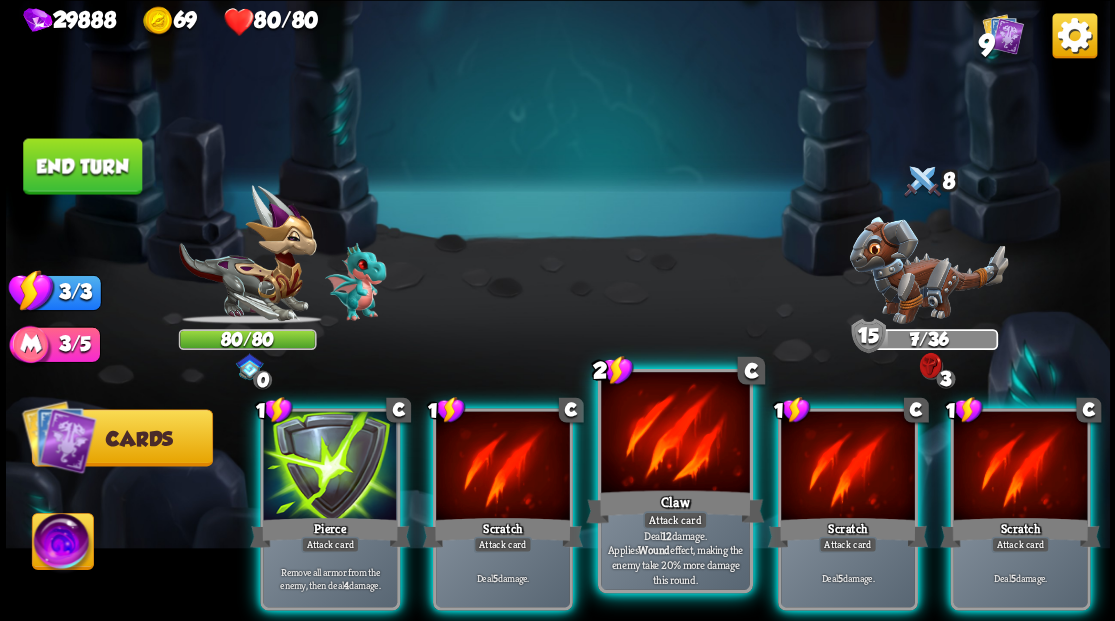 click at bounding box center [675, 434] 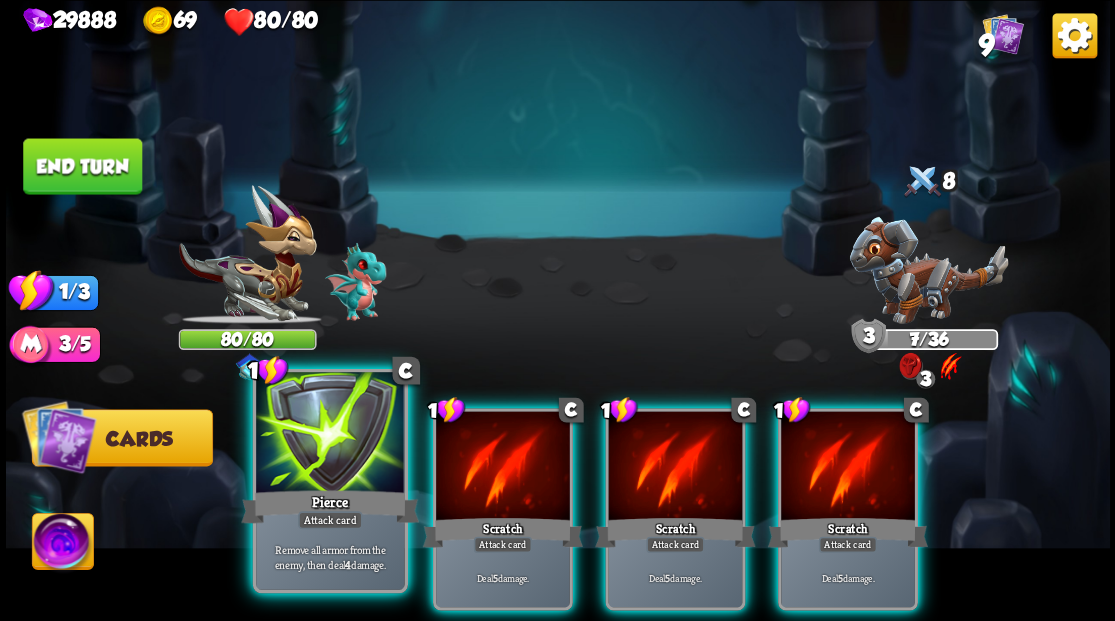 click at bounding box center (330, 434) 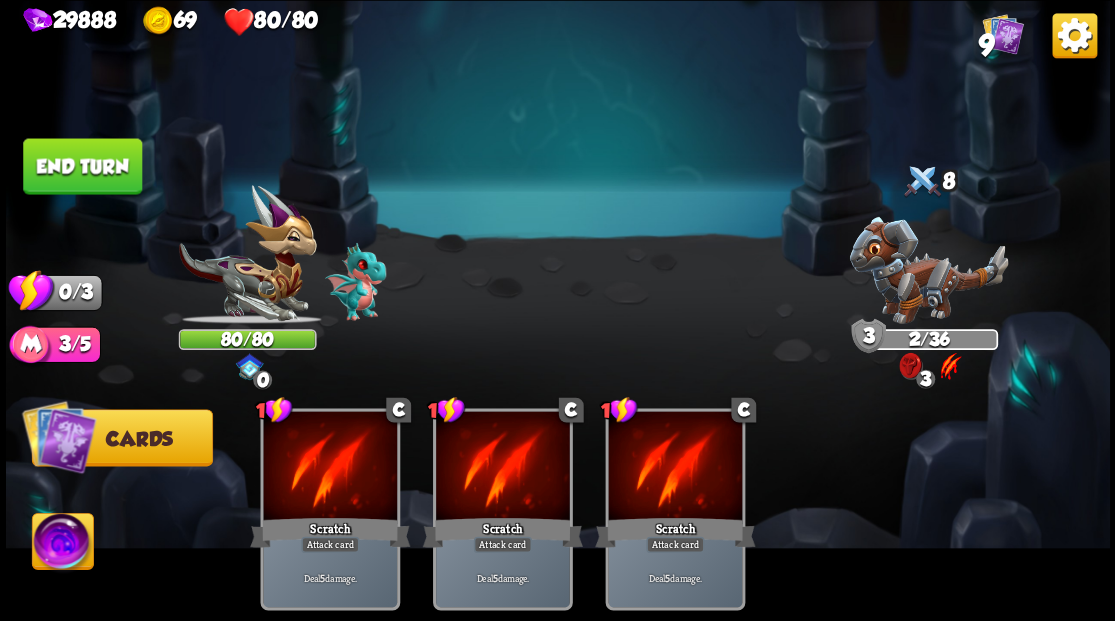 click on "End turn" at bounding box center [82, 166] 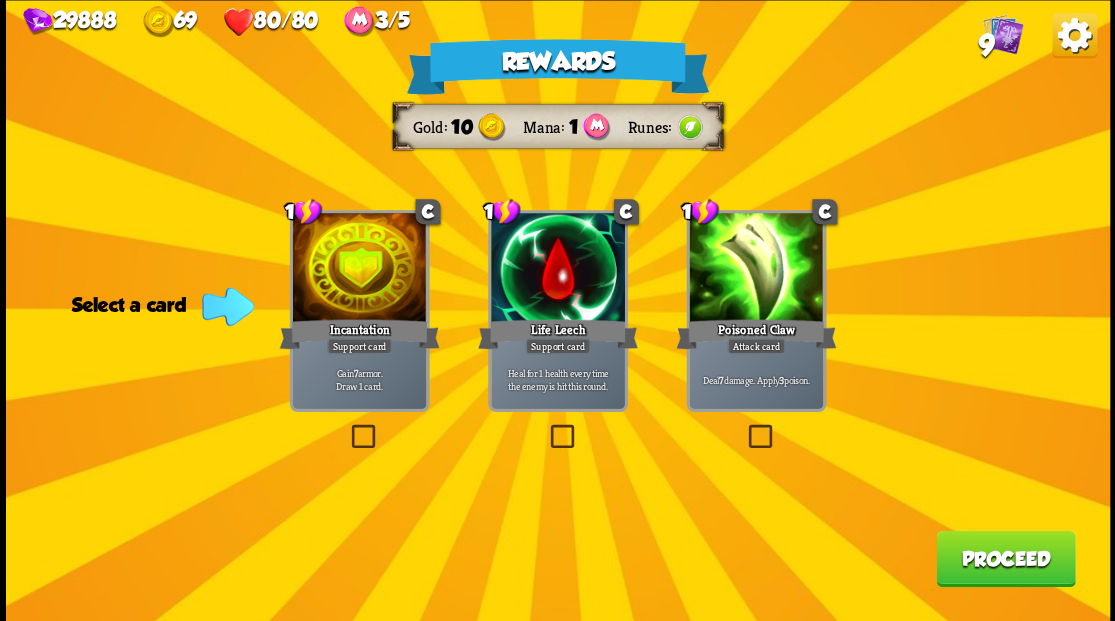 click at bounding box center (347, 427) 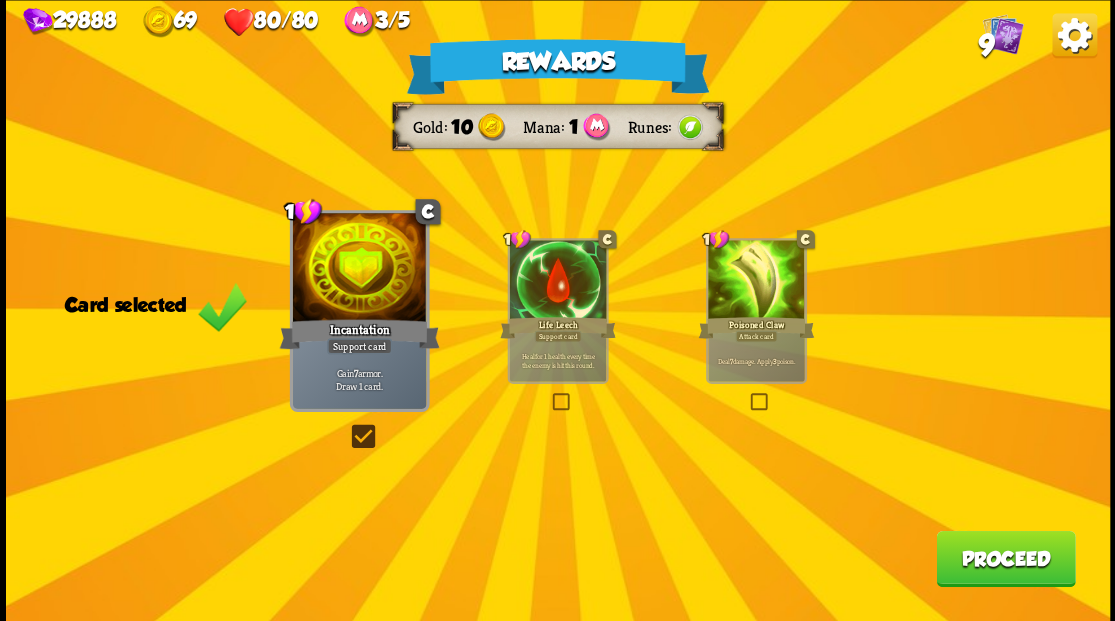 click on "Proceed" at bounding box center [1005, 558] 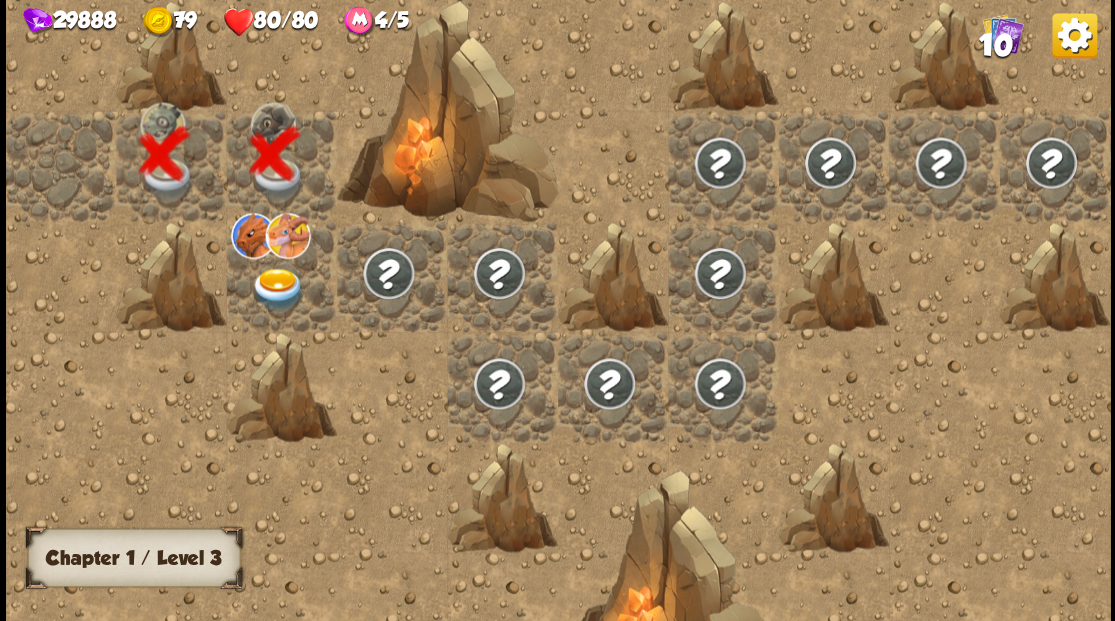 click at bounding box center [277, 288] 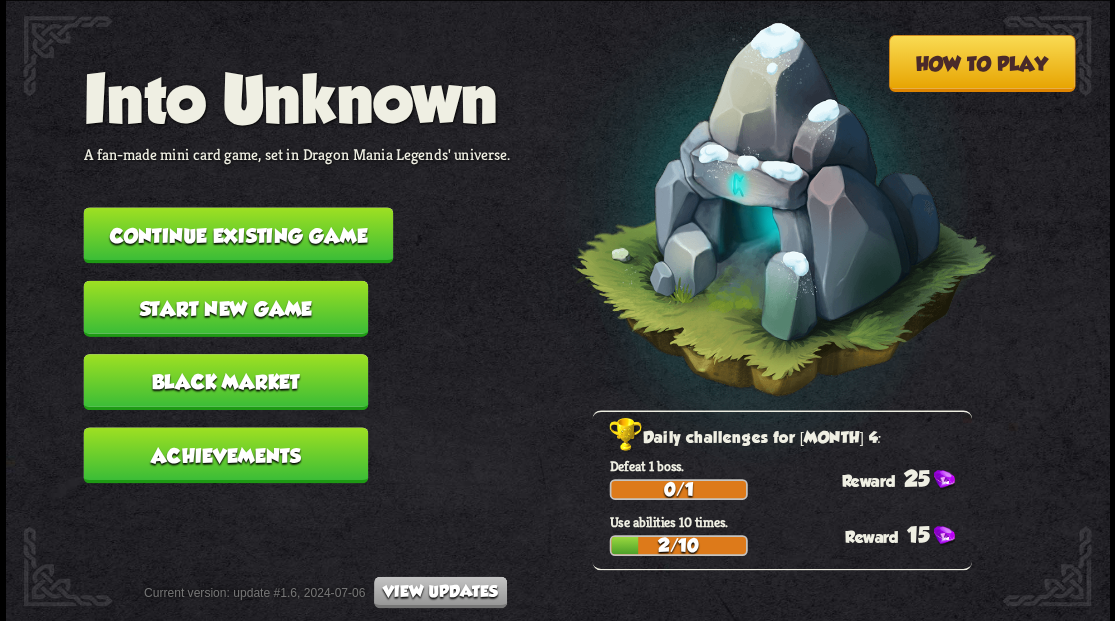 scroll, scrollTop: 0, scrollLeft: 0, axis: both 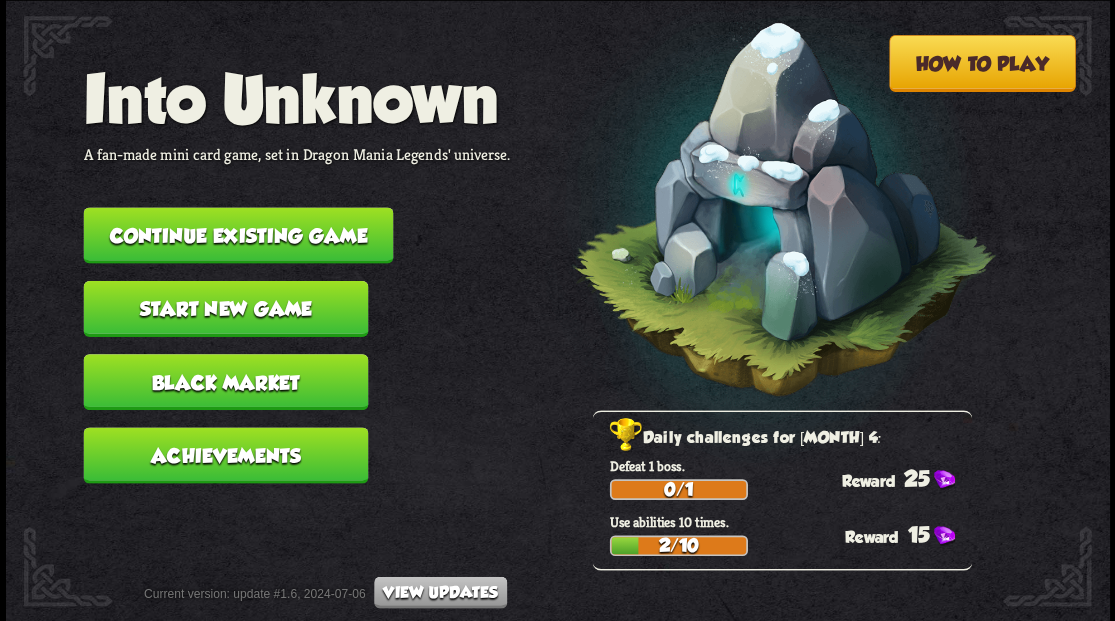 click on "Continue existing game" at bounding box center (238, 235) 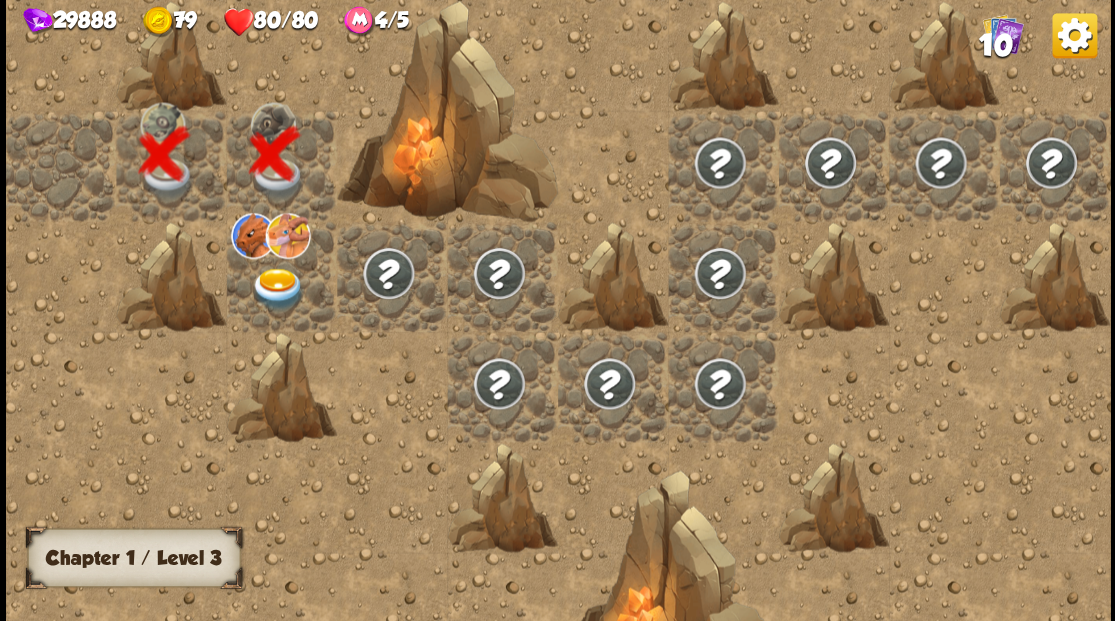 click at bounding box center [277, 288] 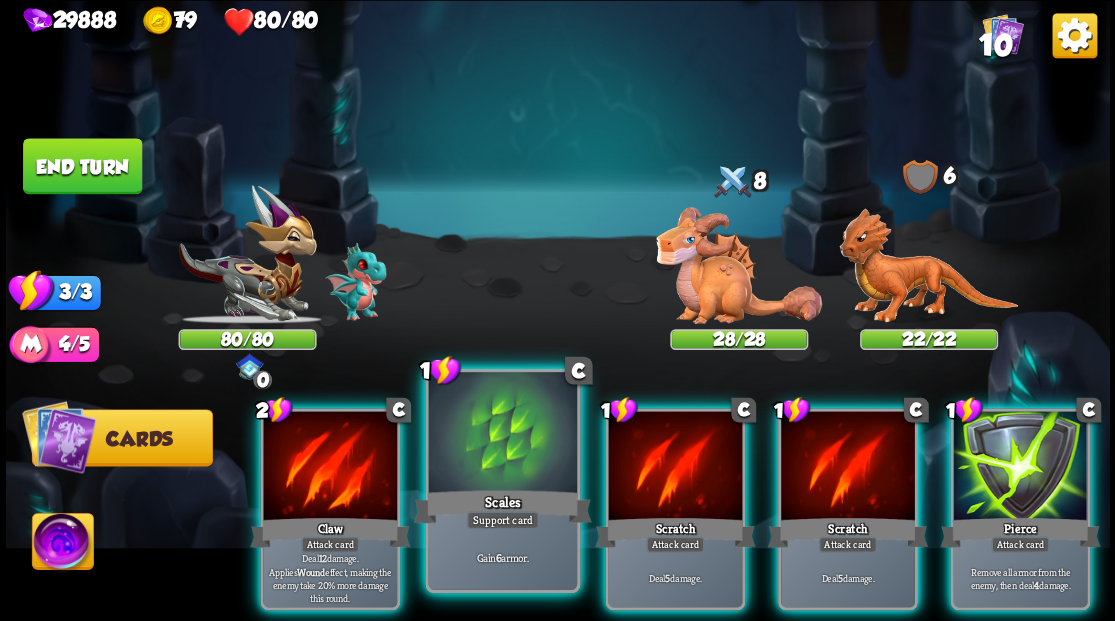 click at bounding box center [502, 434] 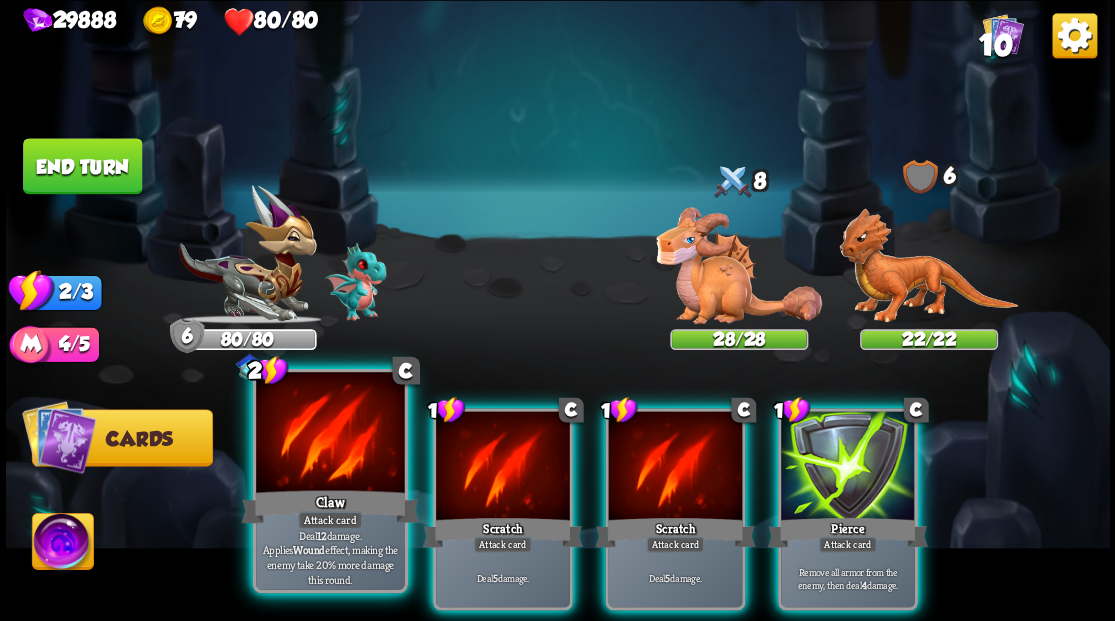 click at bounding box center (330, 434) 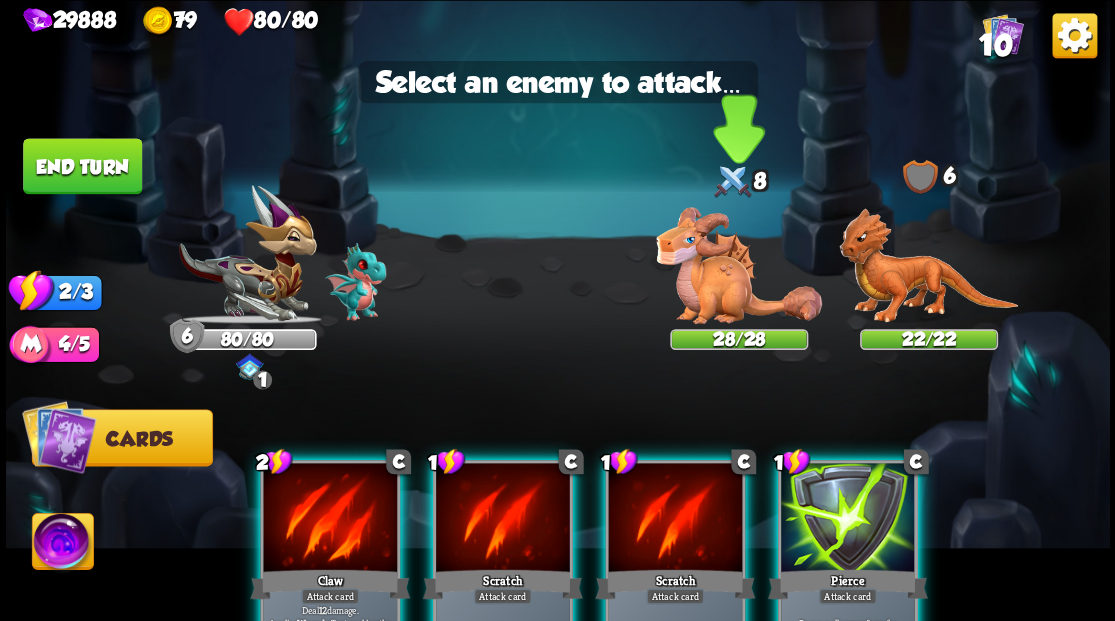 click at bounding box center (739, 265) 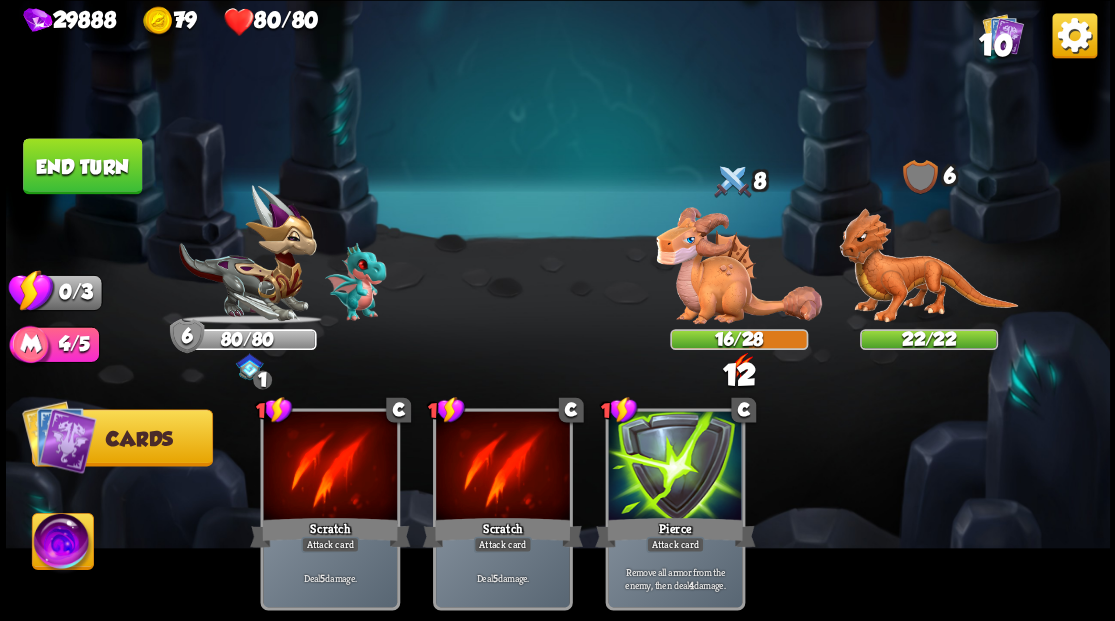 click on "End turn" at bounding box center (82, 166) 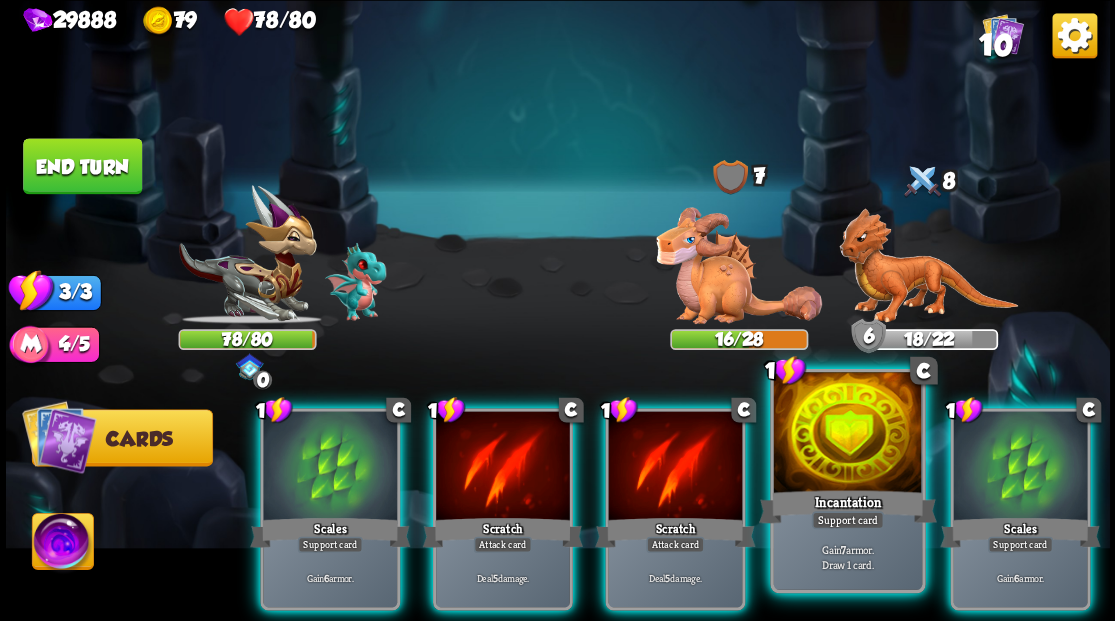 click at bounding box center (847, 434) 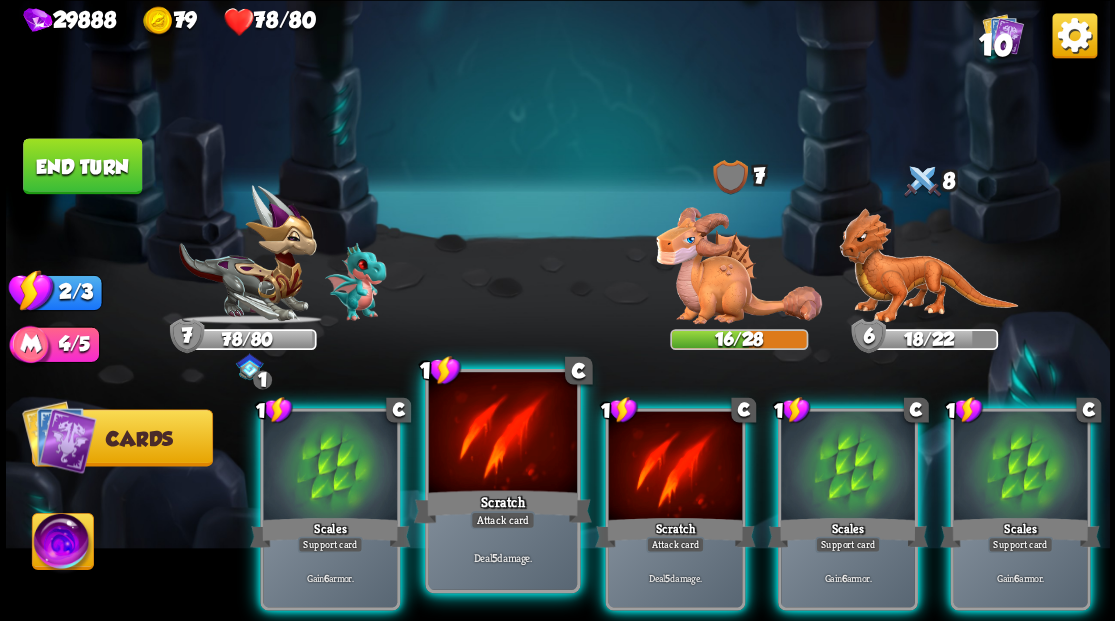 click at bounding box center [502, 434] 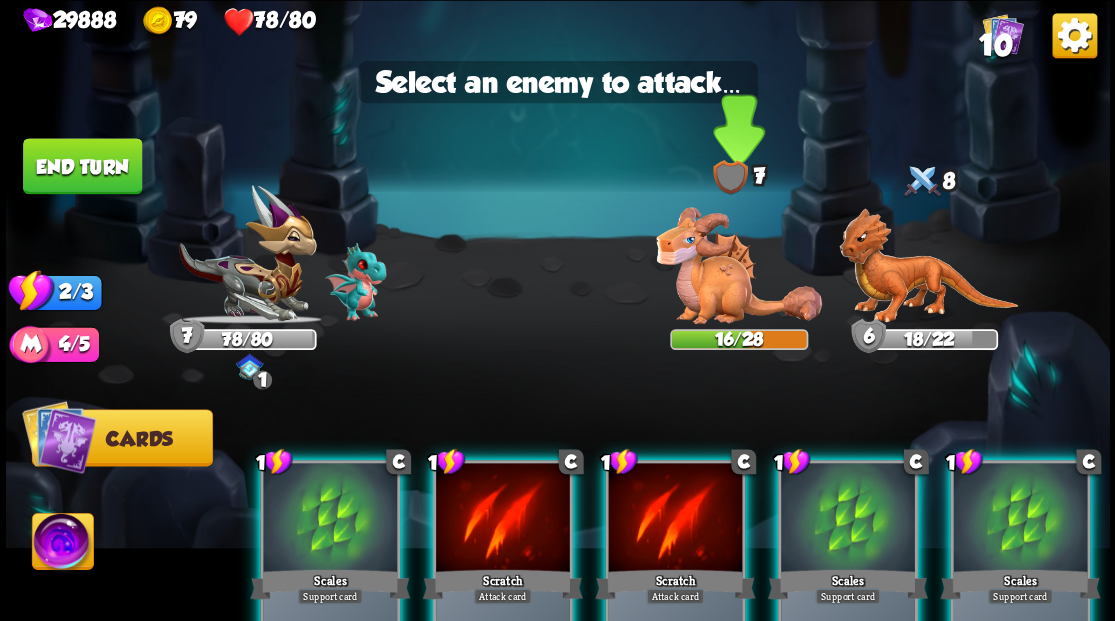 click at bounding box center [739, 265] 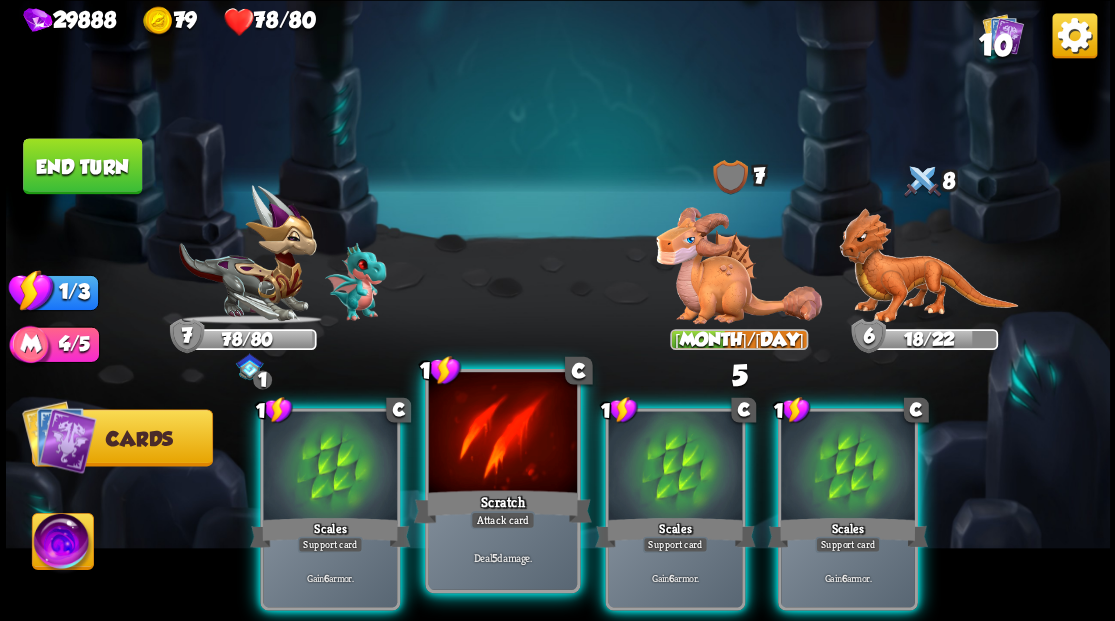 drag, startPoint x: 519, startPoint y: 435, endPoint x: 558, endPoint y: 394, distance: 56.586216 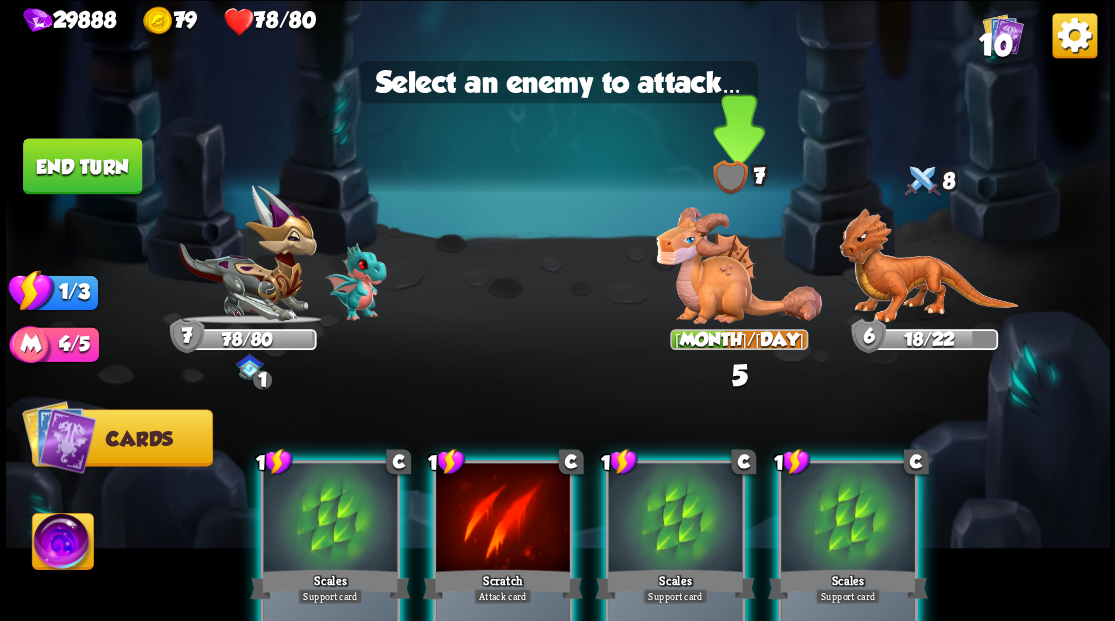 click at bounding box center [739, 265] 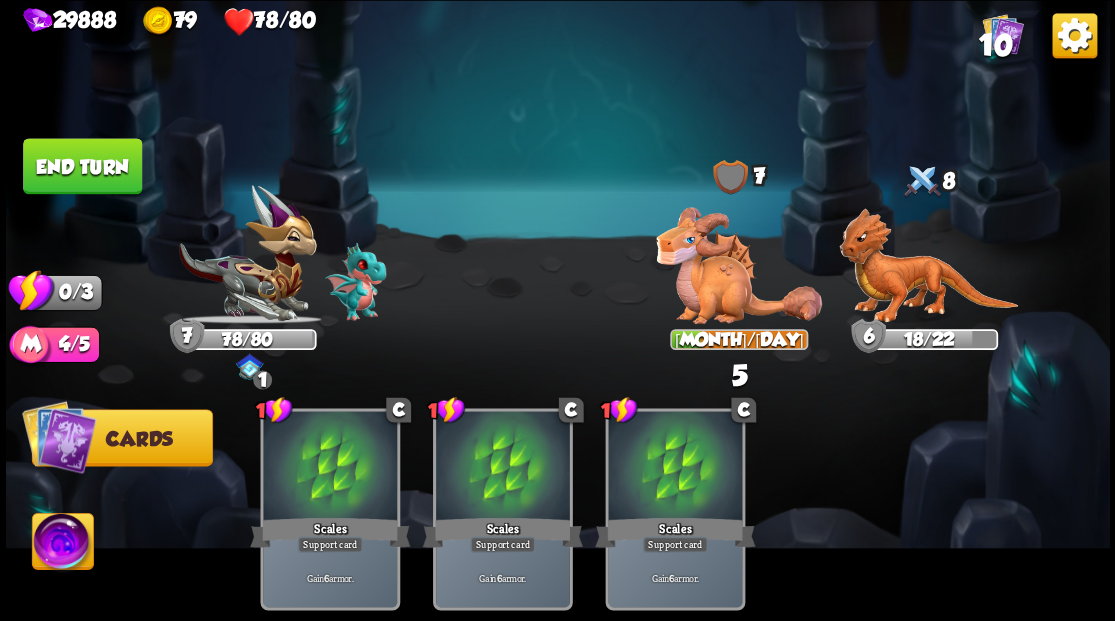 click on "End turn" at bounding box center [82, 166] 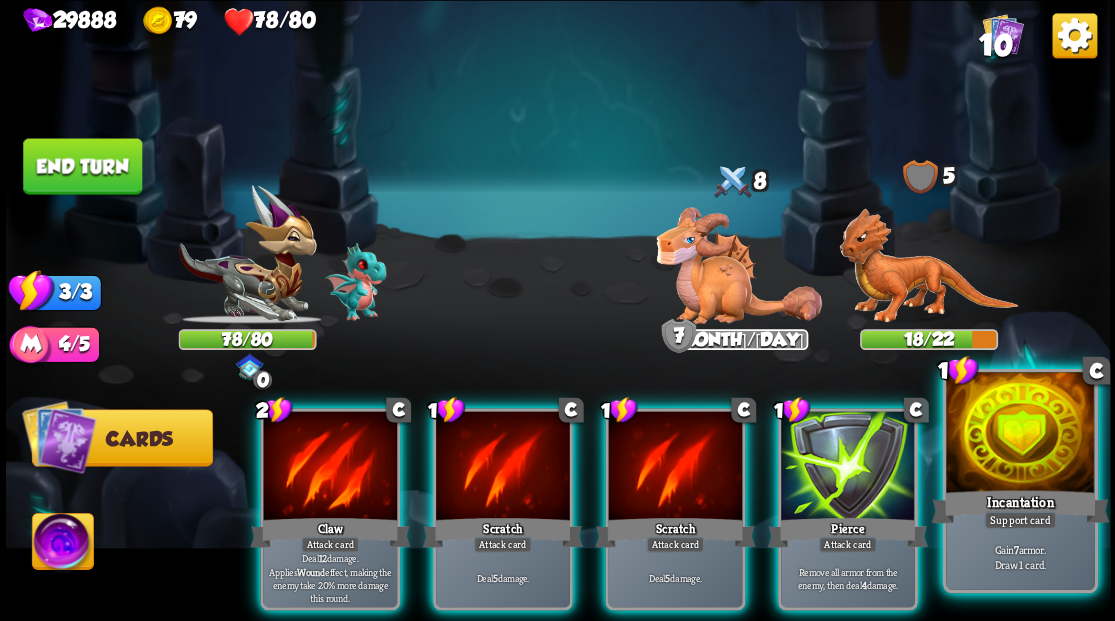 click at bounding box center [1020, 434] 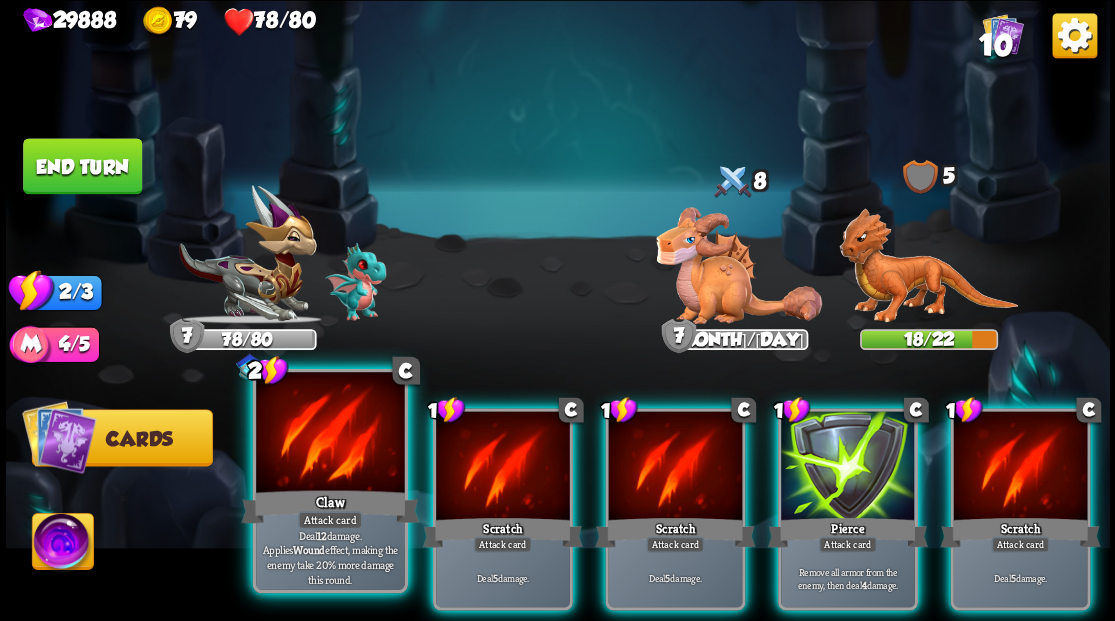 click at bounding box center (330, 434) 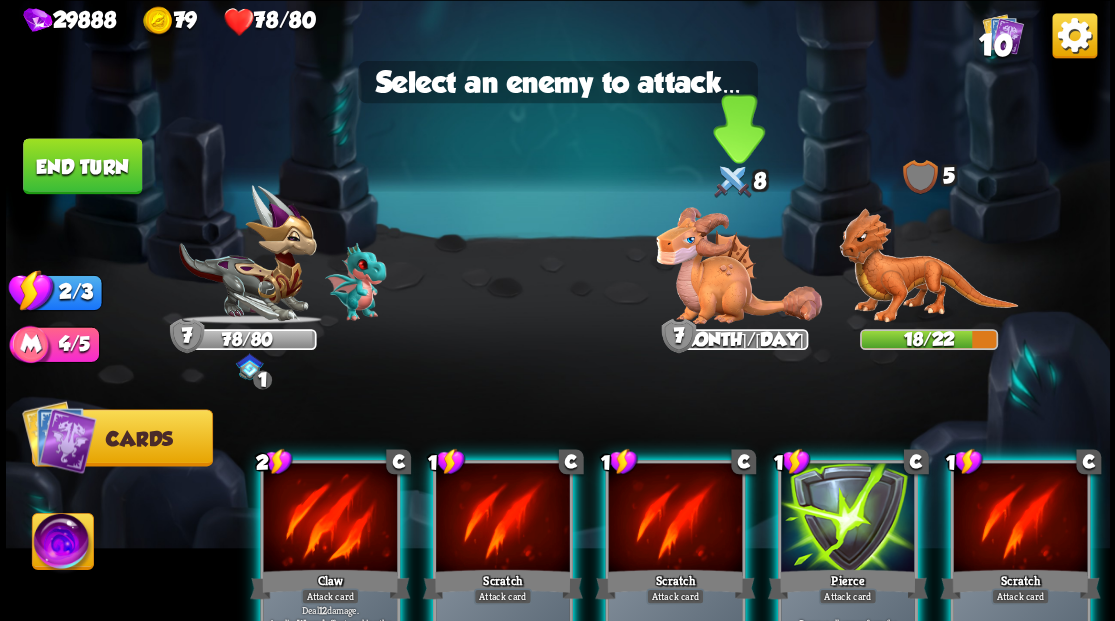 click at bounding box center (739, 265) 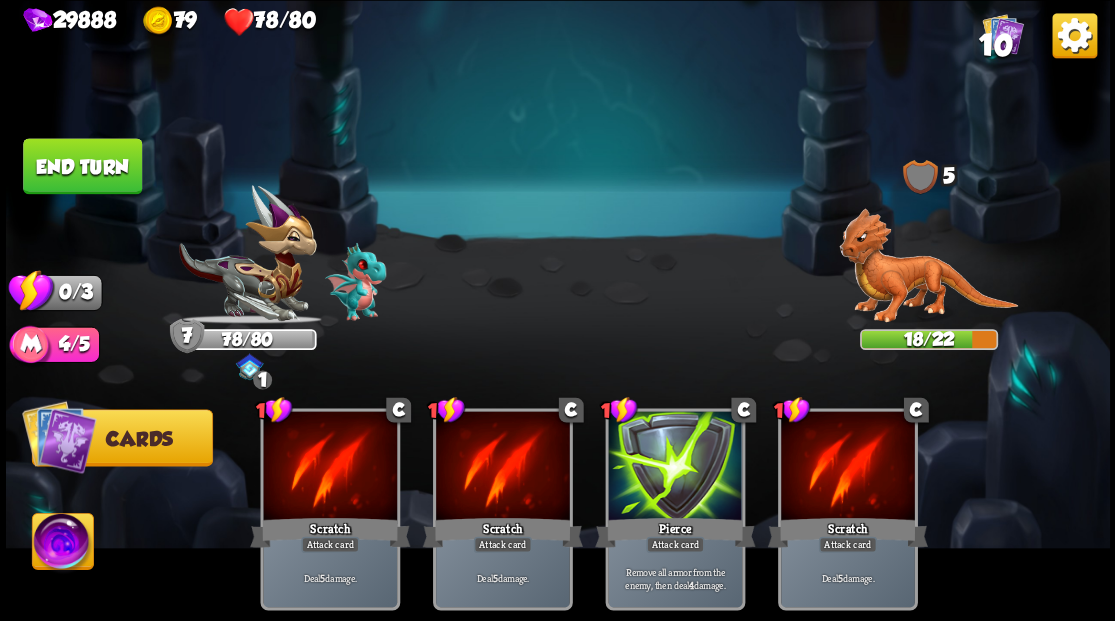 click on "End turn" at bounding box center [82, 166] 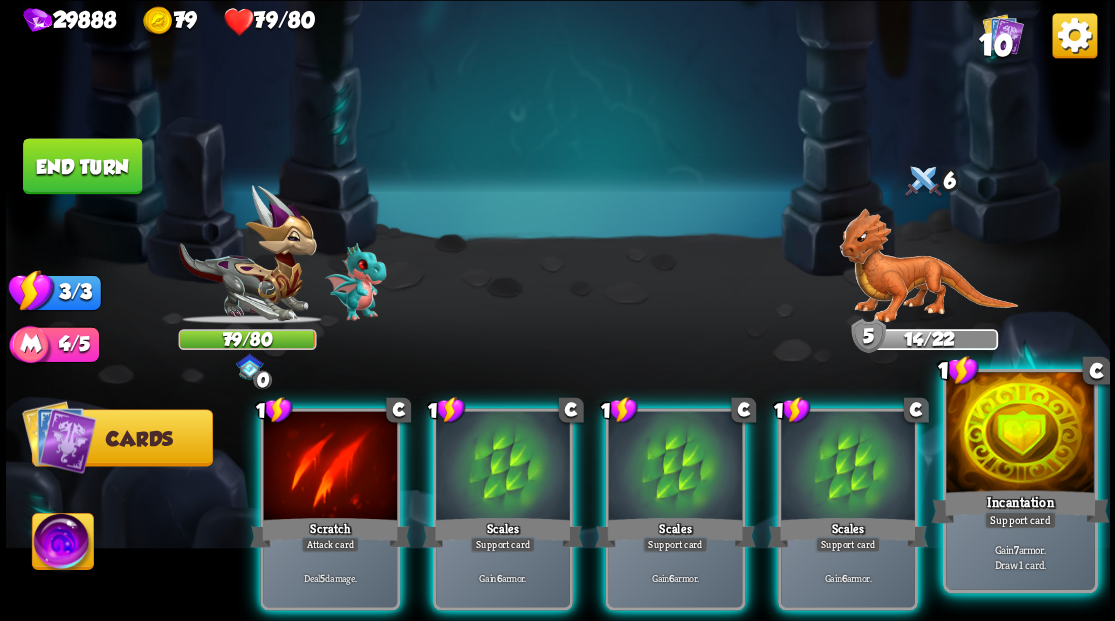 click at bounding box center (1020, 434) 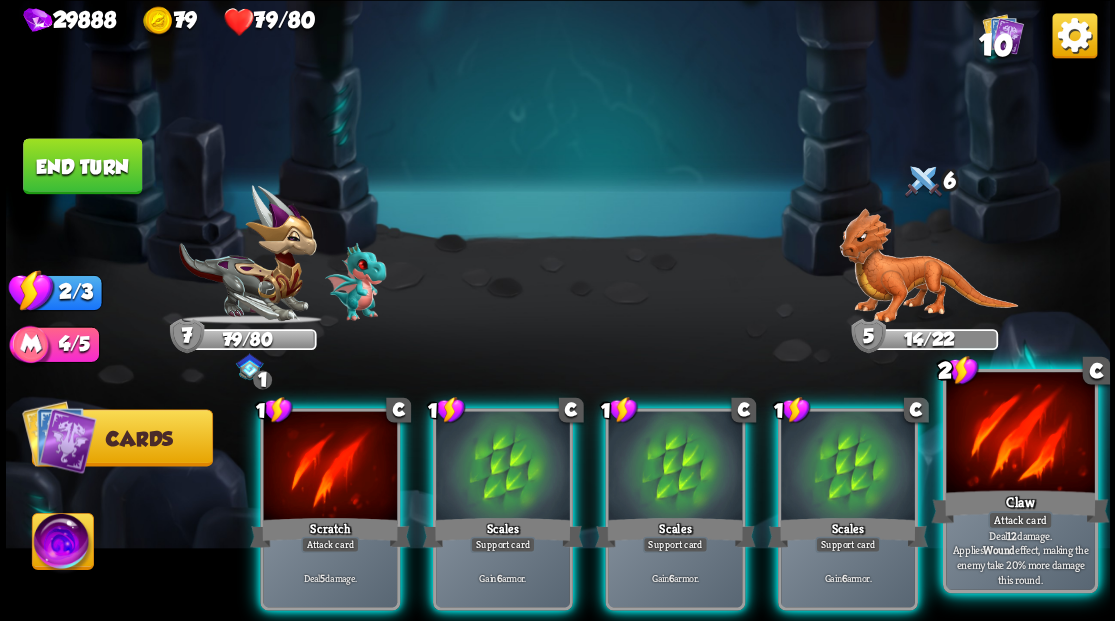 click at bounding box center (1020, 434) 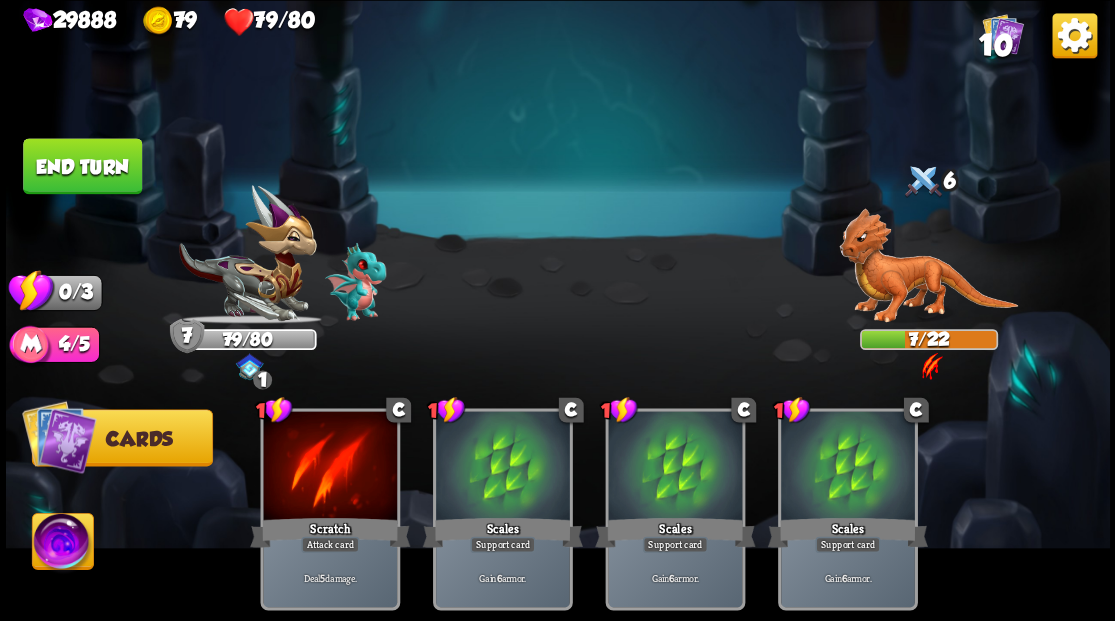 click on "End turn" at bounding box center (82, 166) 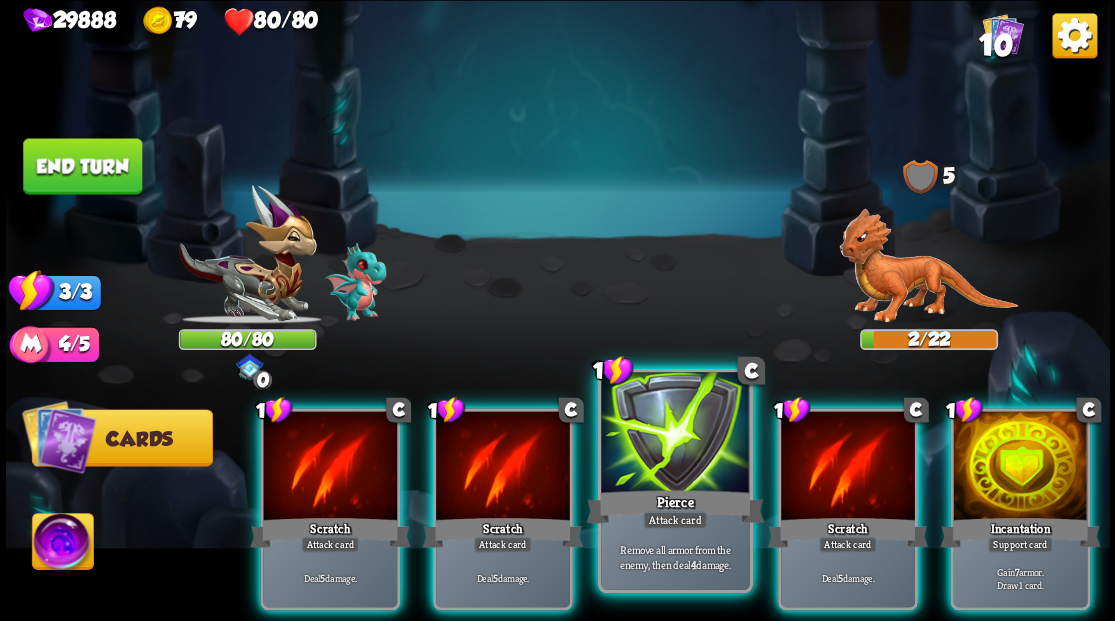 click at bounding box center [675, 434] 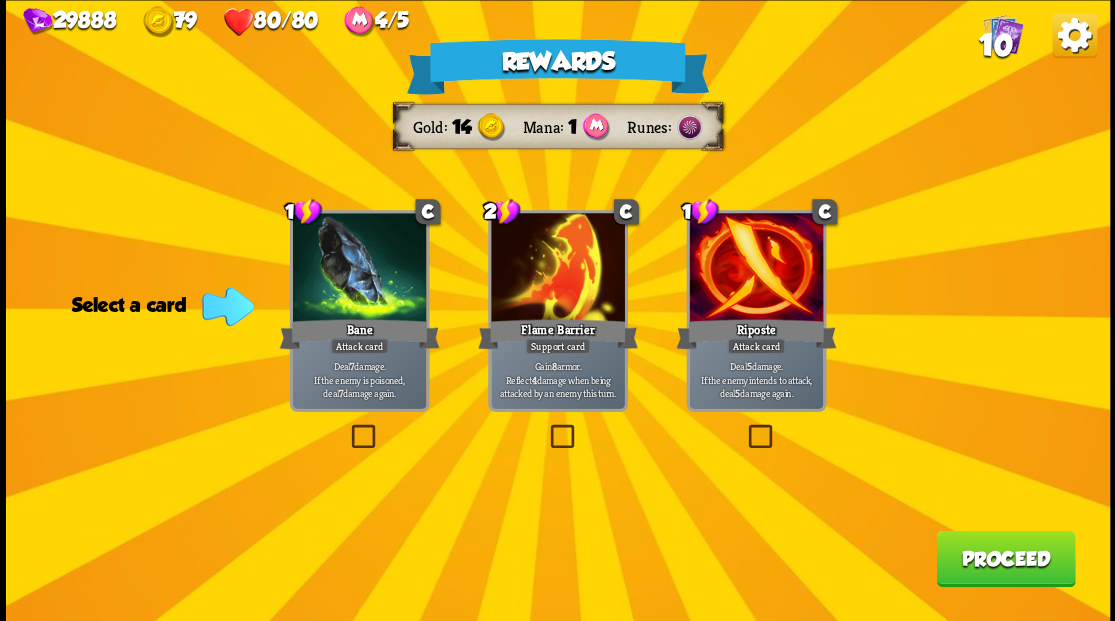 click at bounding box center [347, 427] 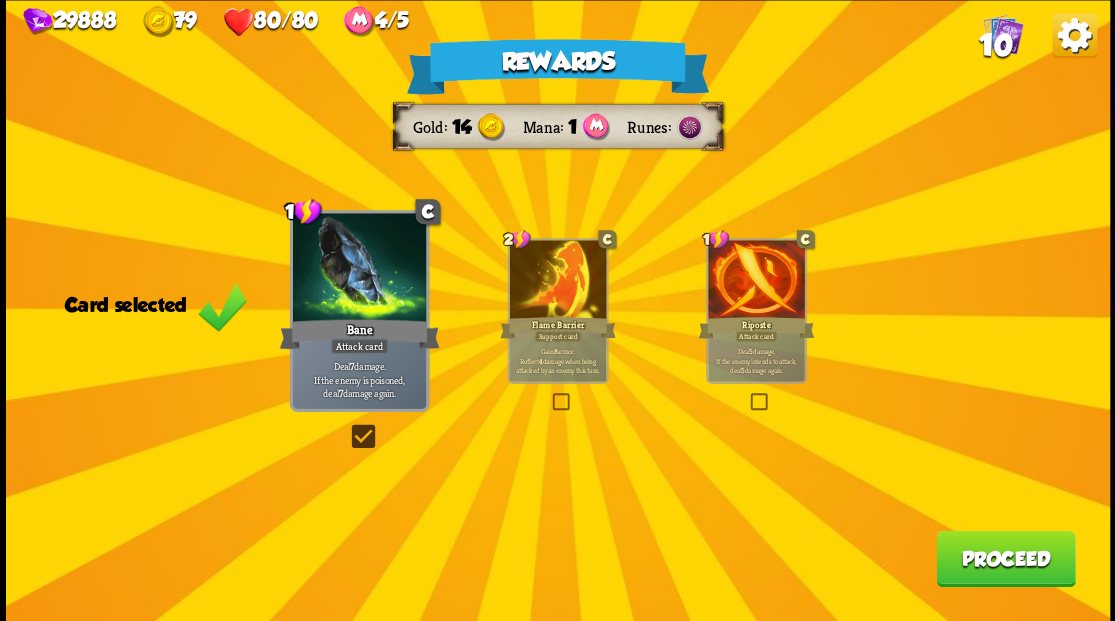 click on "Proceed" at bounding box center [1005, 558] 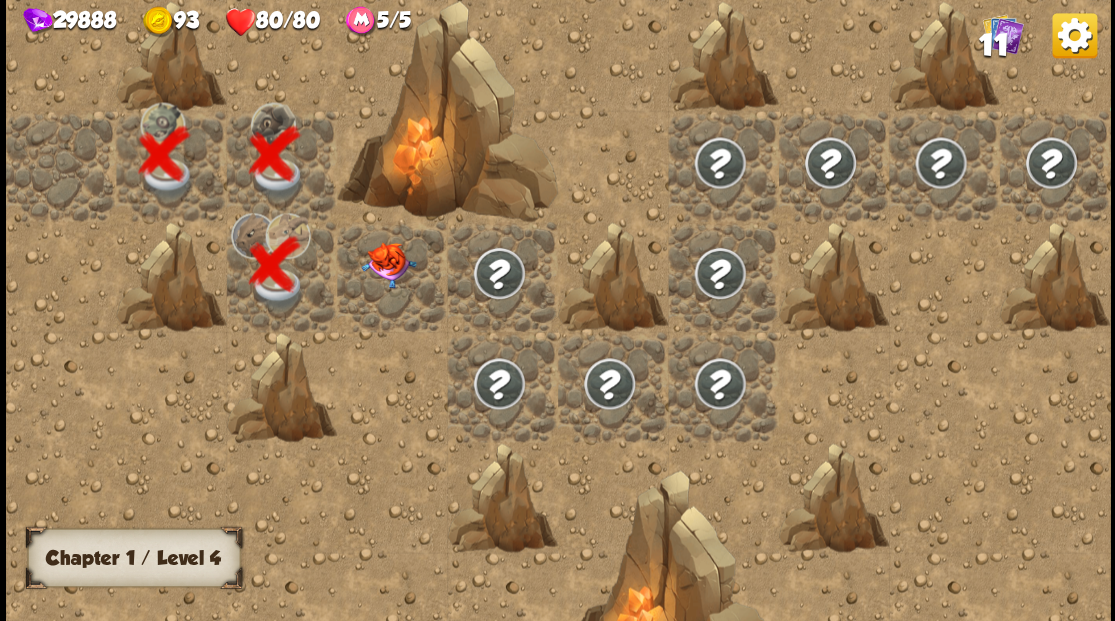 click at bounding box center [388, 265] 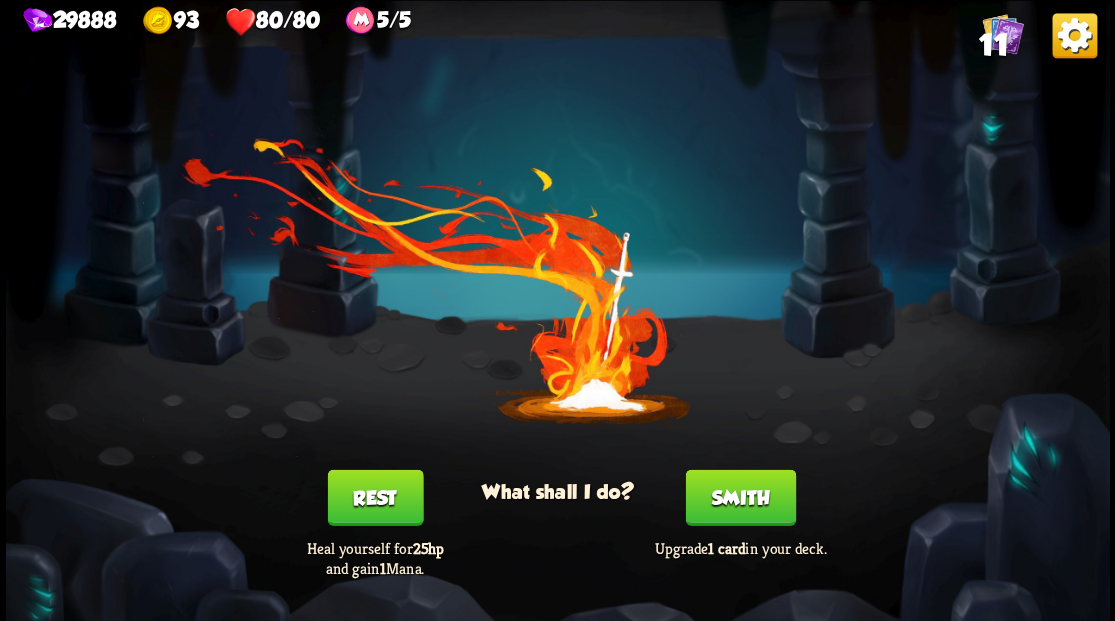 click on "Smith" at bounding box center [740, 497] 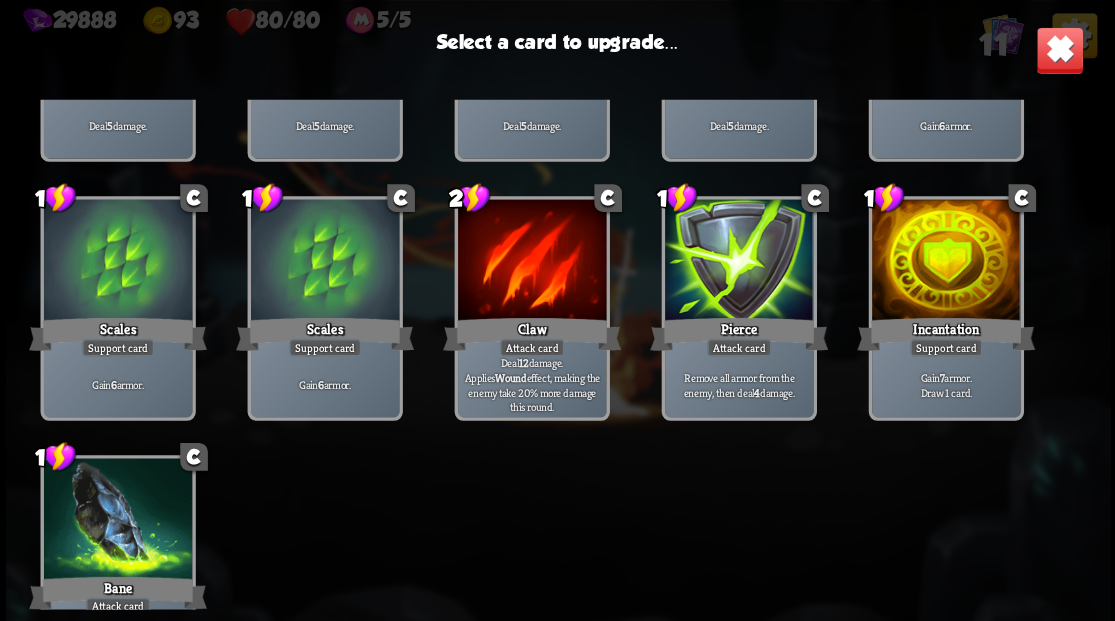 scroll, scrollTop: 266, scrollLeft: 0, axis: vertical 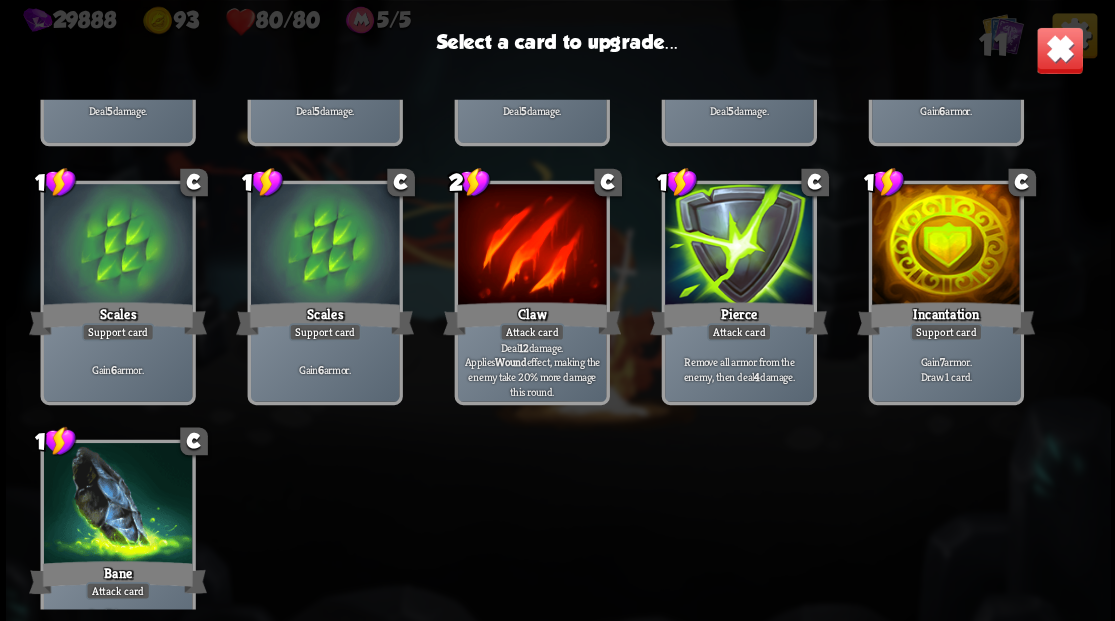 click at bounding box center (531, 246) 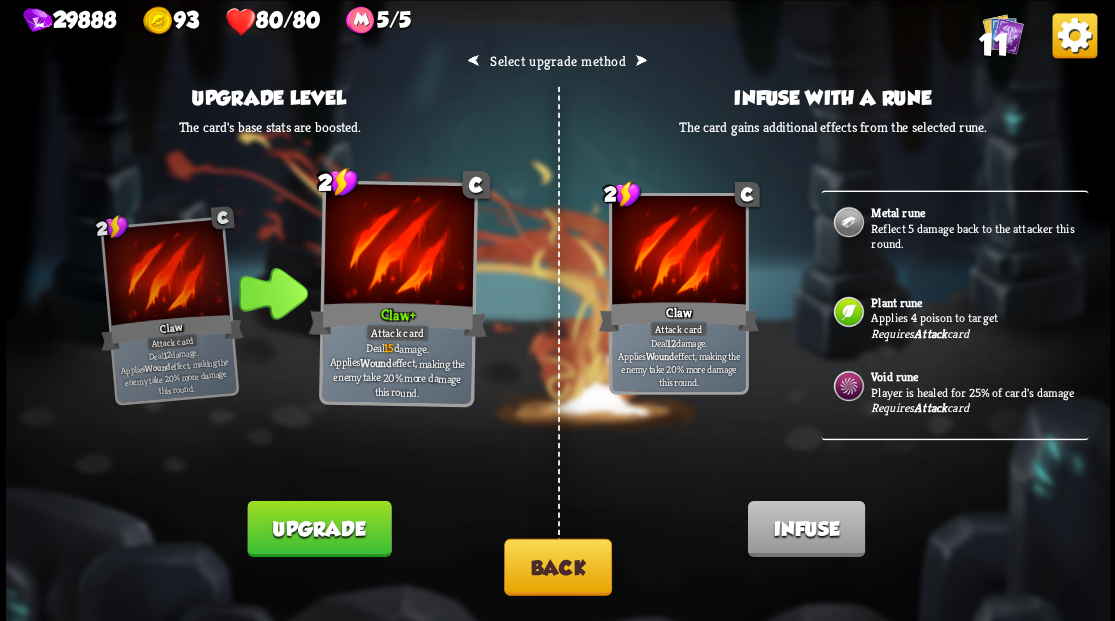 scroll, scrollTop: 2, scrollLeft: 0, axis: vertical 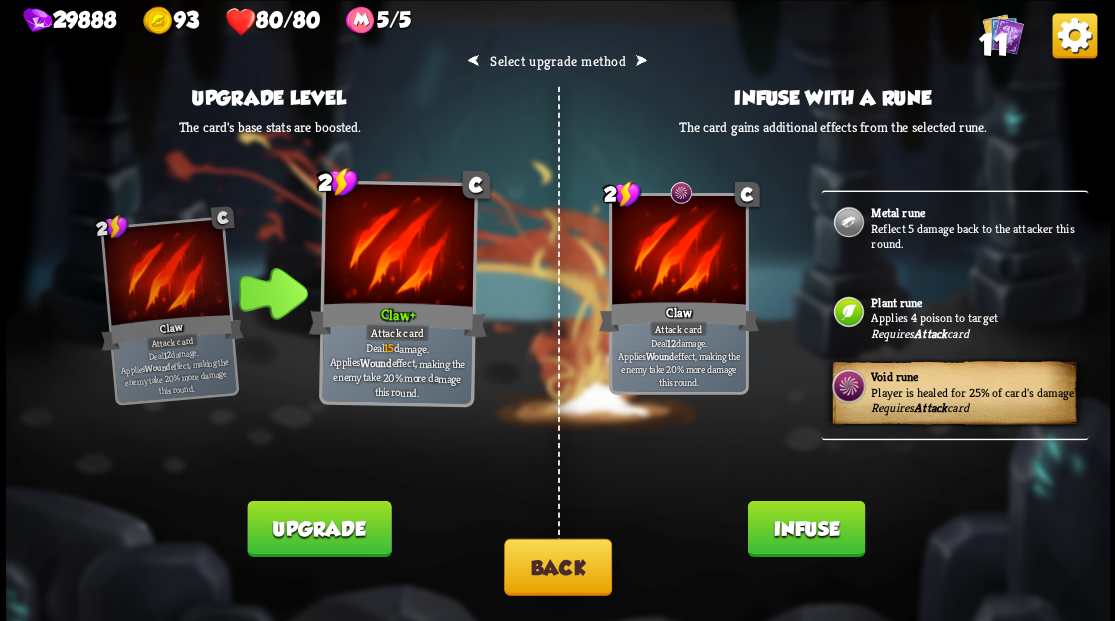 click on "Infuse" at bounding box center [805, 528] 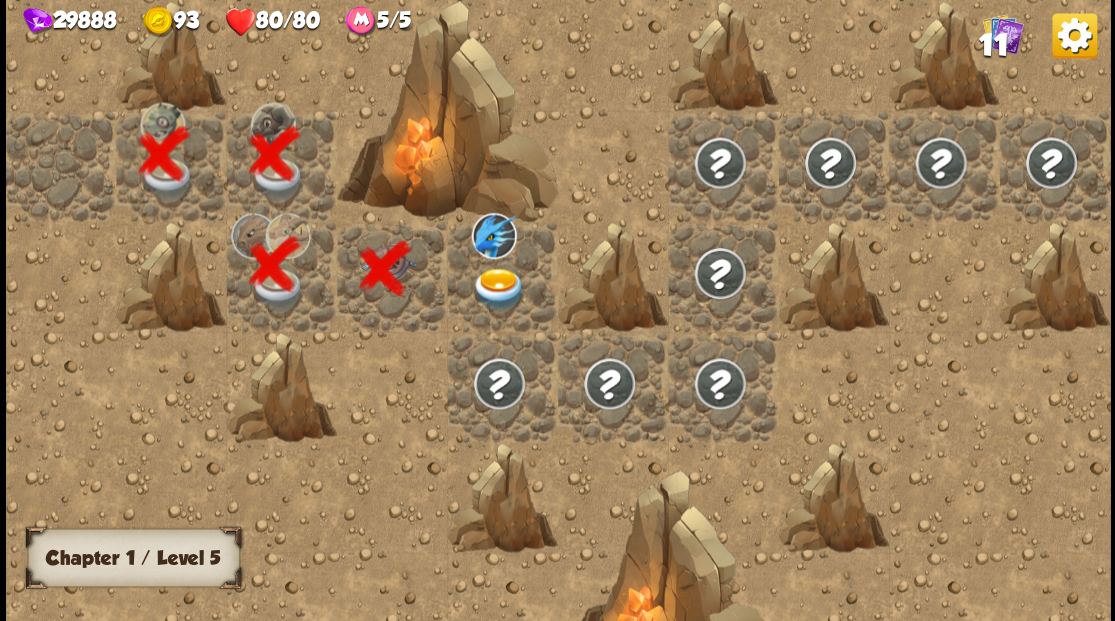 click at bounding box center (498, 288) 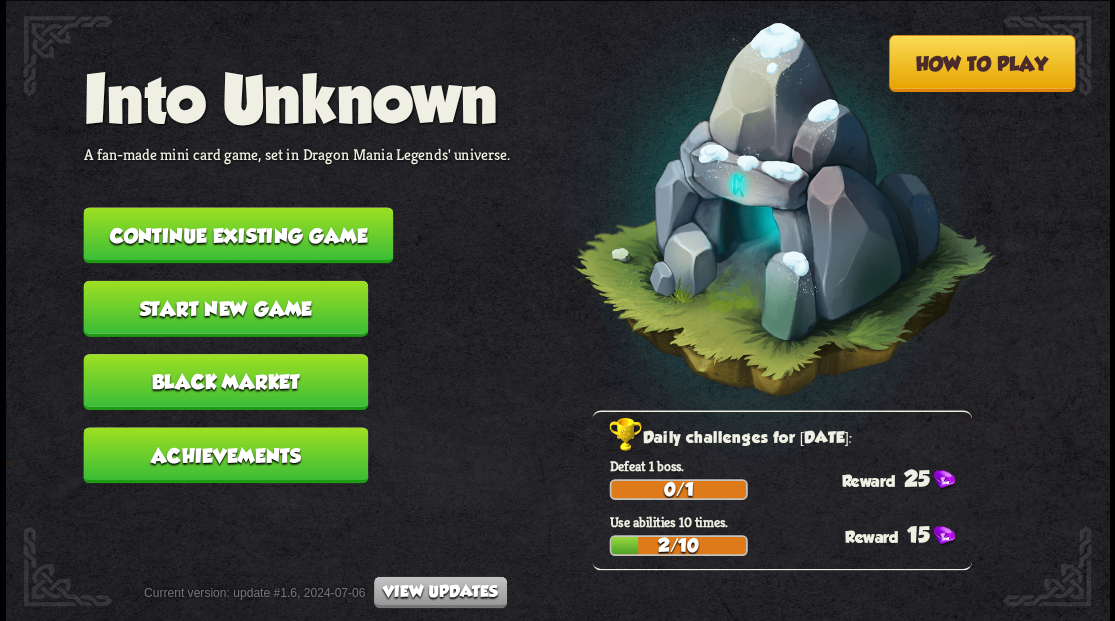 scroll, scrollTop: 0, scrollLeft: 0, axis: both 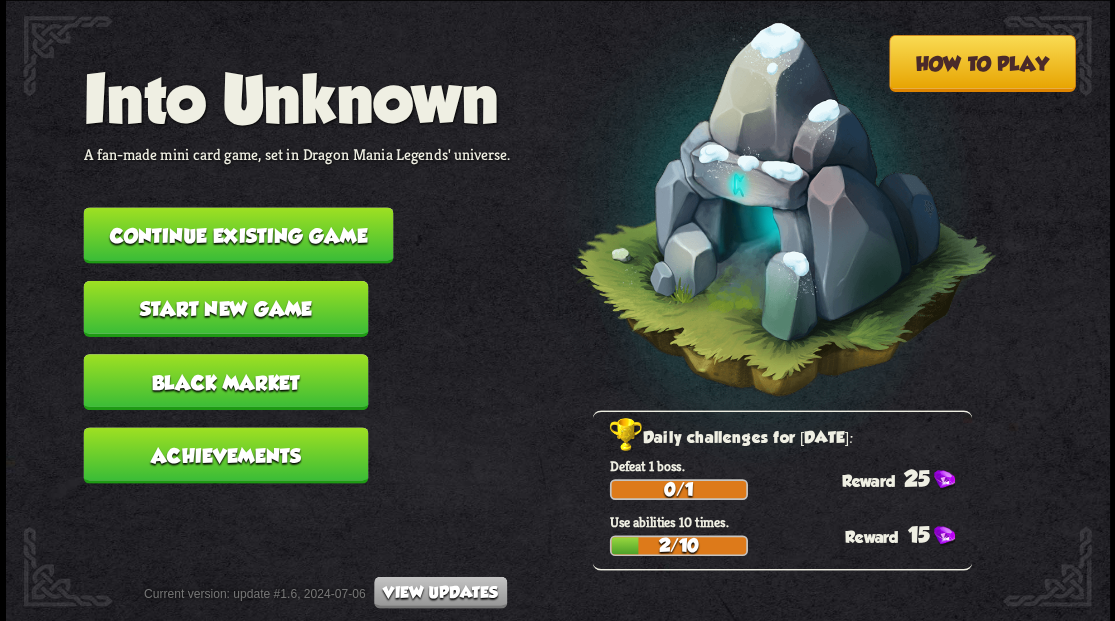 click on "Continue existing game" at bounding box center (238, 235) 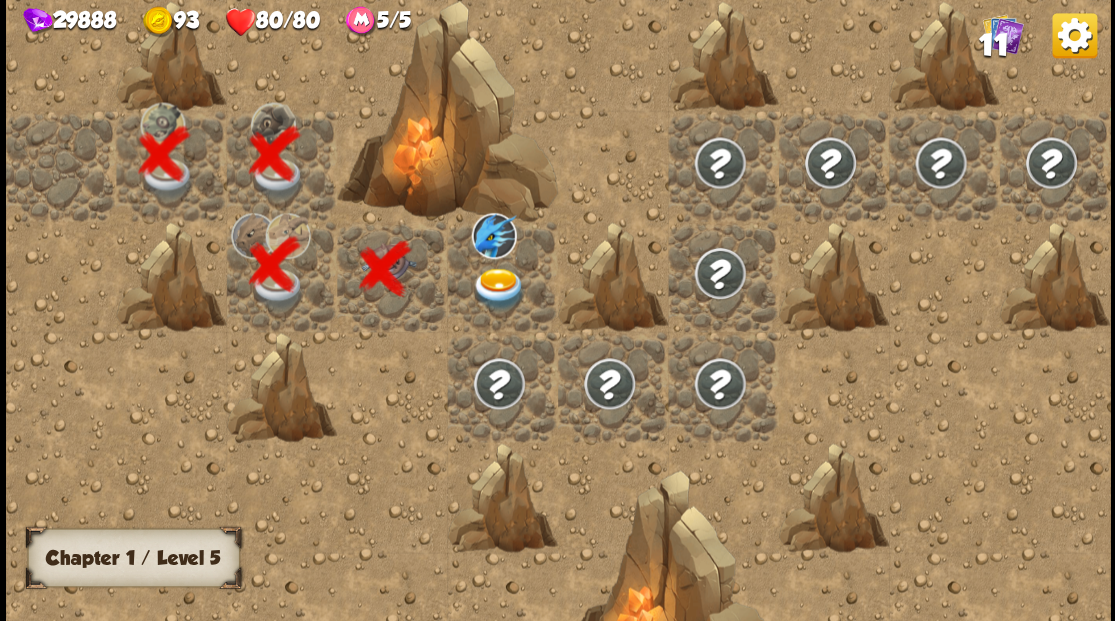 click at bounding box center (498, 288) 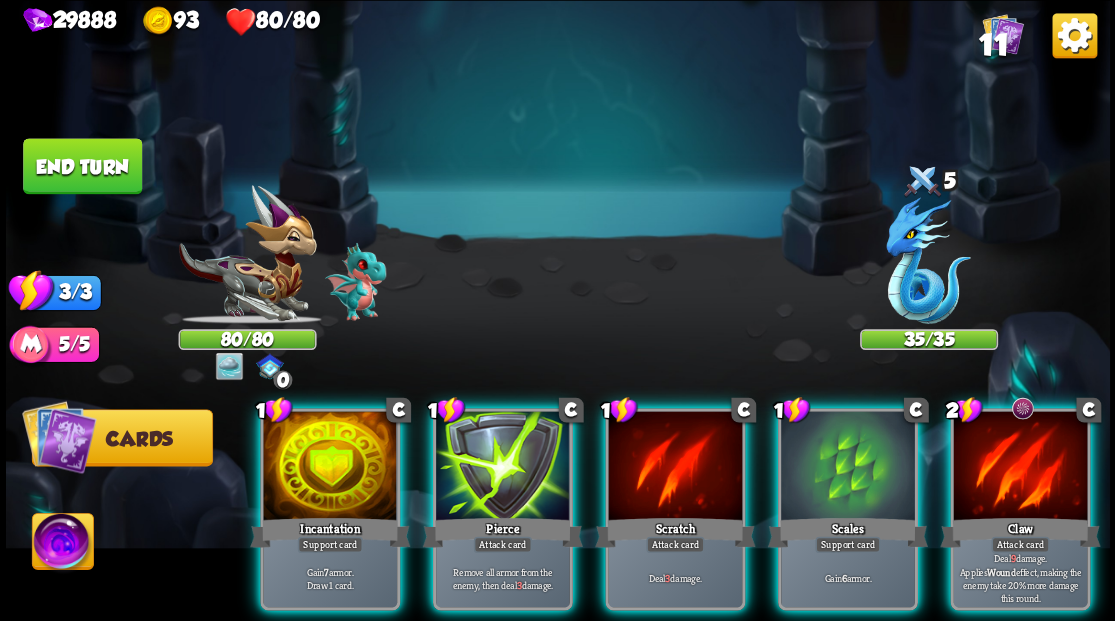 click at bounding box center (1020, 467) 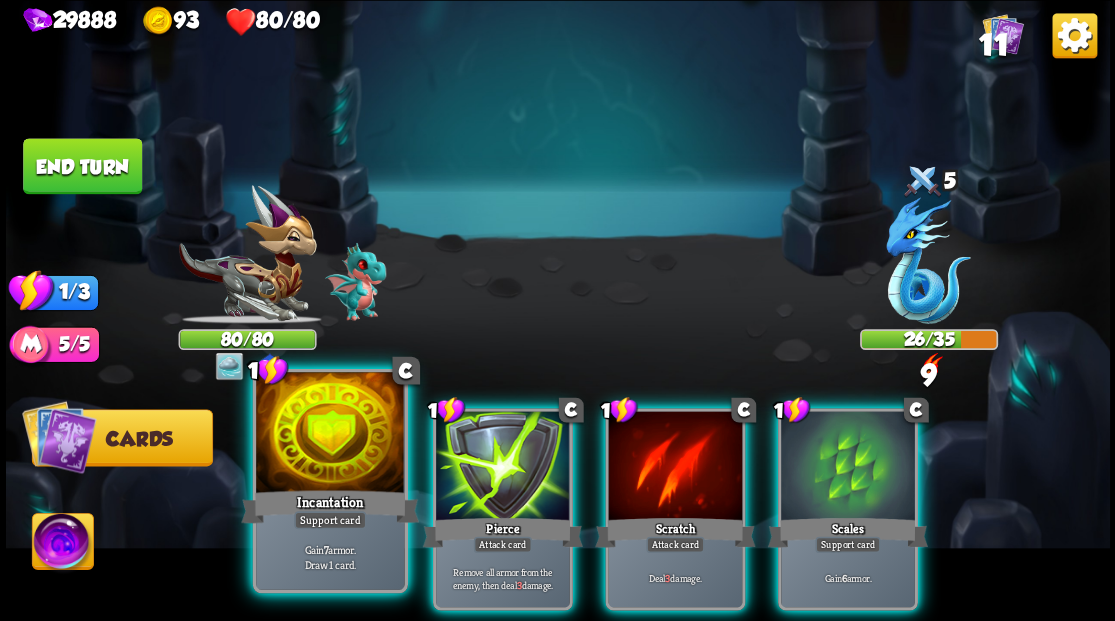 click at bounding box center [330, 434] 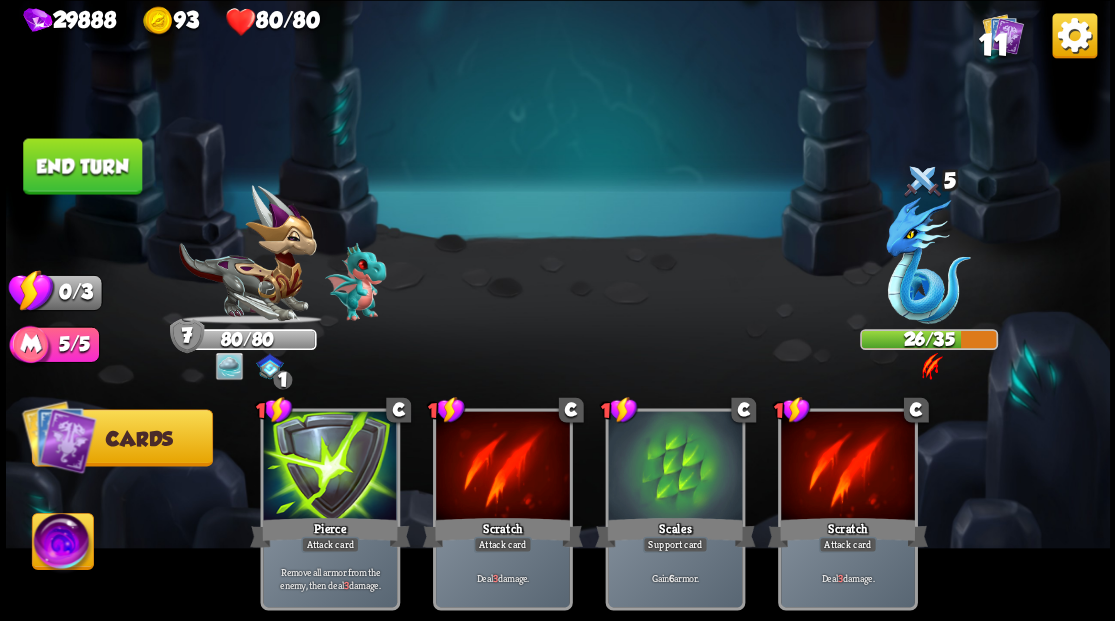 click on "End turn" at bounding box center (82, 166) 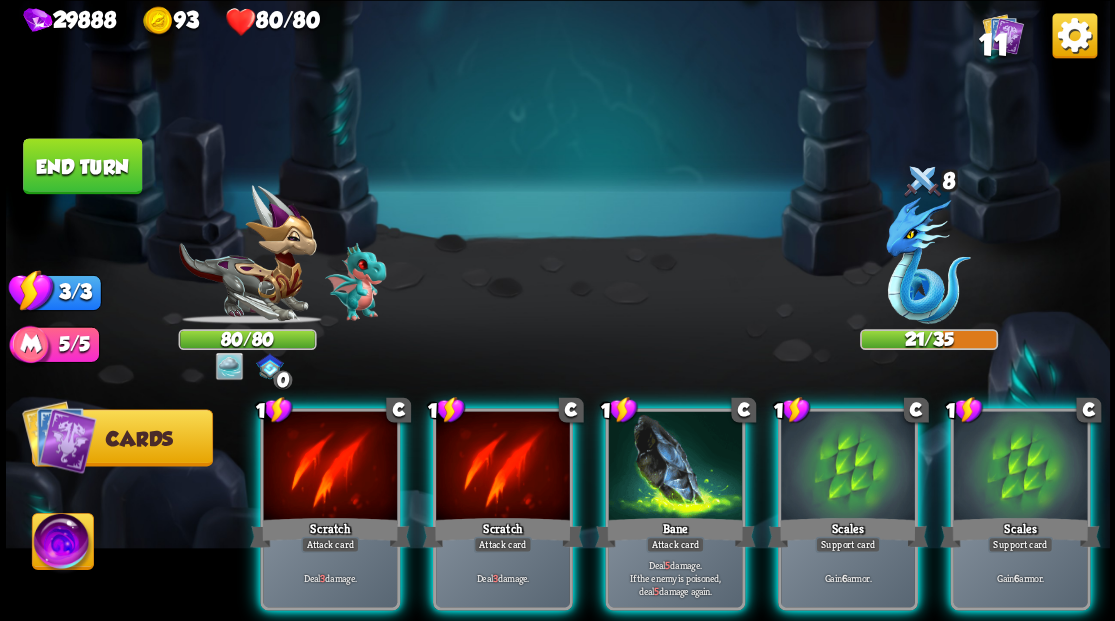 click at bounding box center (1020, 467) 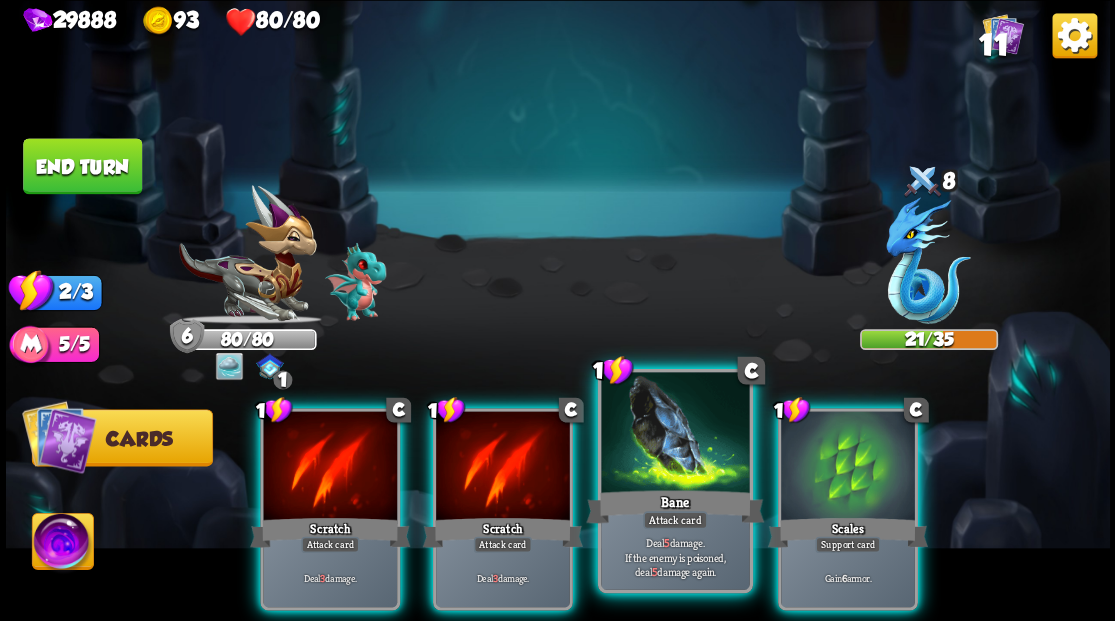 click at bounding box center (675, 434) 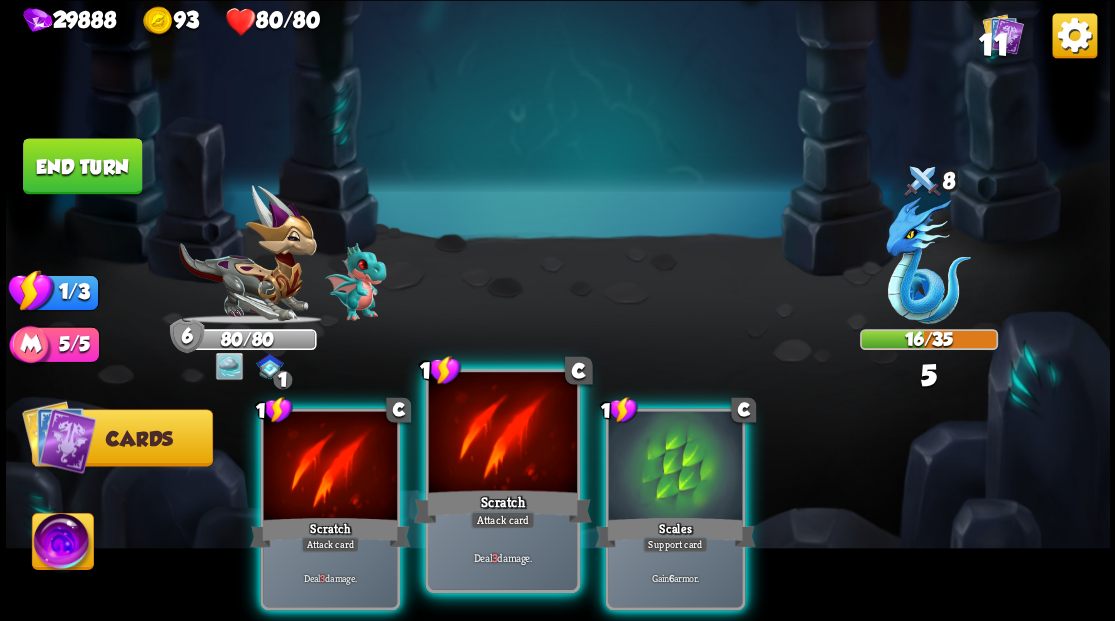 click at bounding box center [502, 434] 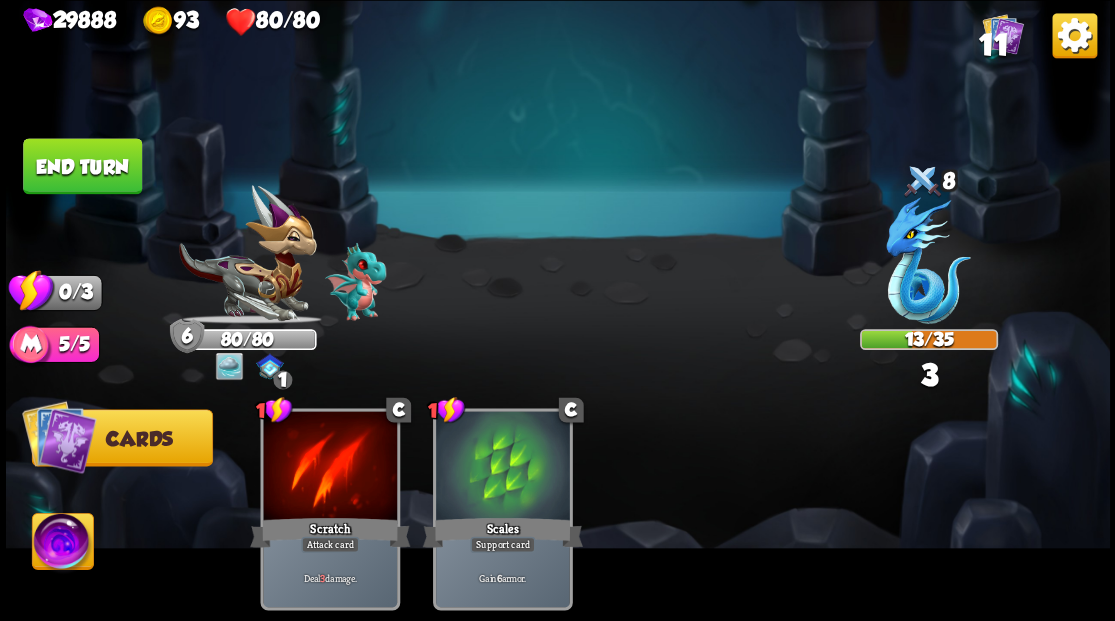 drag, startPoint x: 72, startPoint y: 186, endPoint x: 411, endPoint y: 200, distance: 339.28897 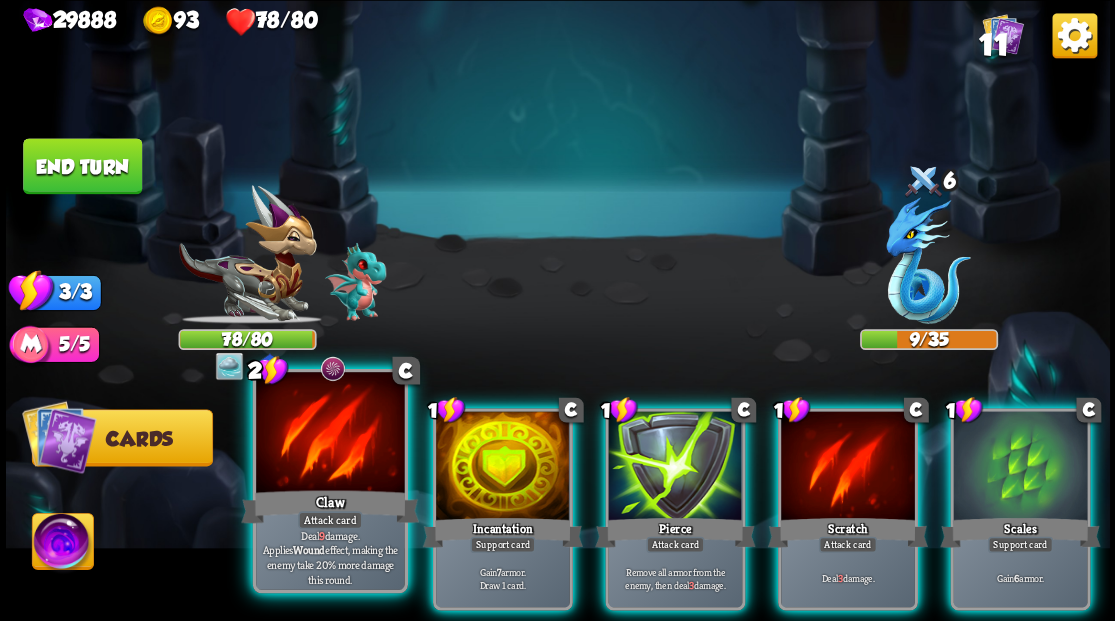 click at bounding box center [330, 434] 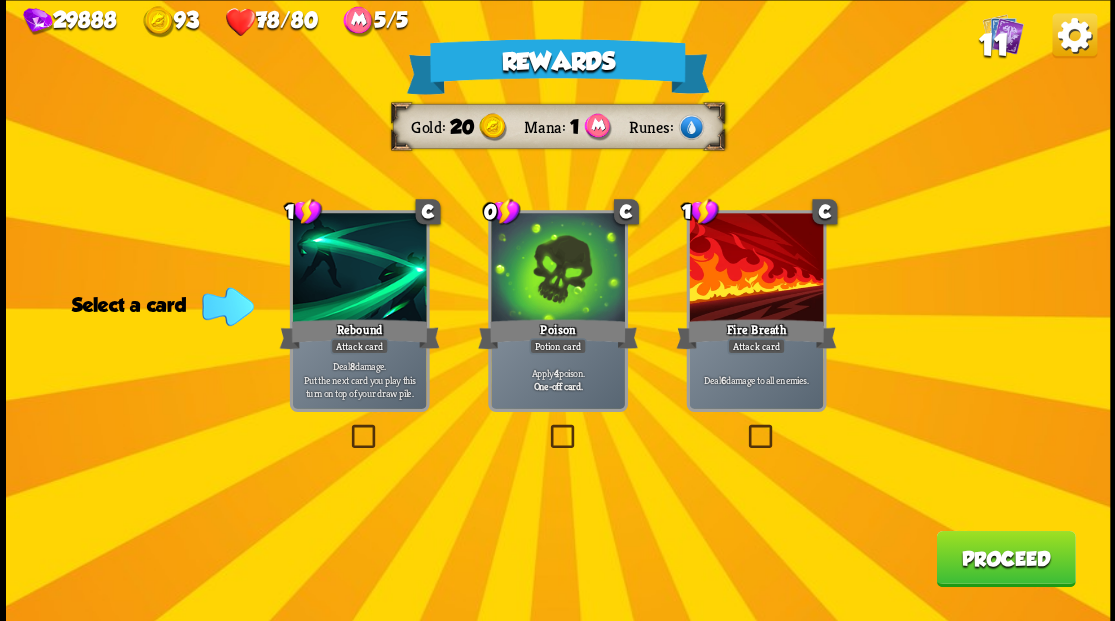 click at bounding box center [744, 427] 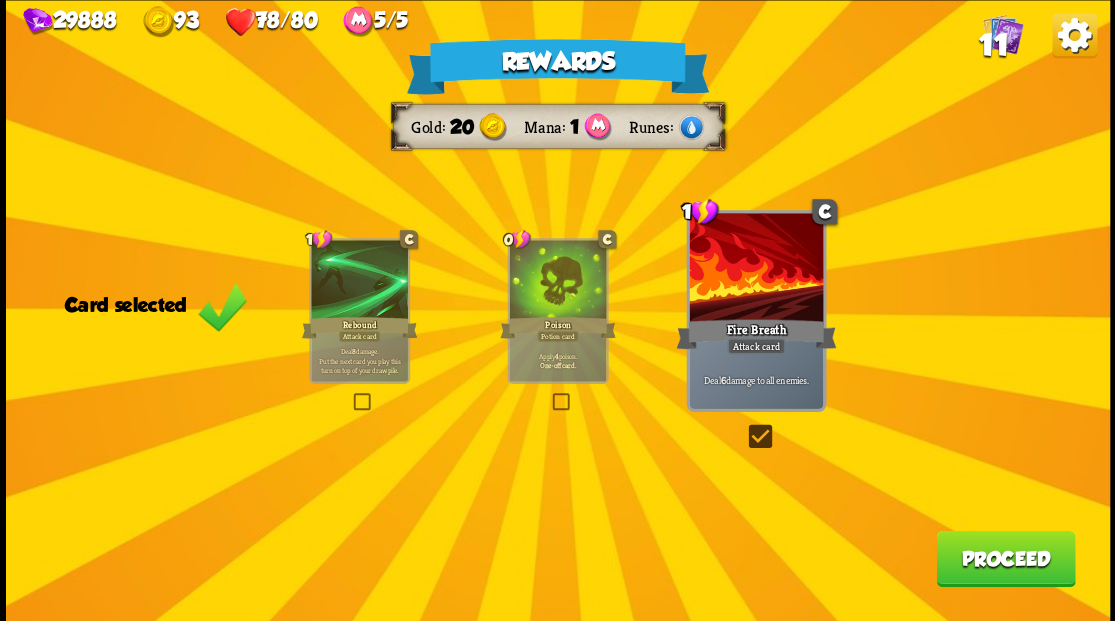 click on "Proceed" at bounding box center [1005, 558] 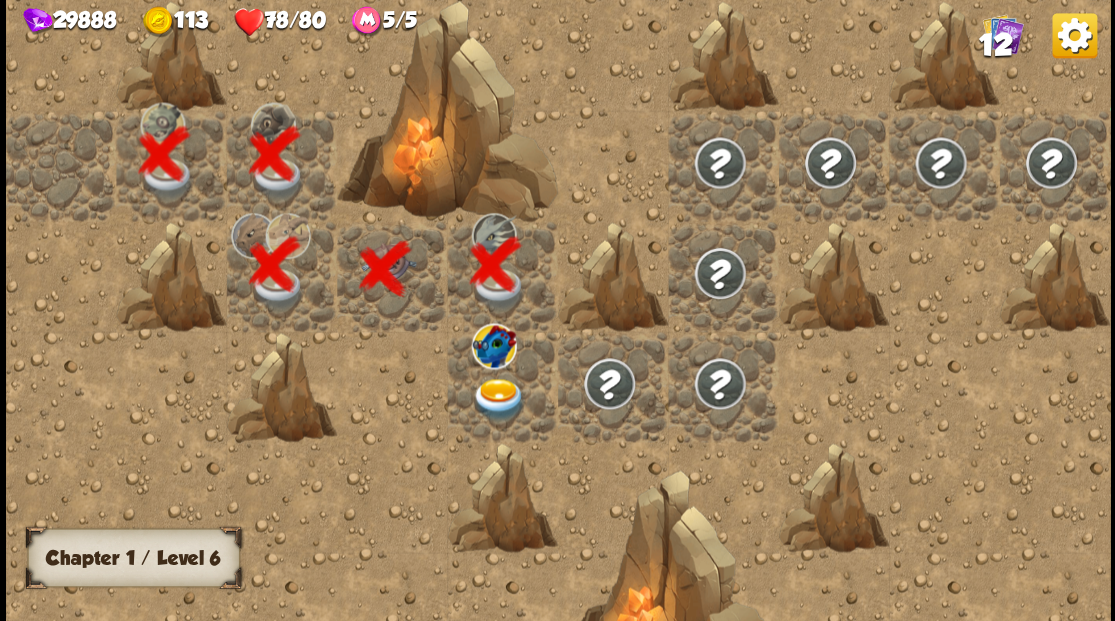 click at bounding box center [498, 399] 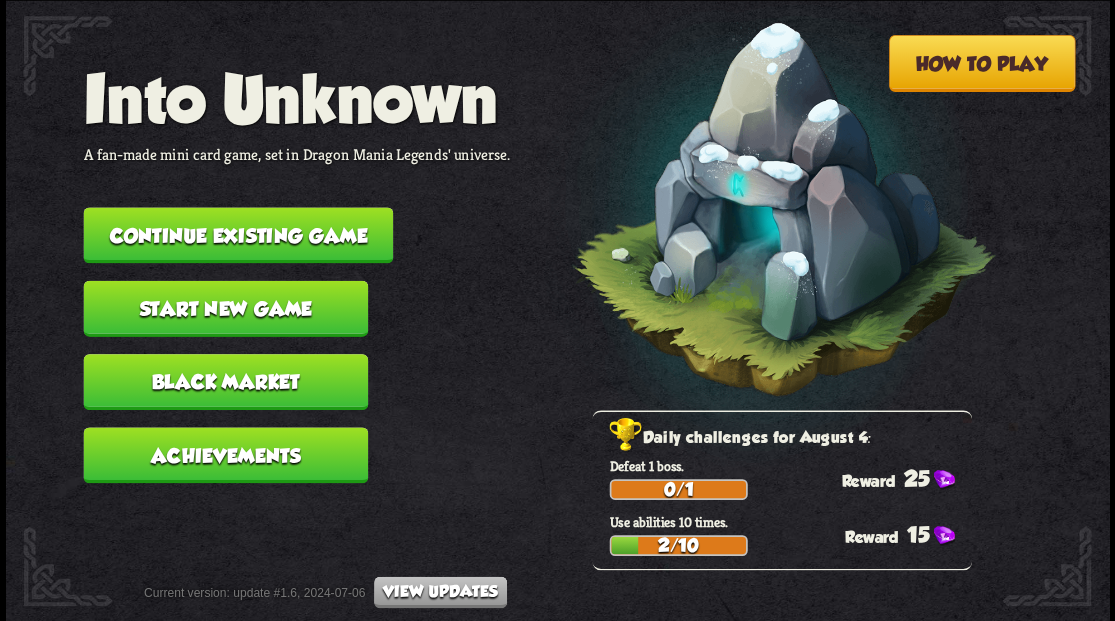 scroll, scrollTop: 0, scrollLeft: 0, axis: both 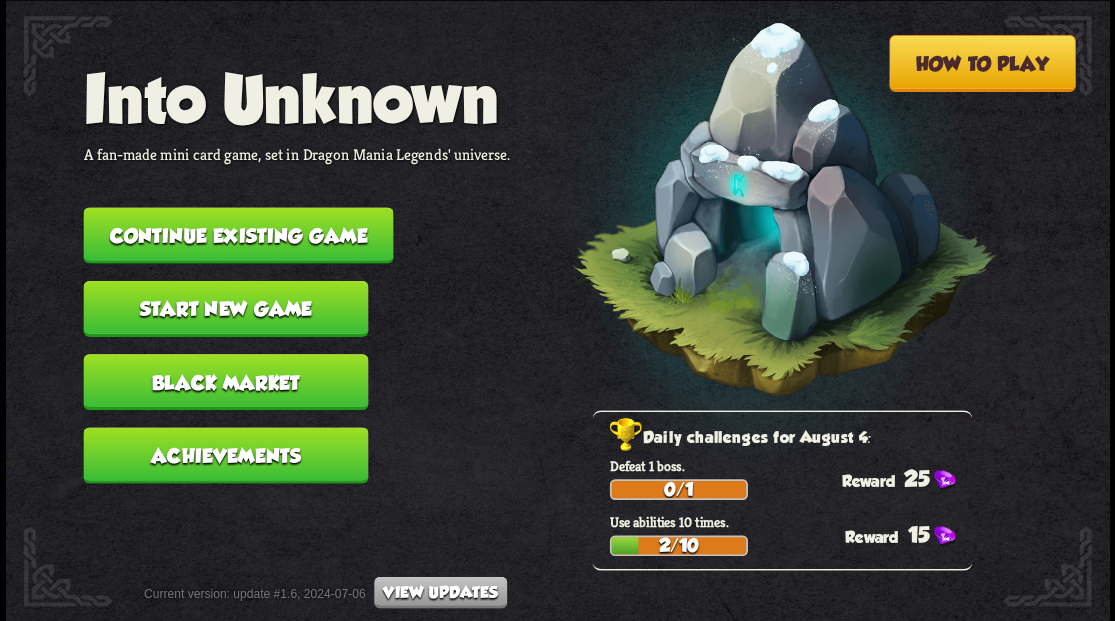 click on "Continue existing game" at bounding box center [238, 235] 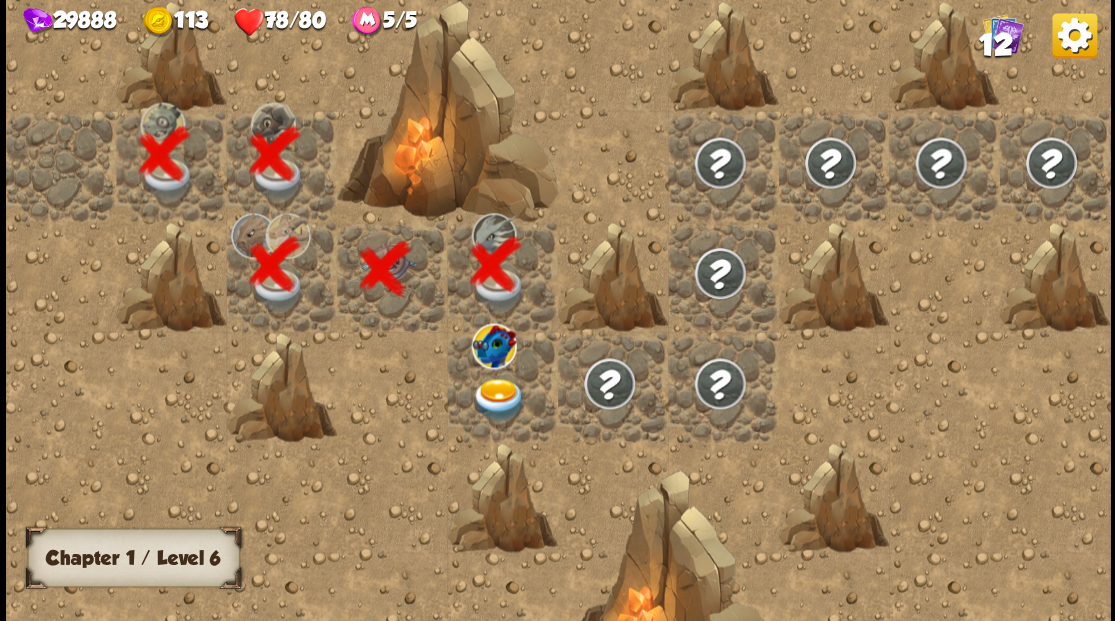 click at bounding box center [498, 399] 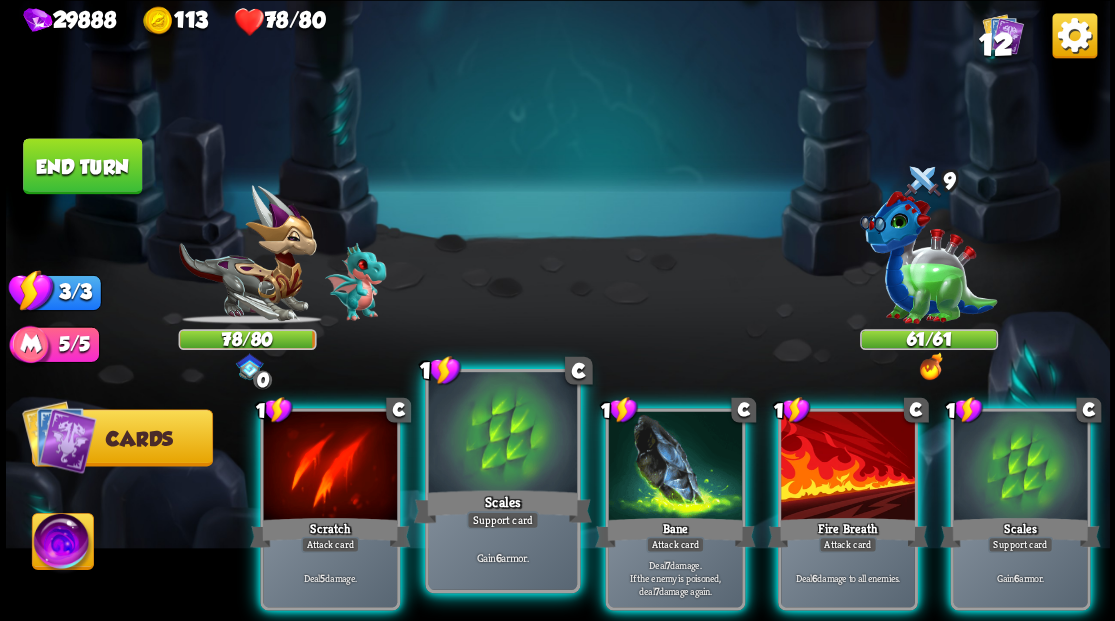 click at bounding box center (502, 434) 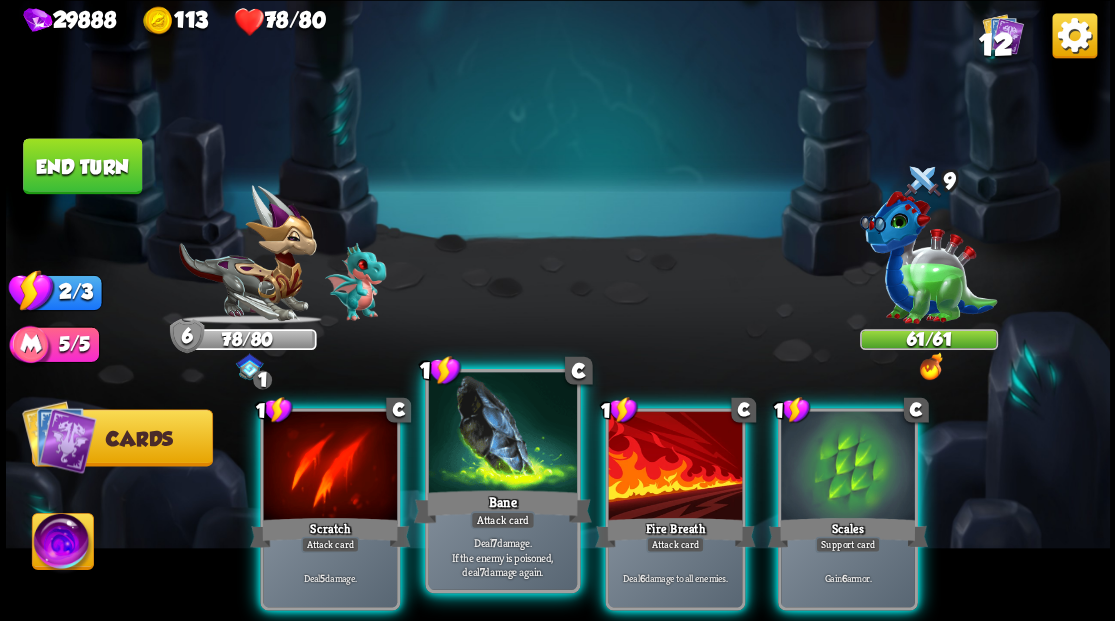 click at bounding box center [502, 434] 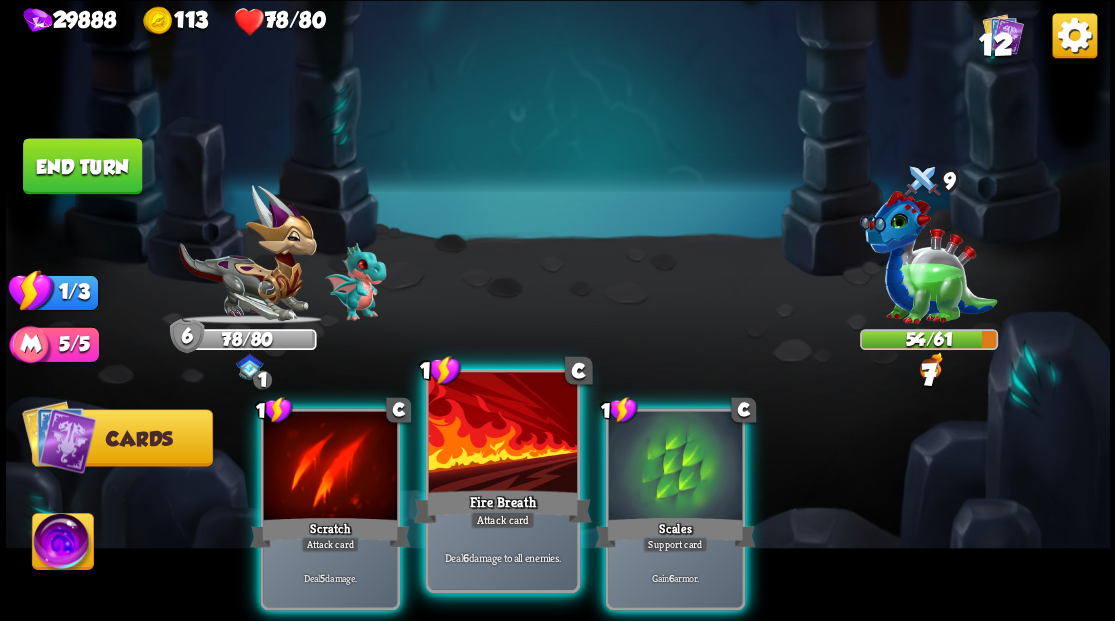 click at bounding box center (502, 434) 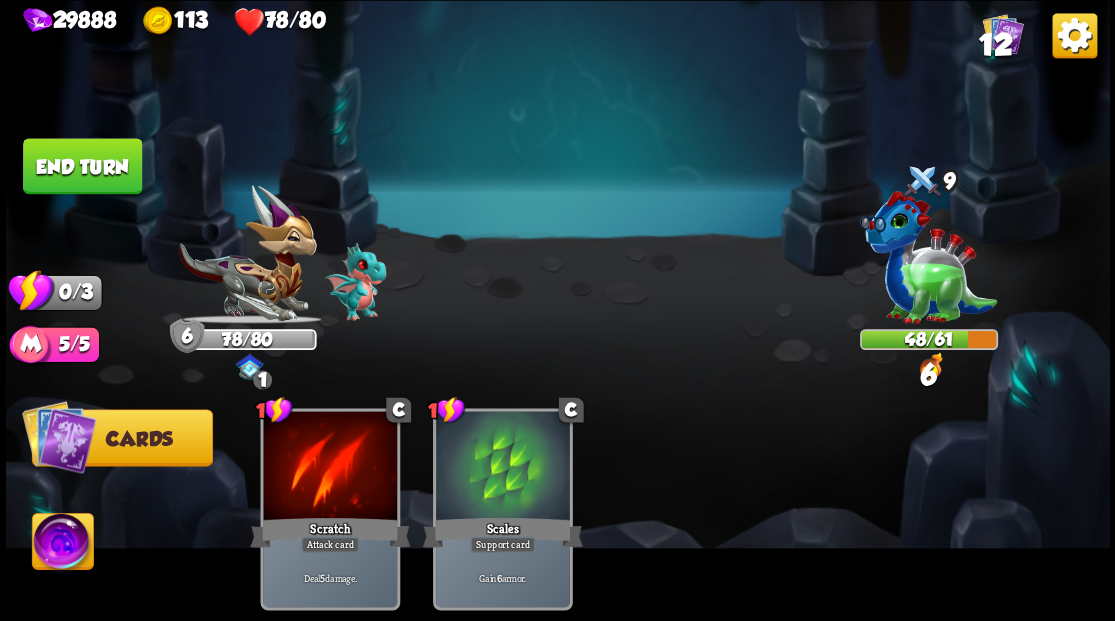 click on "End turn" at bounding box center (82, 166) 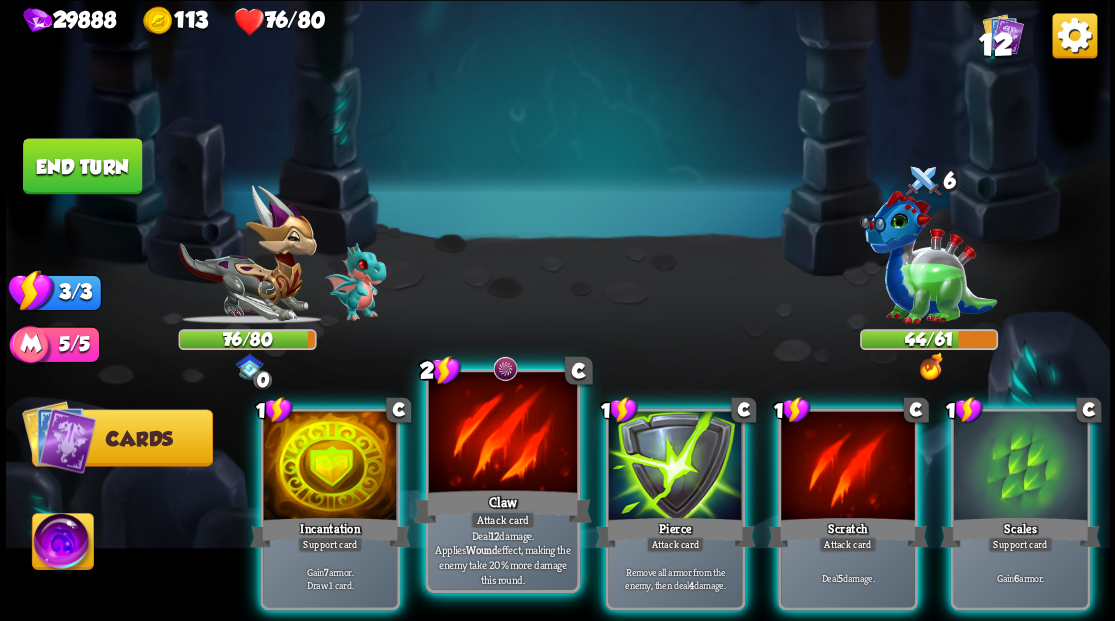 click at bounding box center [502, 434] 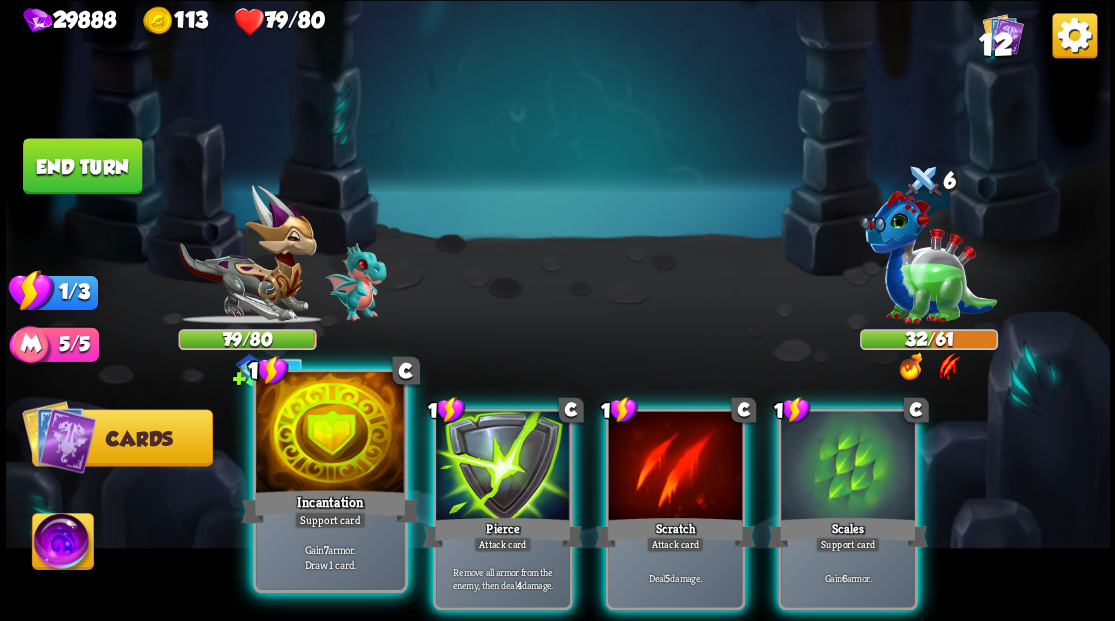 click at bounding box center [330, 434] 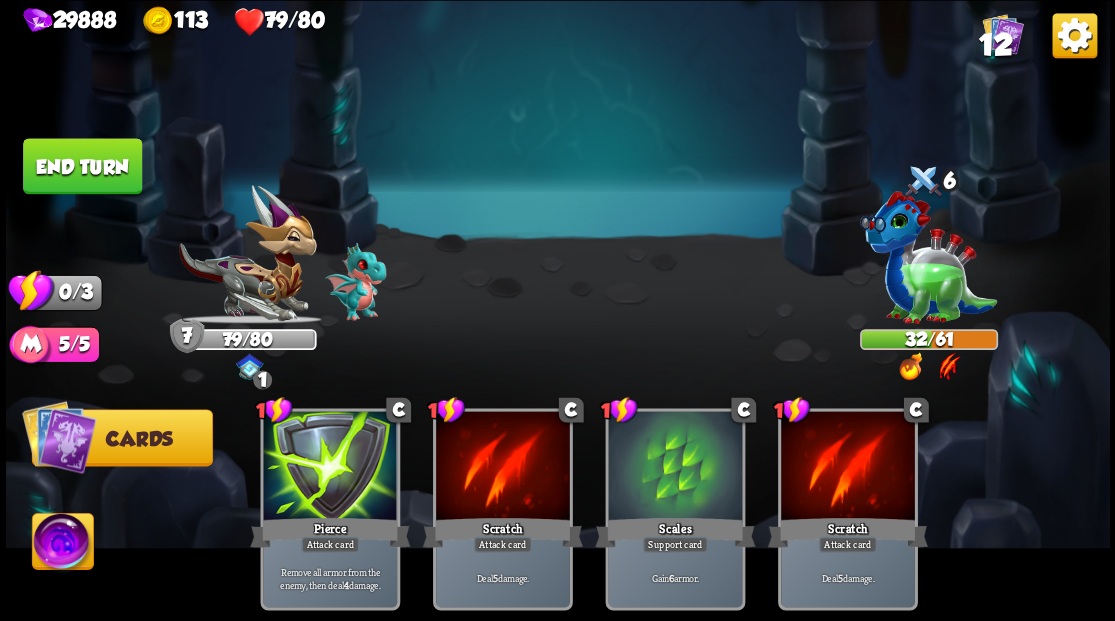 click on "End turn" at bounding box center (82, 166) 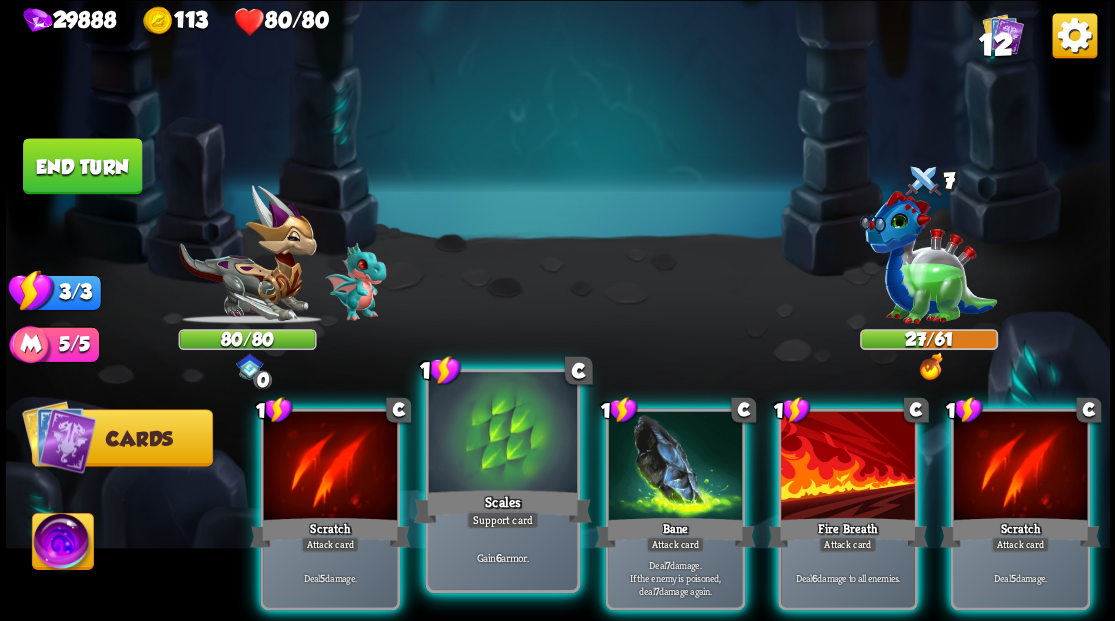 click at bounding box center (502, 434) 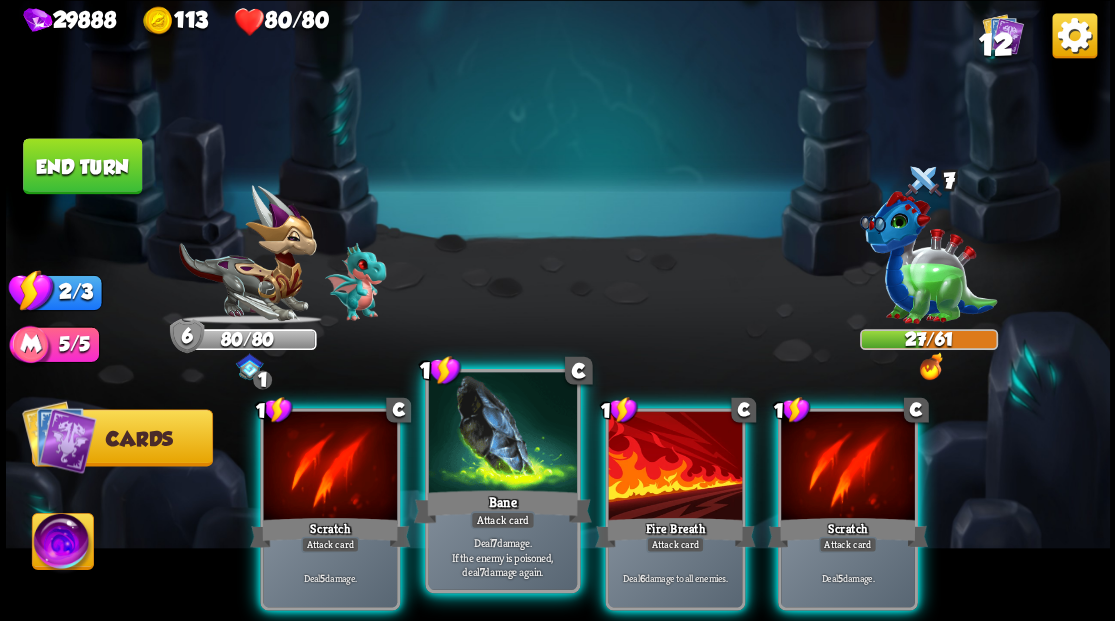 click at bounding box center [502, 434] 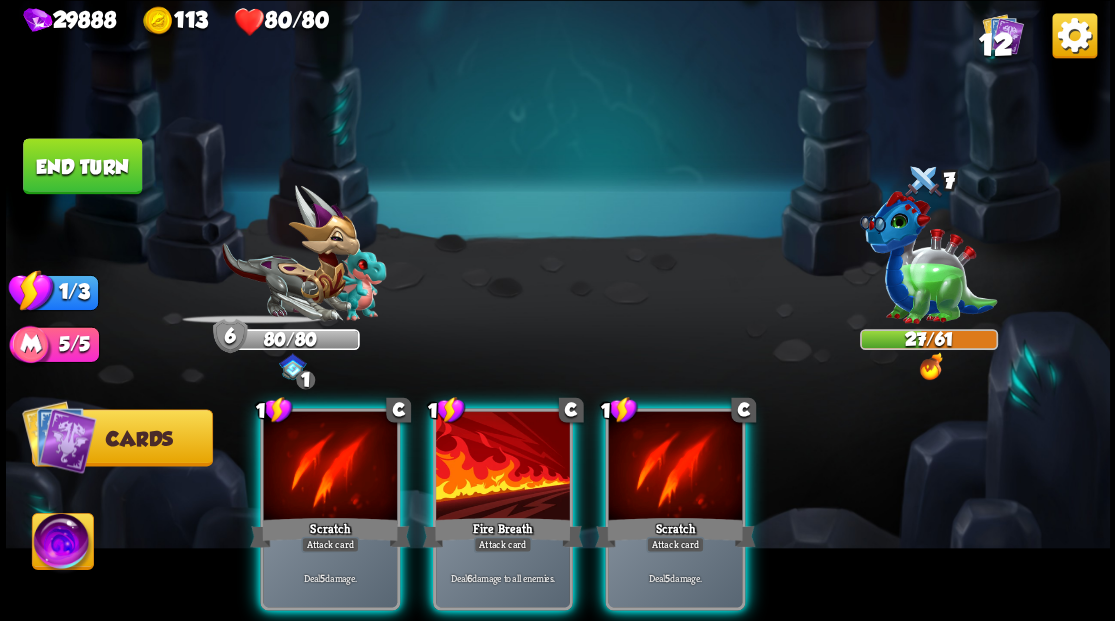 click at bounding box center [503, 467] 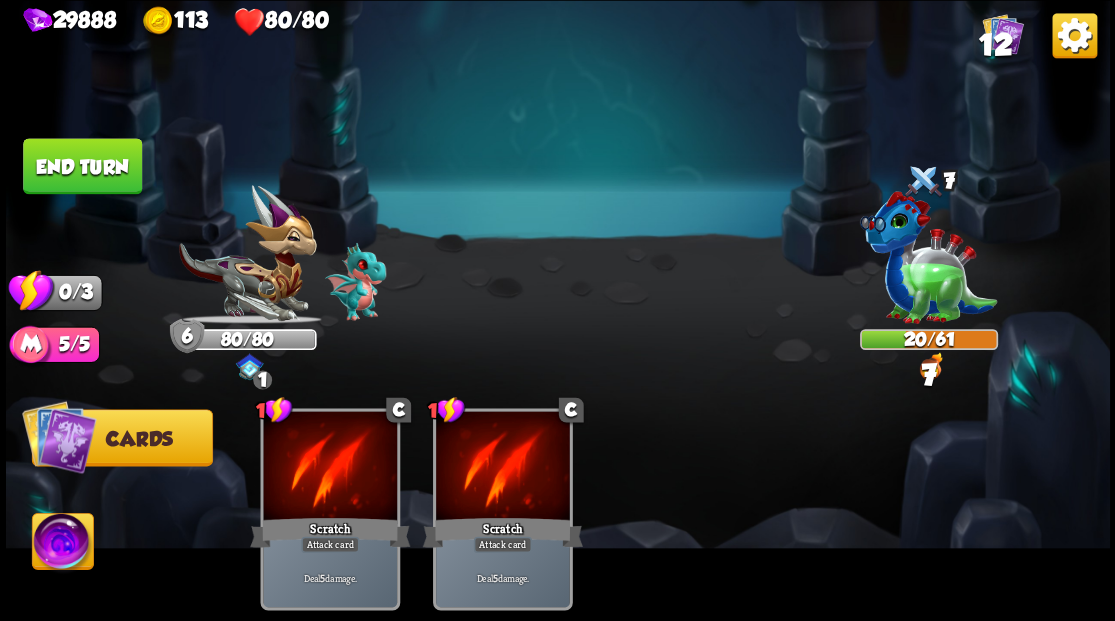 drag, startPoint x: 124, startPoint y: 161, endPoint x: 159, endPoint y: 170, distance: 36.138622 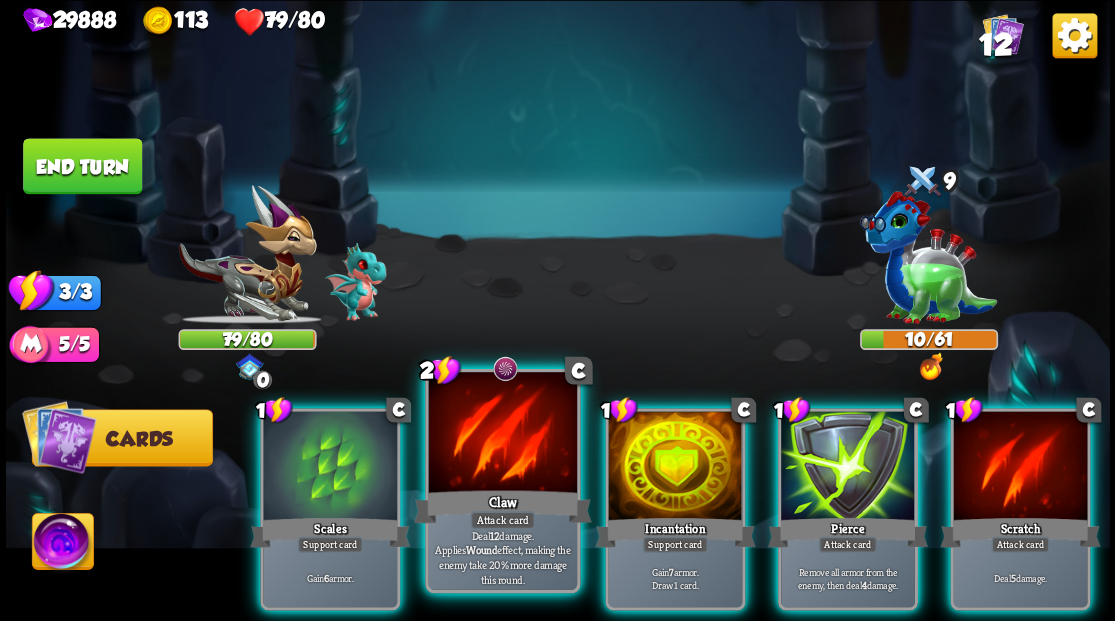 click at bounding box center [502, 434] 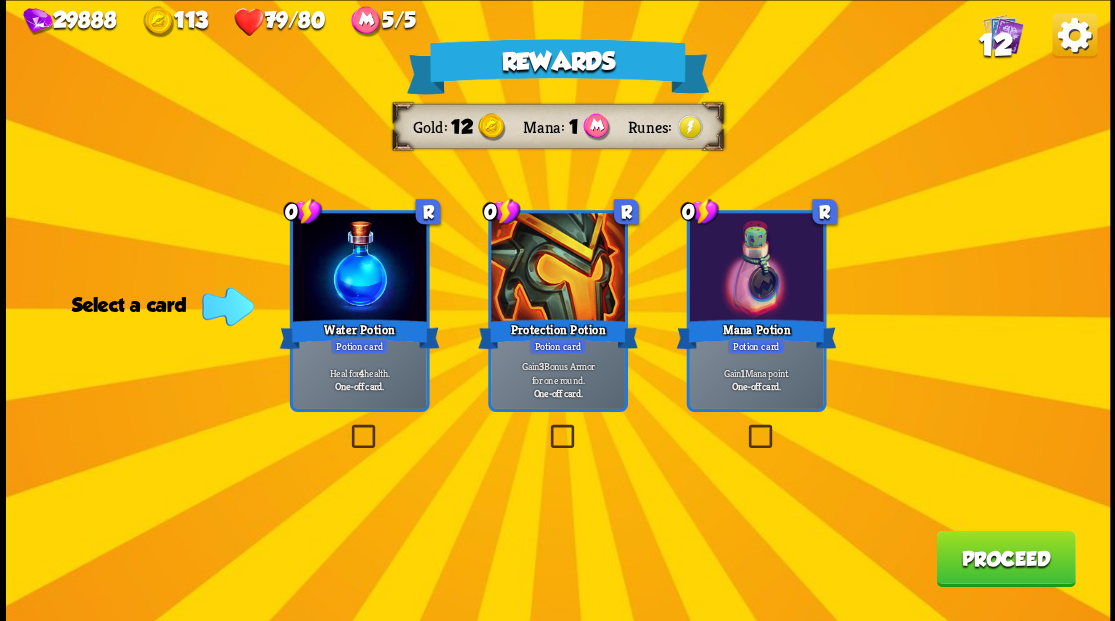 click at bounding box center (744, 427) 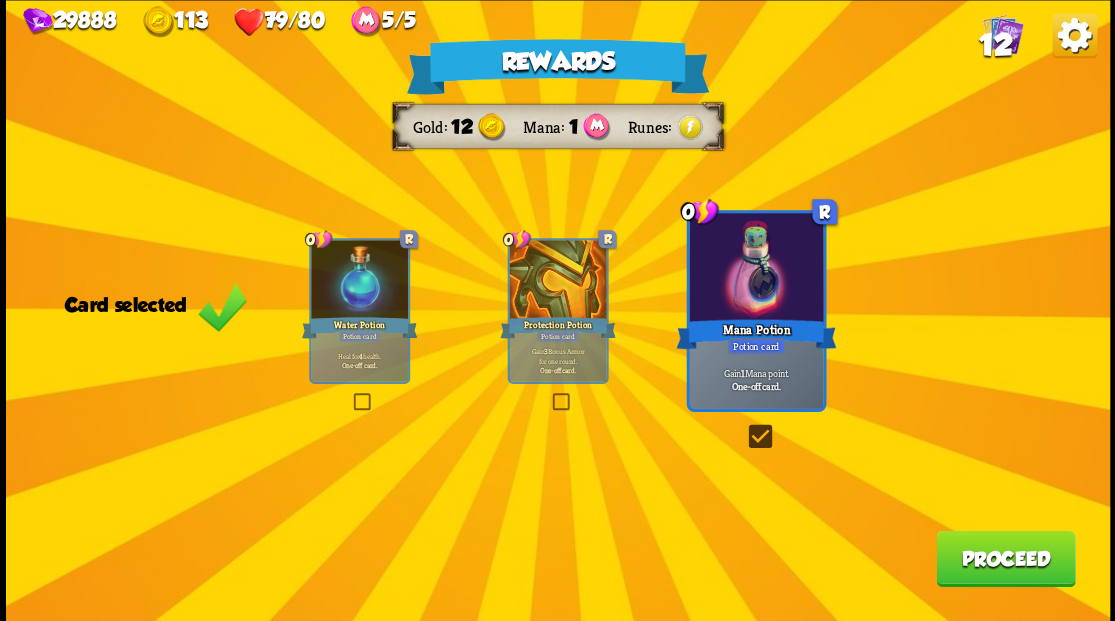 click on "Proceed" at bounding box center [1005, 558] 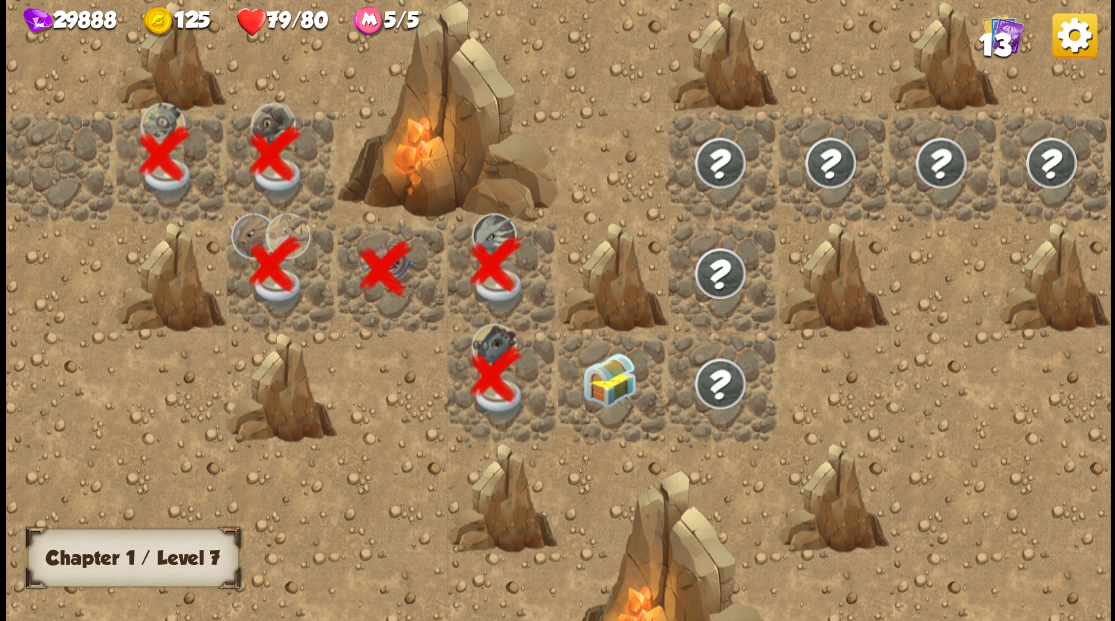 click at bounding box center [613, 386] 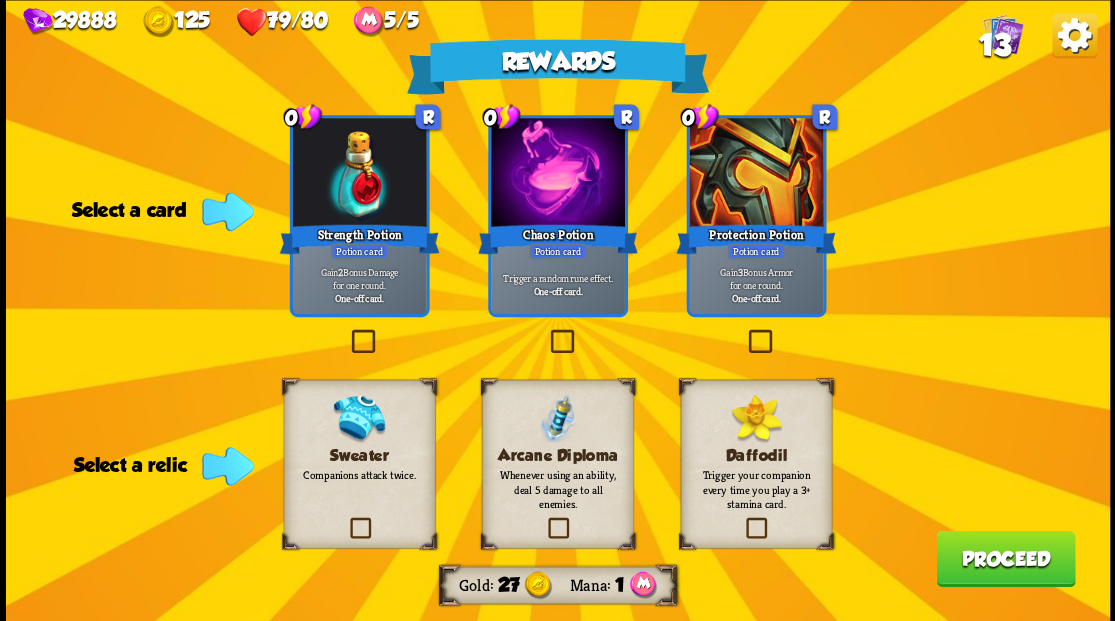 click at bounding box center [346, 520] 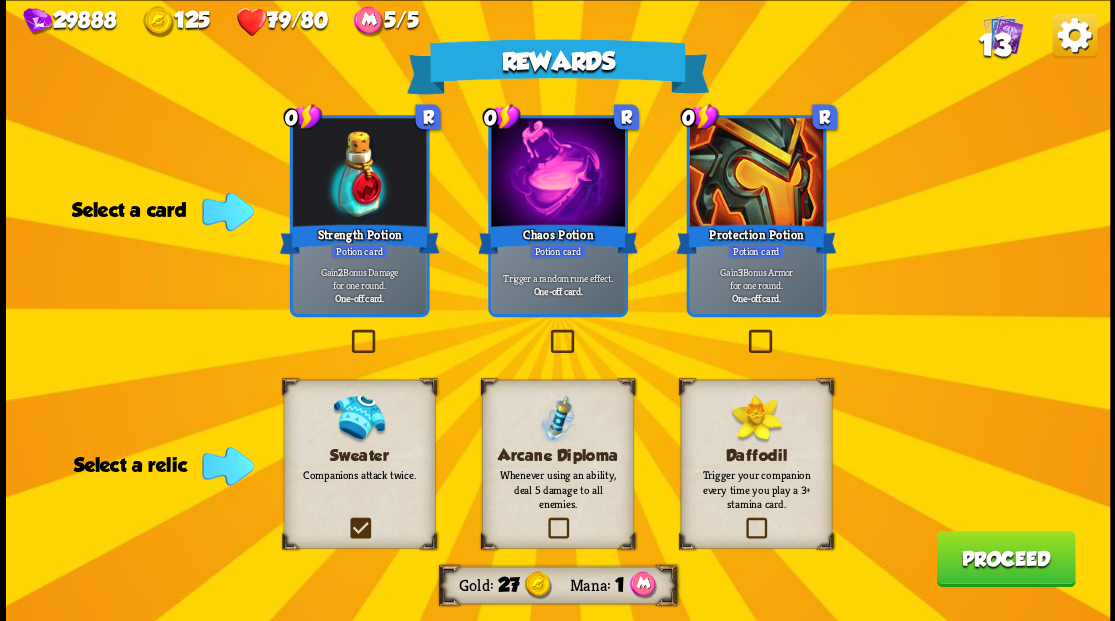 click at bounding box center [0, 0] 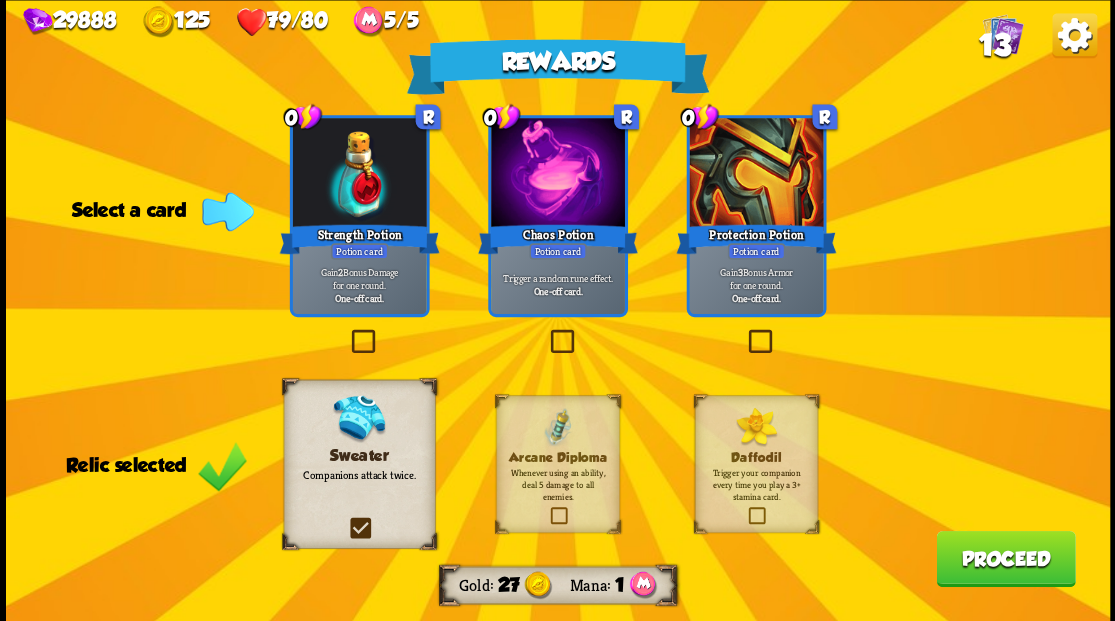 click at bounding box center [347, 332] 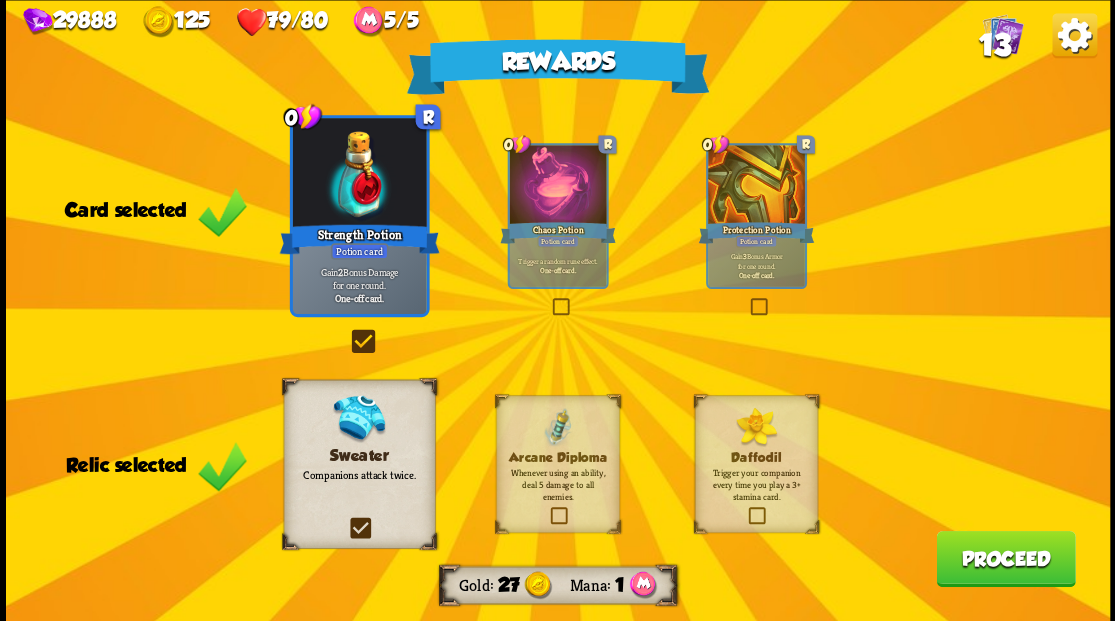 click on "Proceed" at bounding box center [1005, 558] 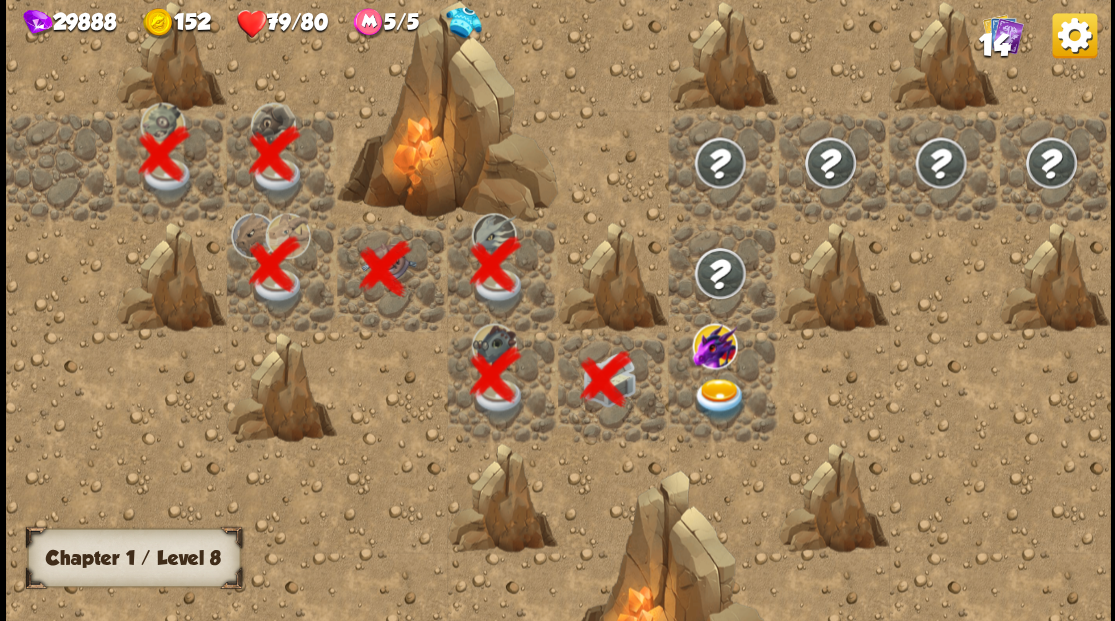 click at bounding box center [719, 399] 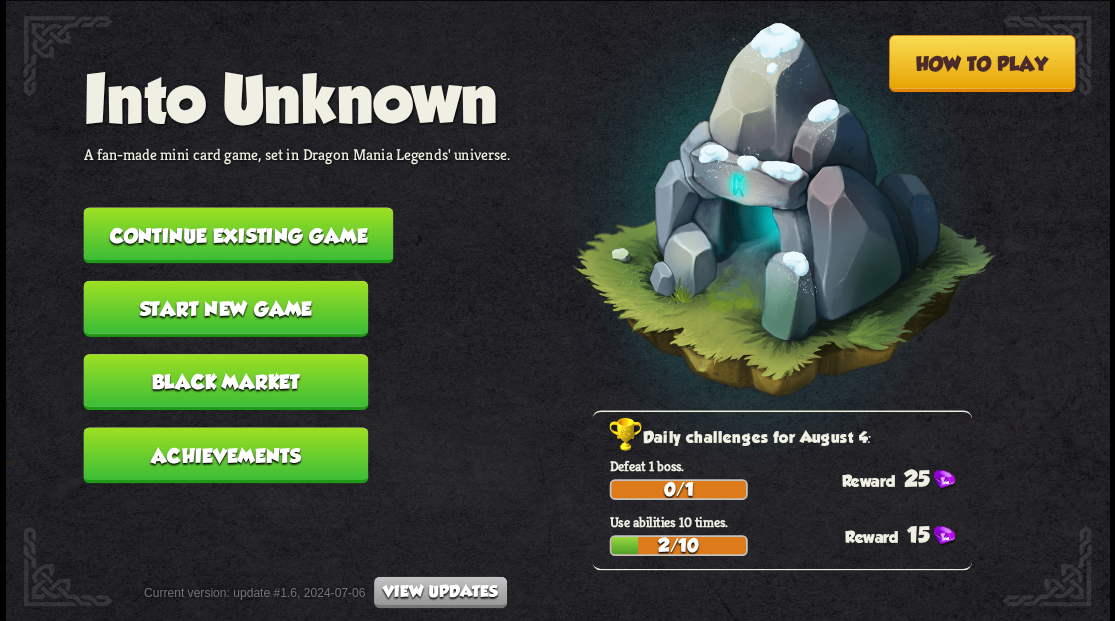 scroll, scrollTop: 0, scrollLeft: 0, axis: both 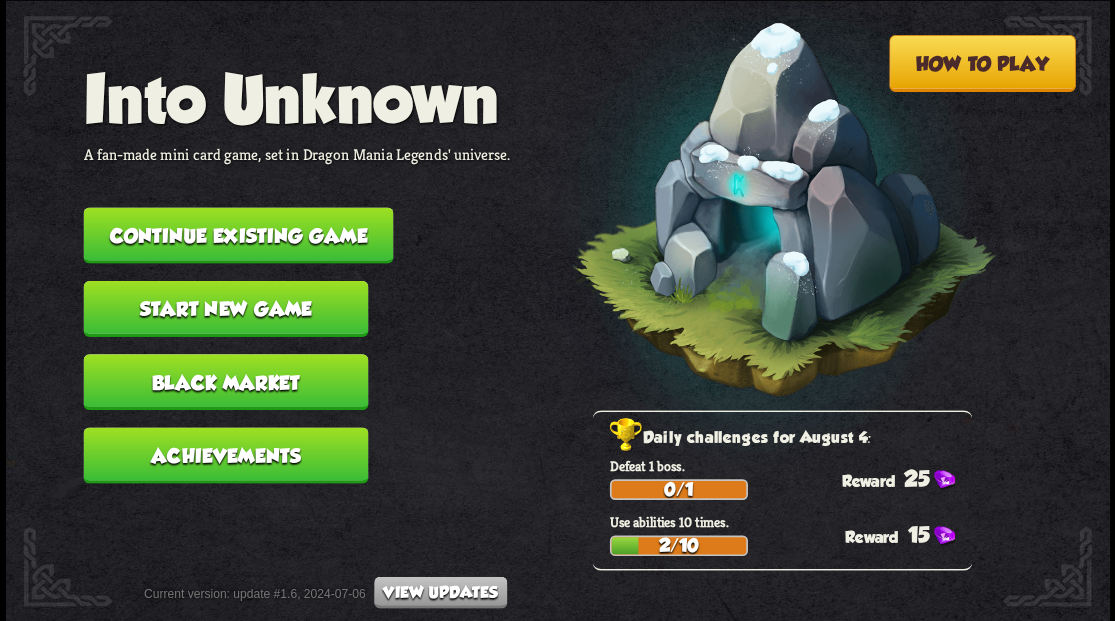 click on "Continue existing game" at bounding box center (238, 235) 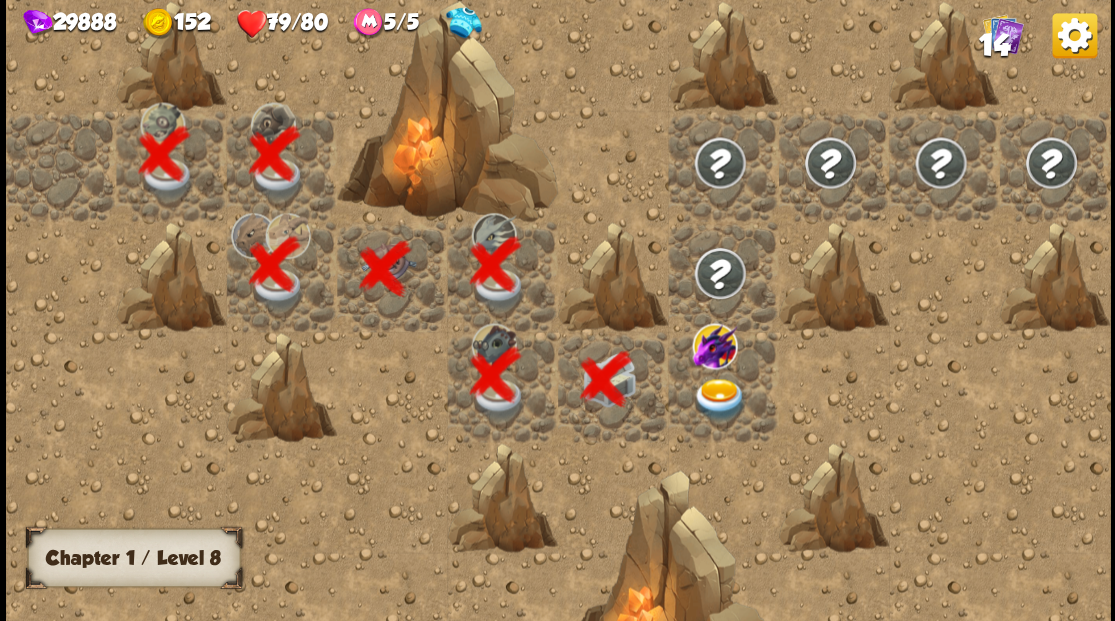 click at bounding box center (719, 399) 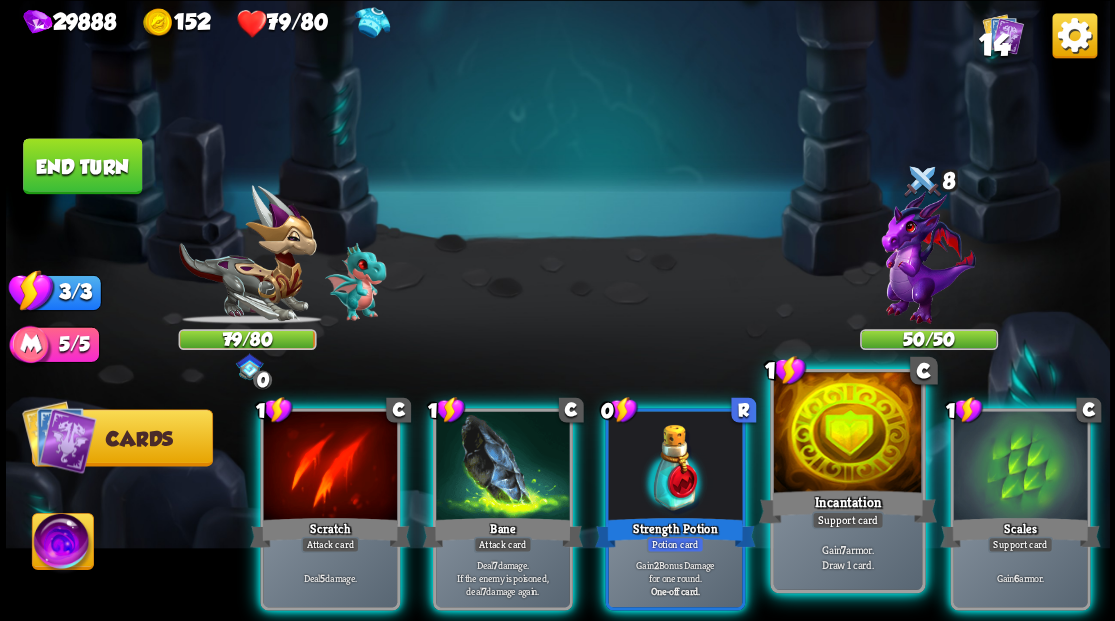 click at bounding box center (847, 434) 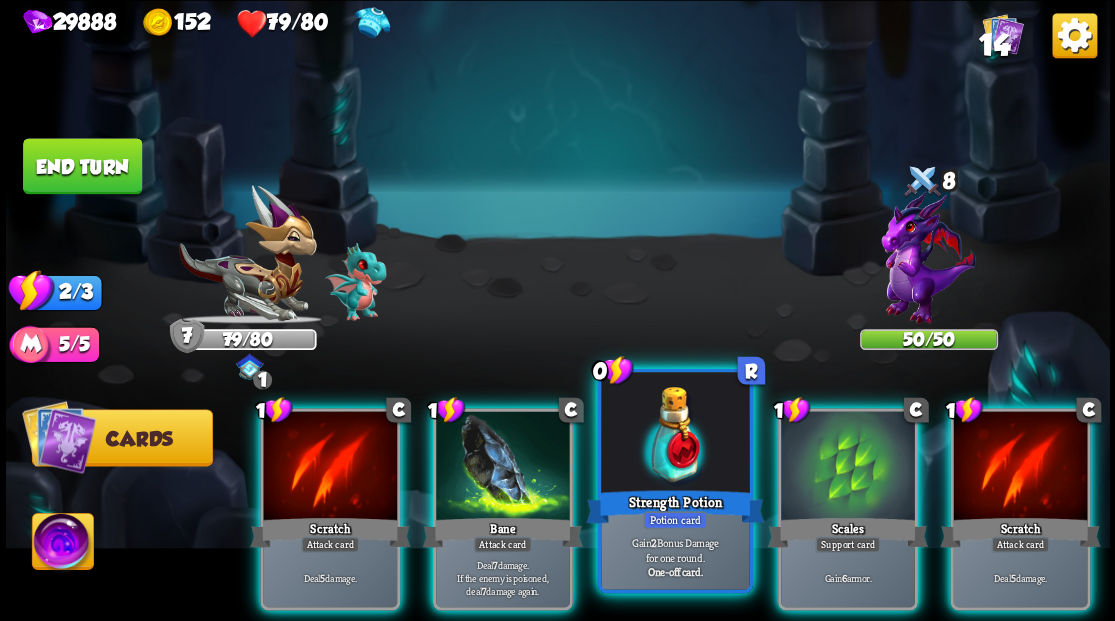 click at bounding box center [675, 434] 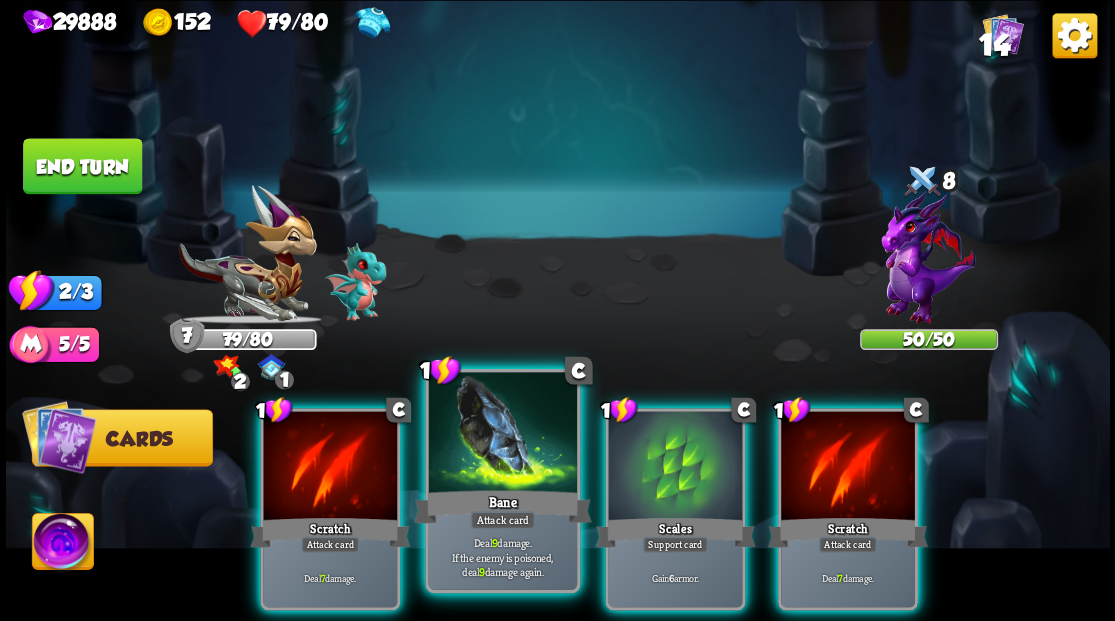 click at bounding box center [502, 434] 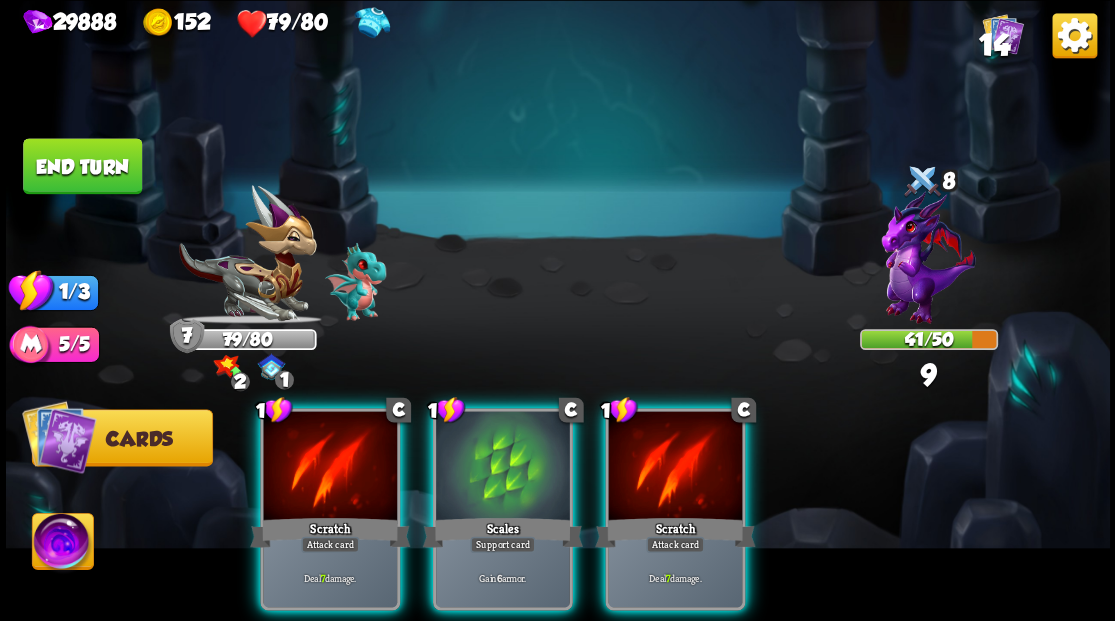 click at bounding box center [675, 467] 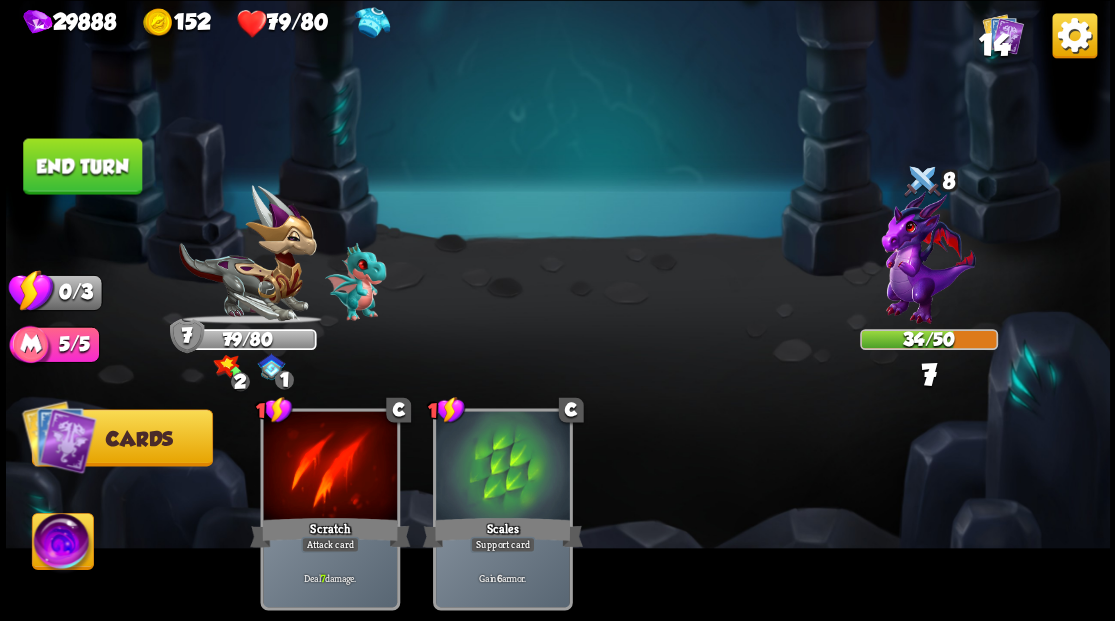 click on "End turn" at bounding box center (82, 166) 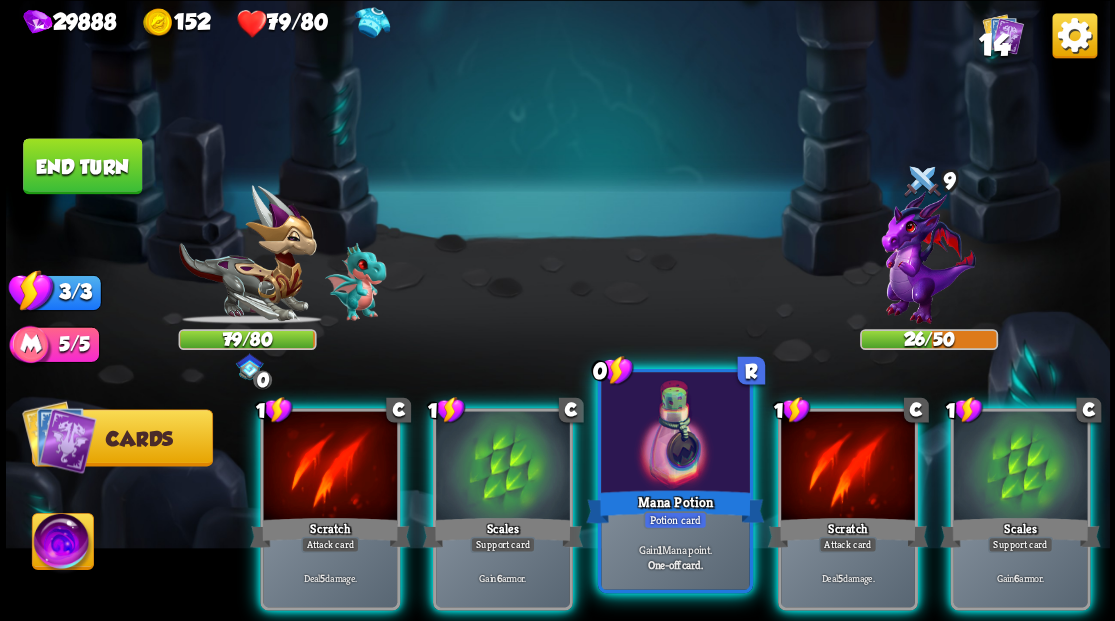 click at bounding box center [675, 434] 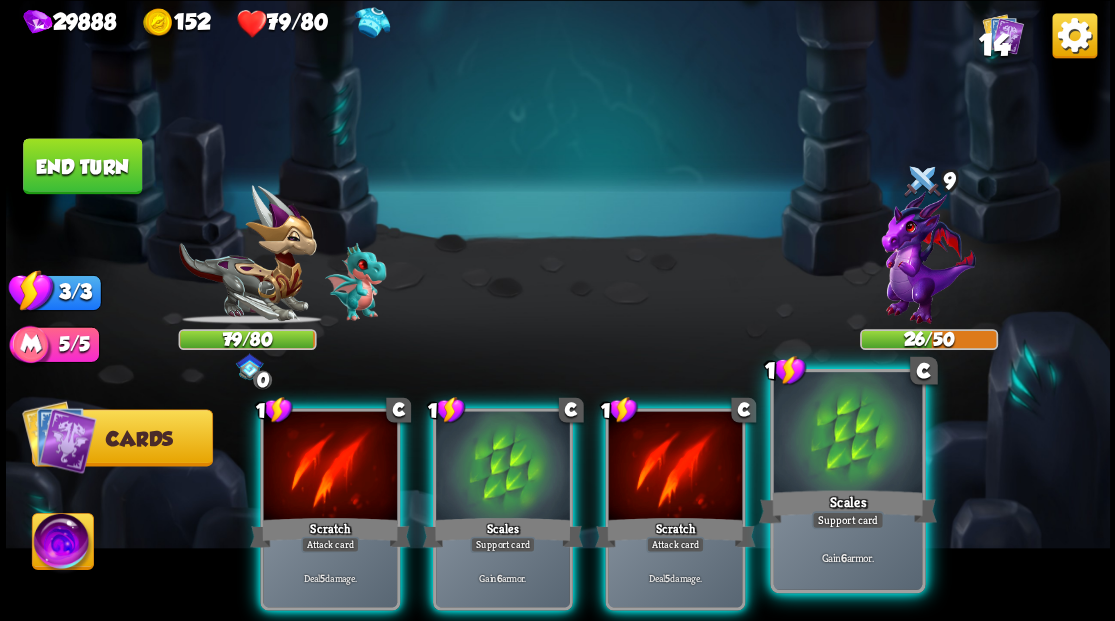 click at bounding box center (847, 434) 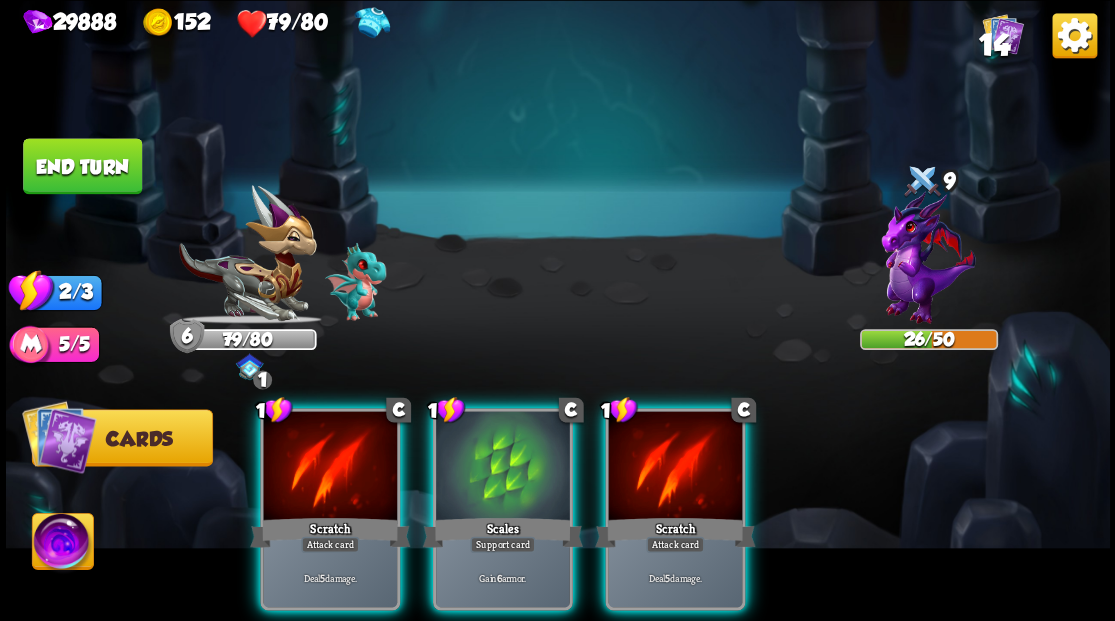 click on "1
C   Scratch     Attack card   Deal  5  damage." at bounding box center [675, 509] 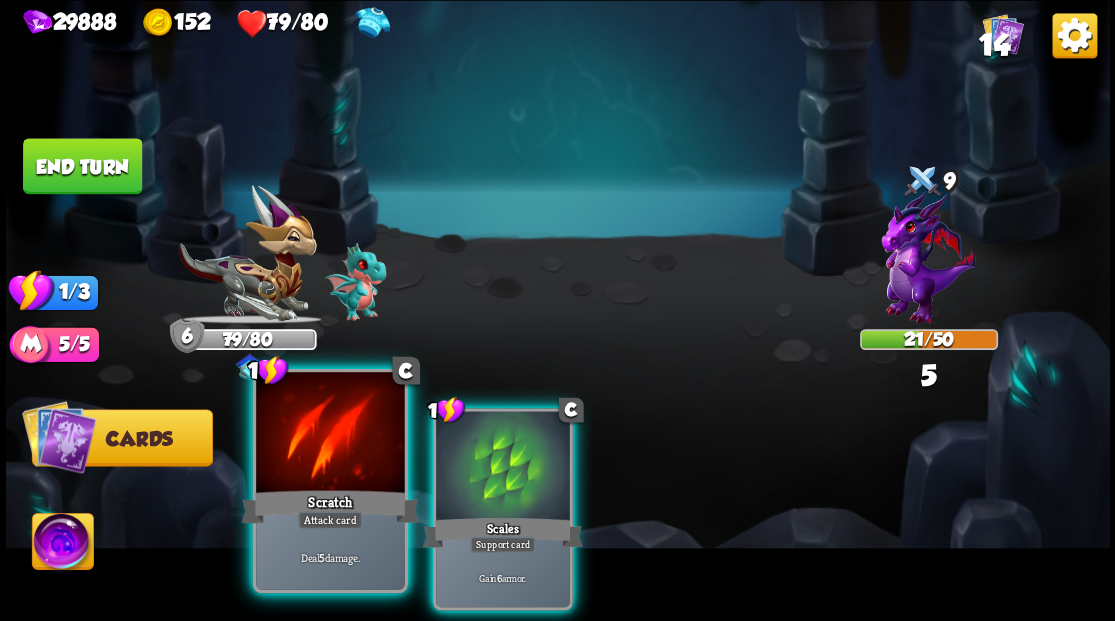 click at bounding box center [330, 434] 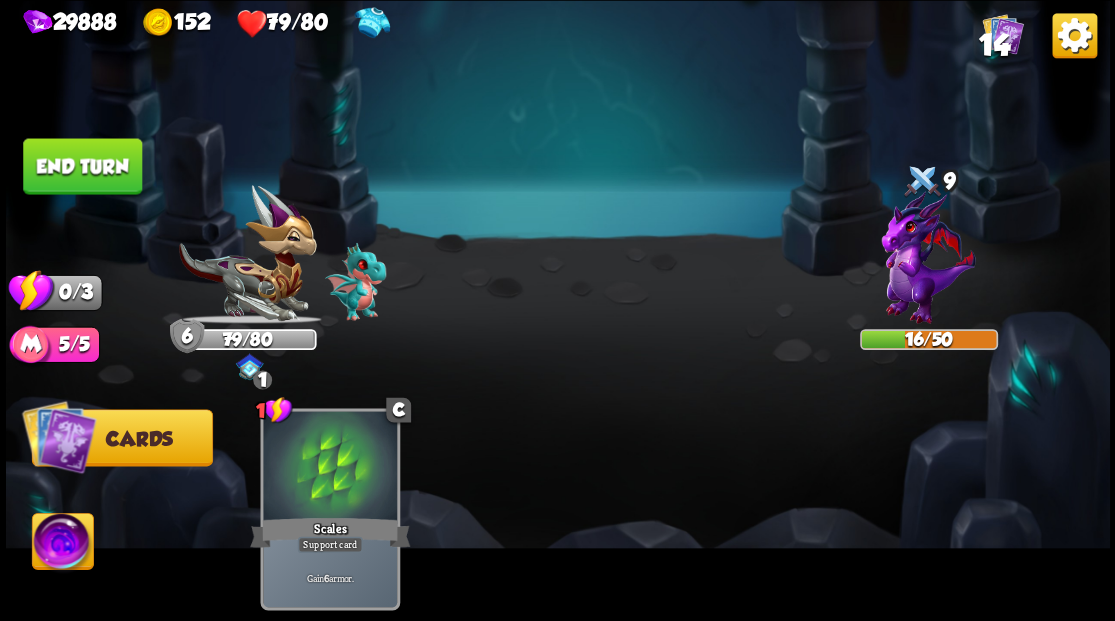 click on "End turn" at bounding box center (82, 166) 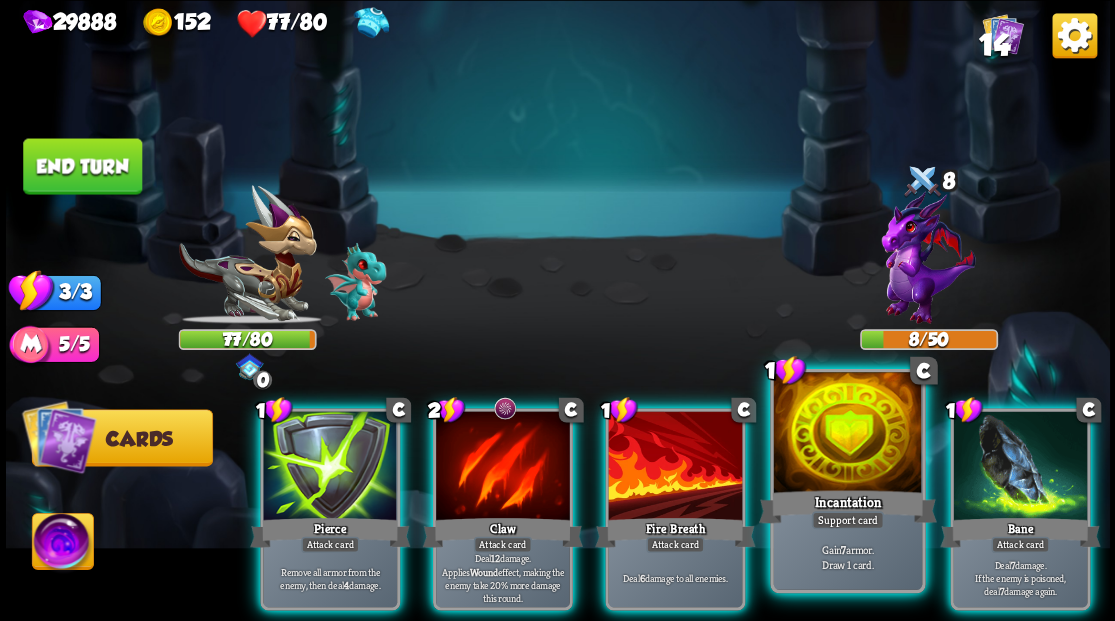 click at bounding box center [847, 434] 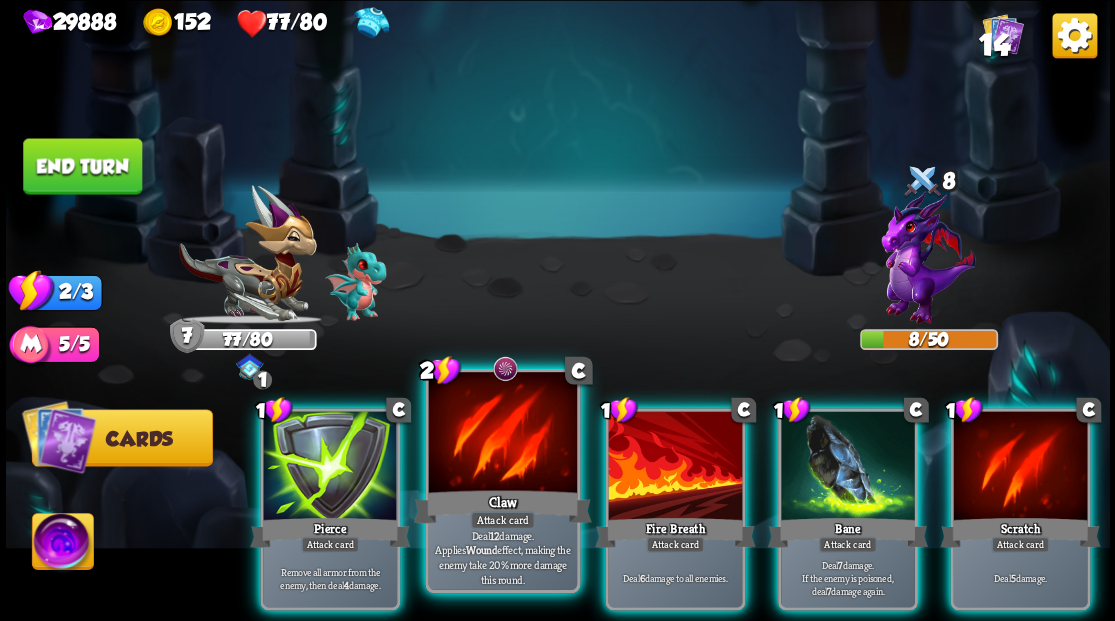 click at bounding box center (502, 434) 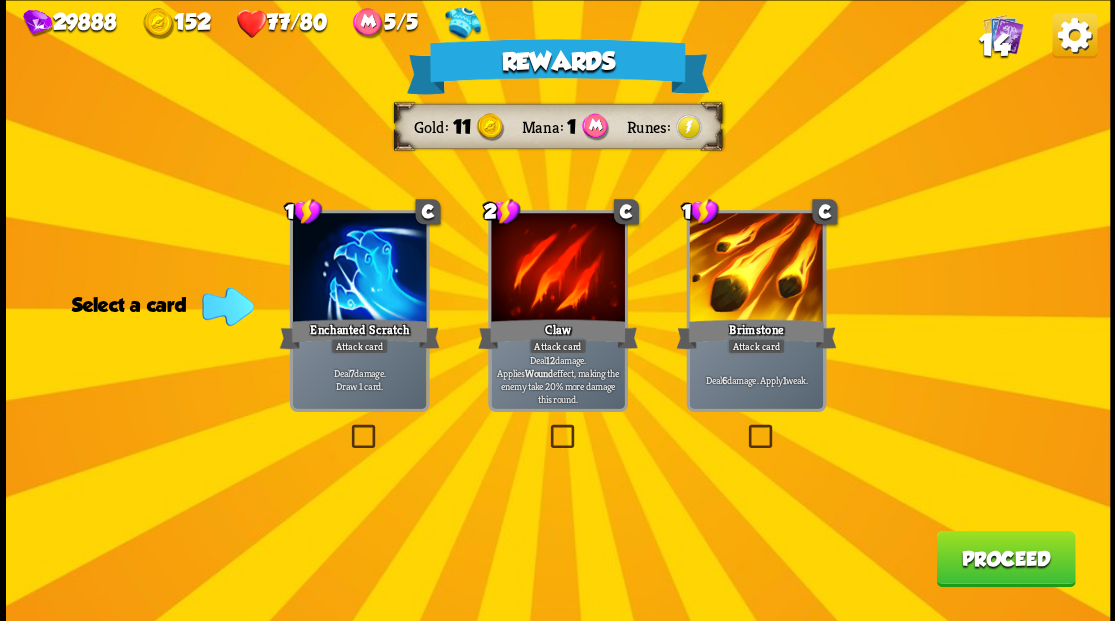 click at bounding box center [744, 427] 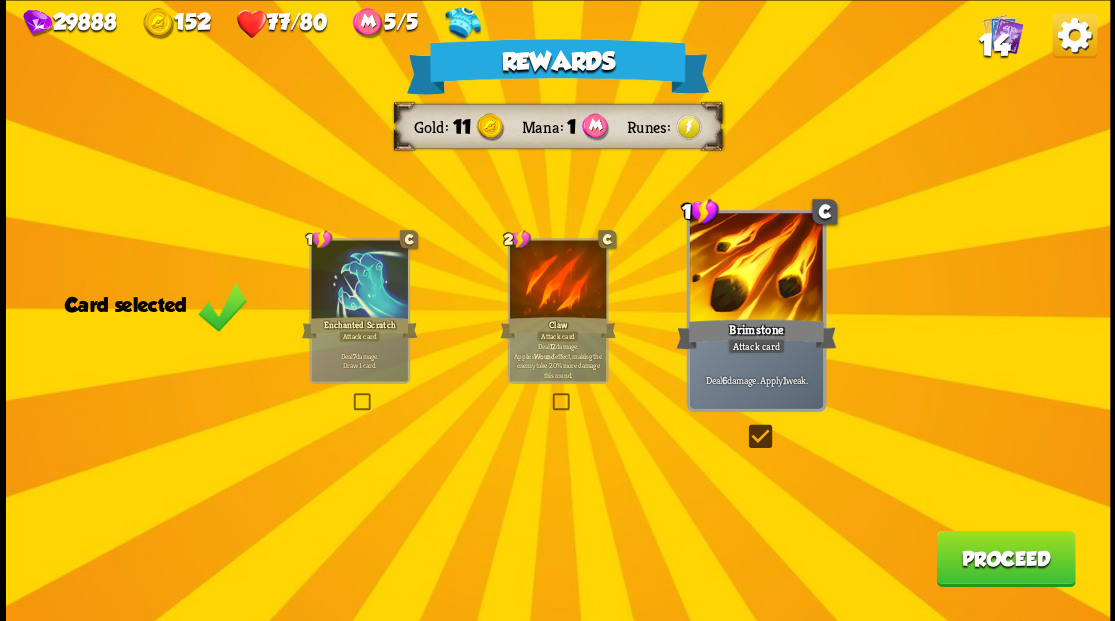 click on "Proceed" at bounding box center (1005, 558) 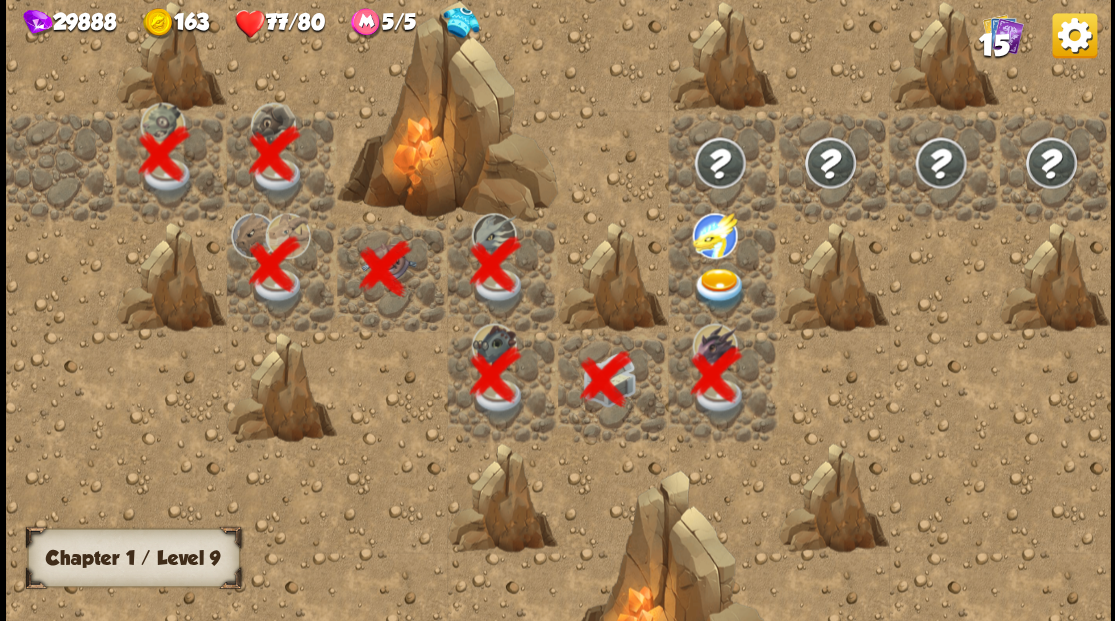 click at bounding box center (719, 288) 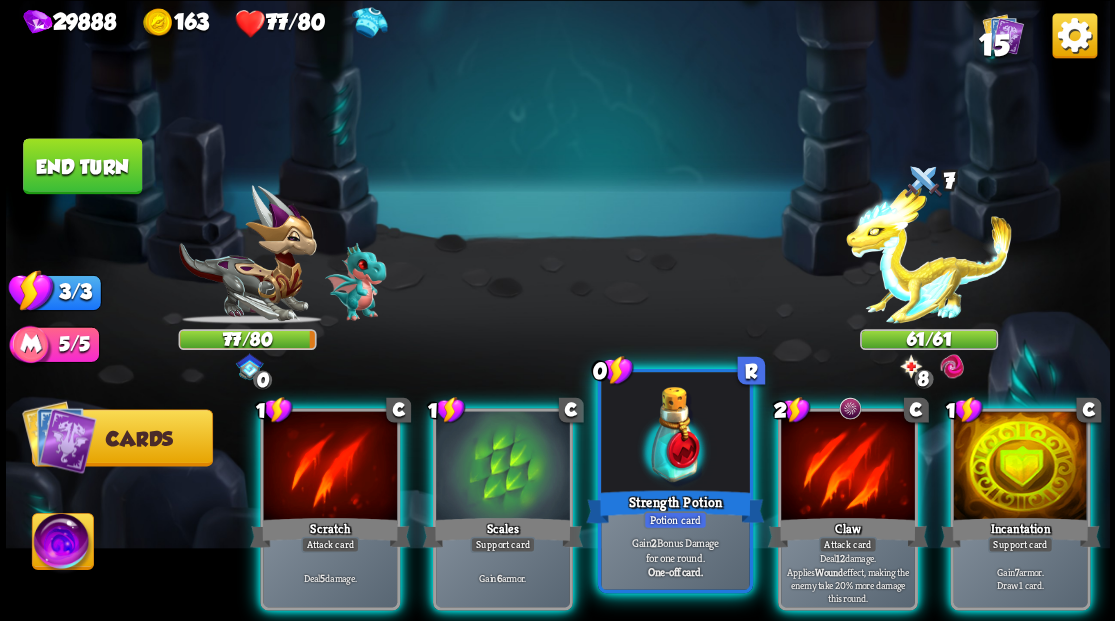 click at bounding box center [675, 434] 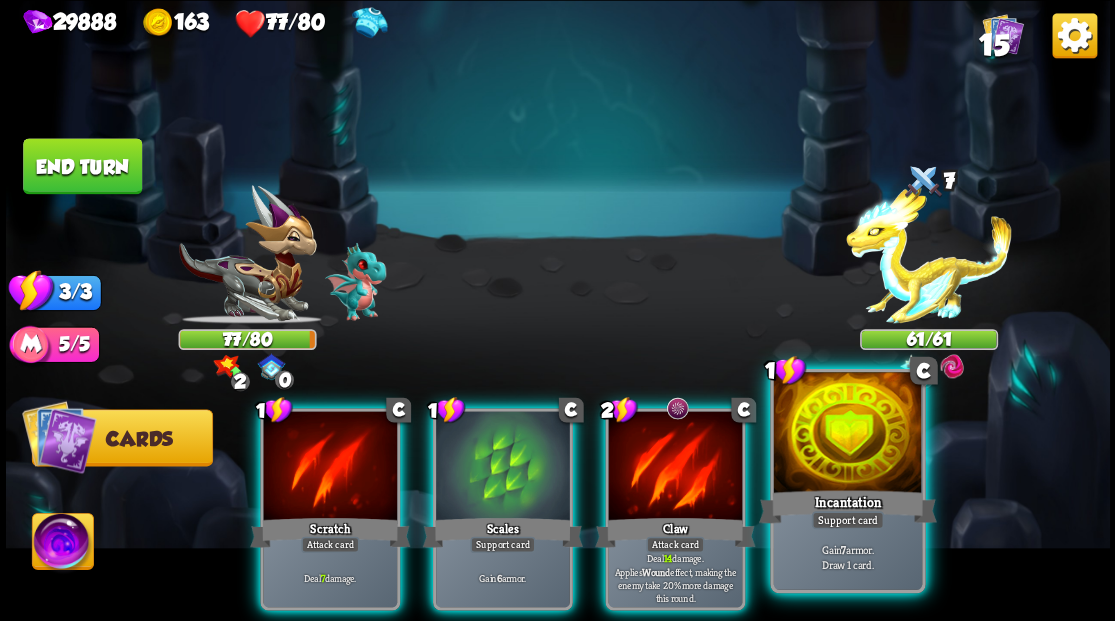 click at bounding box center [847, 434] 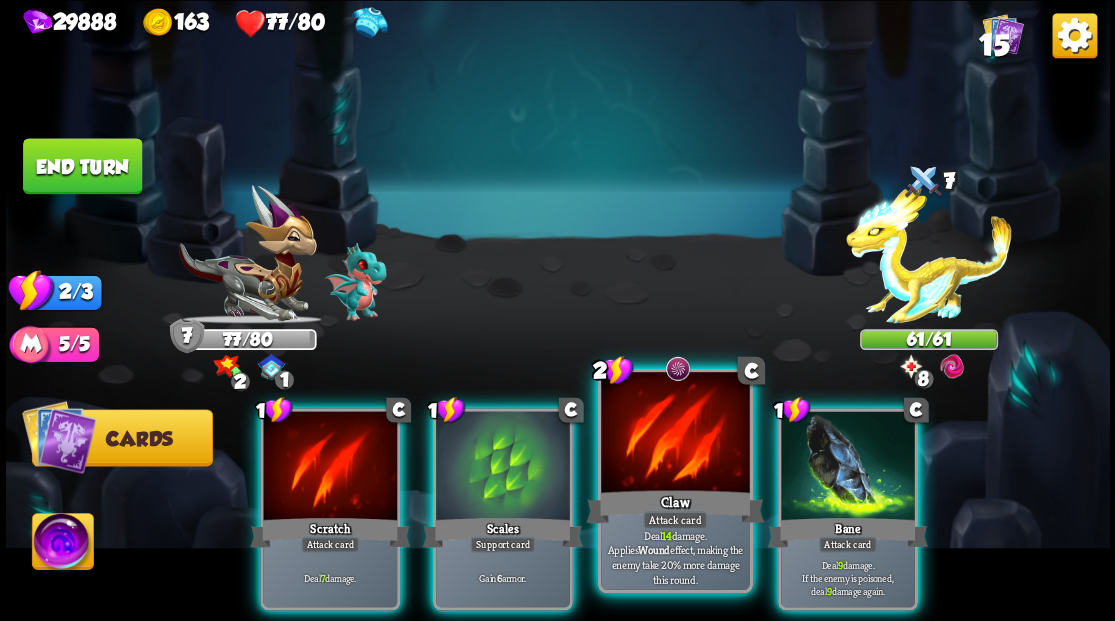click at bounding box center [675, 434] 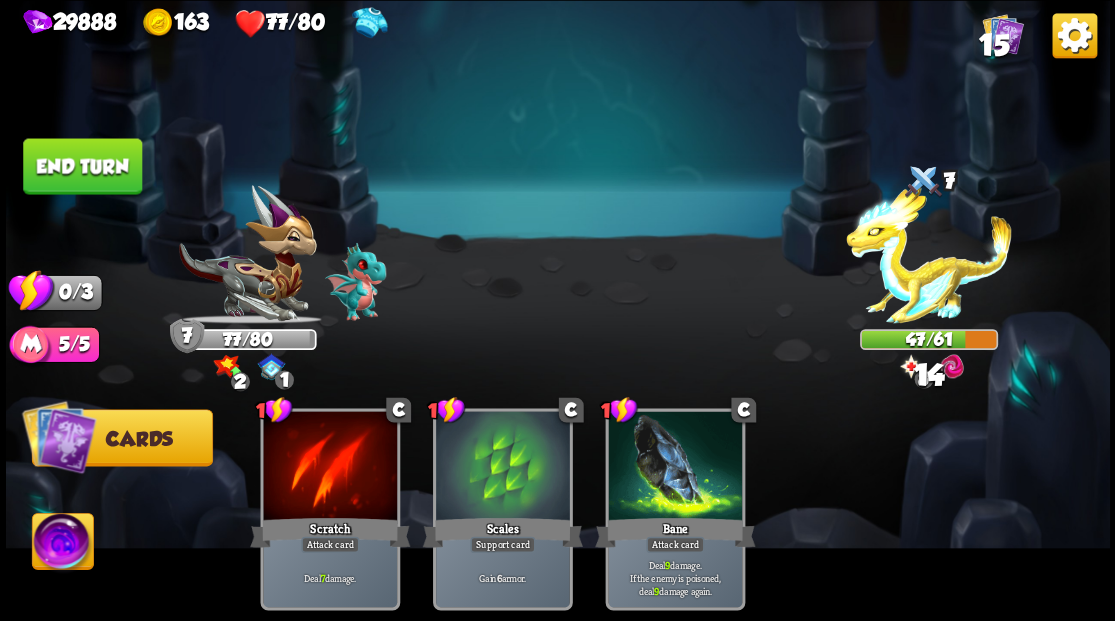 click on "End turn" at bounding box center [82, 166] 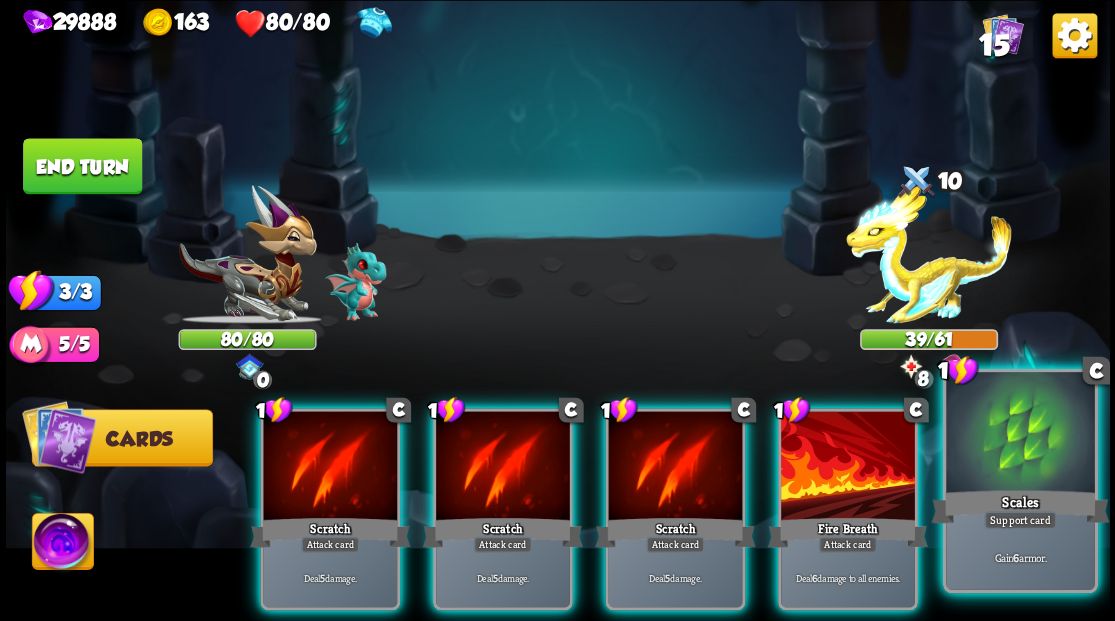 click at bounding box center [1020, 434] 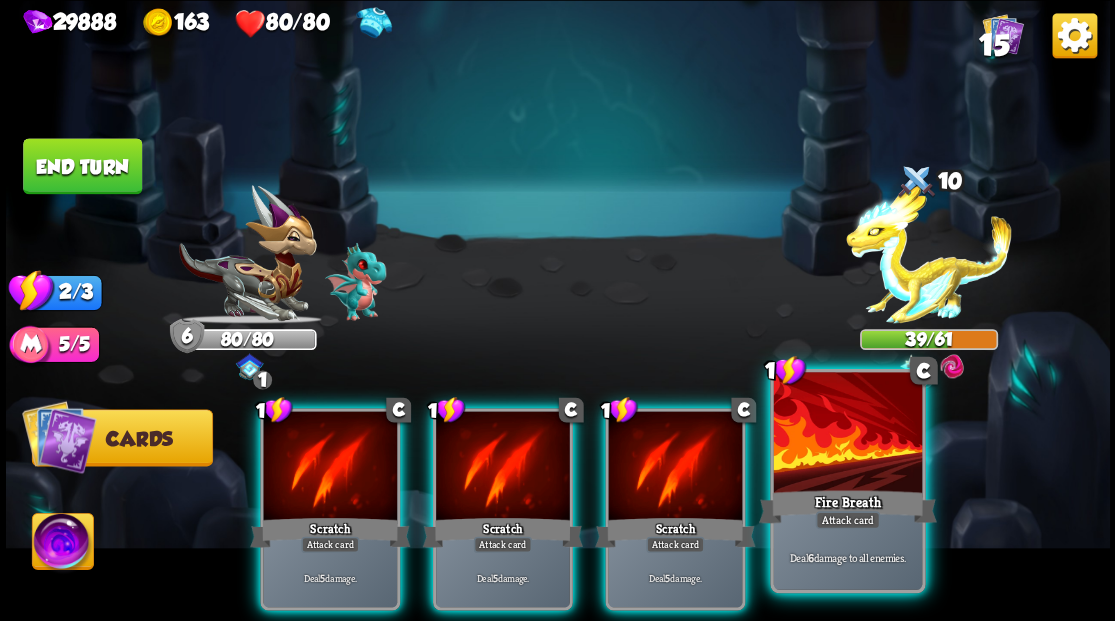 click at bounding box center [847, 434] 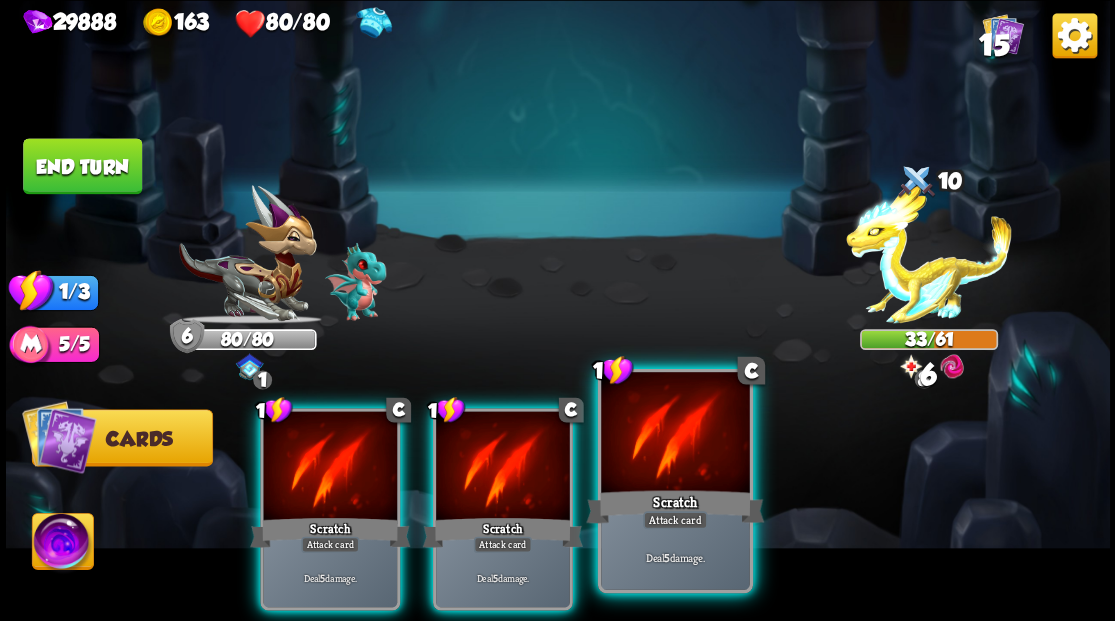 click at bounding box center [675, 434] 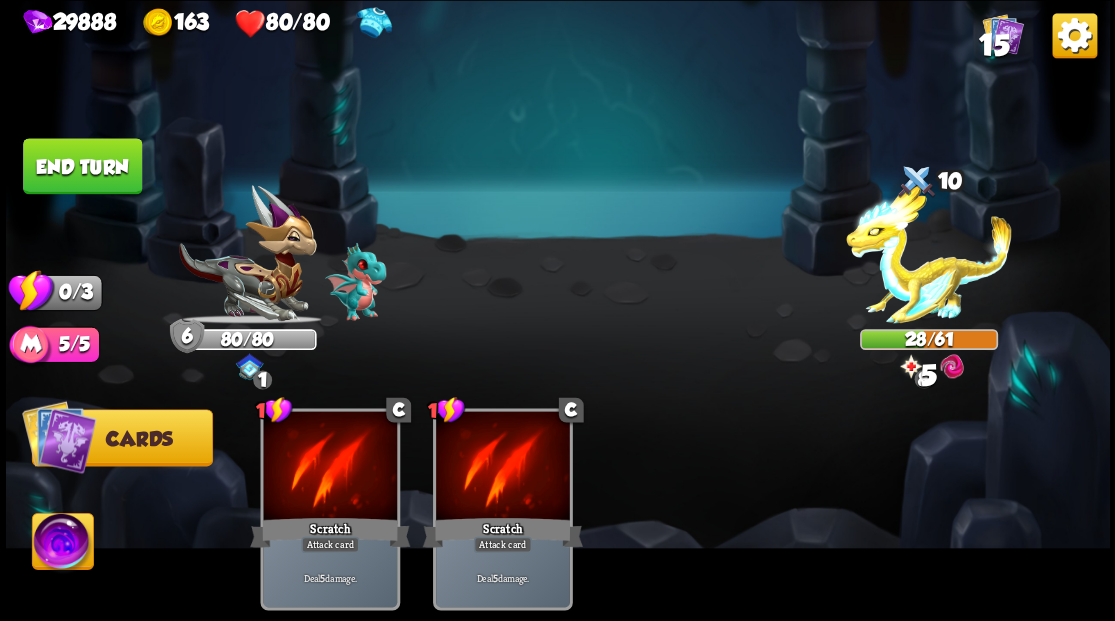 click on "End turn" at bounding box center [82, 166] 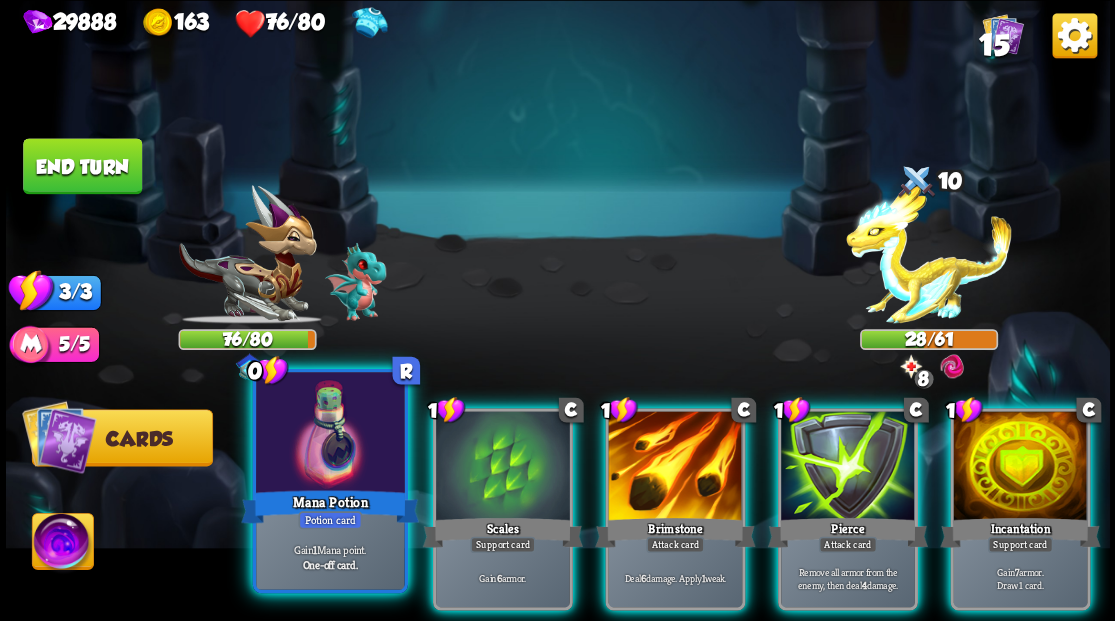 click at bounding box center [330, 434] 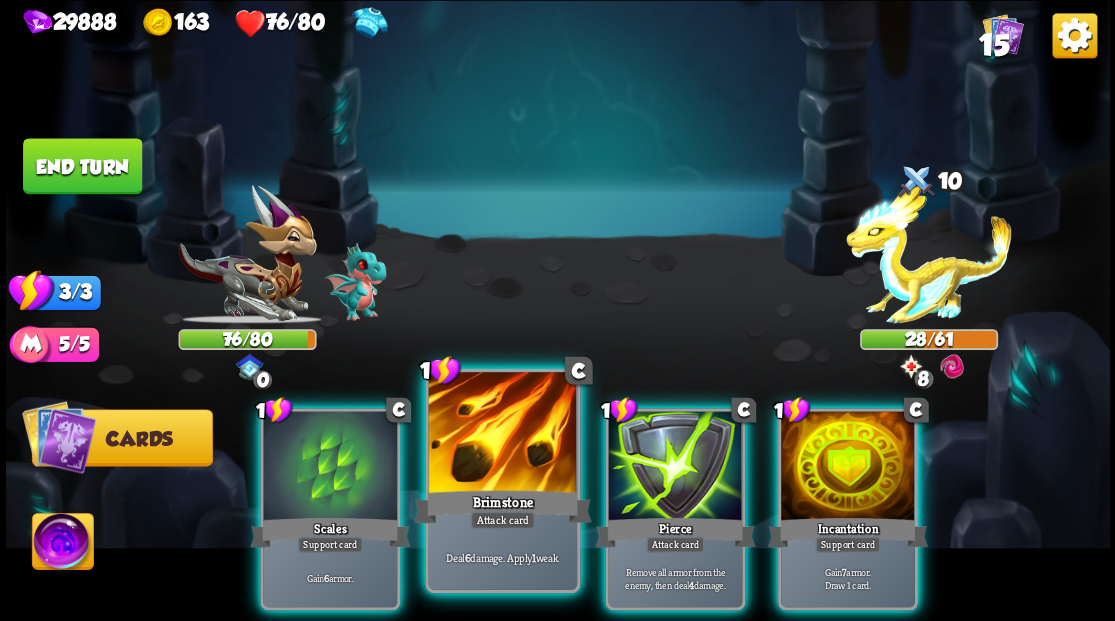 click at bounding box center [502, 434] 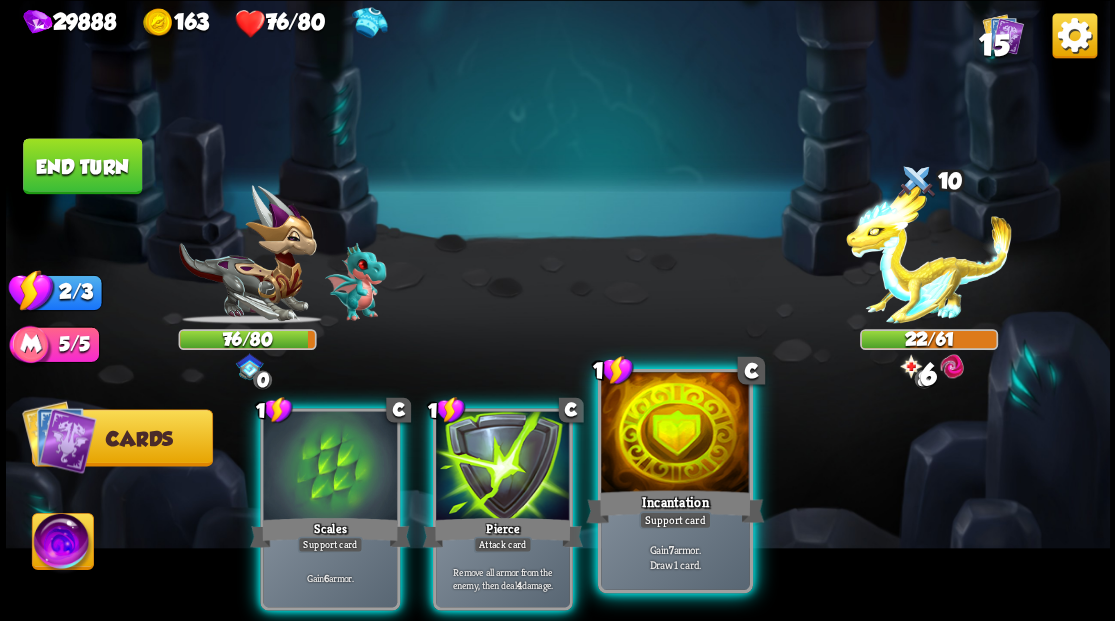 click at bounding box center (675, 434) 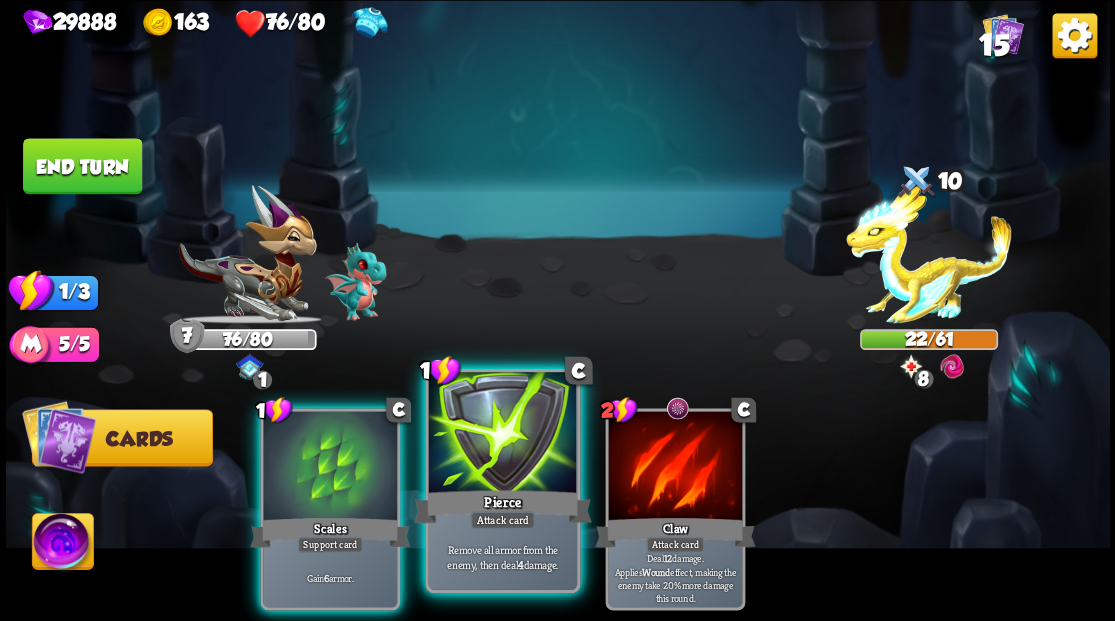 click at bounding box center (502, 434) 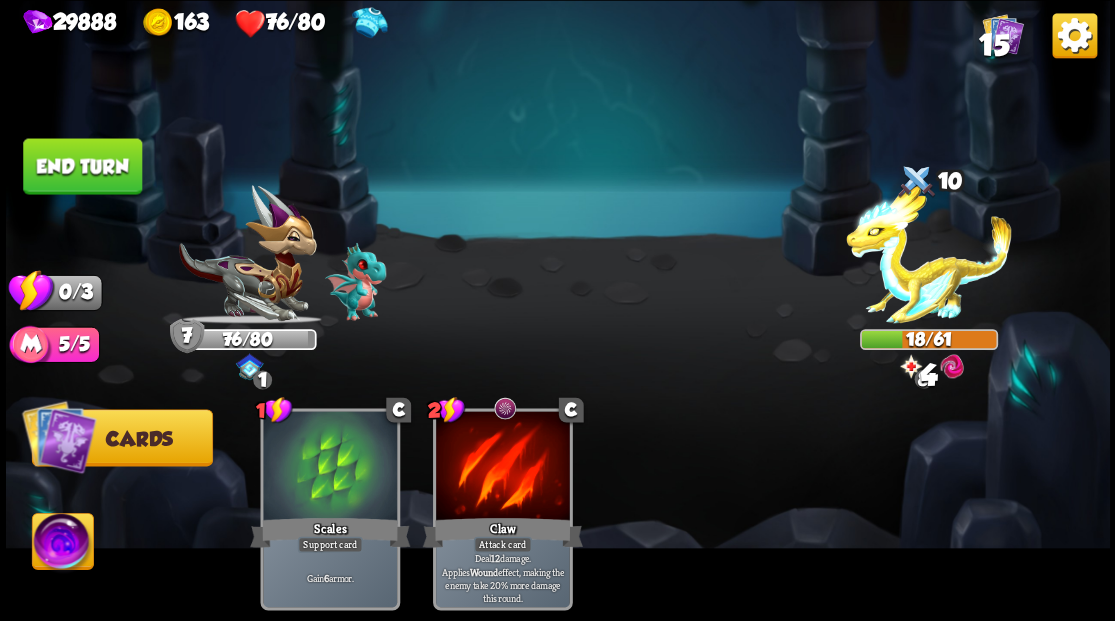 click on "End turn" at bounding box center [82, 166] 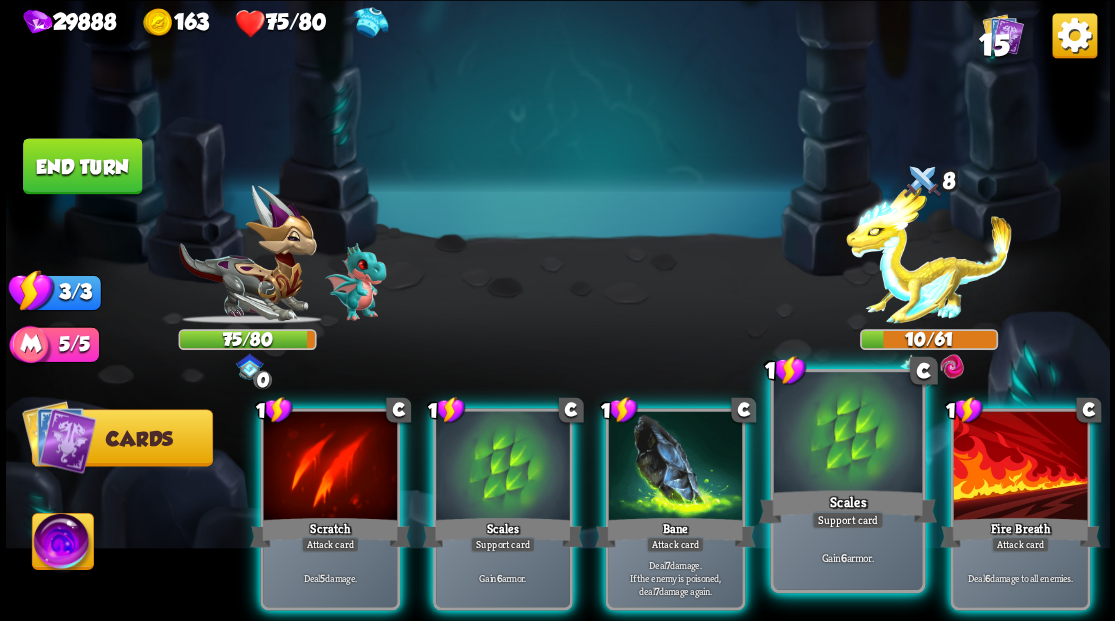 click at bounding box center [847, 434] 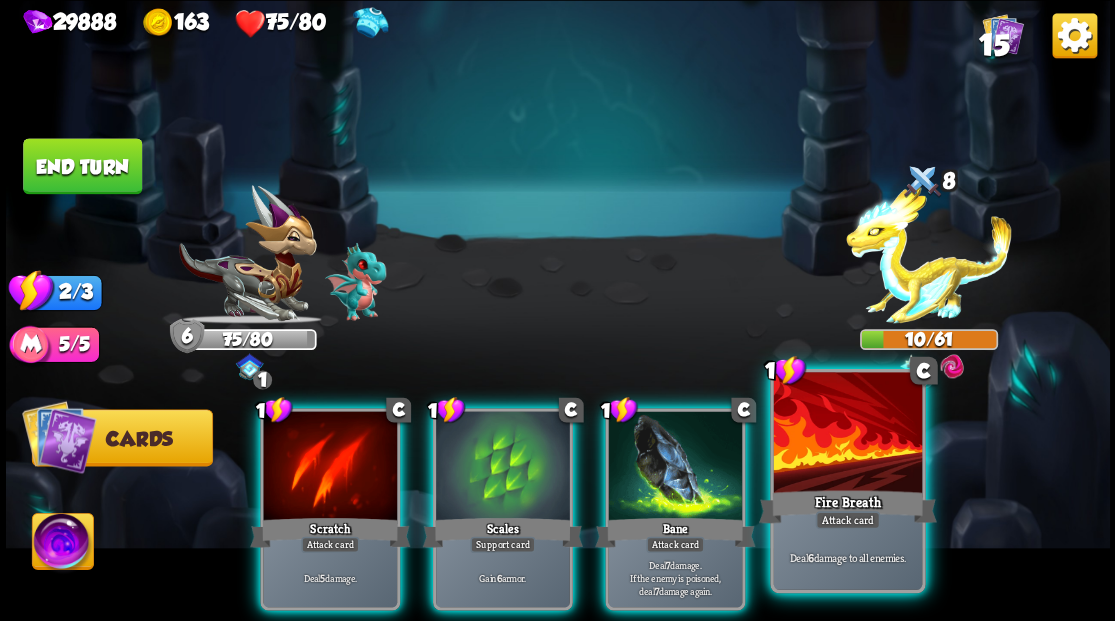 click at bounding box center (847, 434) 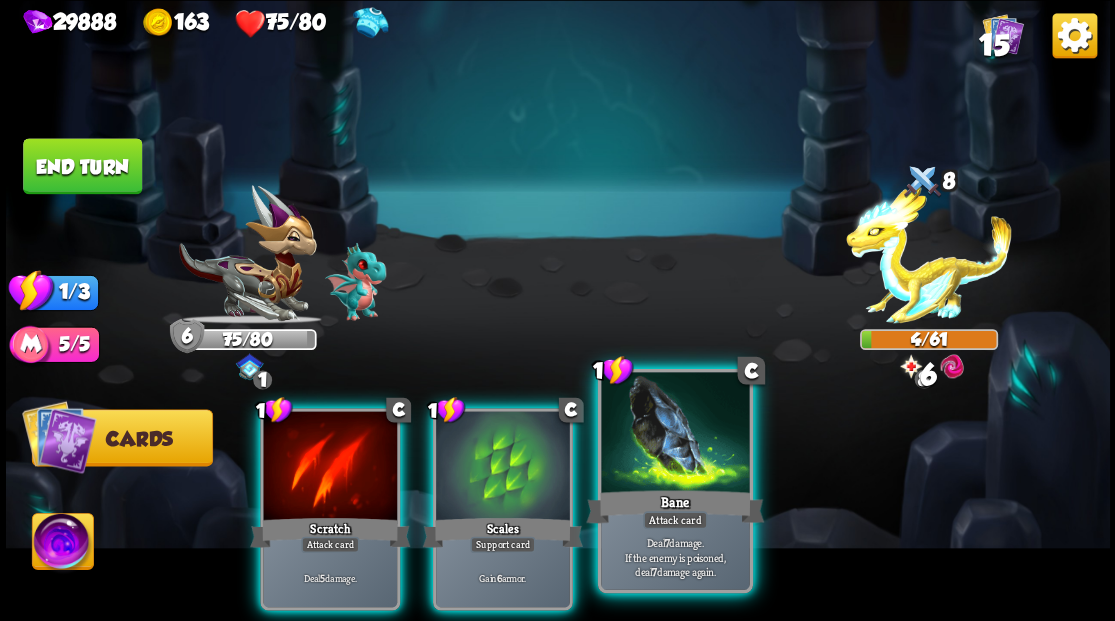 click at bounding box center (675, 434) 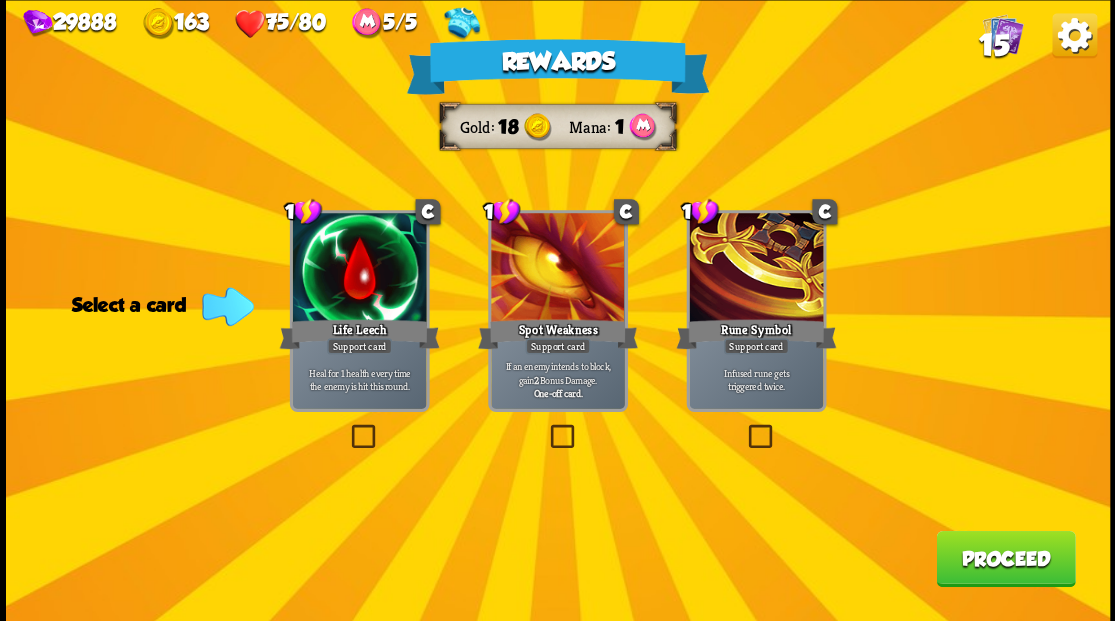 click on "Proceed" at bounding box center [1005, 558] 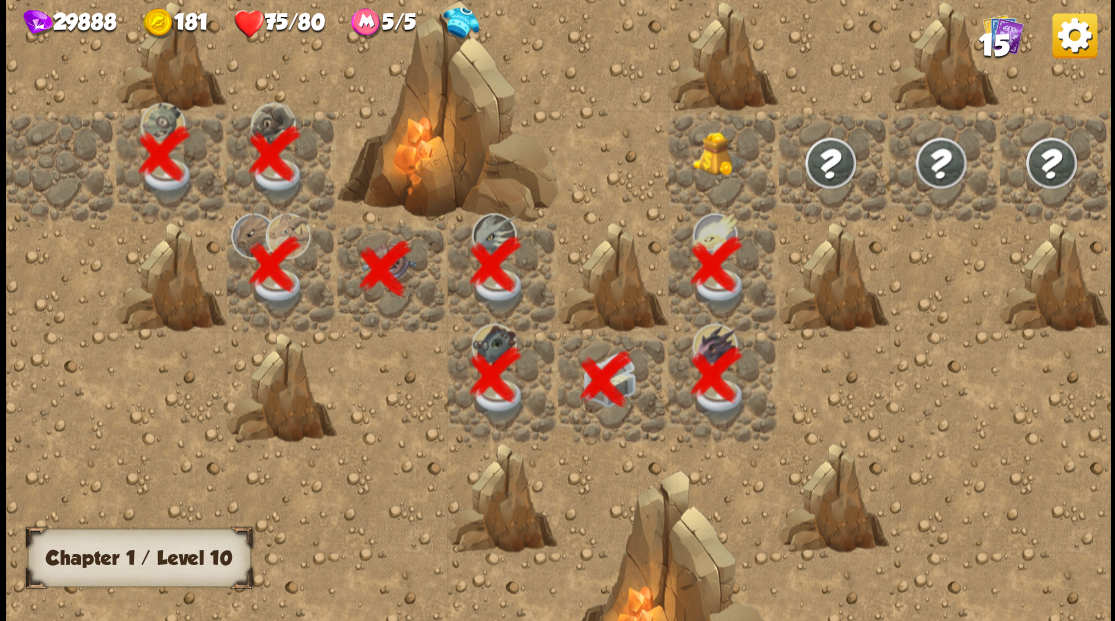 click at bounding box center (719, 153) 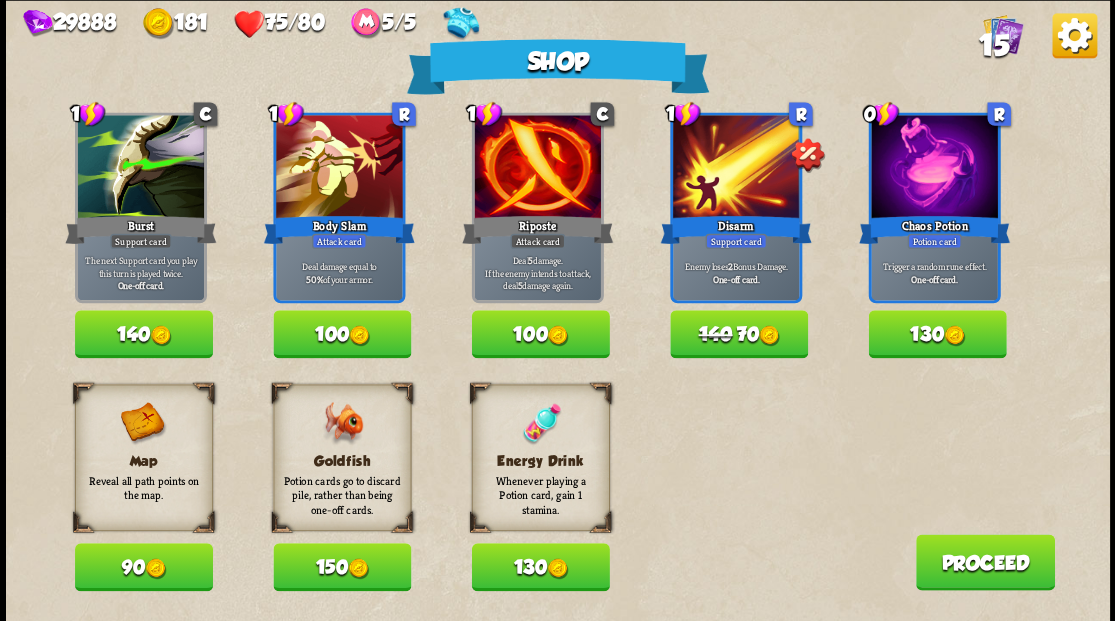 click at bounding box center [358, 568] 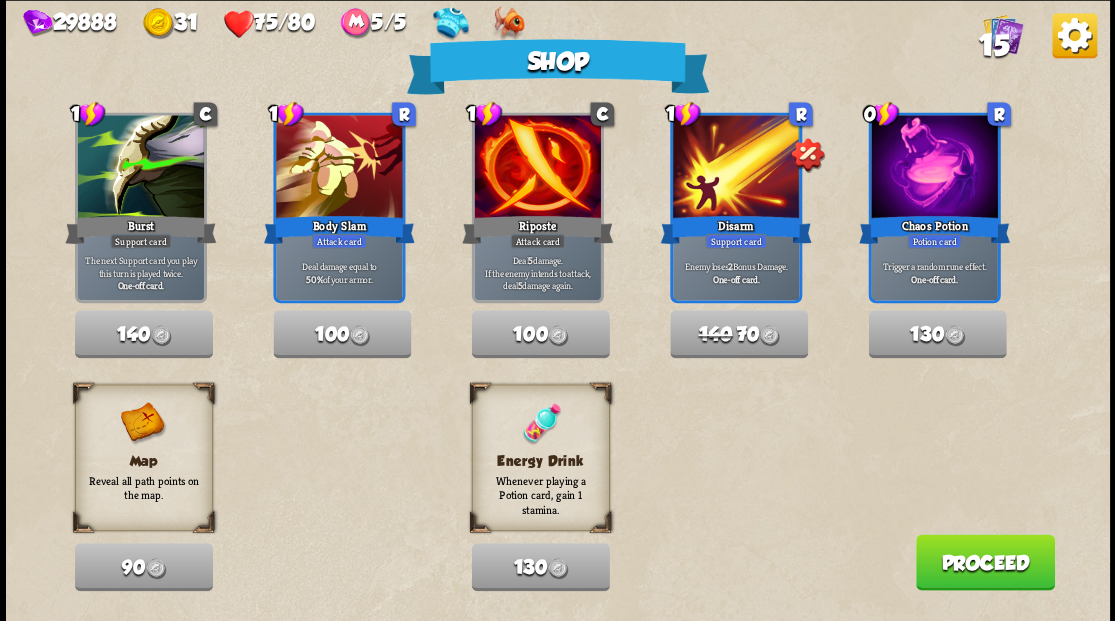 click on "Proceed" at bounding box center [984, 562] 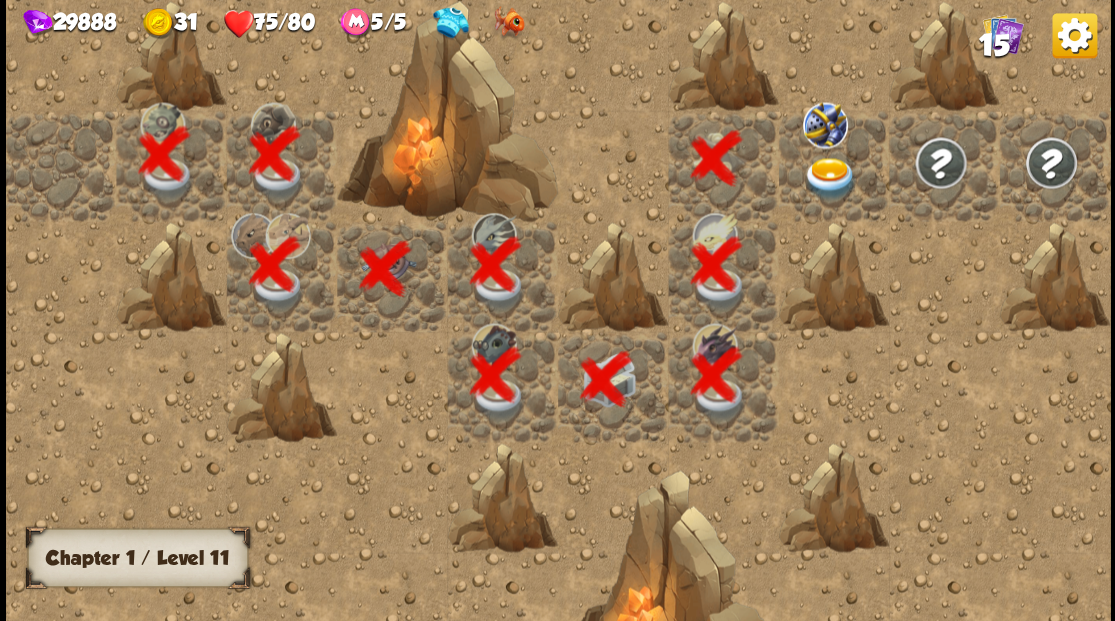 scroll, scrollTop: 0, scrollLeft: 384, axis: horizontal 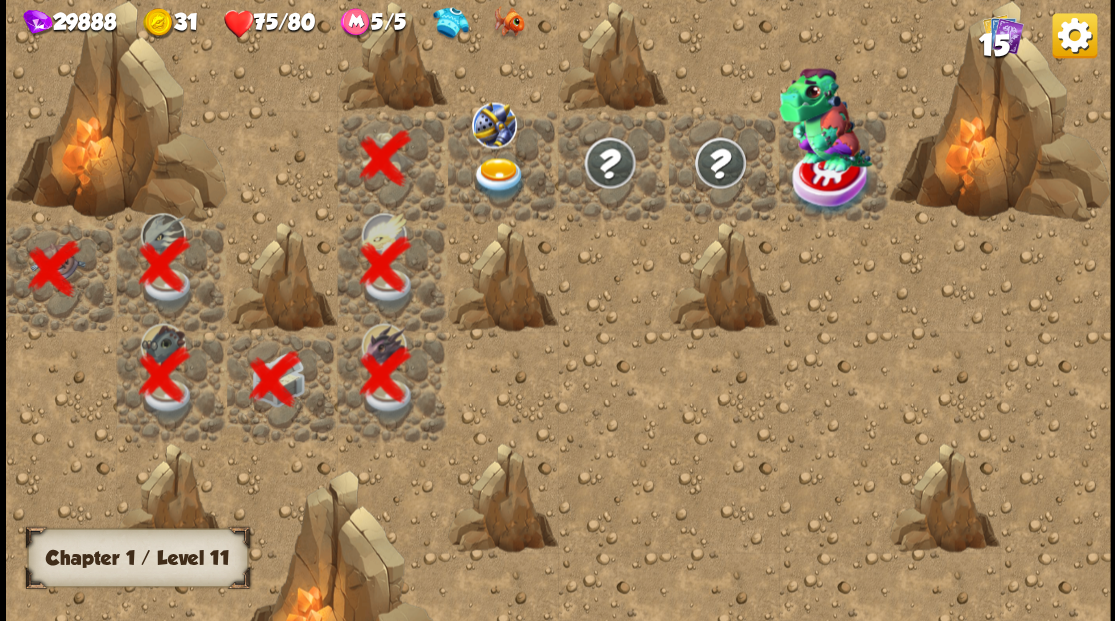 click at bounding box center [498, 178] 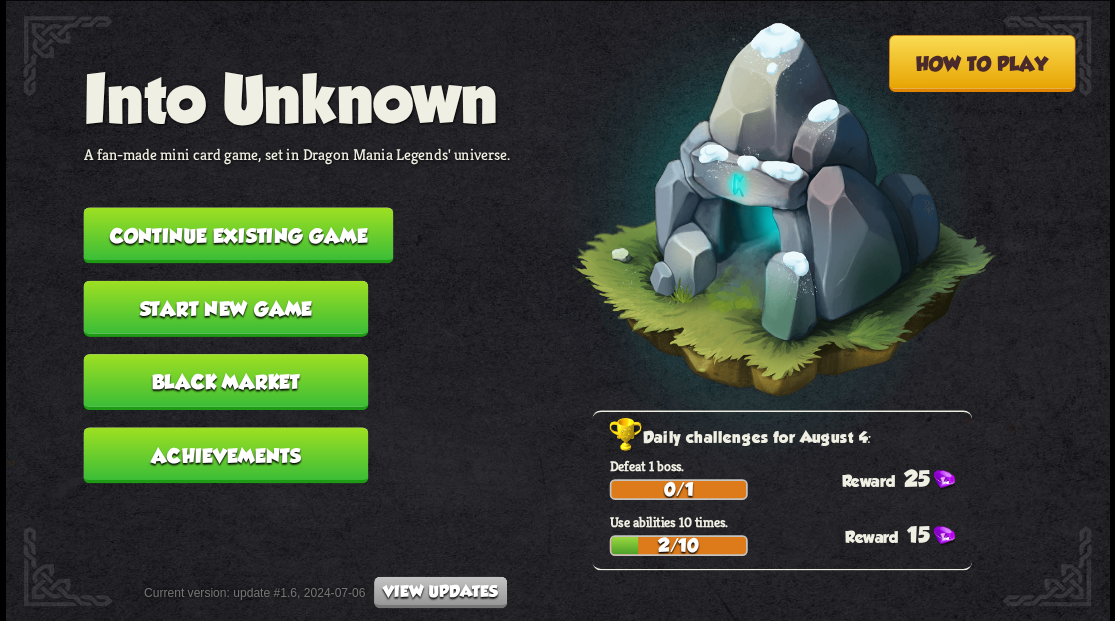 click on "Continue existing game" at bounding box center [238, 235] 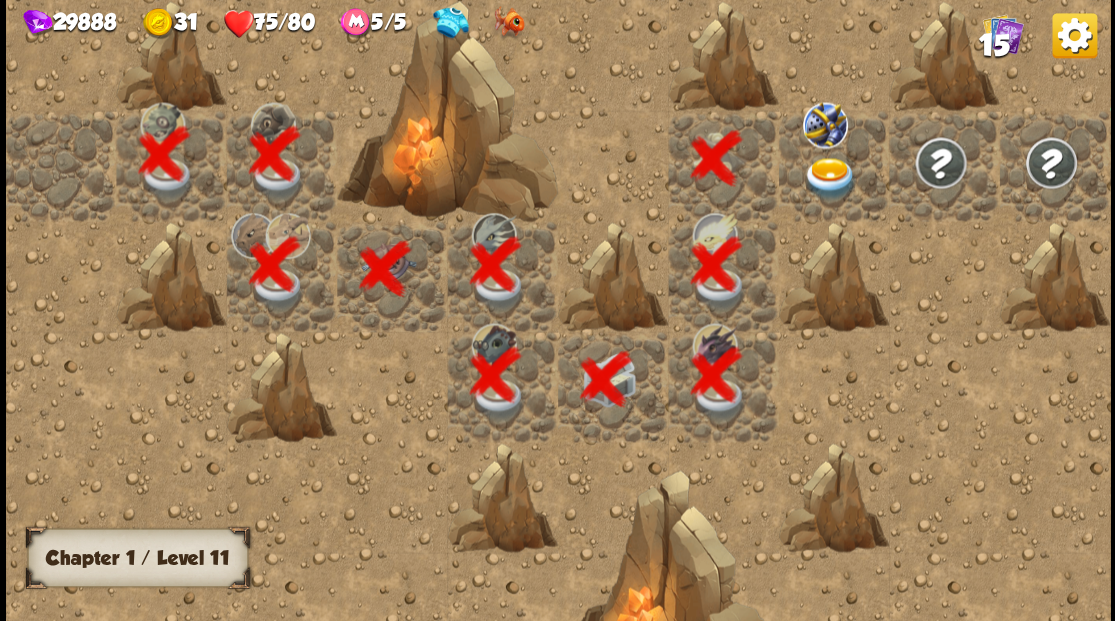 scroll, scrollTop: 0, scrollLeft: 384, axis: horizontal 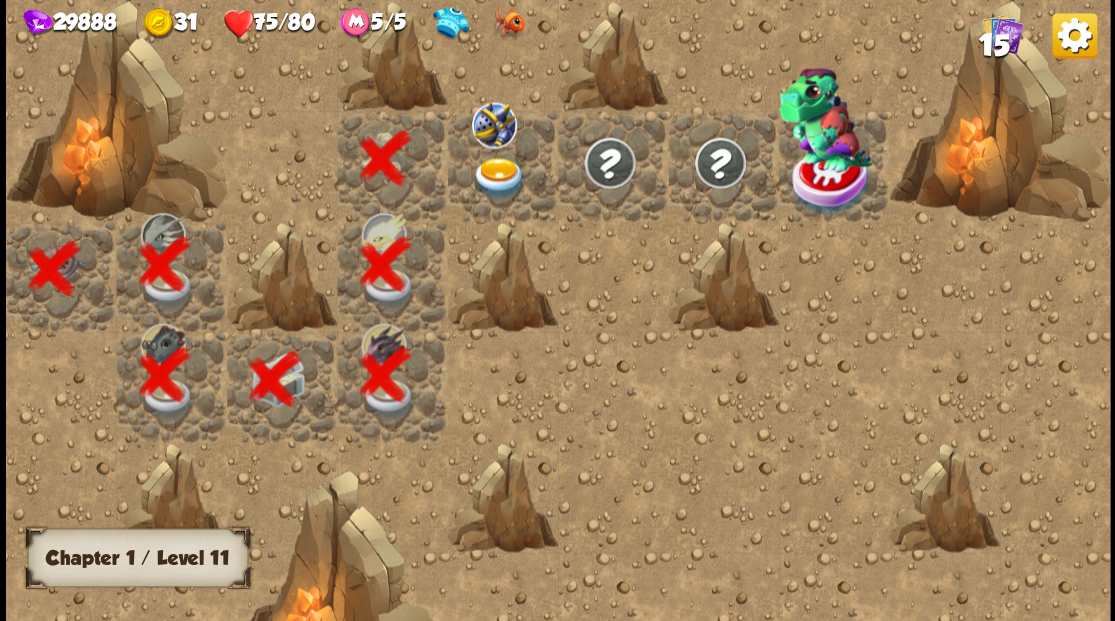 click at bounding box center (498, 178) 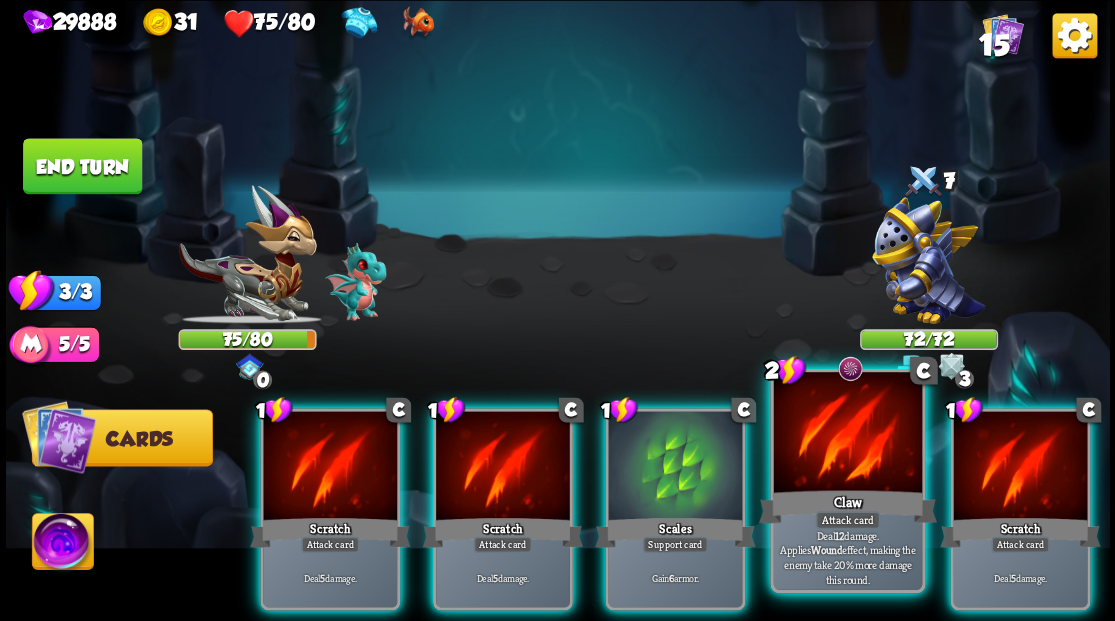 click at bounding box center [847, 434] 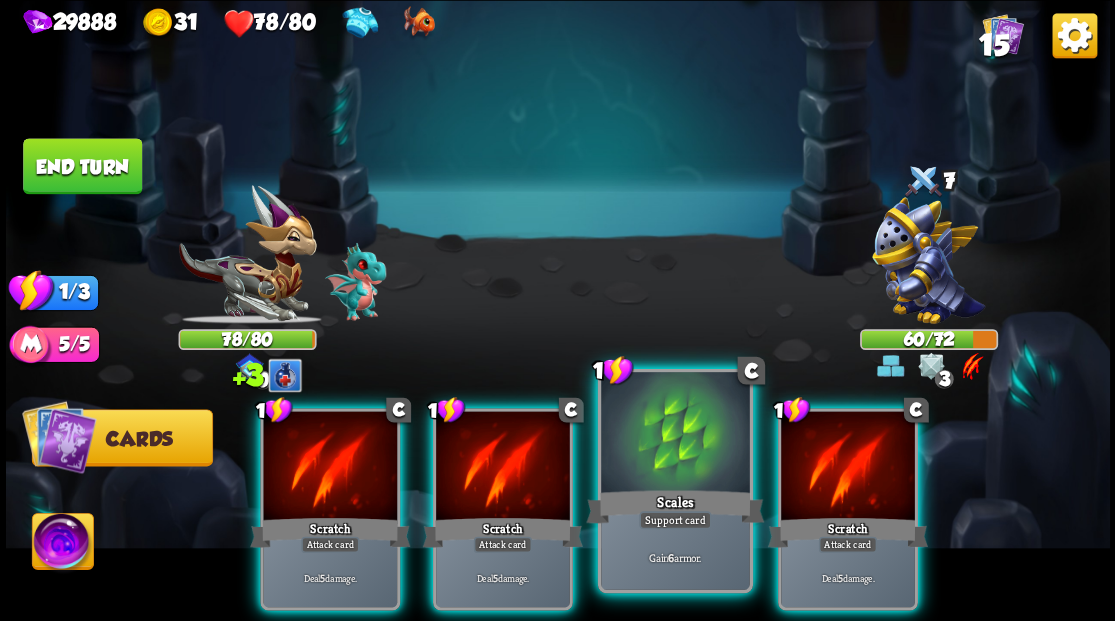 click at bounding box center [675, 434] 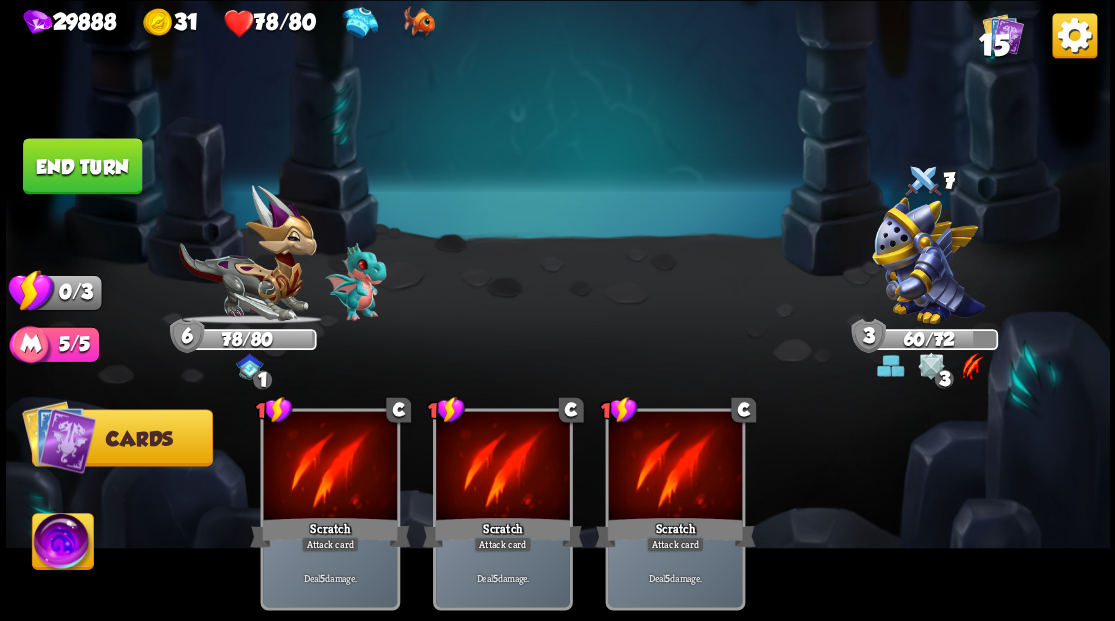 click on "End turn" at bounding box center [82, 166] 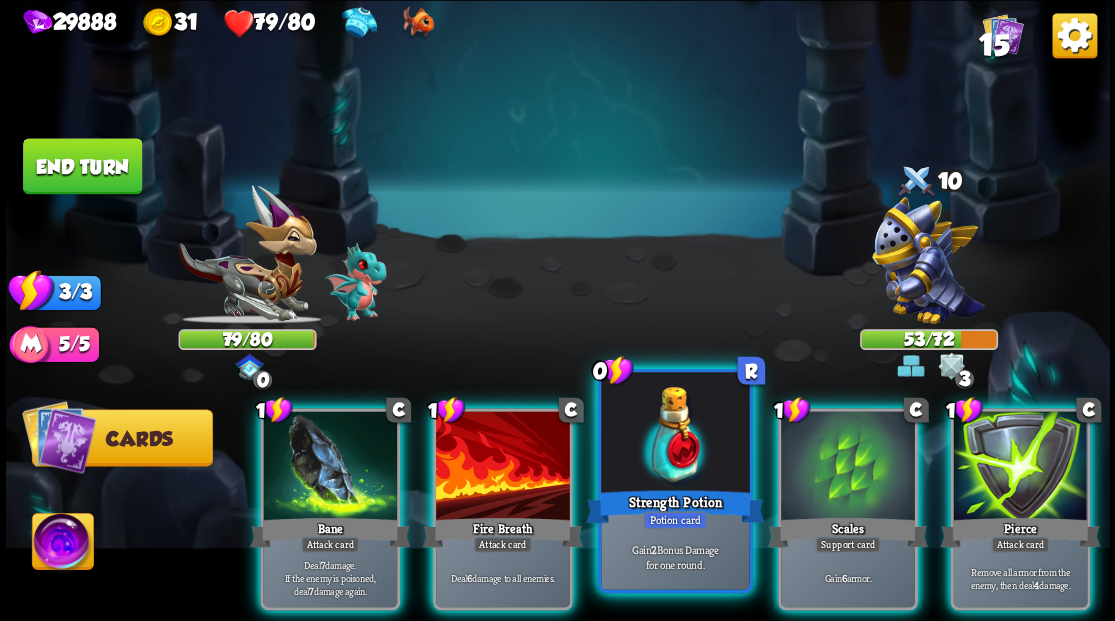 click at bounding box center [675, 434] 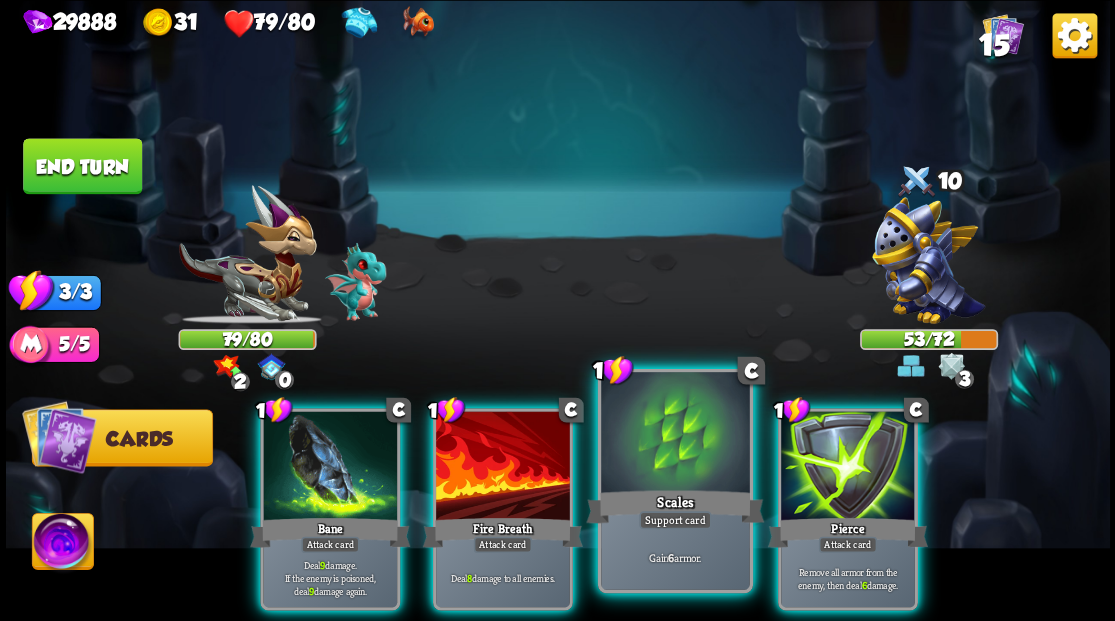click at bounding box center (675, 434) 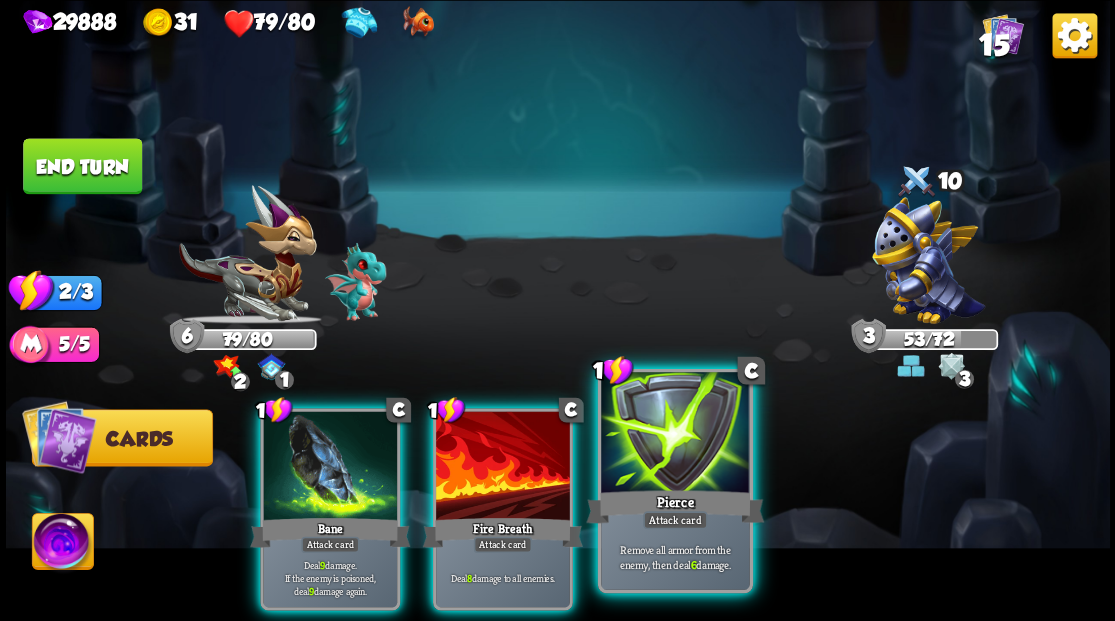 click at bounding box center (675, 434) 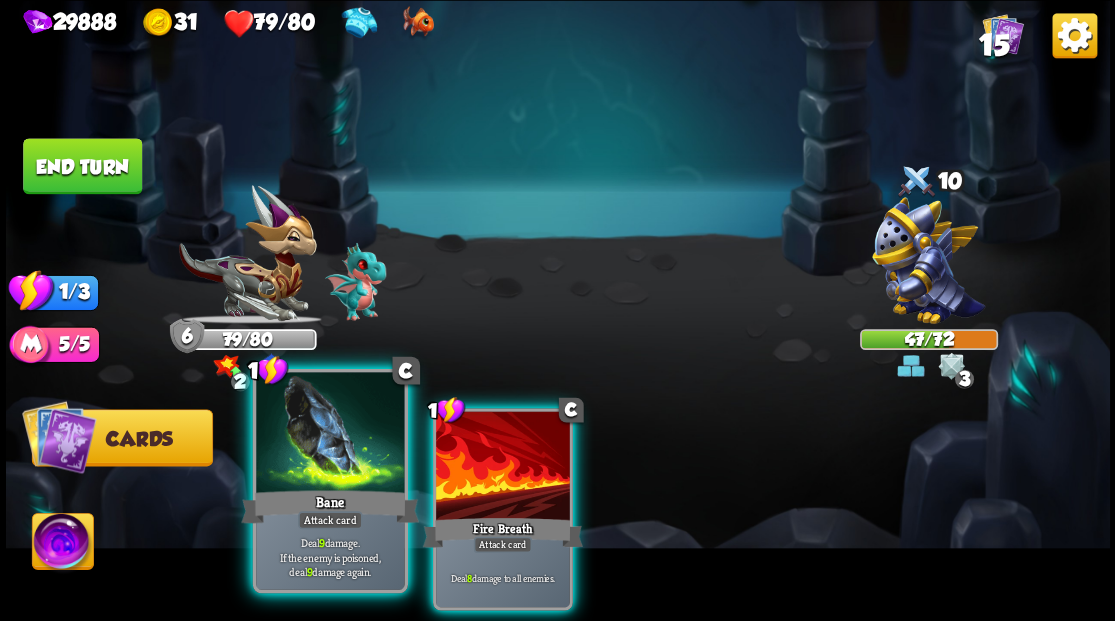 click at bounding box center (330, 434) 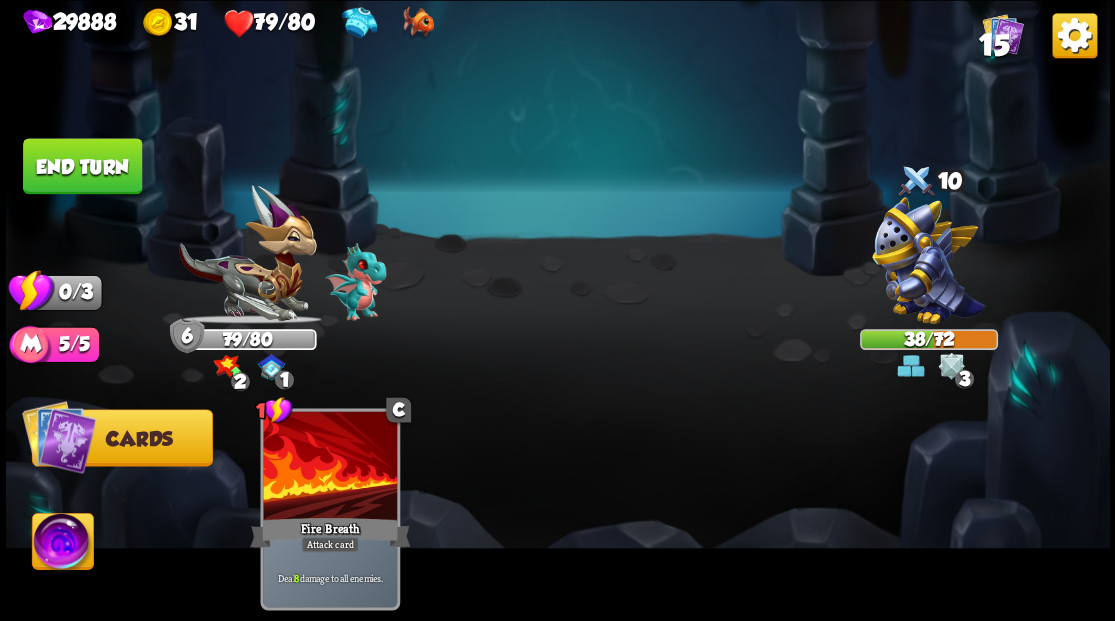 click on "End turn" at bounding box center [82, 166] 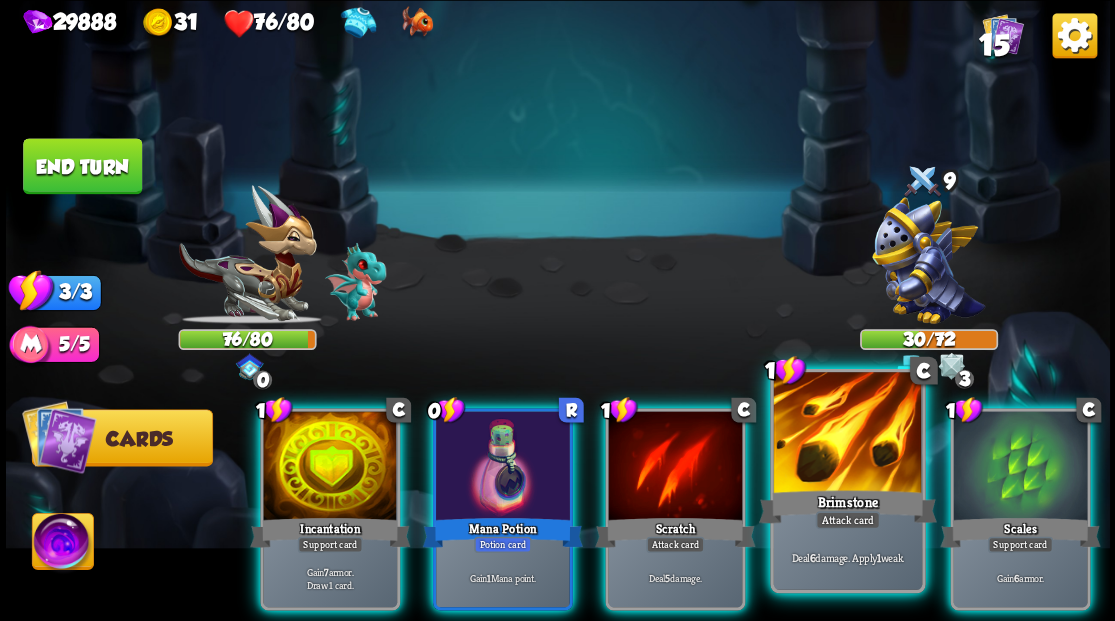 click at bounding box center [847, 434] 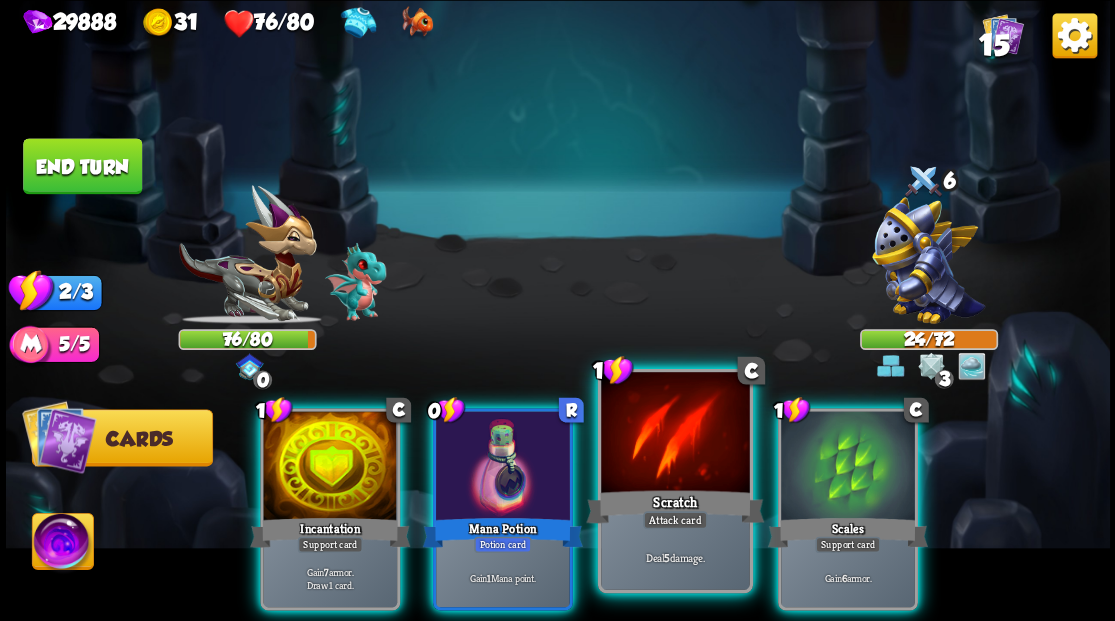 click at bounding box center (675, 434) 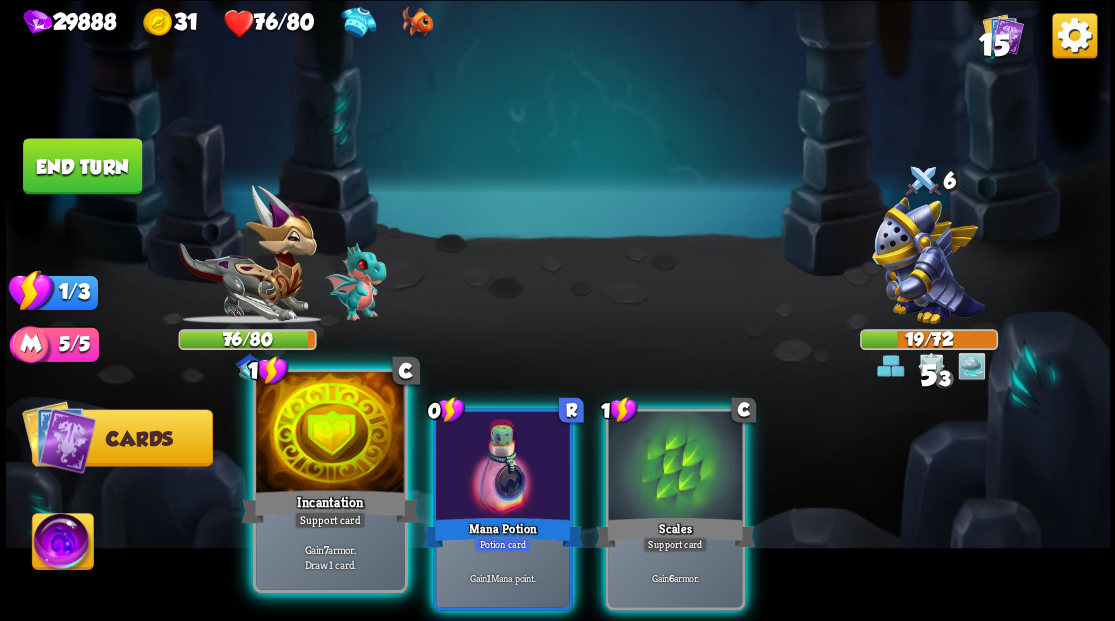 click at bounding box center (330, 434) 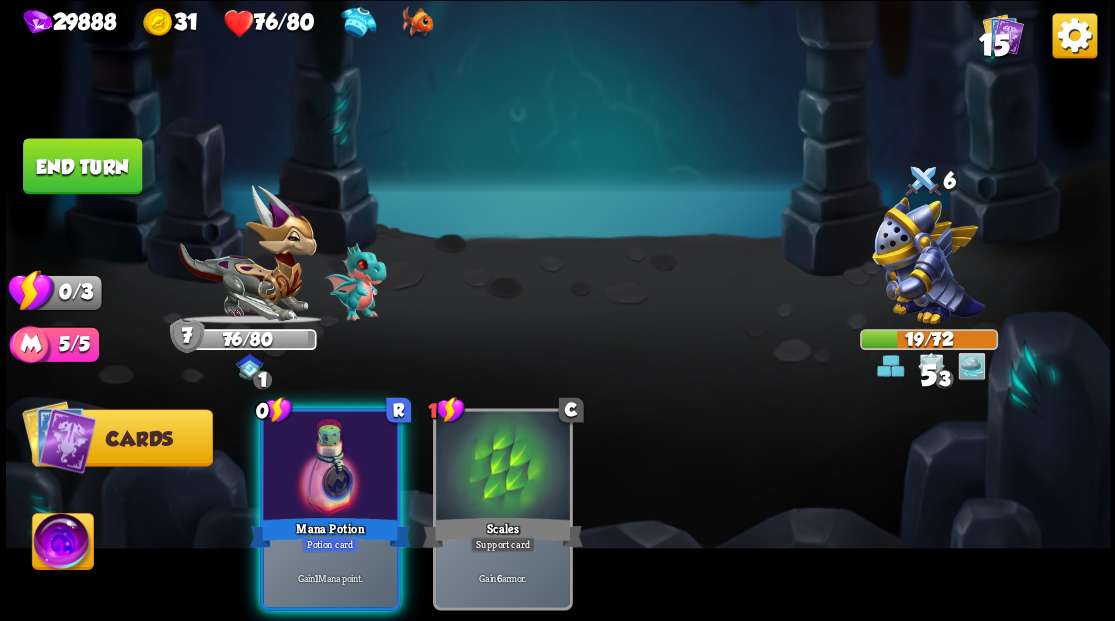 click at bounding box center (330, 467) 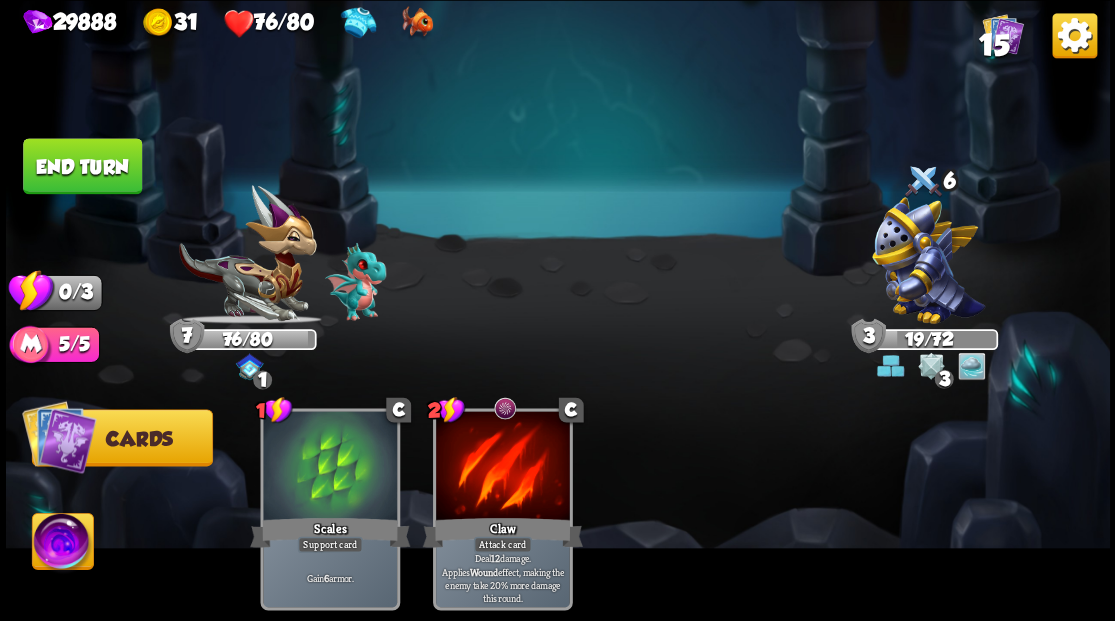 drag, startPoint x: 123, startPoint y: 158, endPoint x: 454, endPoint y: 257, distance: 345.48807 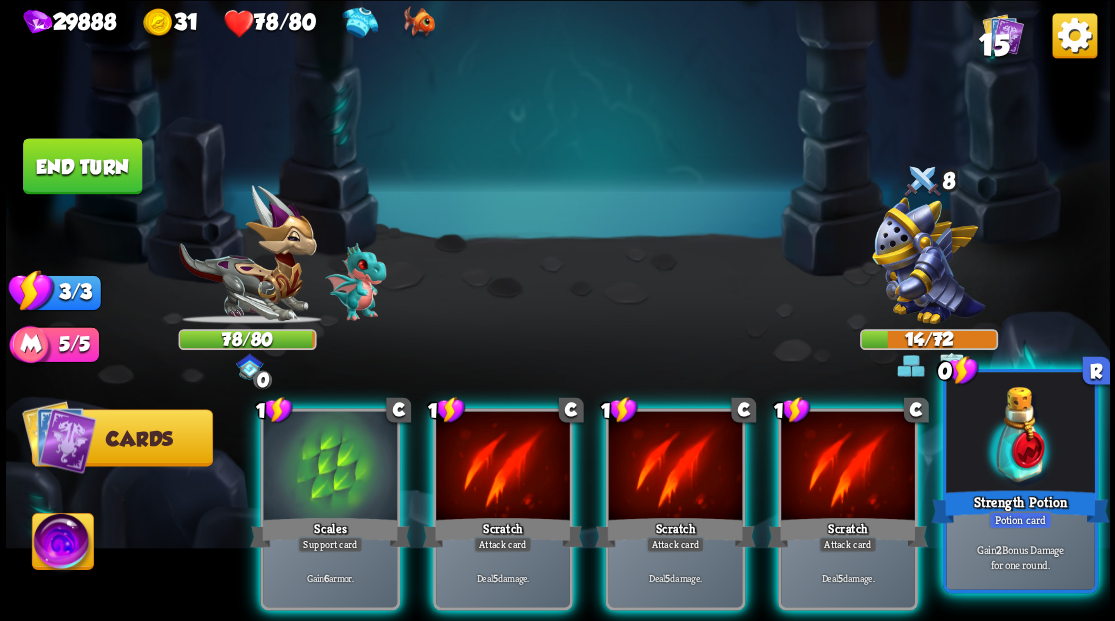 click at bounding box center (1020, 434) 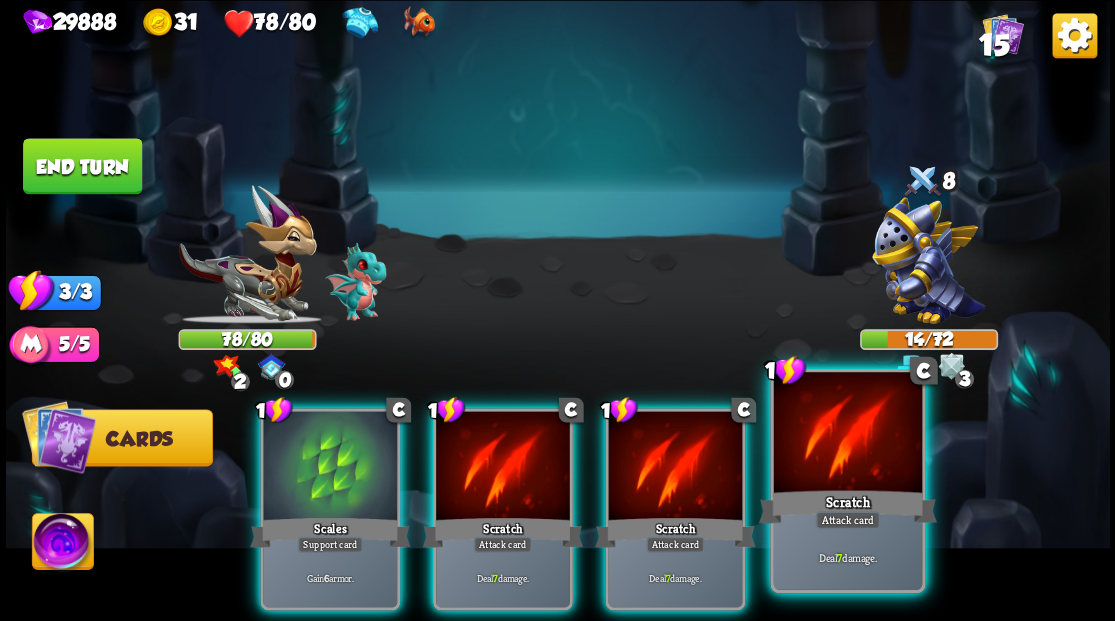 click at bounding box center (847, 434) 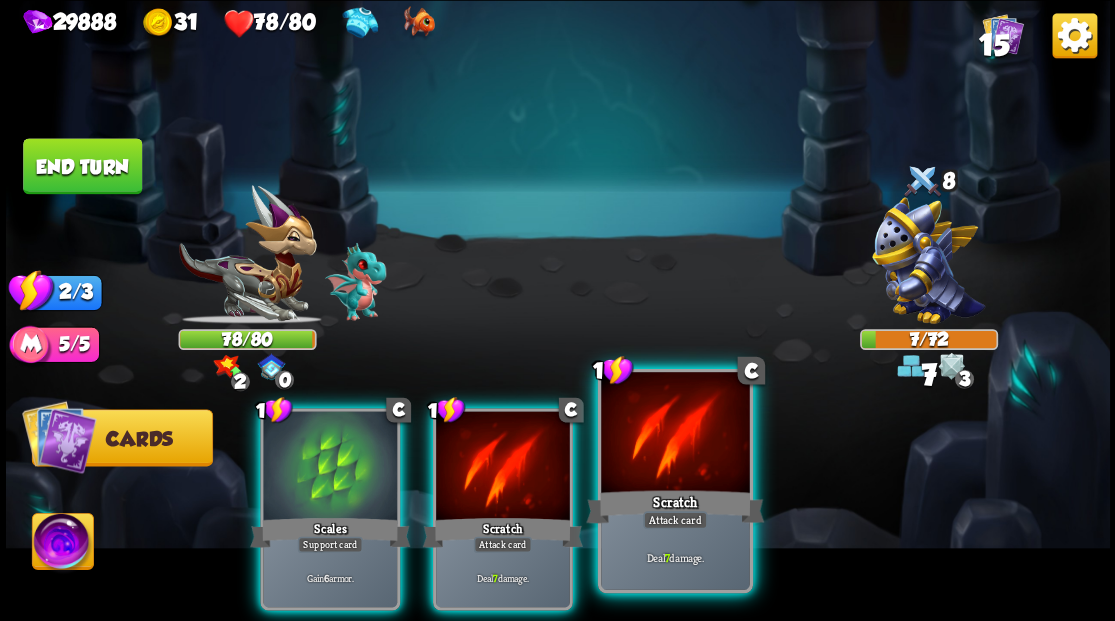 click at bounding box center [675, 434] 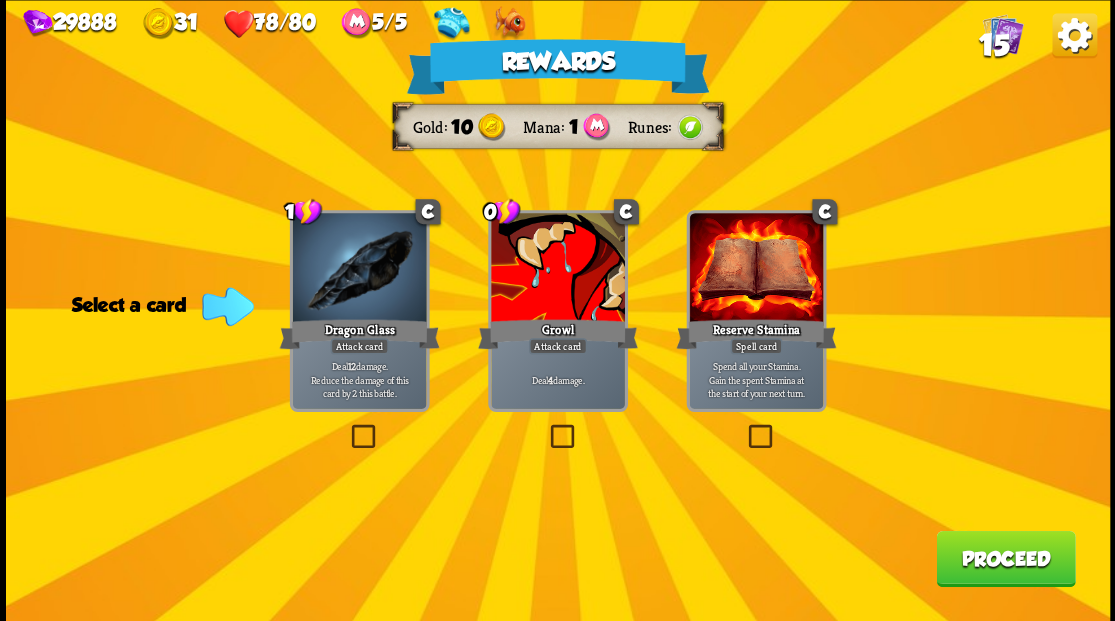 click at bounding box center (347, 427) 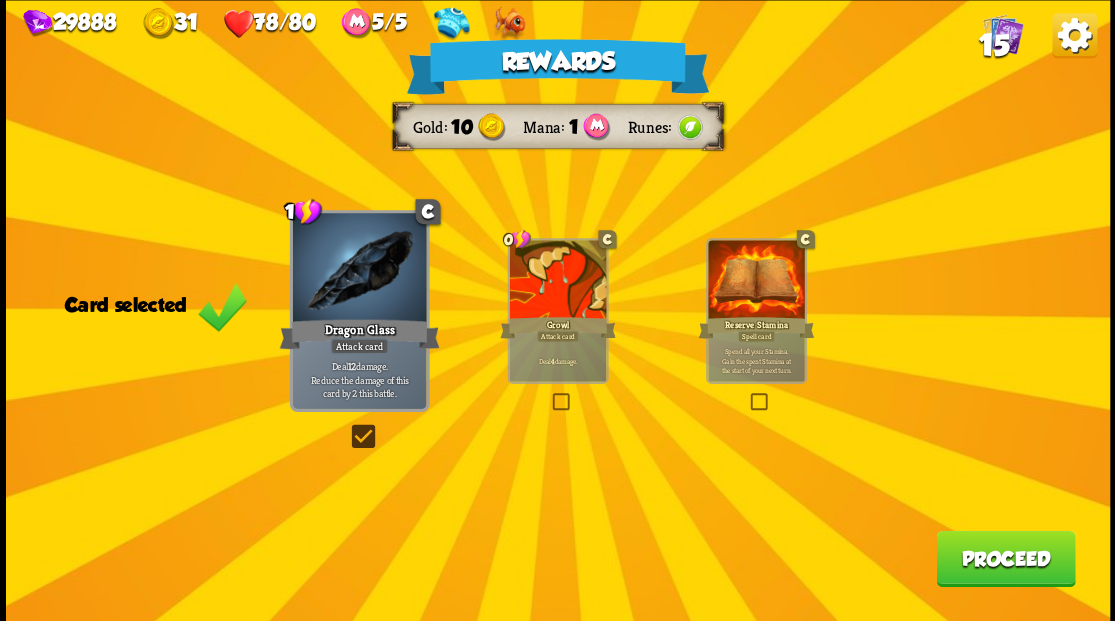 click on "Proceed" at bounding box center (1005, 558) 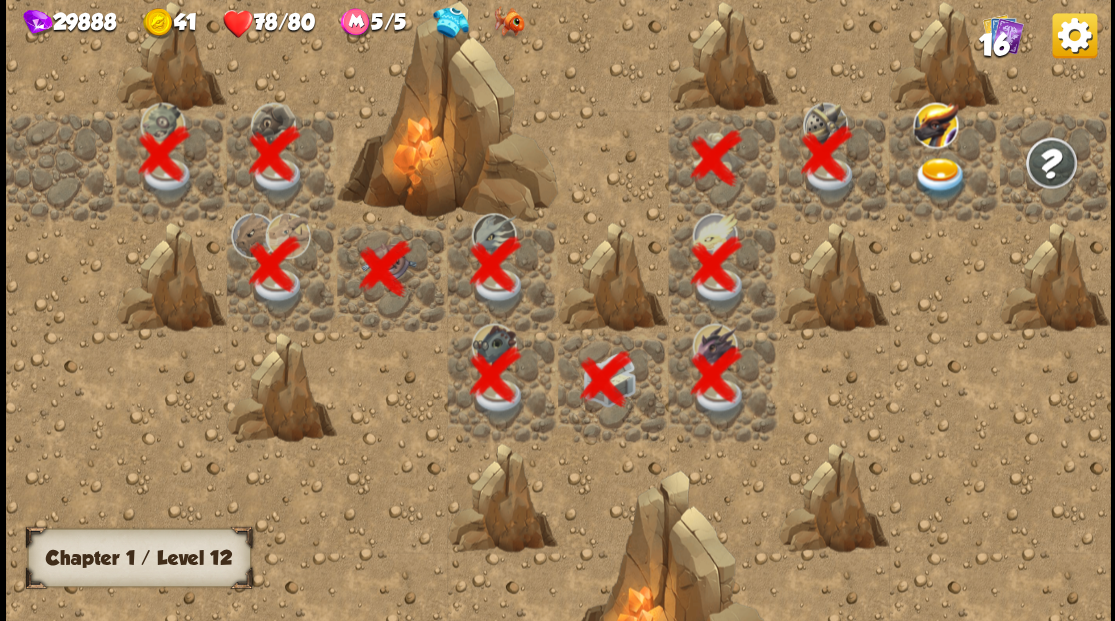 scroll, scrollTop: 0, scrollLeft: 384, axis: horizontal 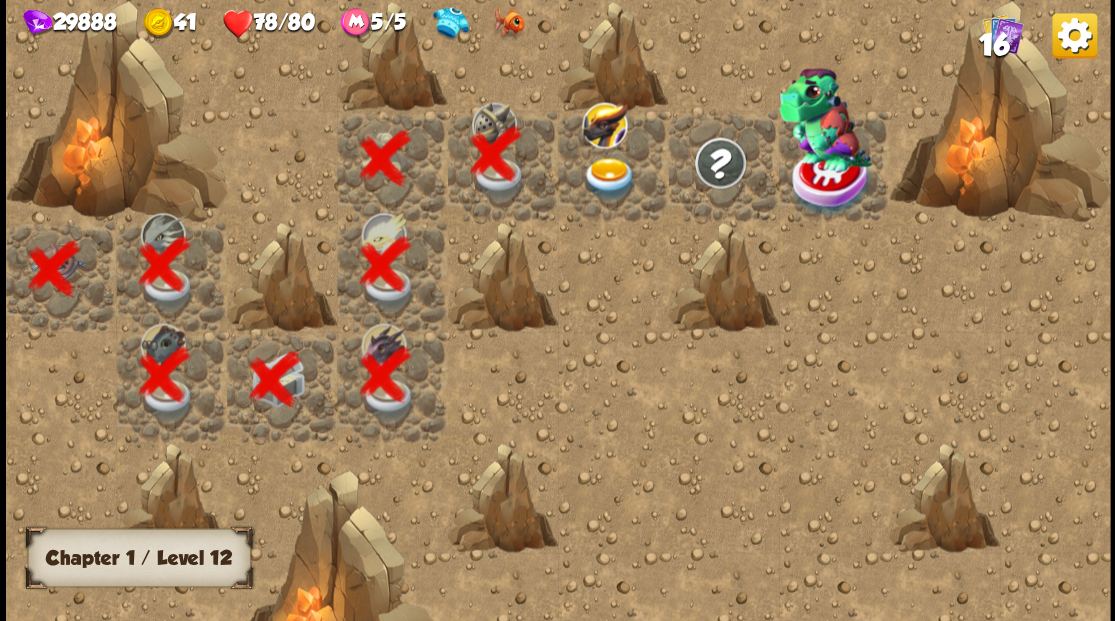click at bounding box center [609, 178] 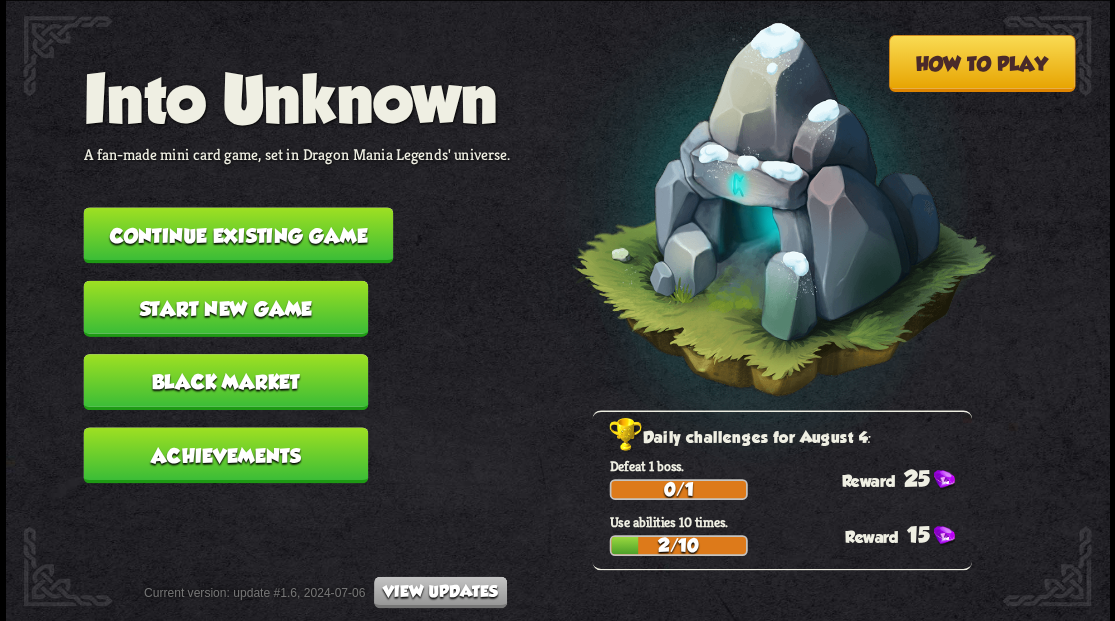 scroll, scrollTop: 0, scrollLeft: 0, axis: both 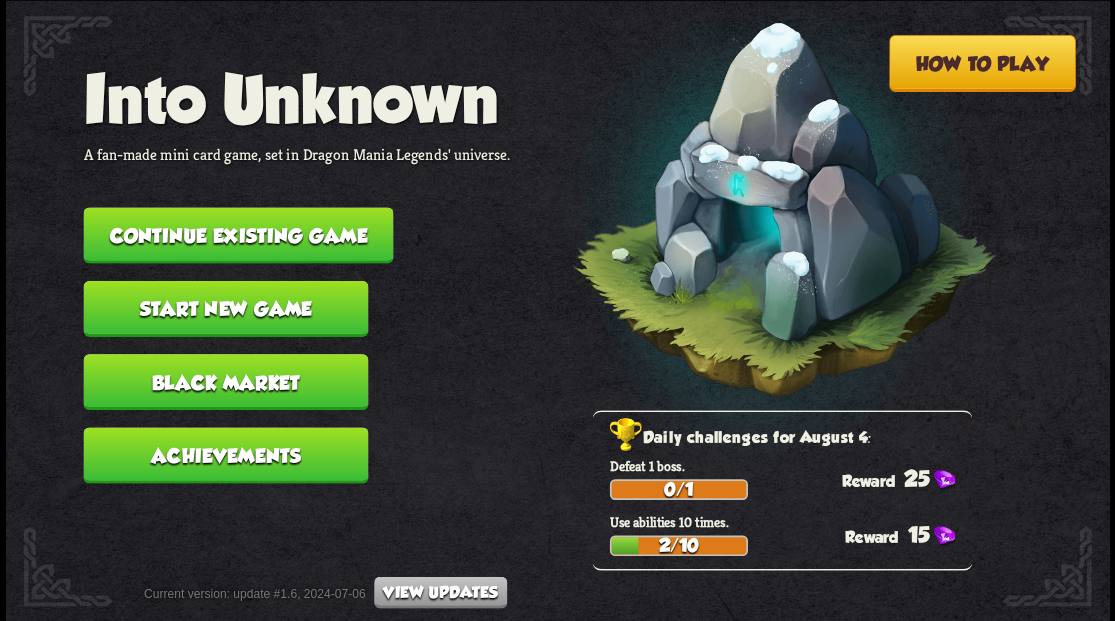 click on "Continue existing game" at bounding box center (238, 235) 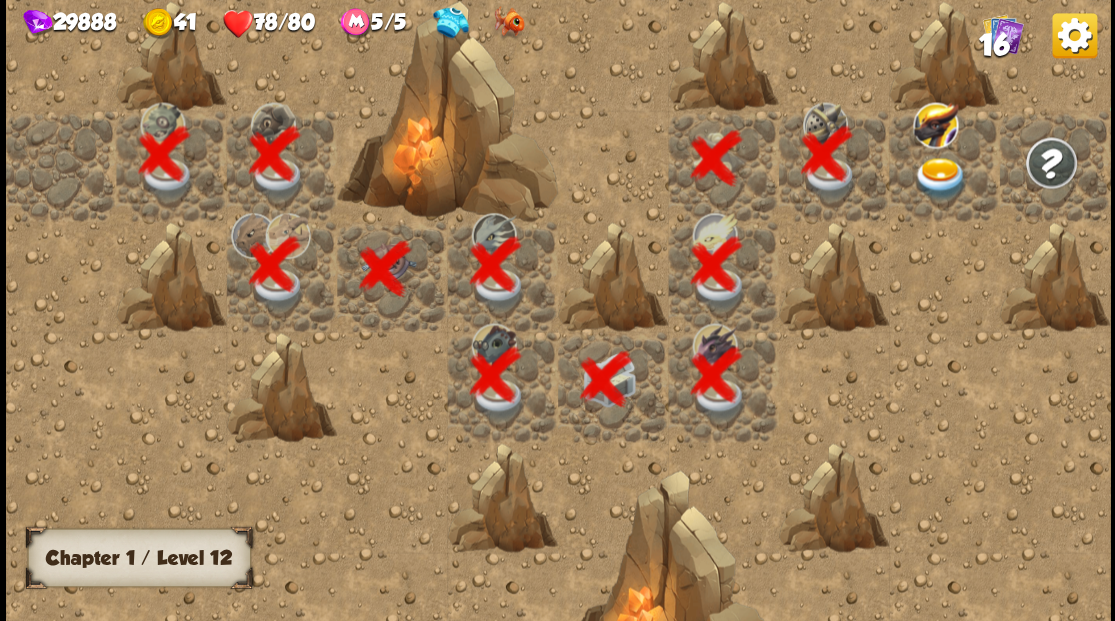 scroll, scrollTop: 0, scrollLeft: 384, axis: horizontal 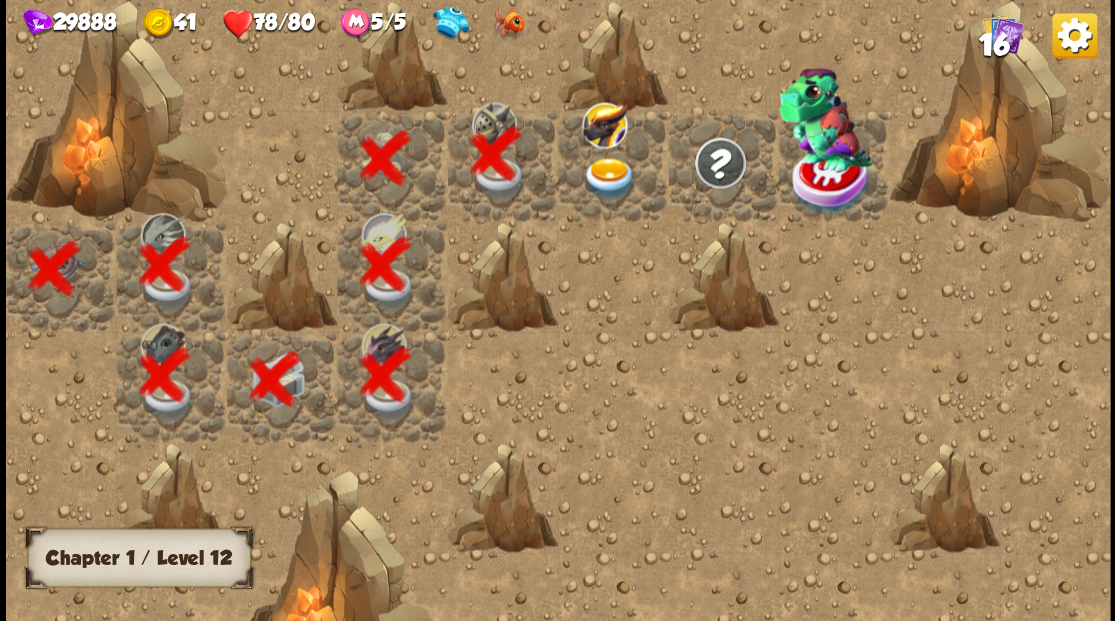 click at bounding box center [609, 178] 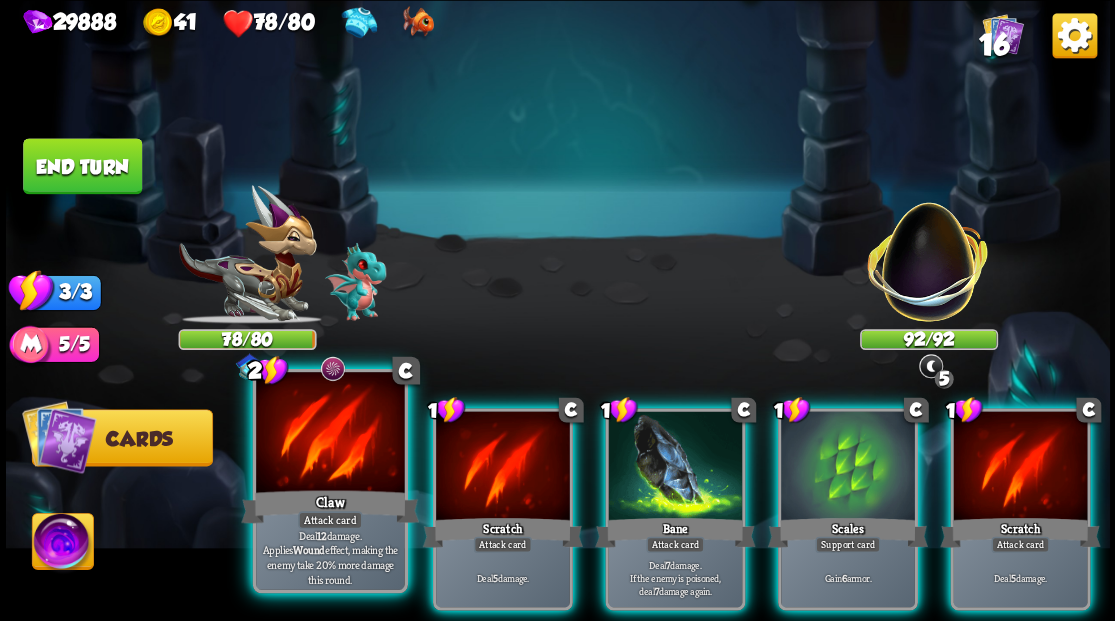 click at bounding box center (330, 434) 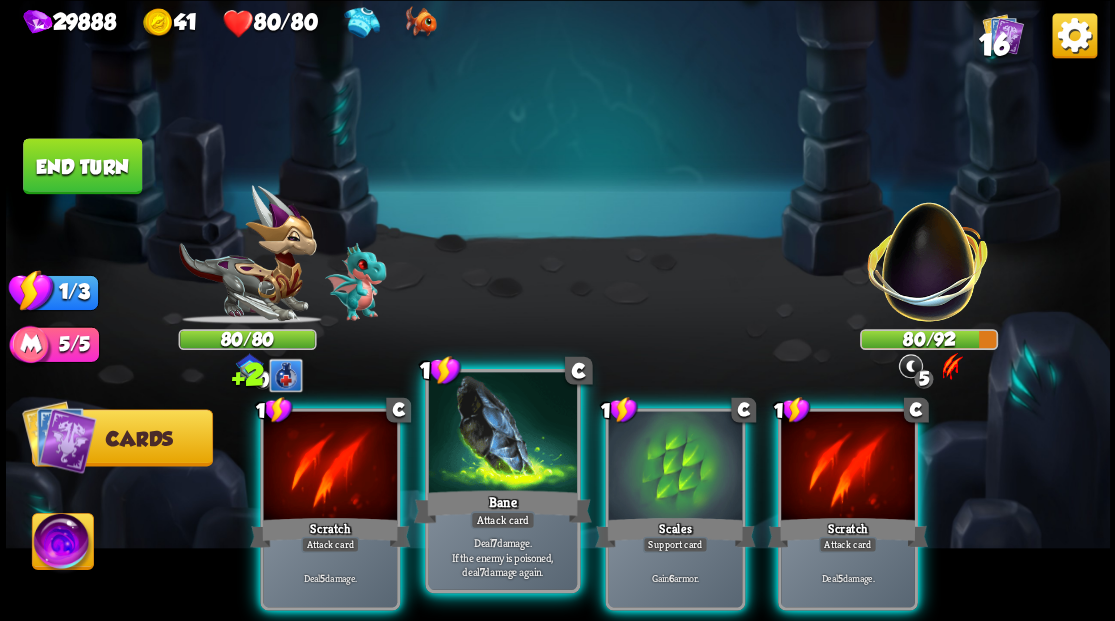 click at bounding box center (502, 434) 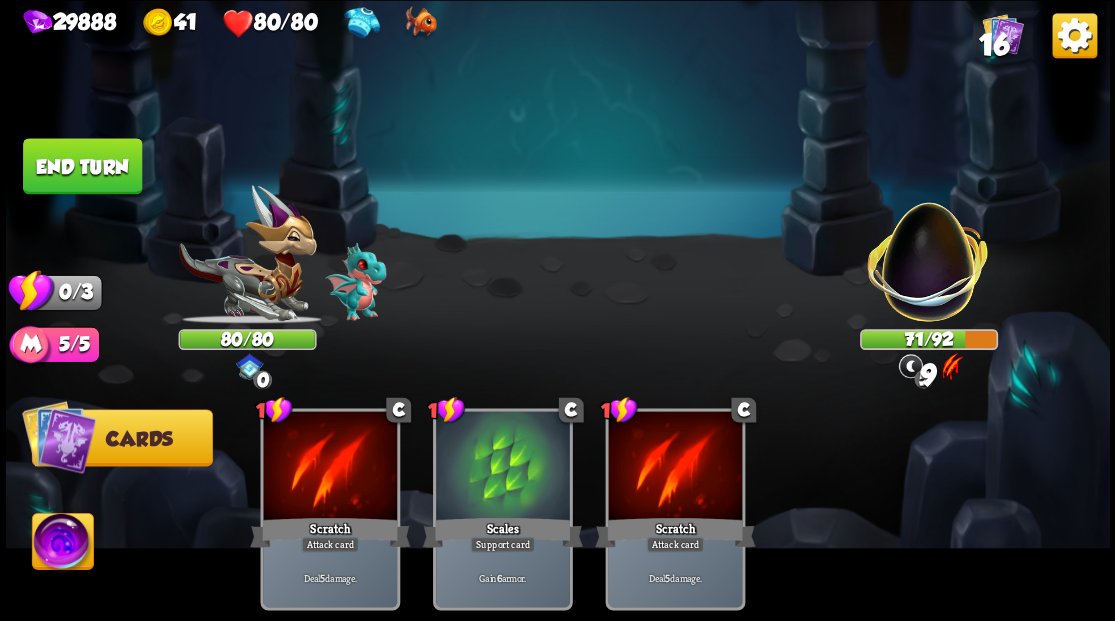 click on "End turn" at bounding box center (82, 166) 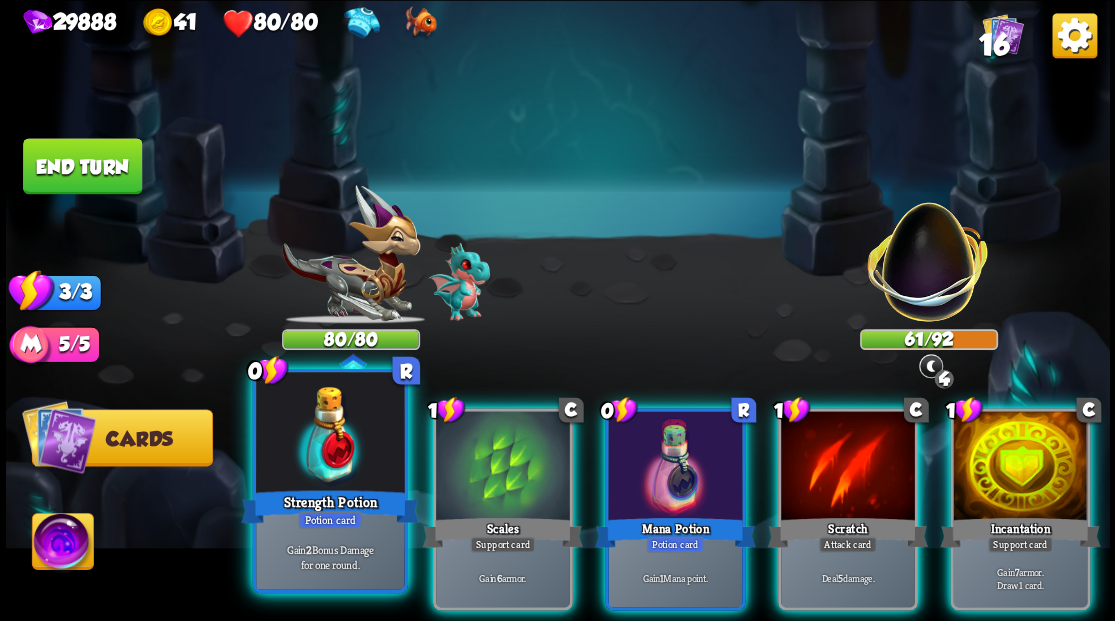 click at bounding box center [330, 434] 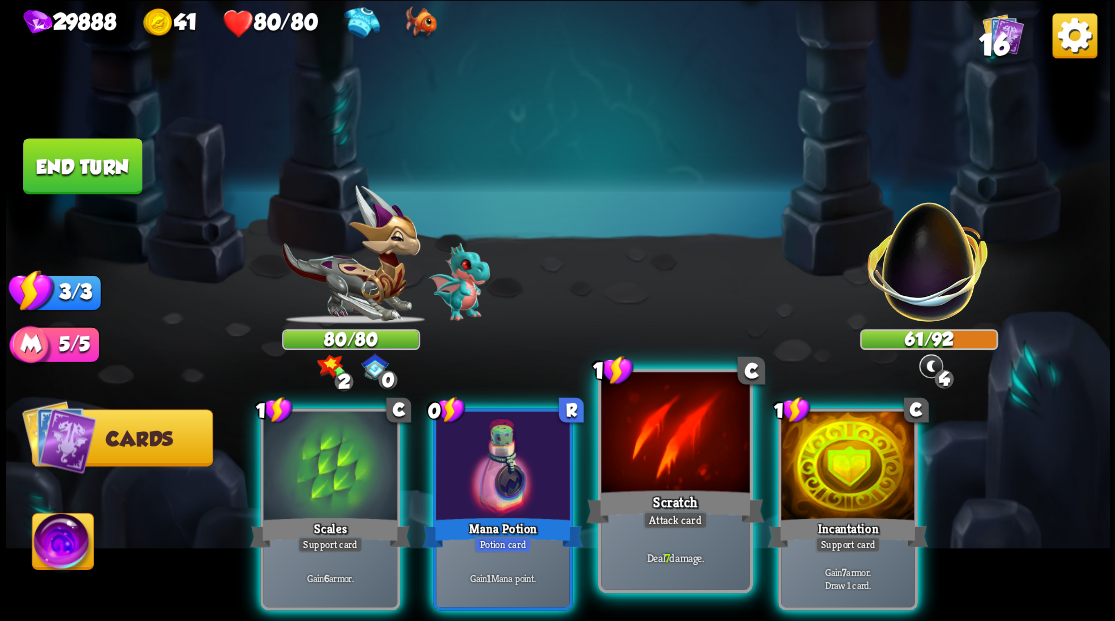 click at bounding box center [675, 434] 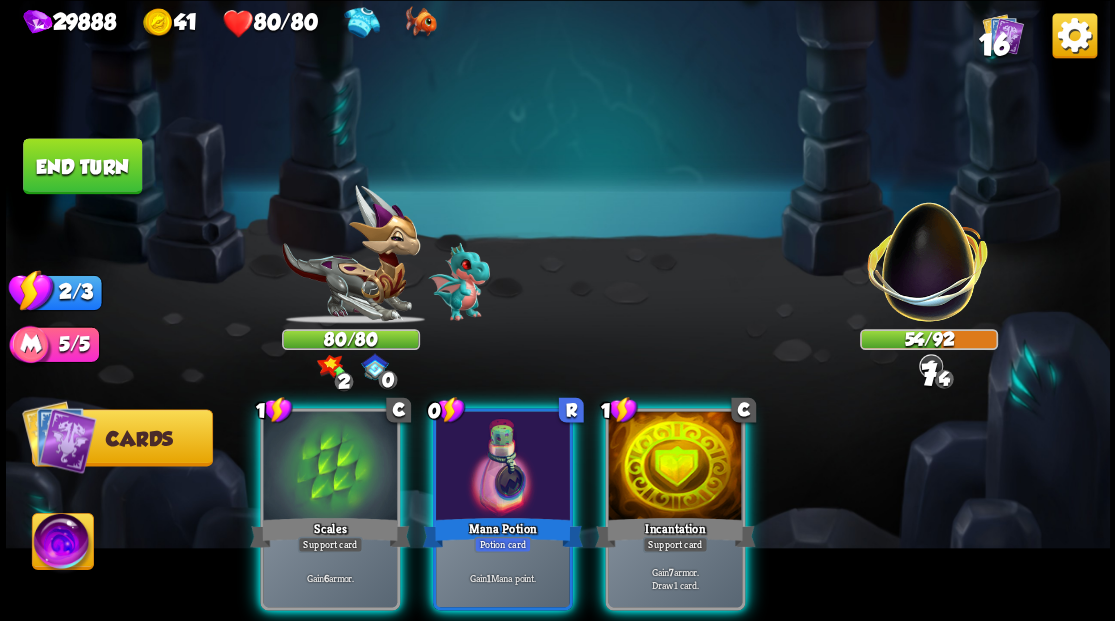 click at bounding box center (675, 467) 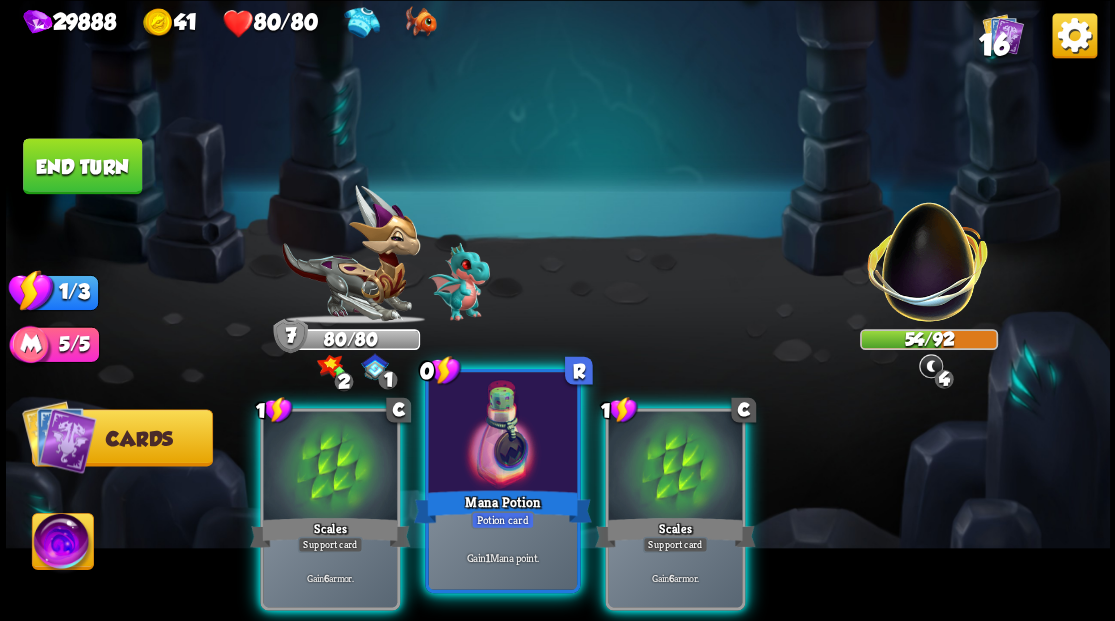 click at bounding box center (502, 434) 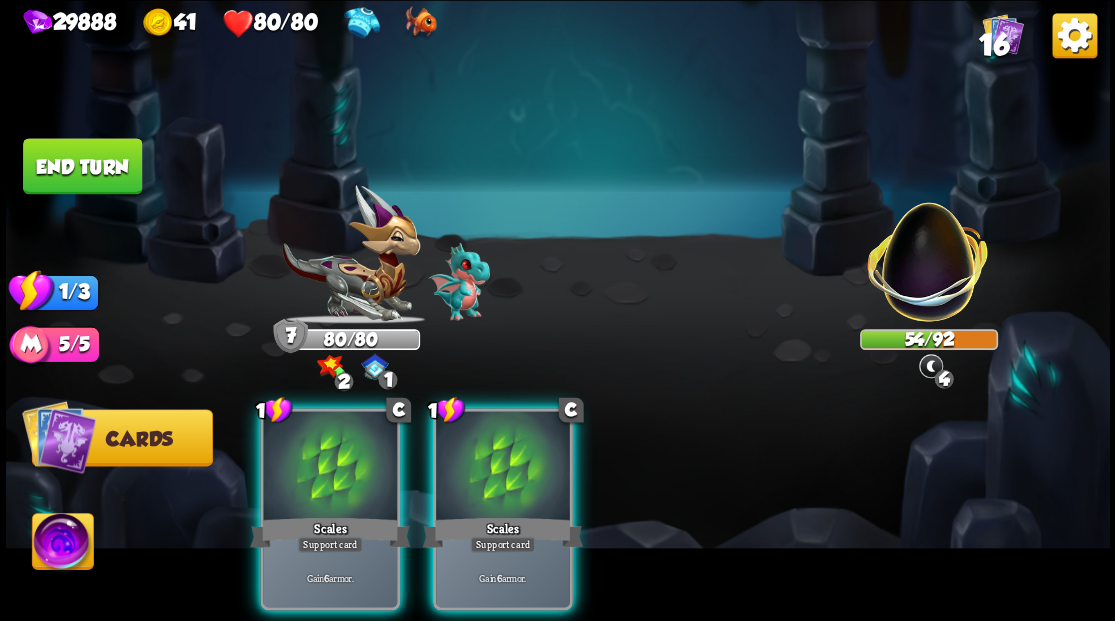 click at bounding box center [503, 467] 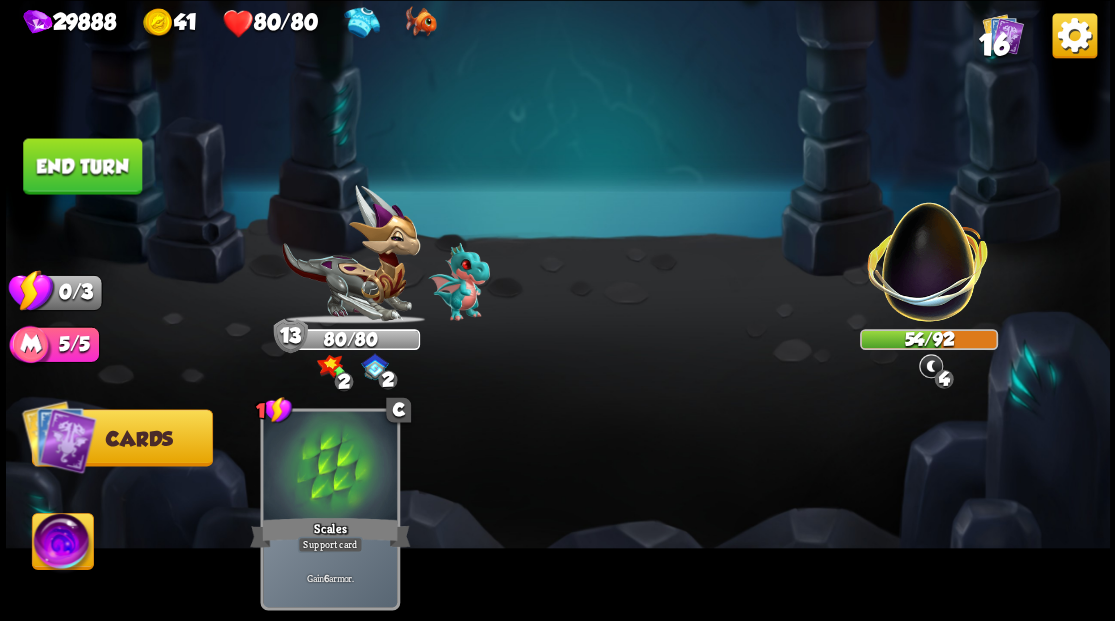 click on "End turn" at bounding box center [82, 166] 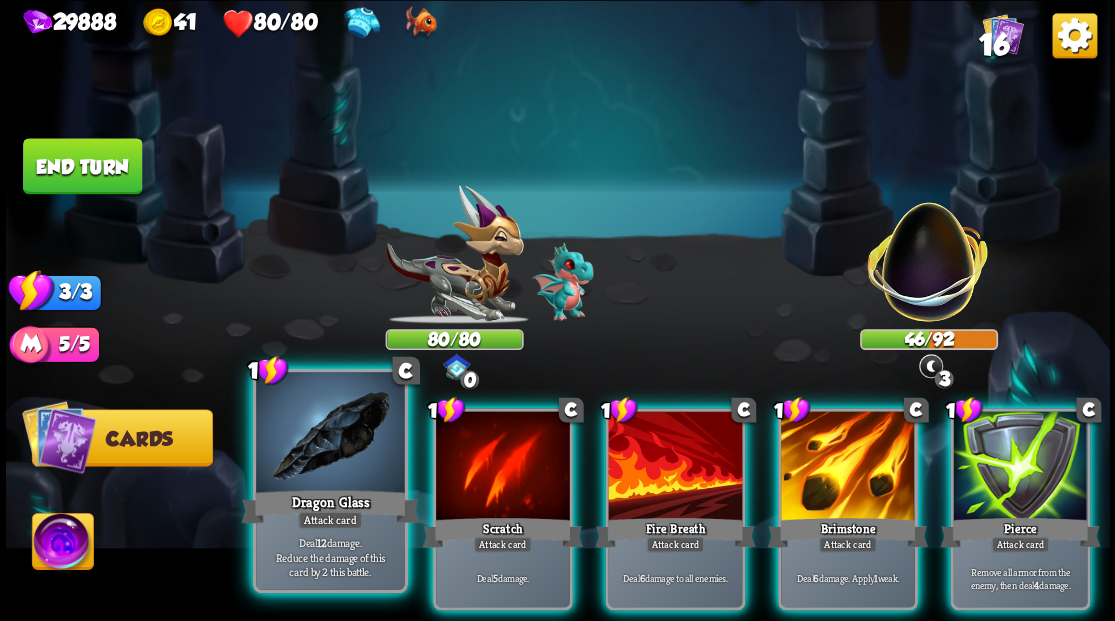 click at bounding box center [330, 434] 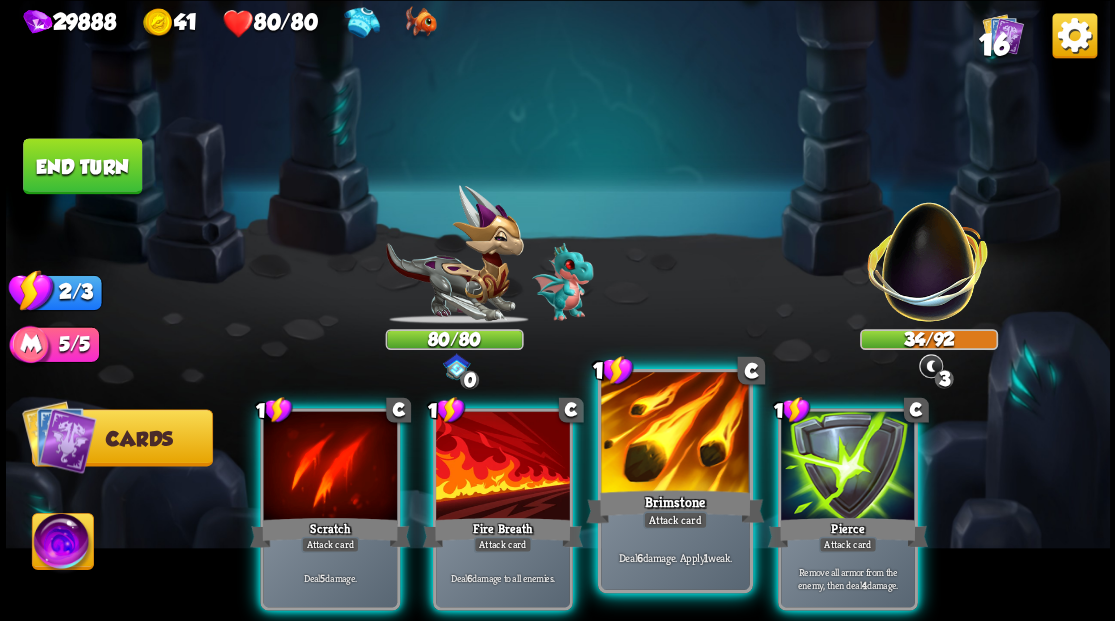 click at bounding box center [675, 434] 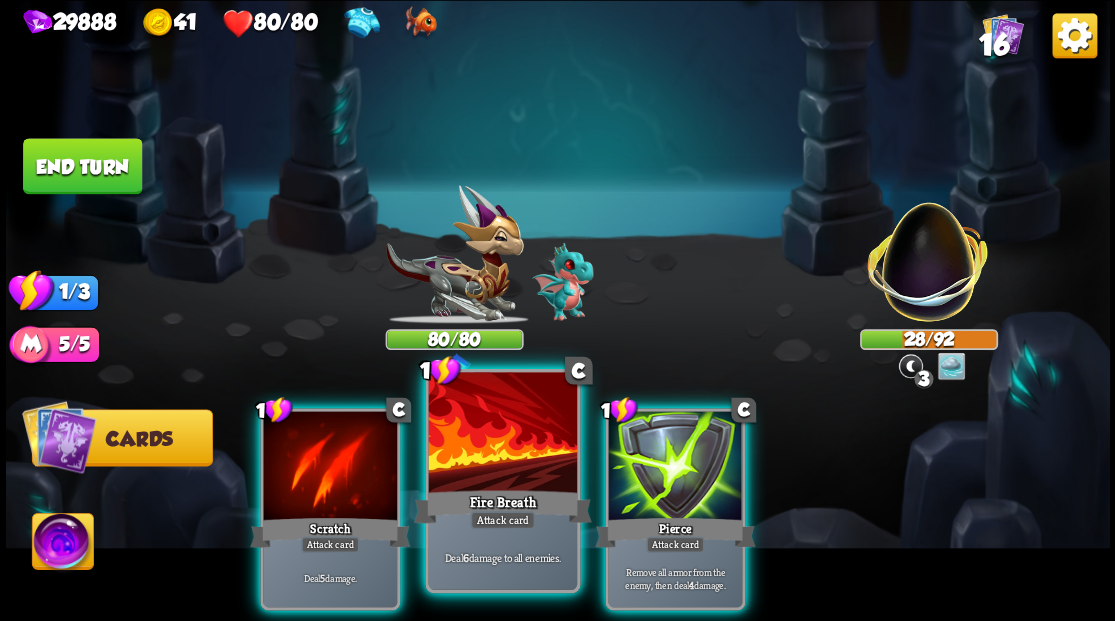 click at bounding box center [502, 434] 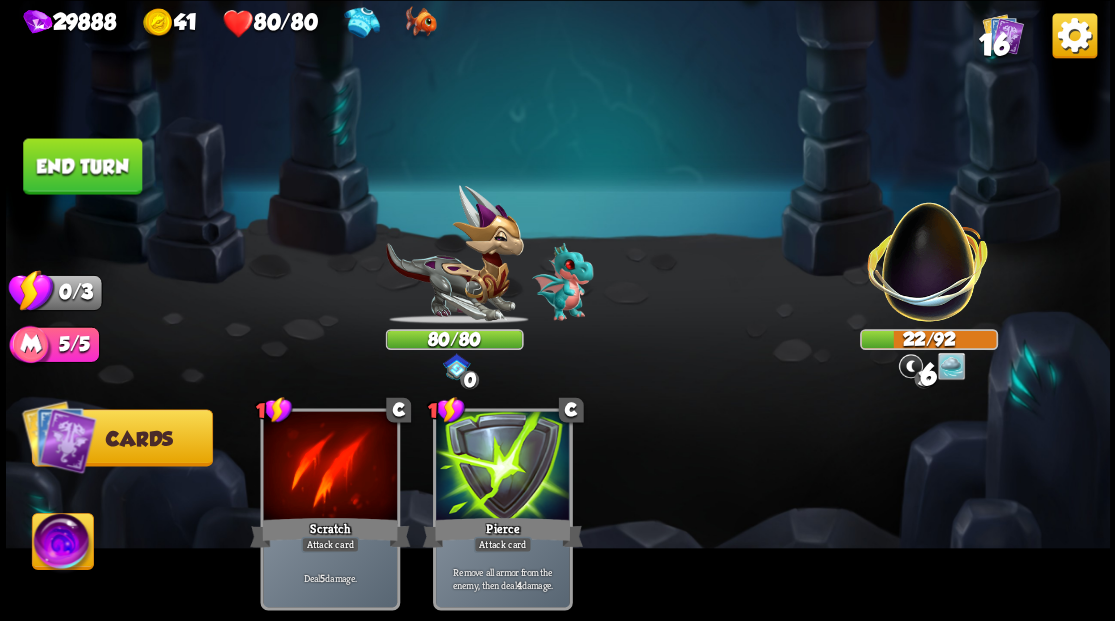 click on "End turn" at bounding box center [82, 166] 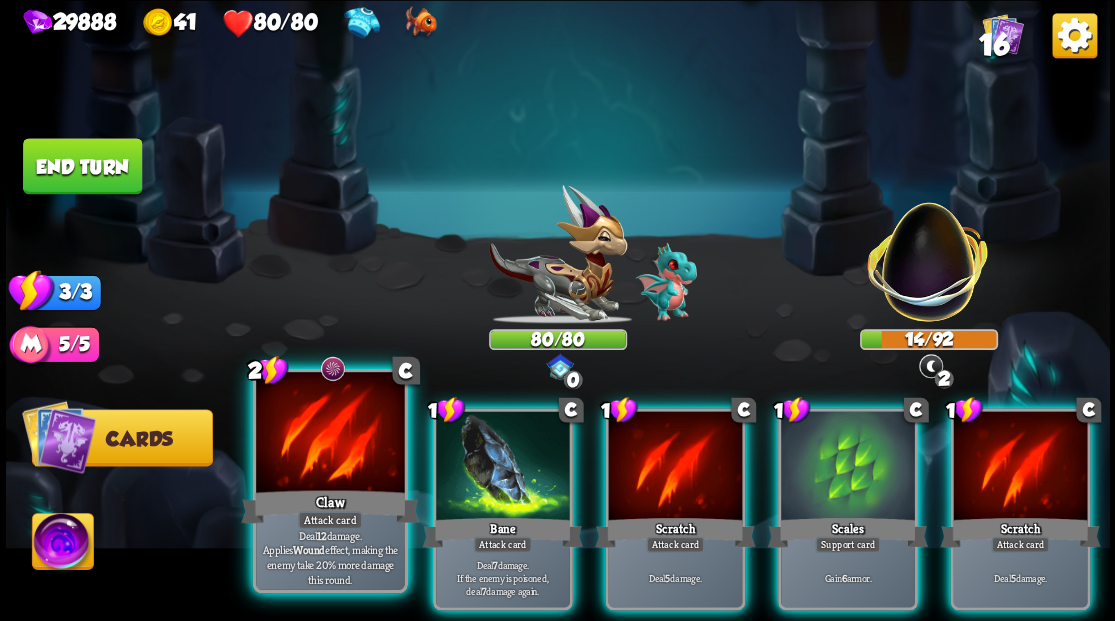 click at bounding box center (330, 434) 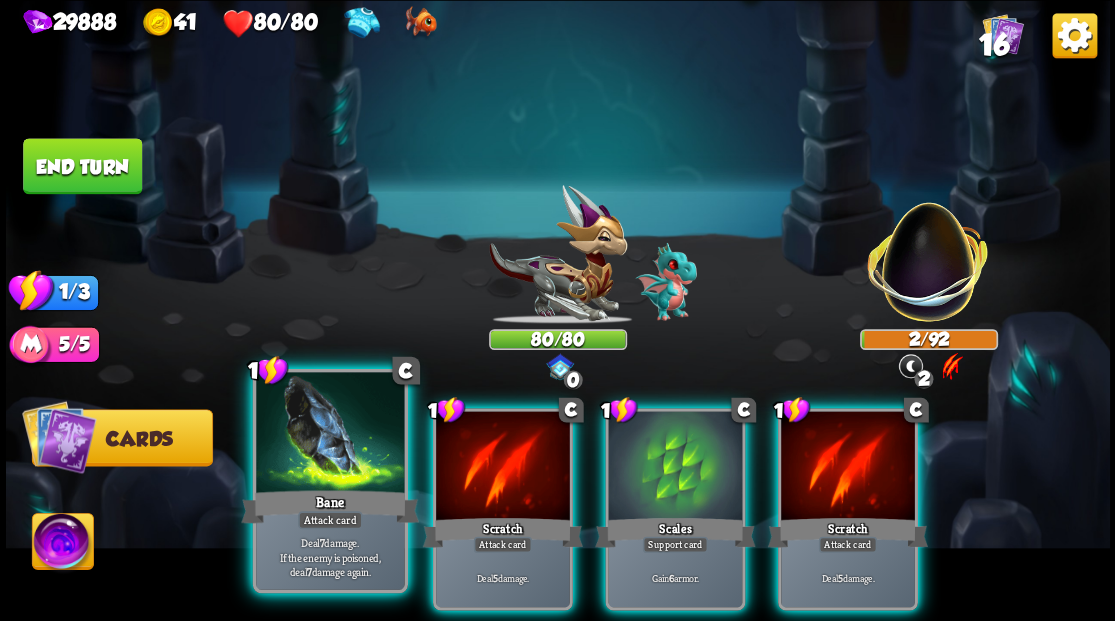 click at bounding box center (330, 434) 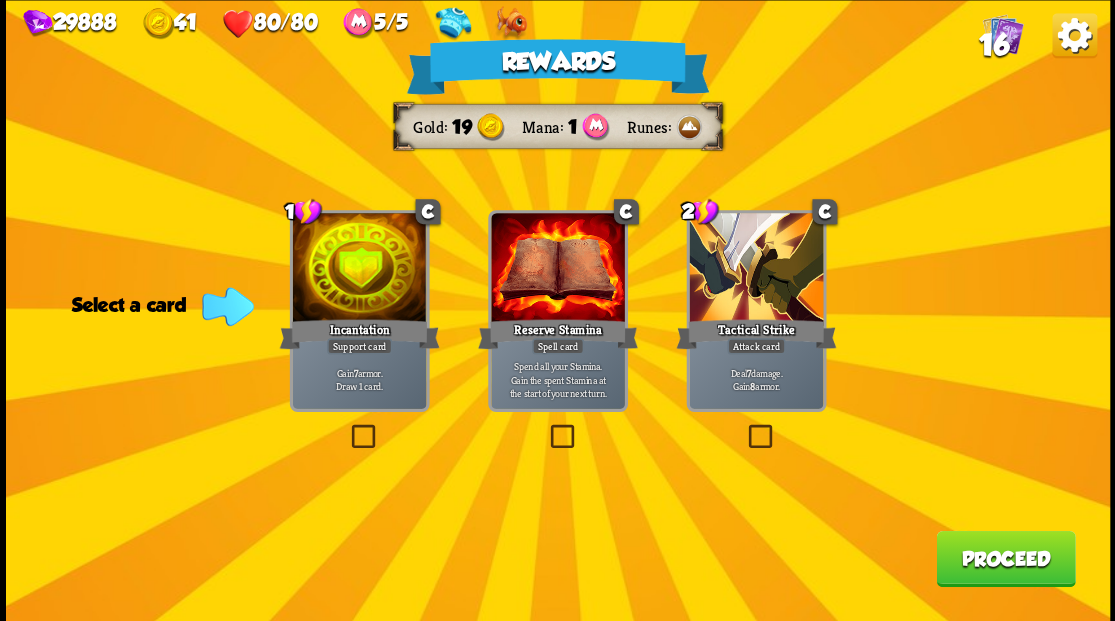 click on "Proceed" at bounding box center [1005, 558] 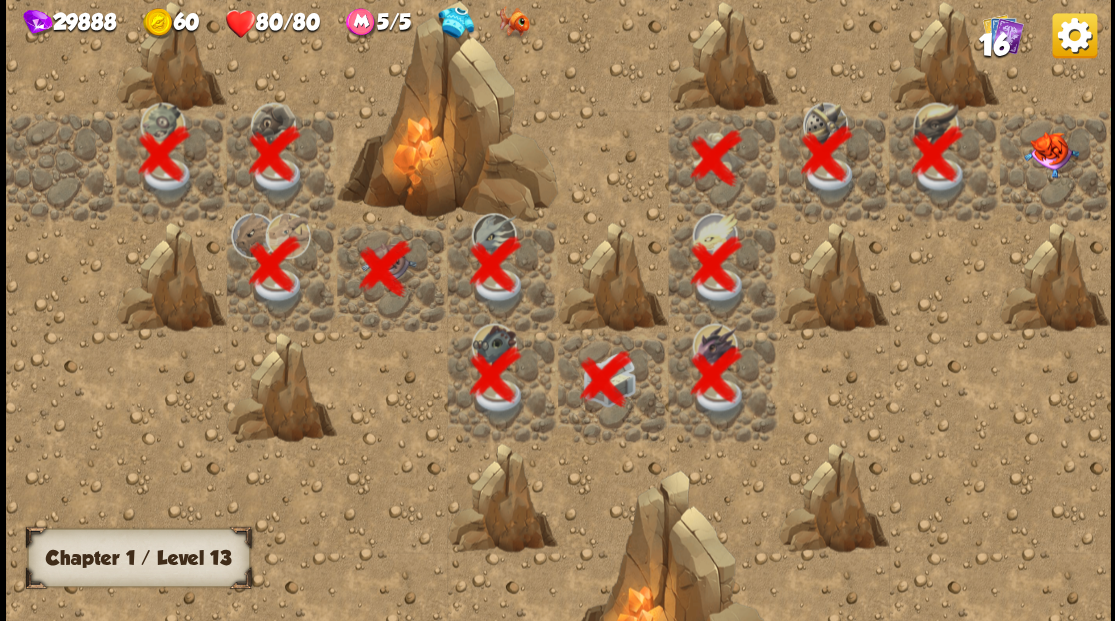 scroll, scrollTop: 0, scrollLeft: 384, axis: horizontal 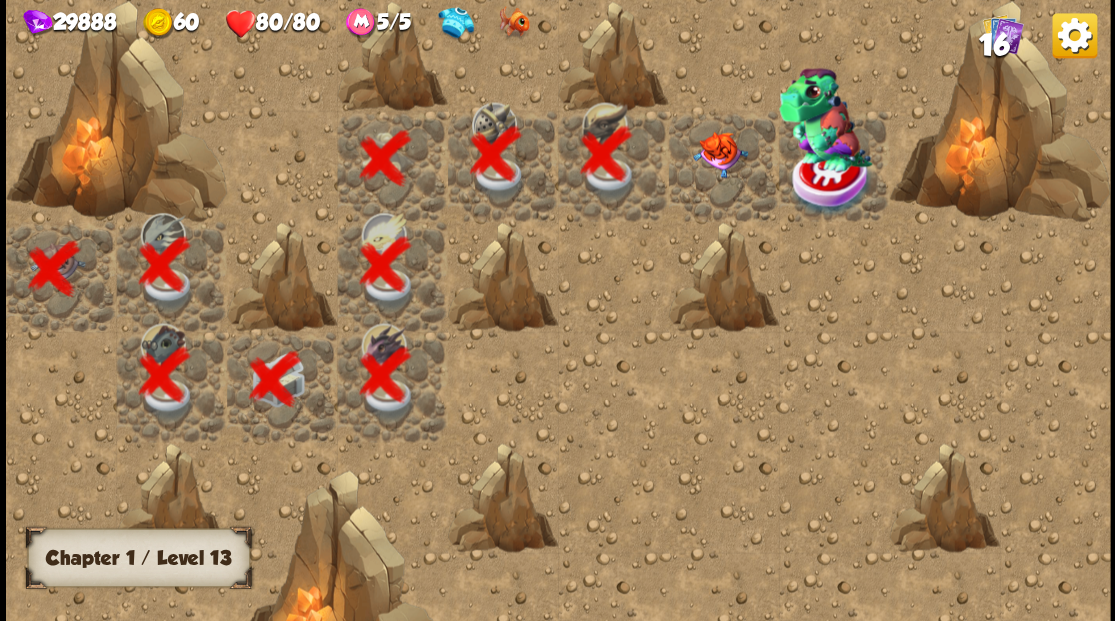 click at bounding box center [719, 154] 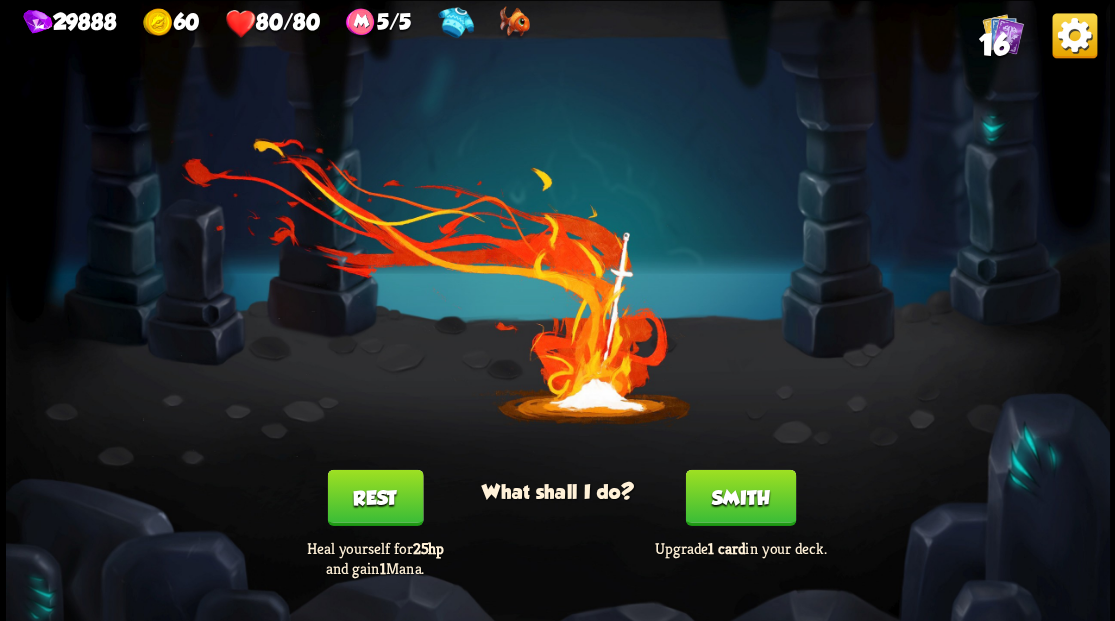 click on "Smith" at bounding box center [740, 497] 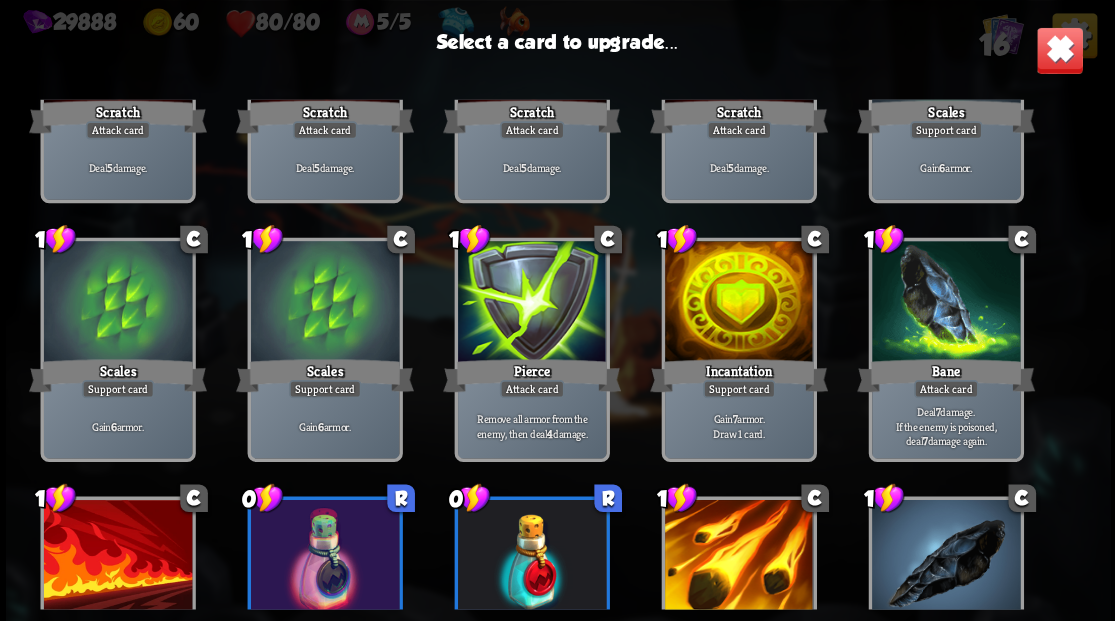 scroll, scrollTop: 196, scrollLeft: 0, axis: vertical 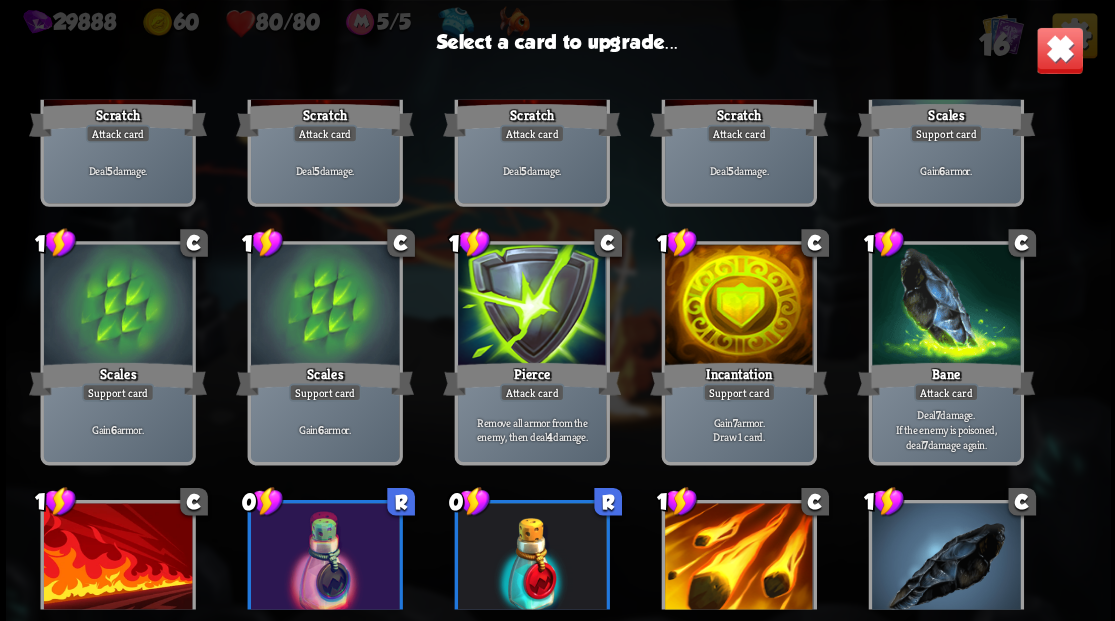click at bounding box center [738, 306] 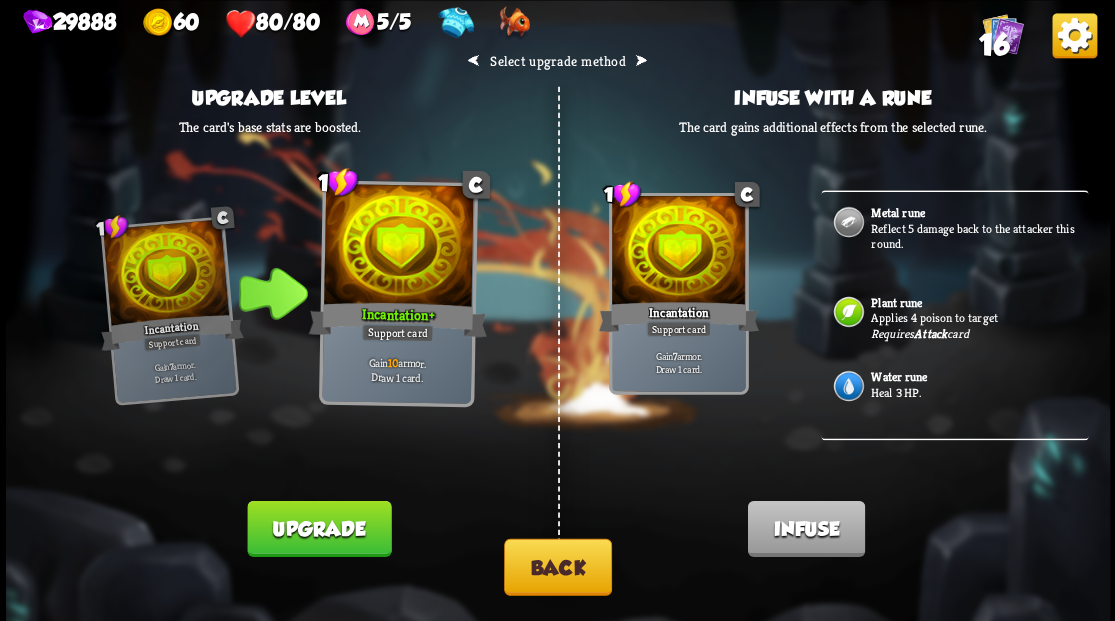click on "Heal 3 HP." at bounding box center [977, 392] 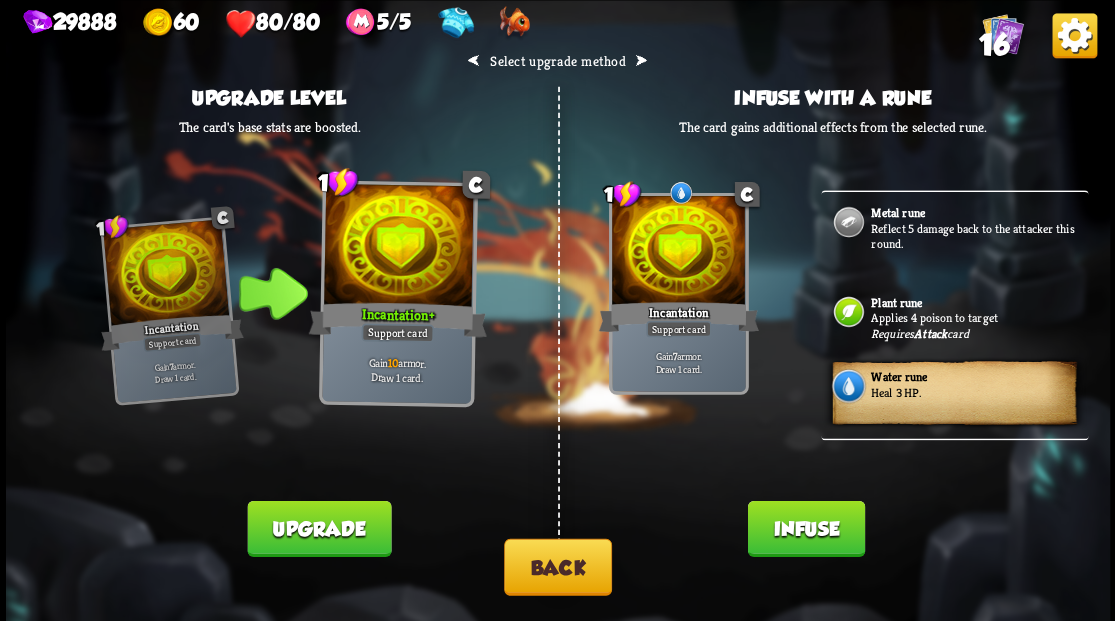 click on "Infuse" at bounding box center (805, 528) 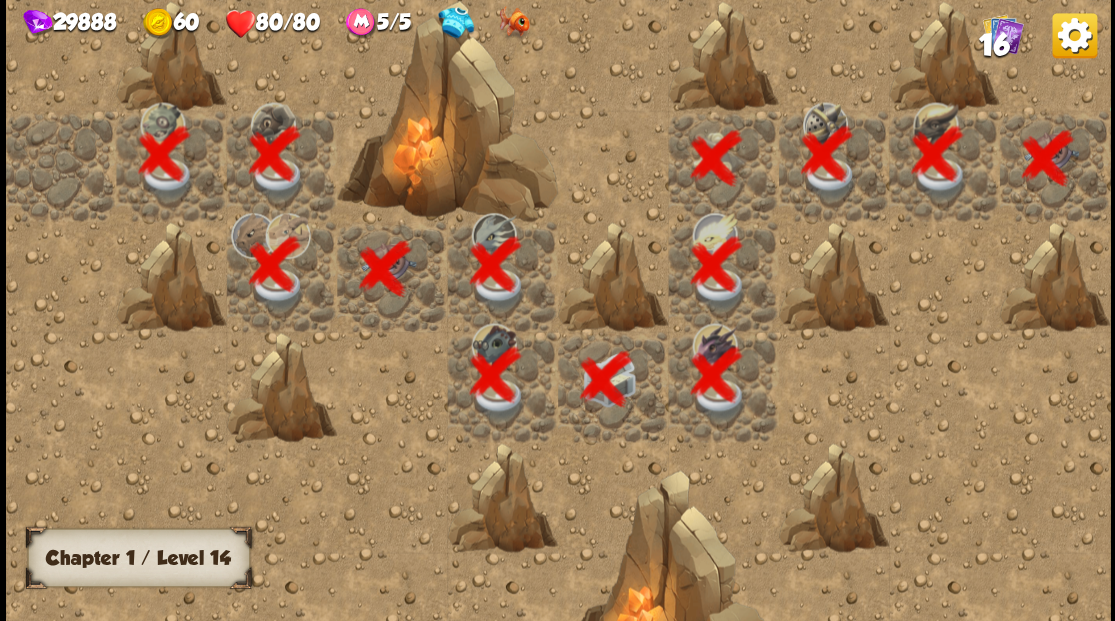 scroll, scrollTop: 0, scrollLeft: 384, axis: horizontal 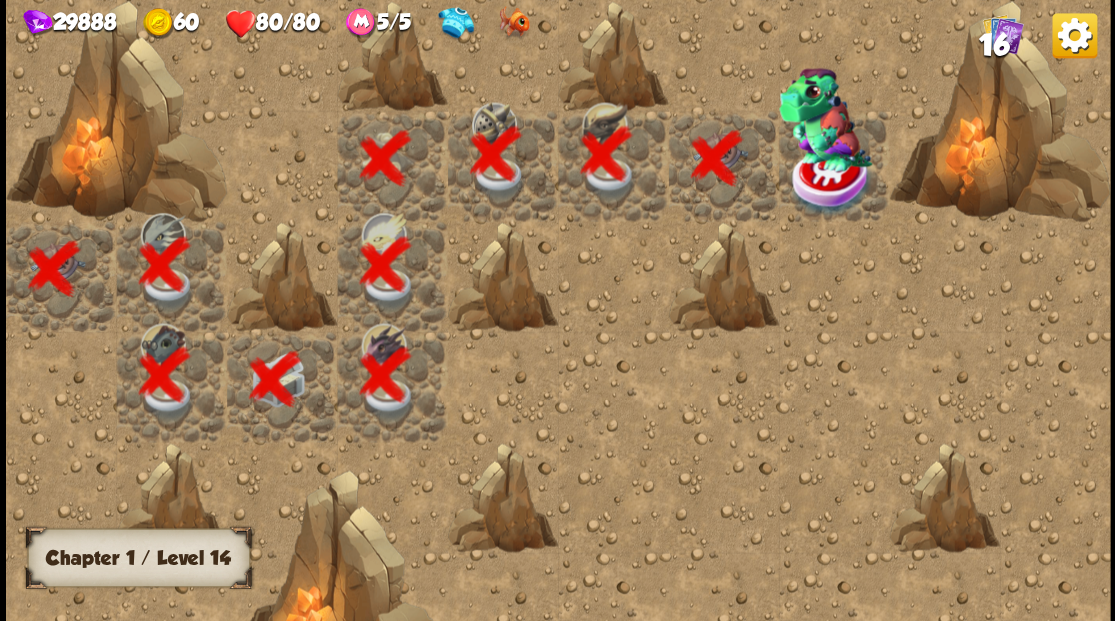 click at bounding box center [824, 119] 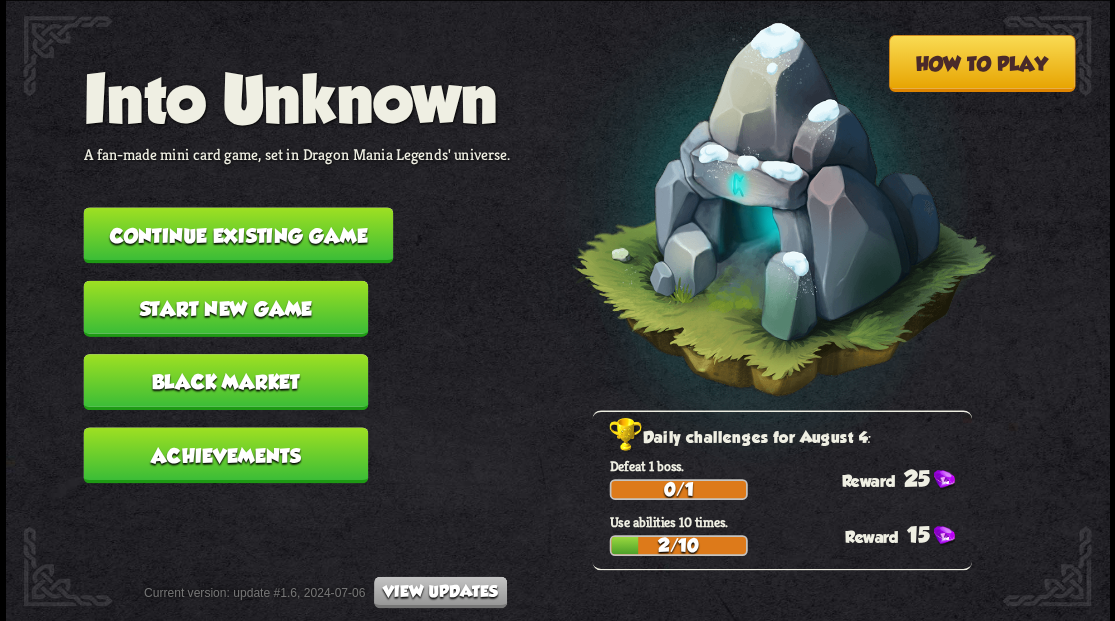 scroll, scrollTop: 0, scrollLeft: 0, axis: both 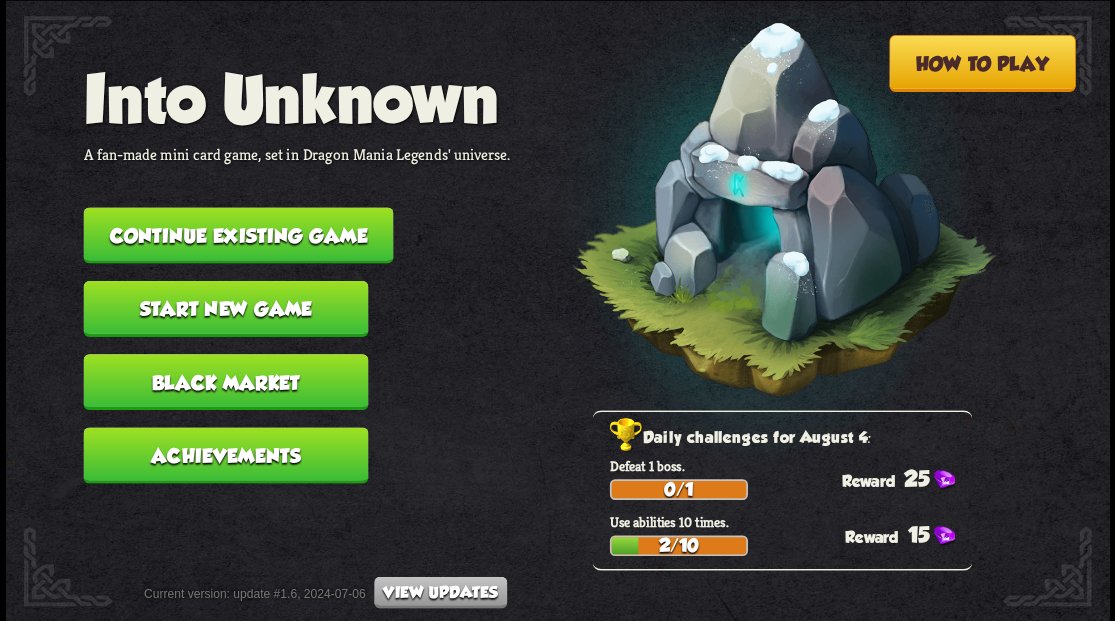 click on "Continue existing game" at bounding box center [238, 235] 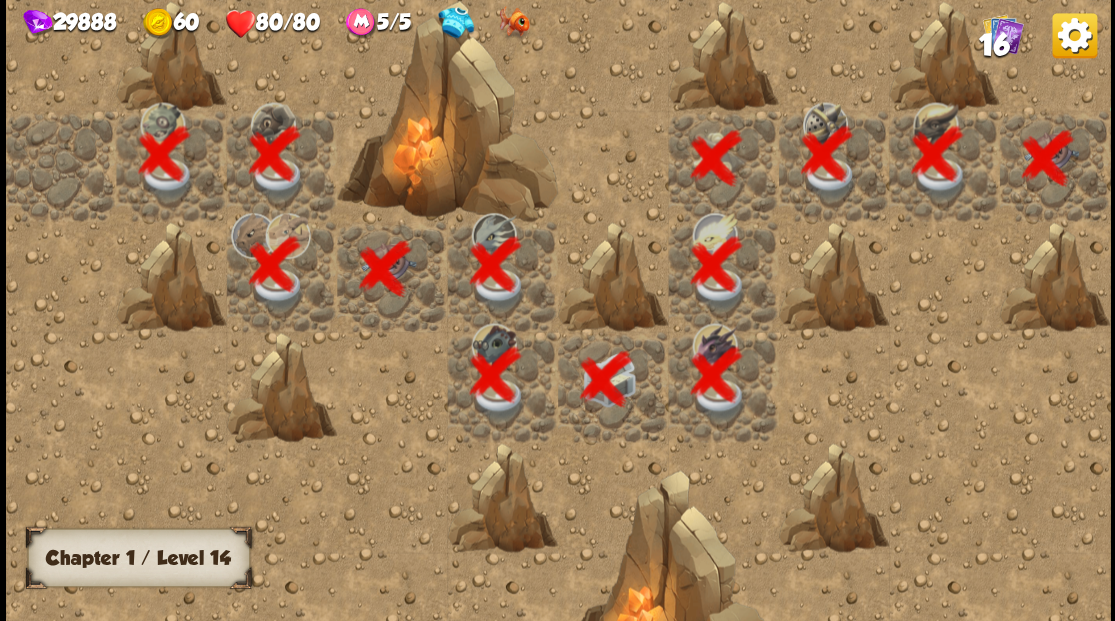 scroll, scrollTop: 0, scrollLeft: 384, axis: horizontal 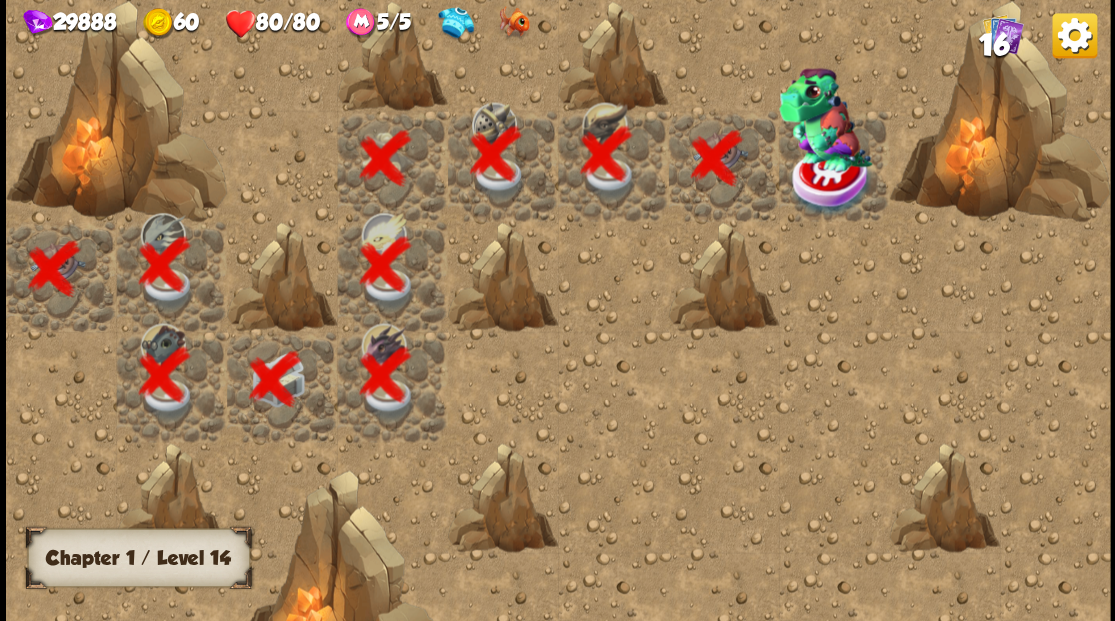 click at bounding box center [831, 181] 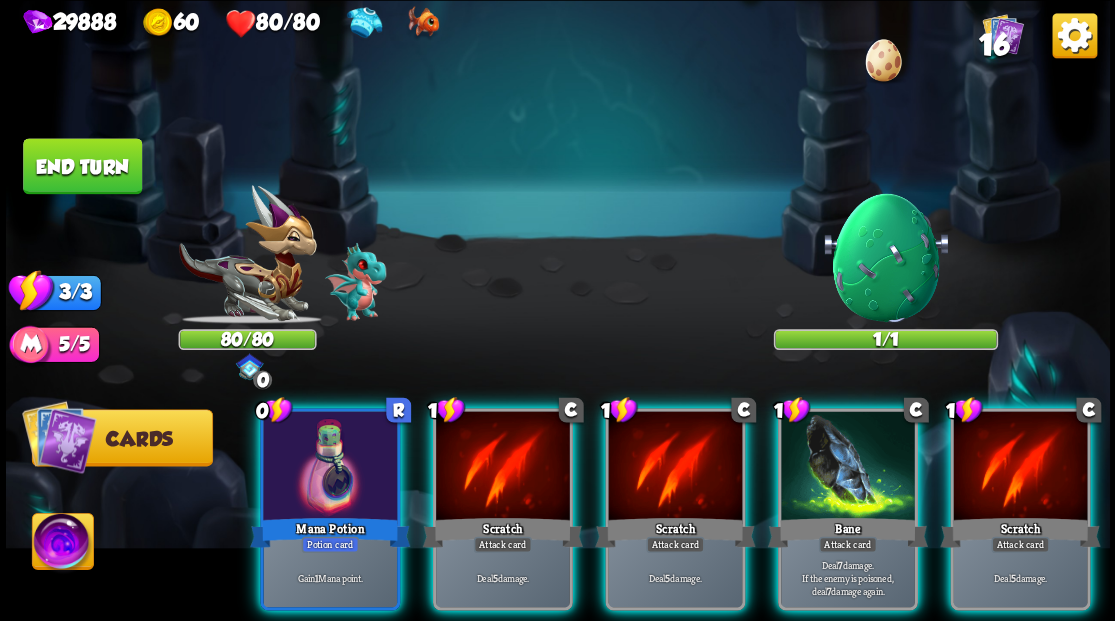 click at bounding box center [62, 544] 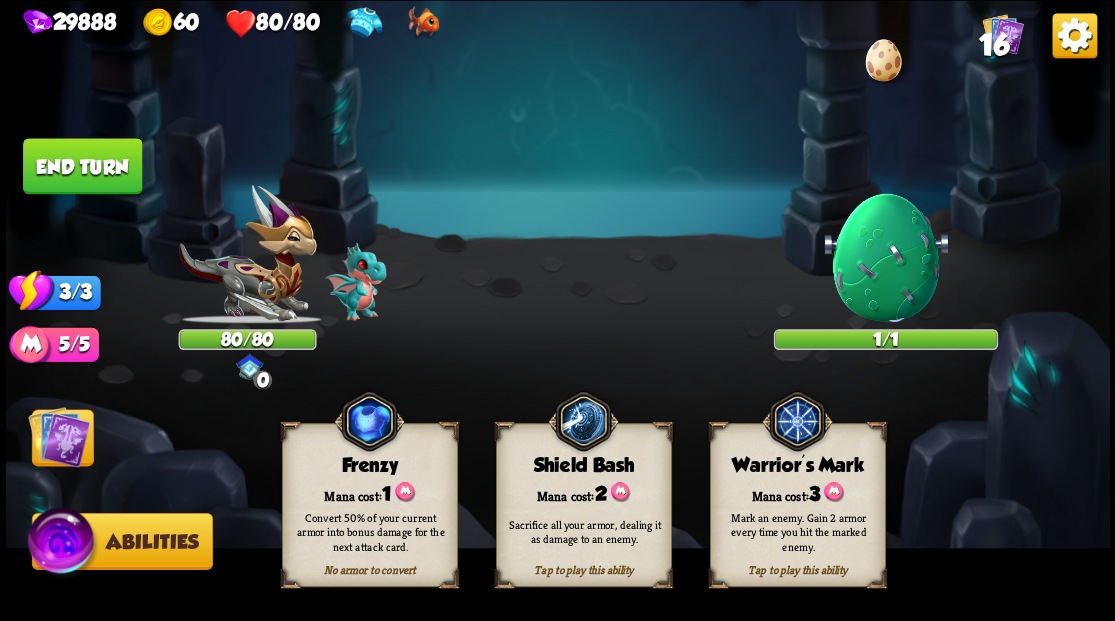 click on "3" at bounding box center [814, 493] 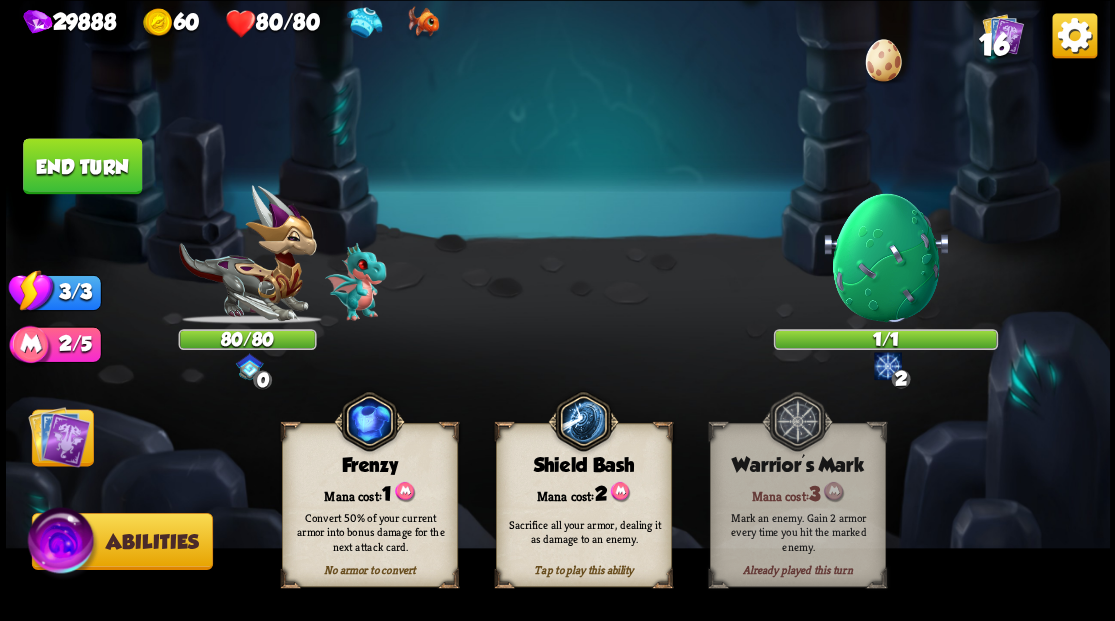 click at bounding box center (59, 436) 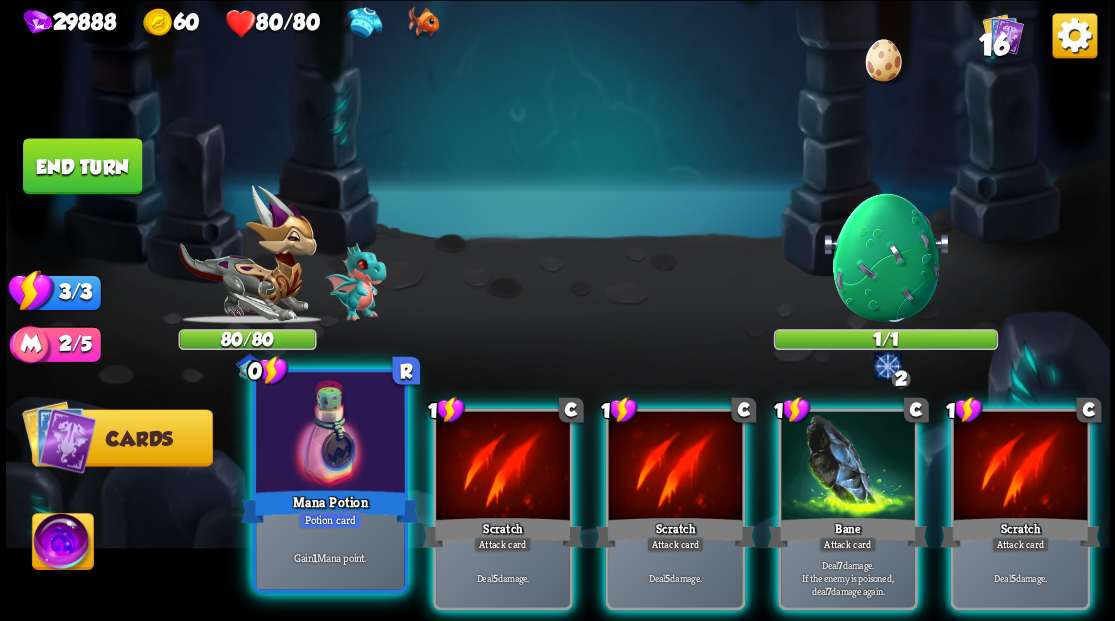 click at bounding box center (330, 434) 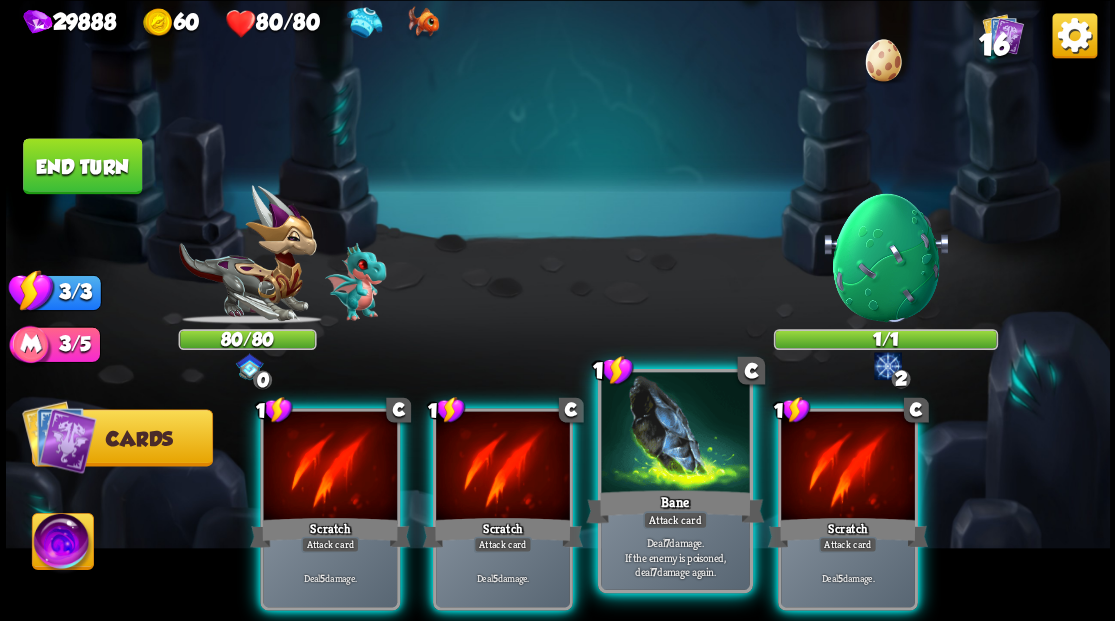 click at bounding box center (675, 434) 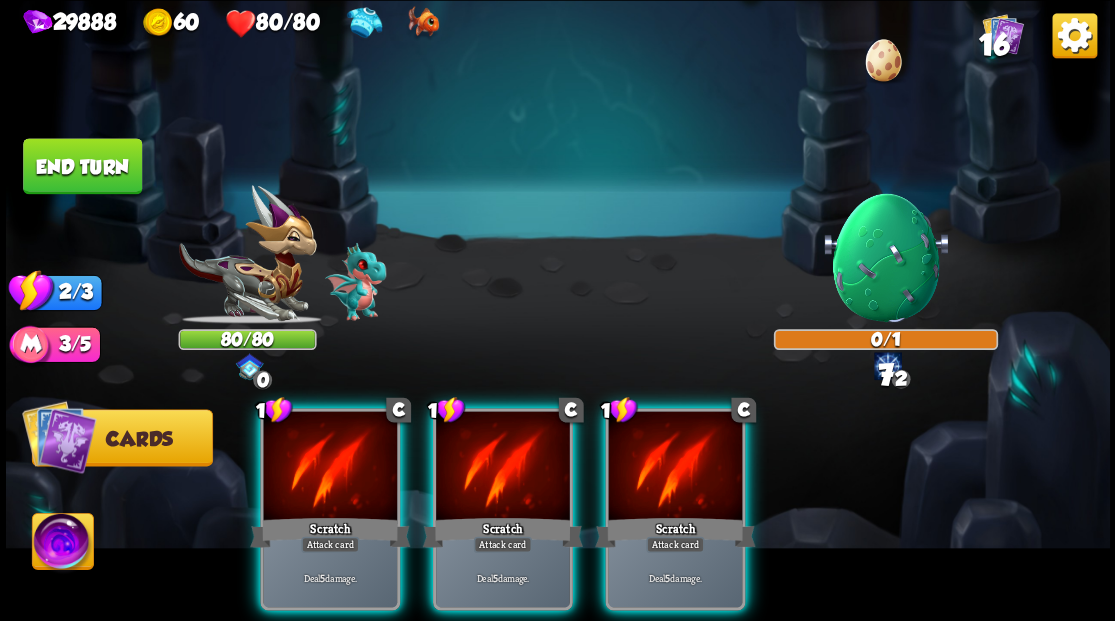click at bounding box center [675, 467] 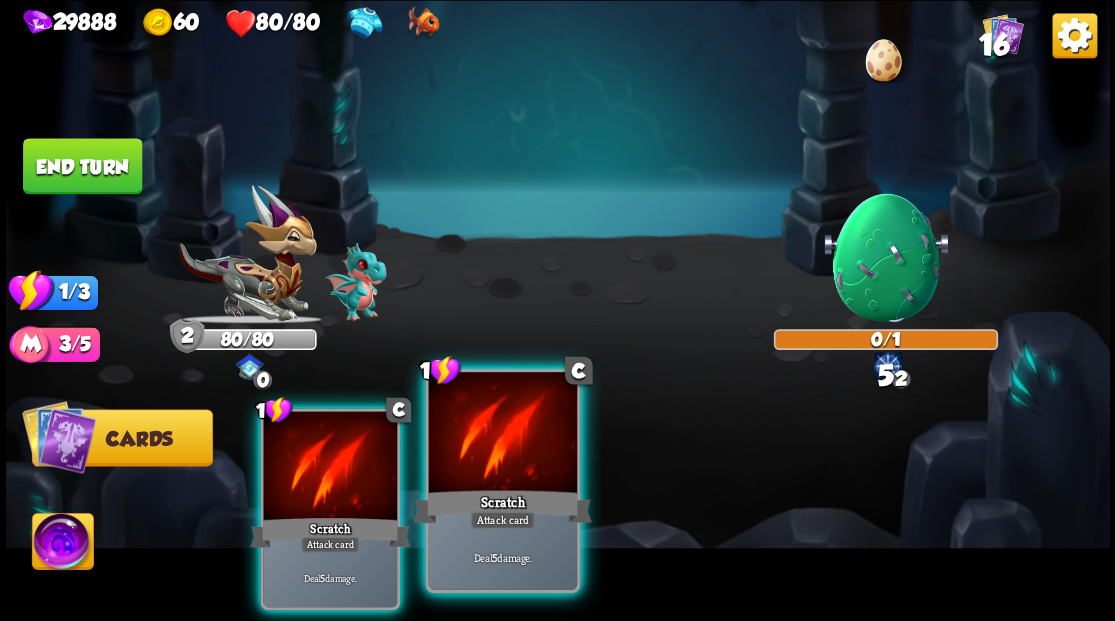click at bounding box center (502, 434) 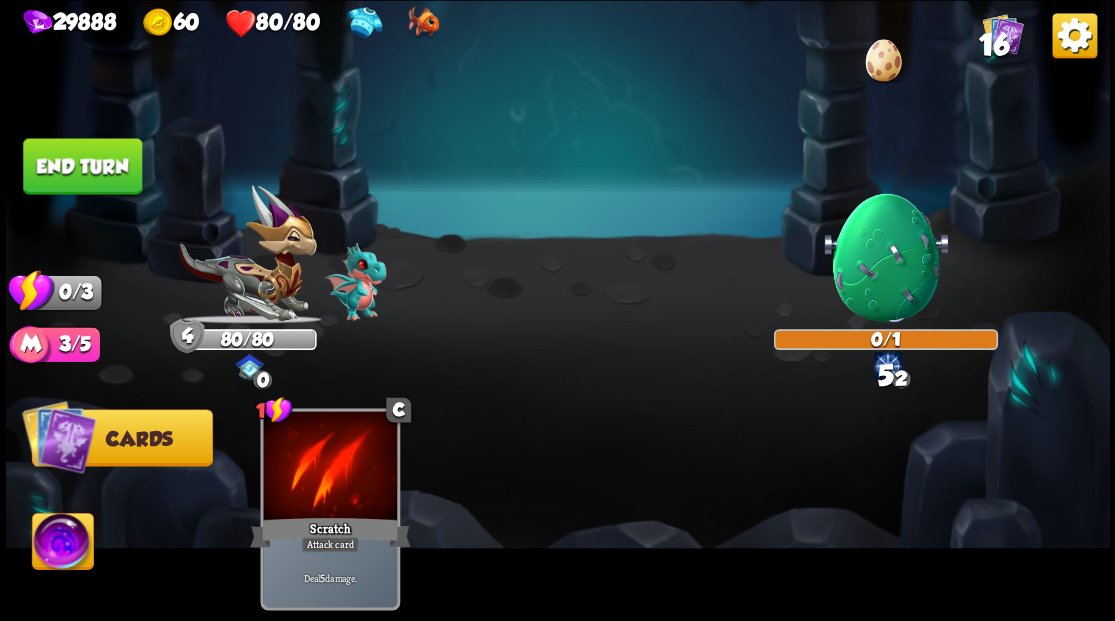 click on "End turn" at bounding box center [82, 166] 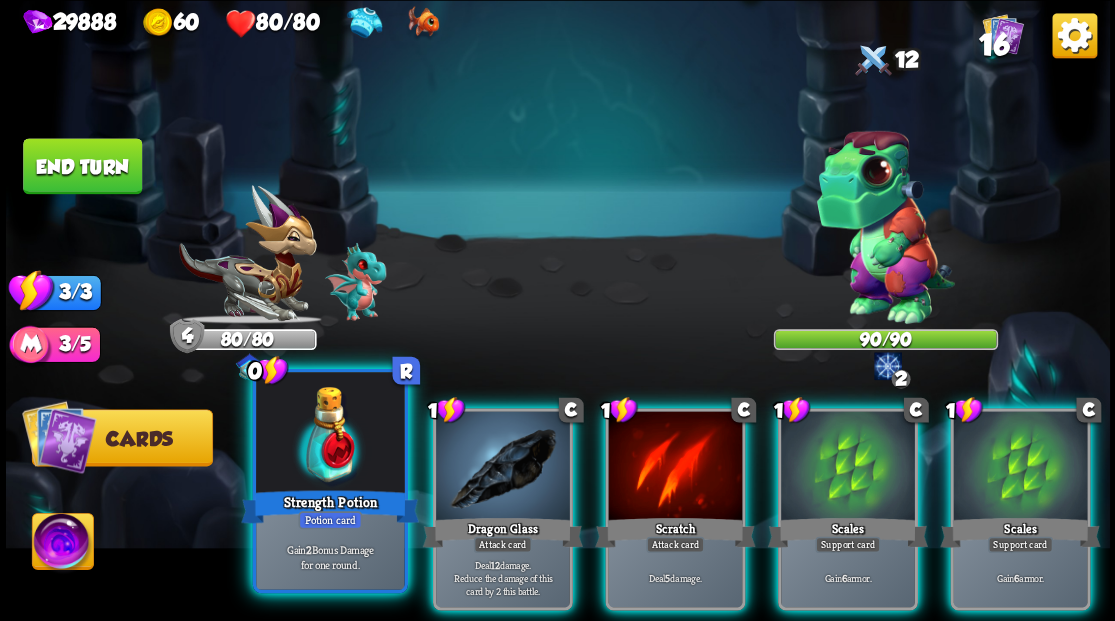 click at bounding box center [330, 434] 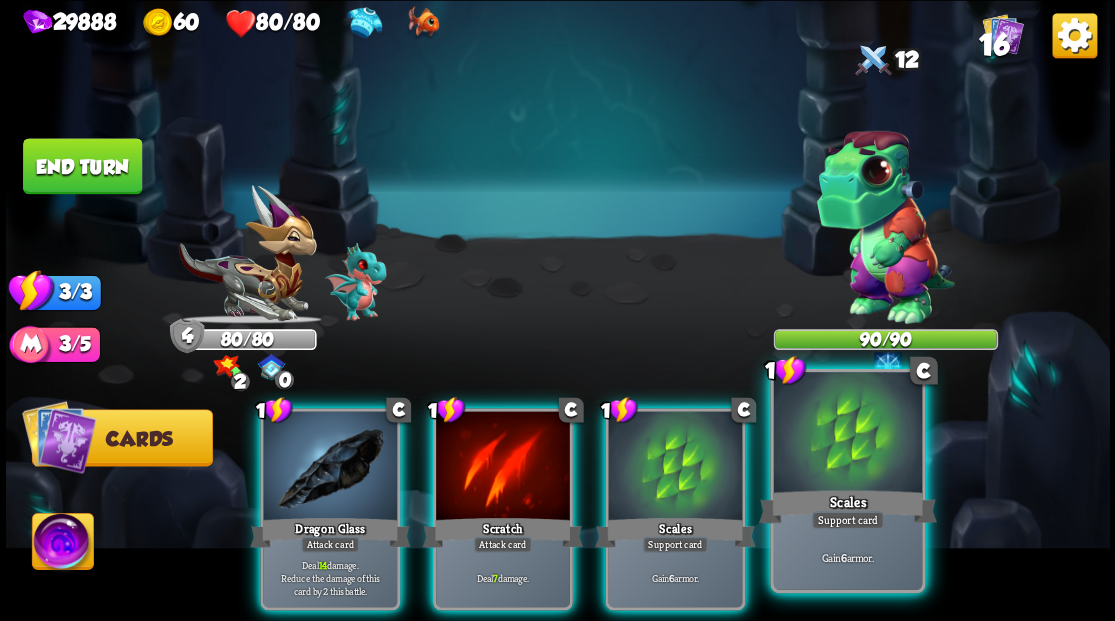 click at bounding box center (847, 434) 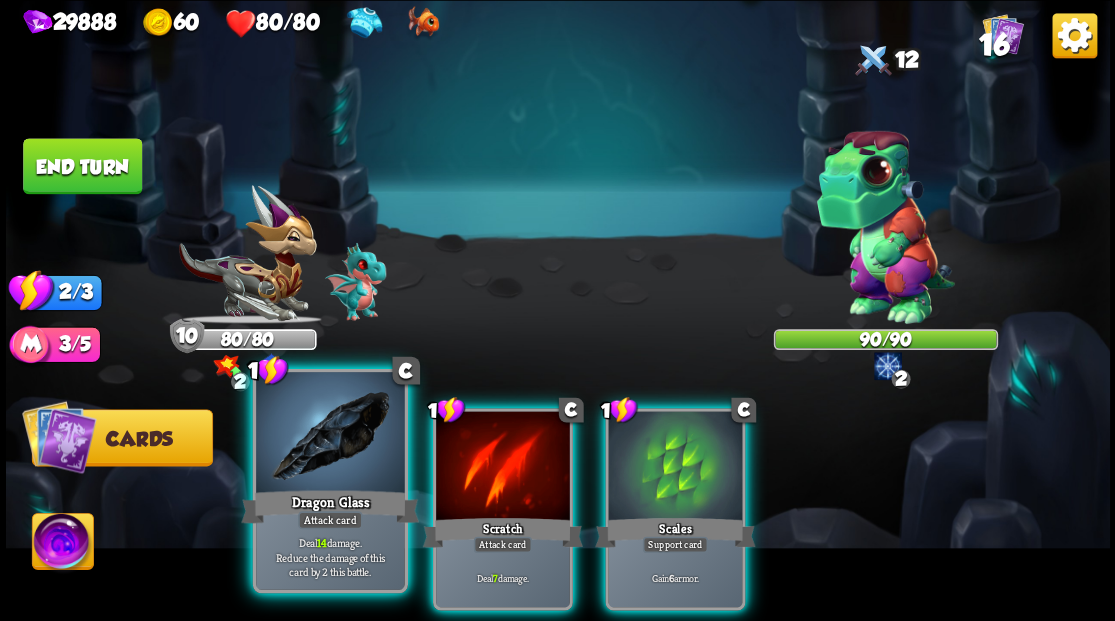 click at bounding box center [330, 434] 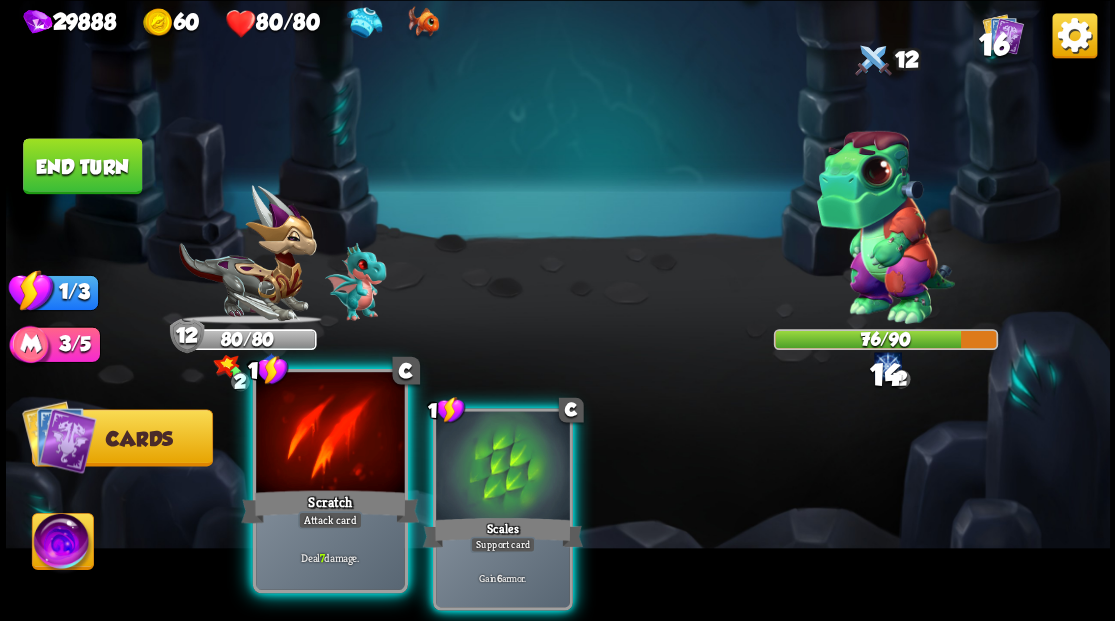 click at bounding box center [330, 434] 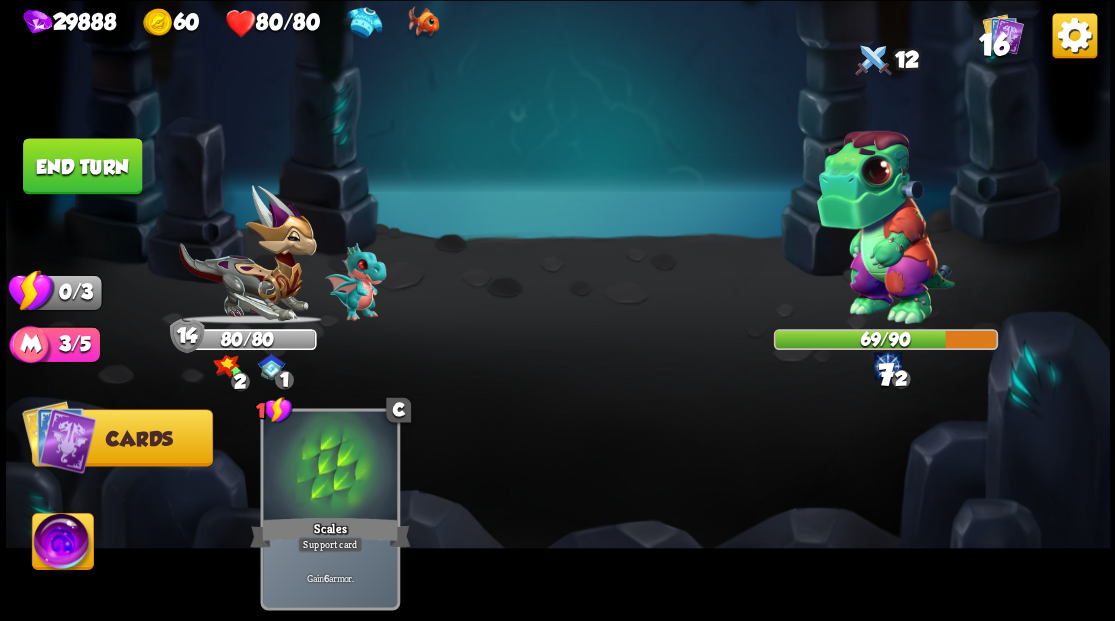 click on "End turn" at bounding box center [82, 166] 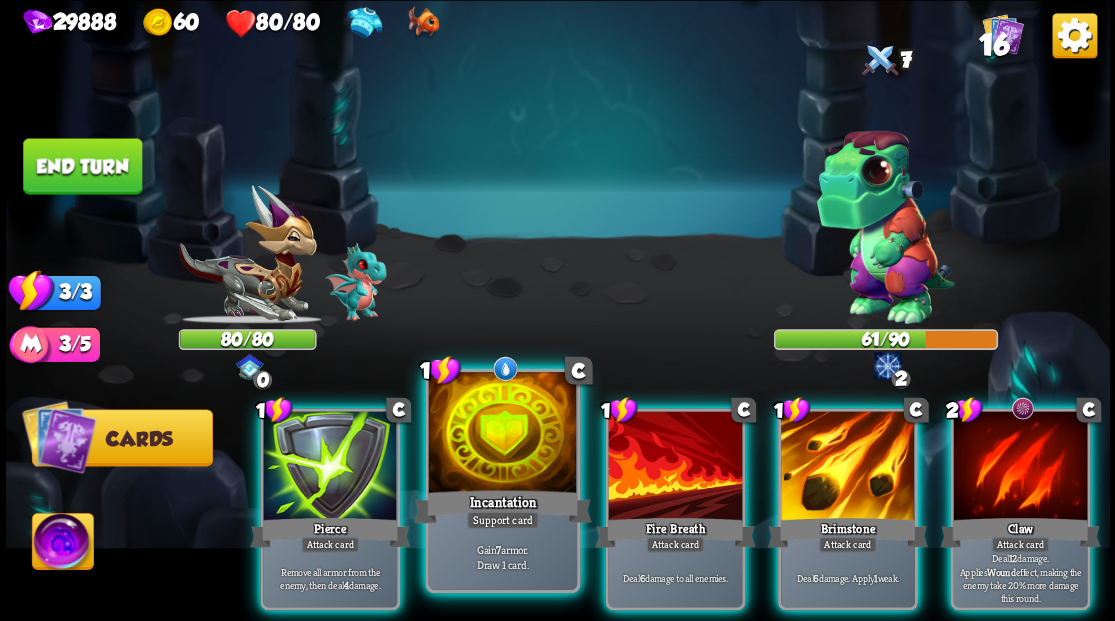 click at bounding box center [502, 434] 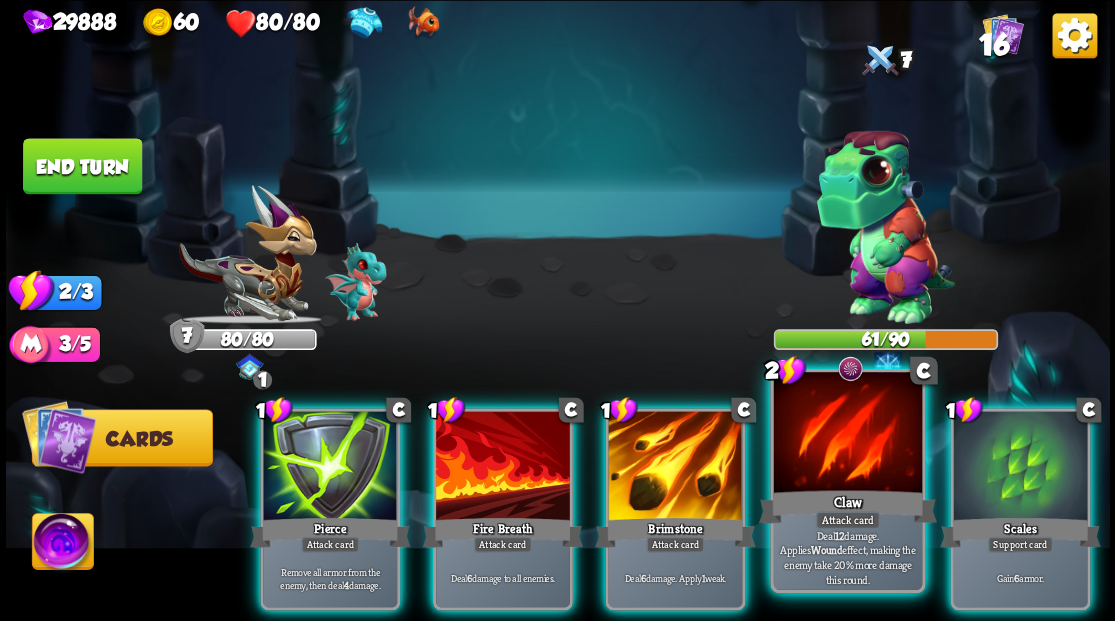 click at bounding box center [847, 434] 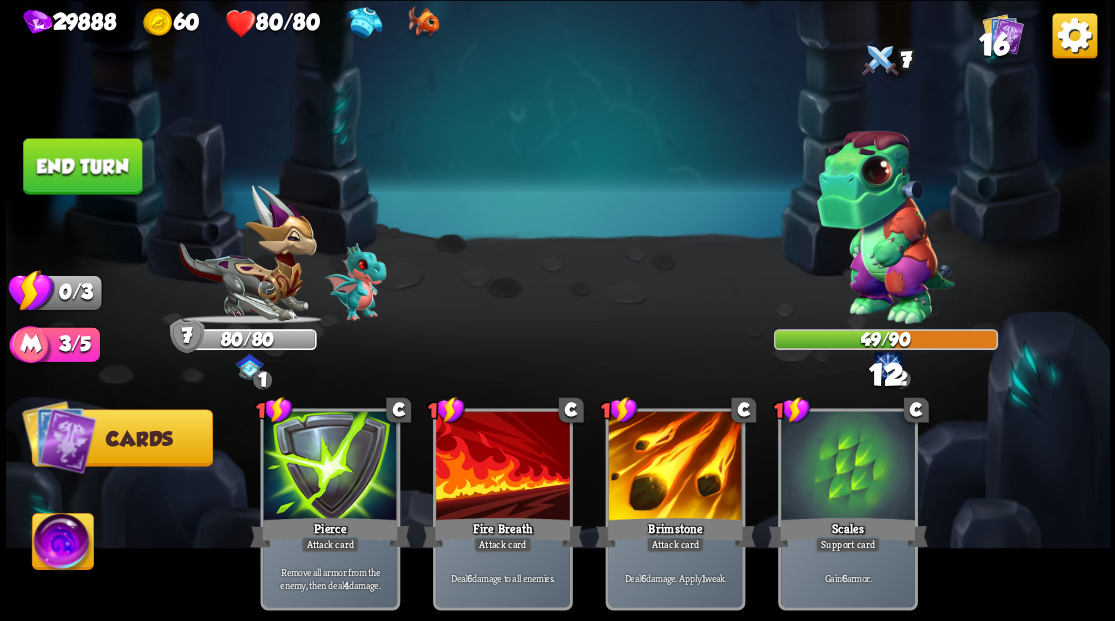 click on "End turn" at bounding box center (82, 166) 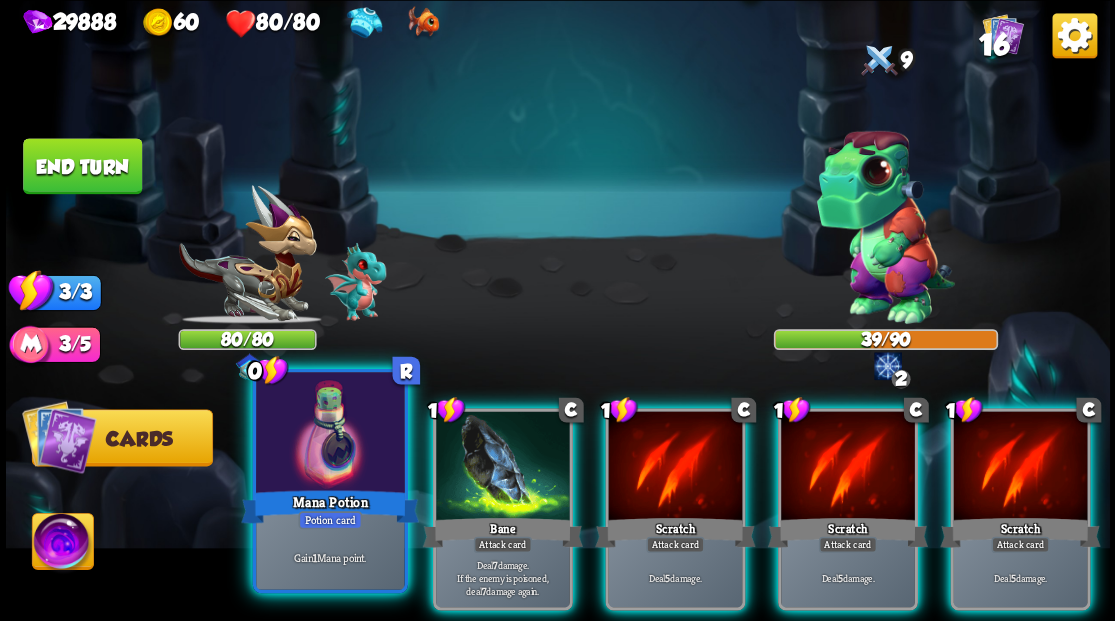 click at bounding box center [330, 434] 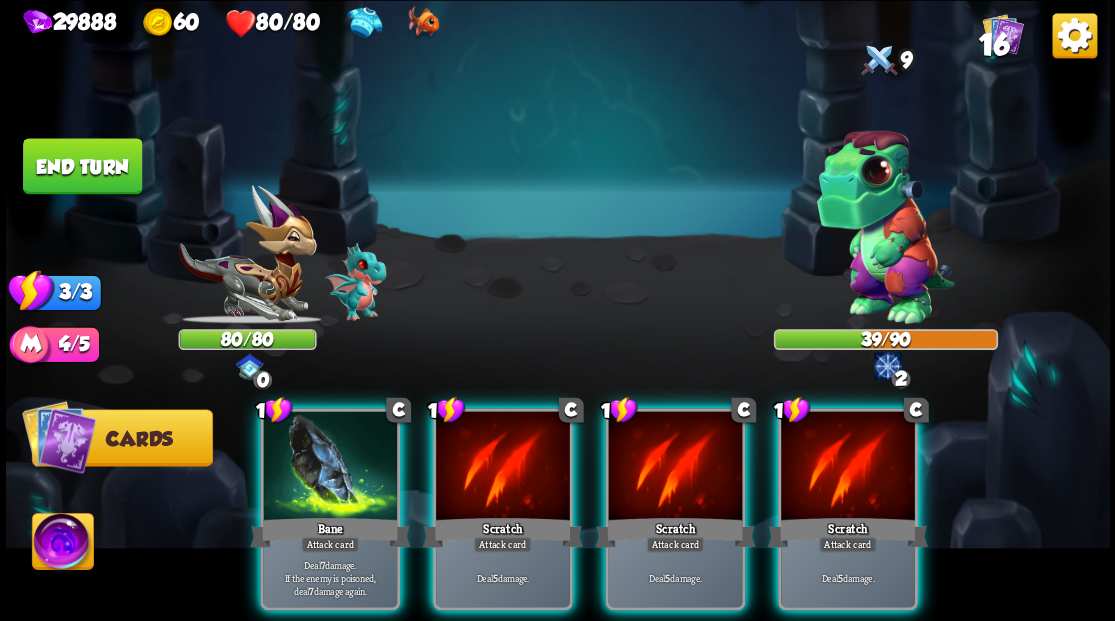 click at bounding box center (330, 467) 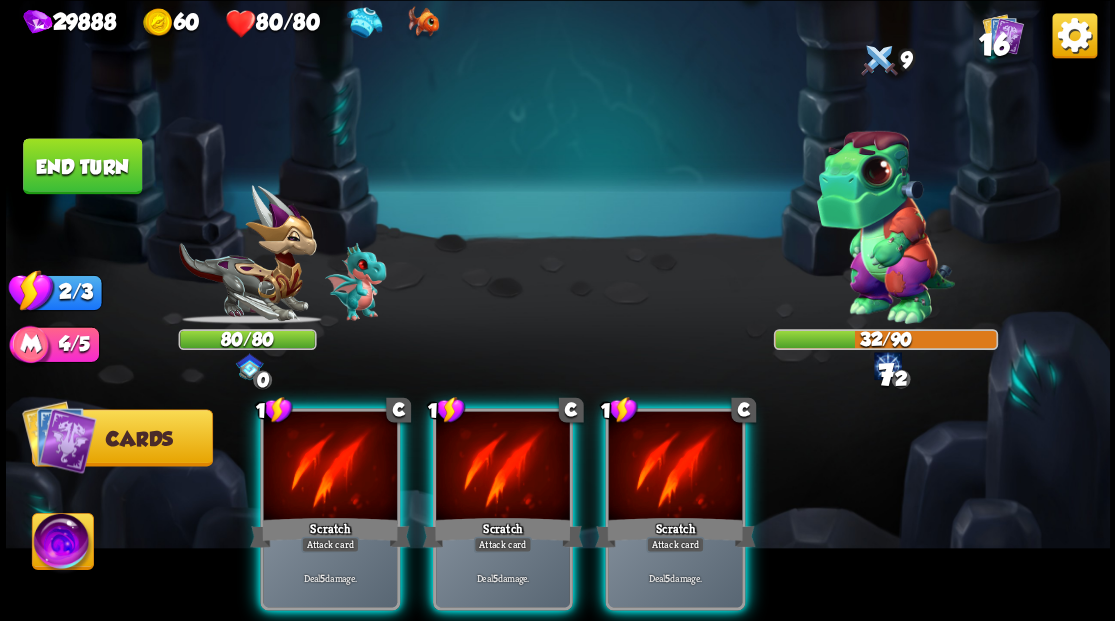 click at bounding box center [330, 467] 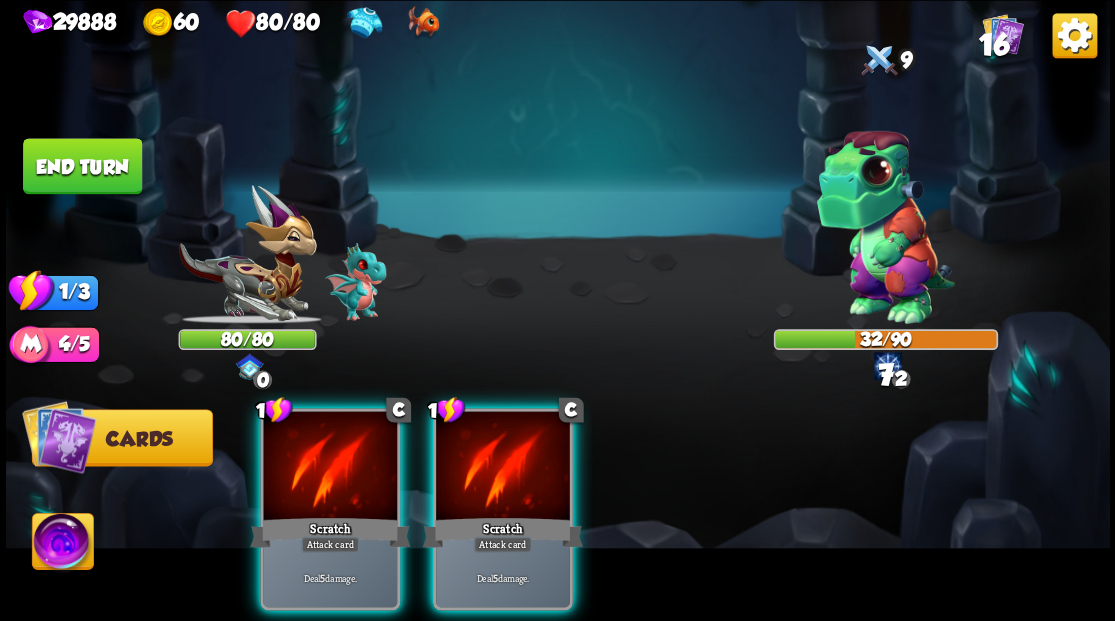 click at bounding box center [330, 467] 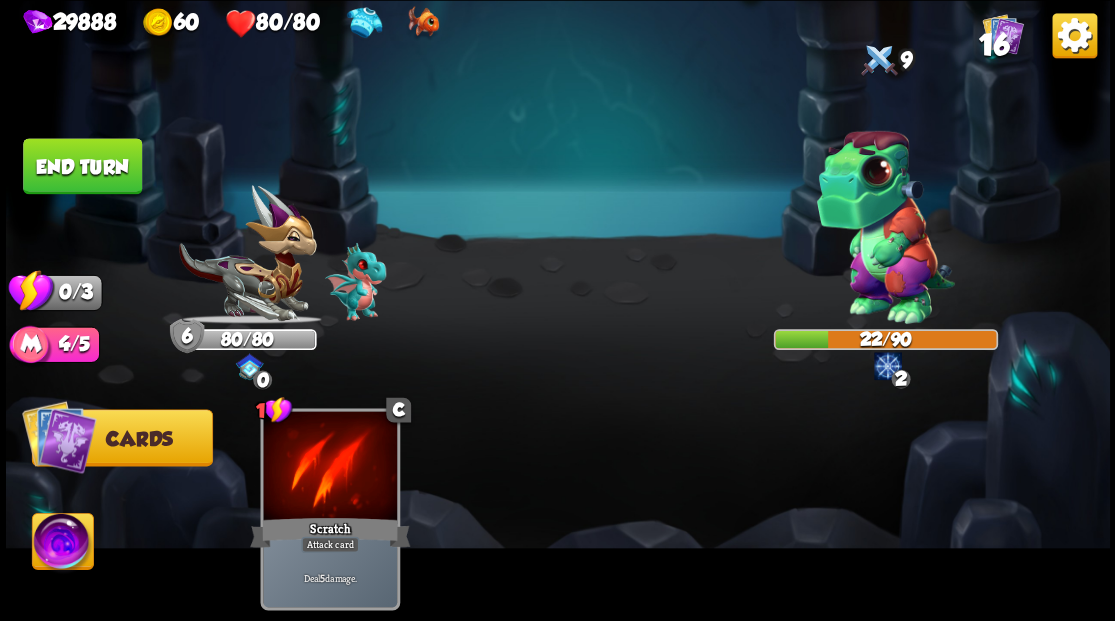 click on "End turn" at bounding box center (82, 166) 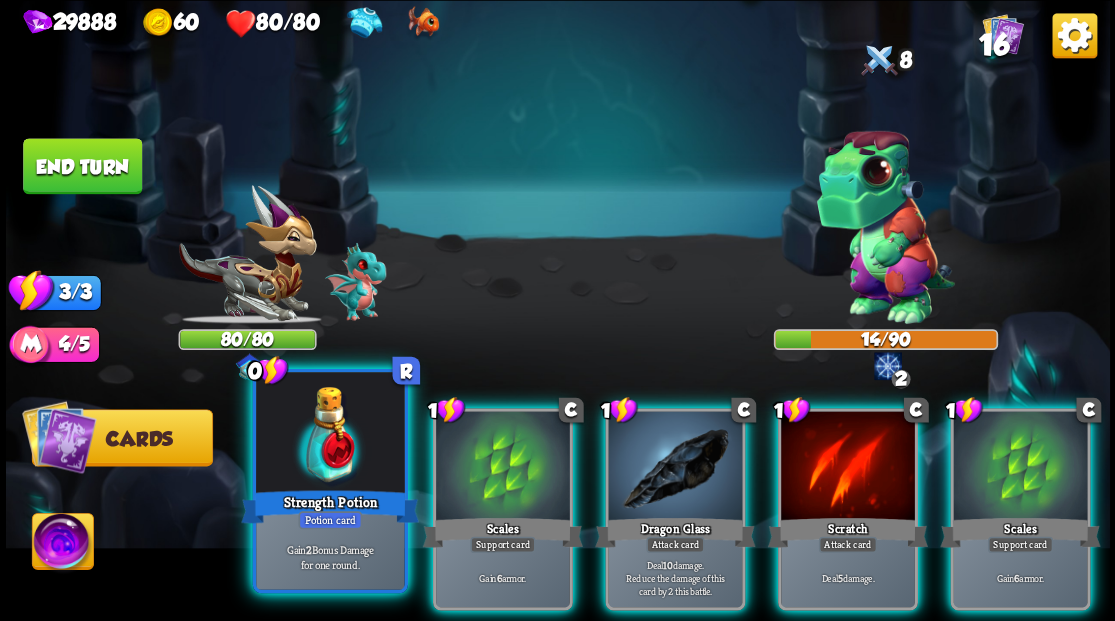 click on "Strength Potion" at bounding box center (330, 506) 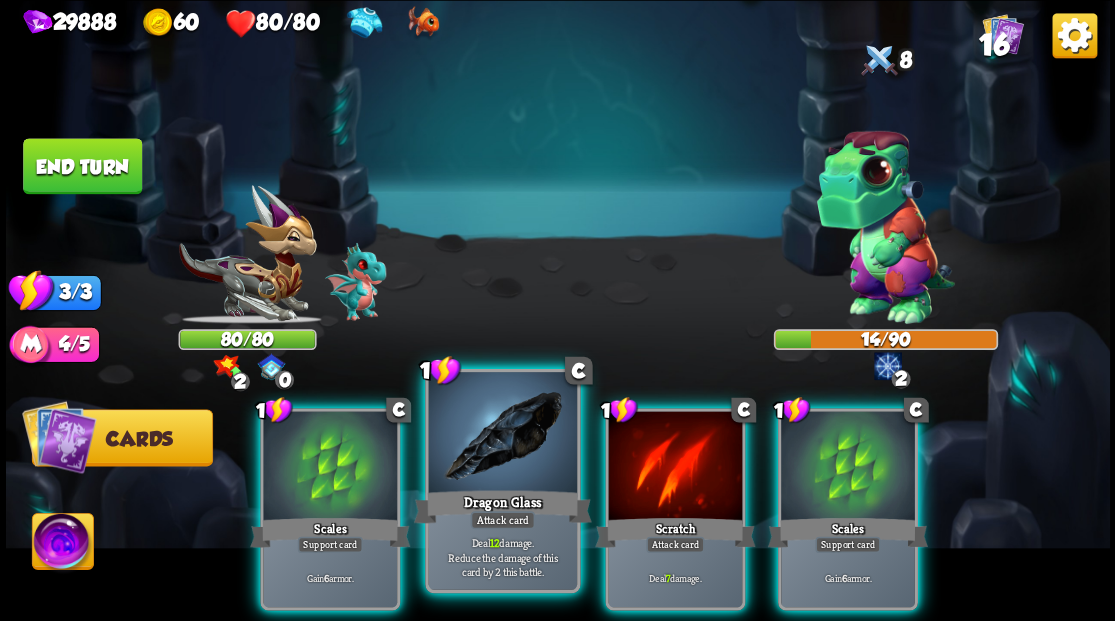 click at bounding box center (502, 434) 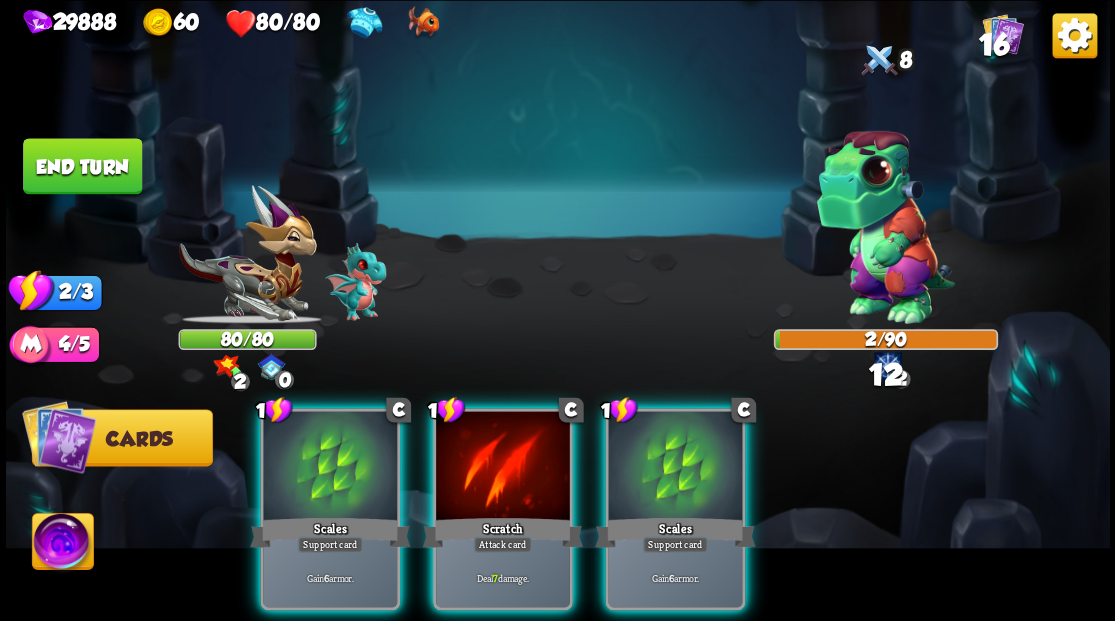 click at bounding box center [503, 467] 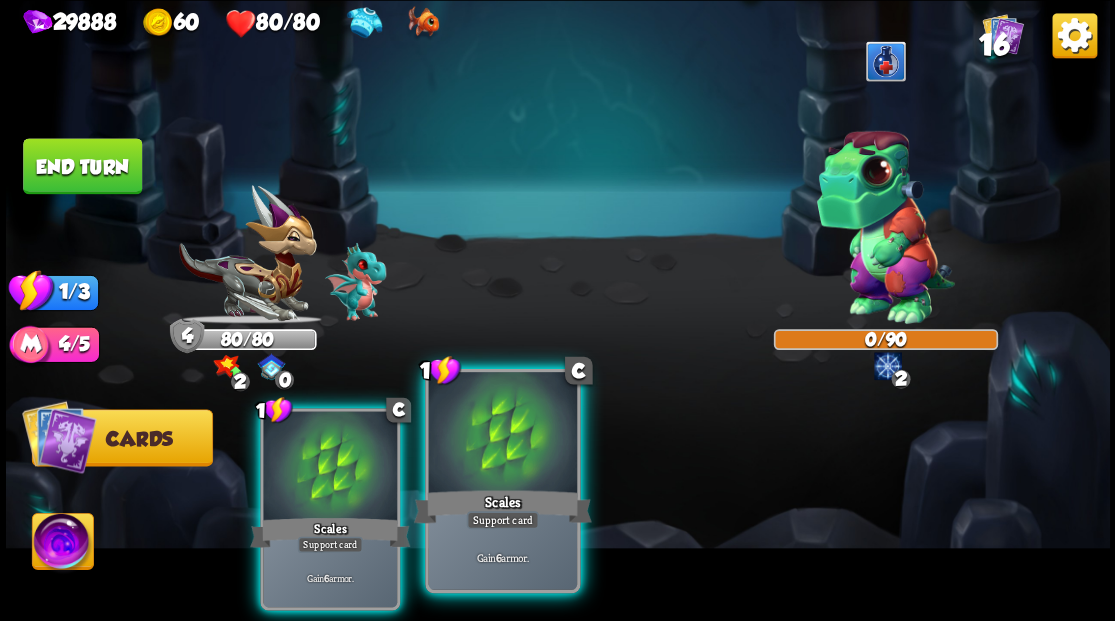 click at bounding box center [502, 434] 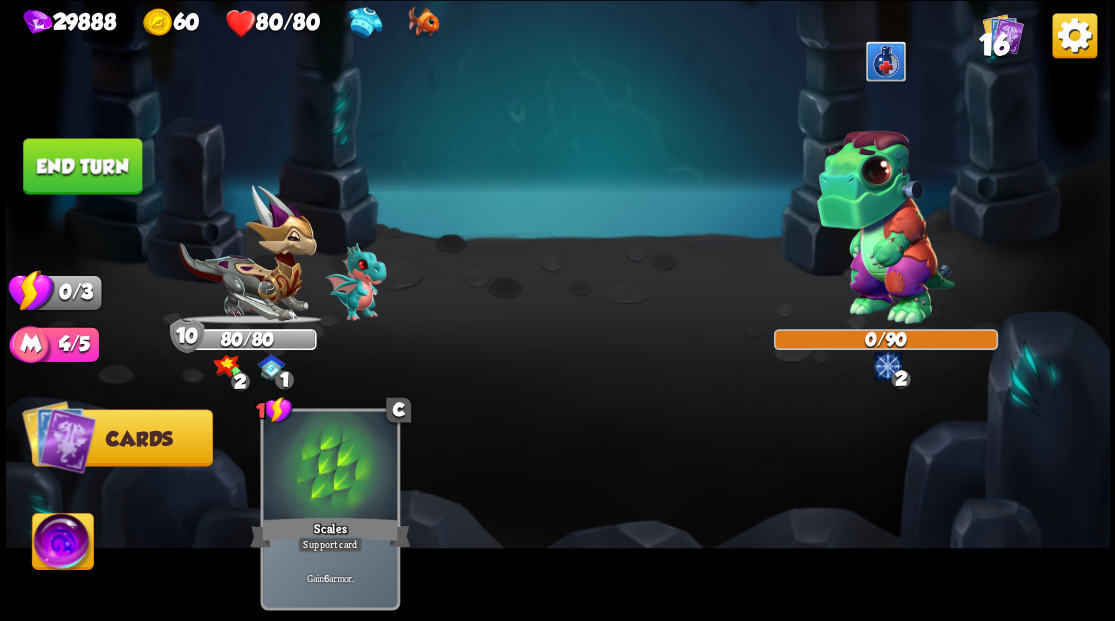 click on "End turn" at bounding box center [82, 166] 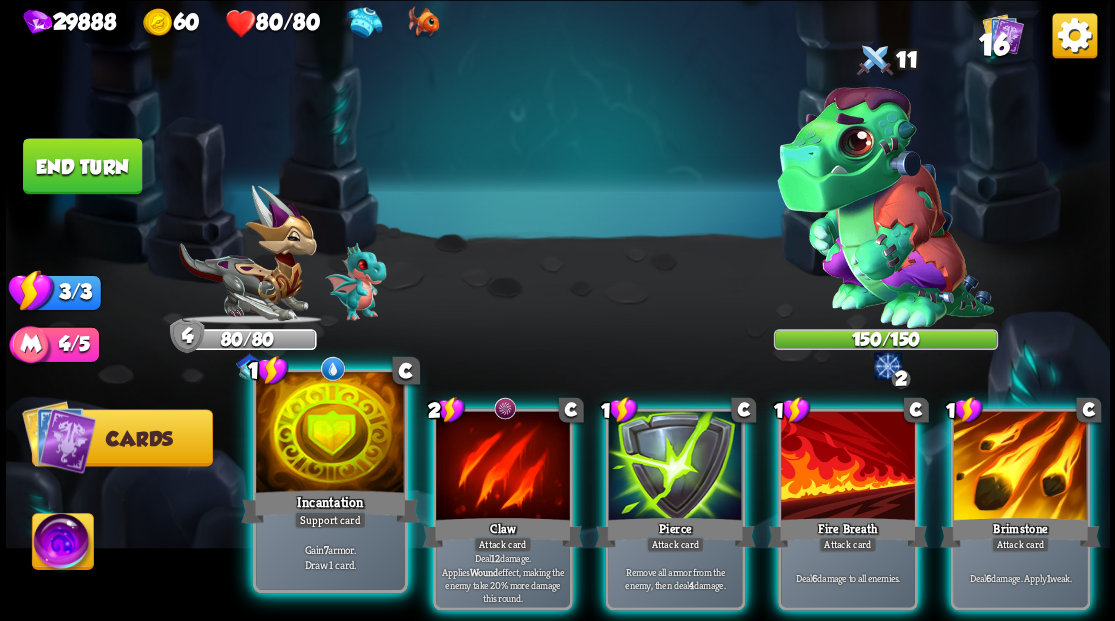click at bounding box center [330, 434] 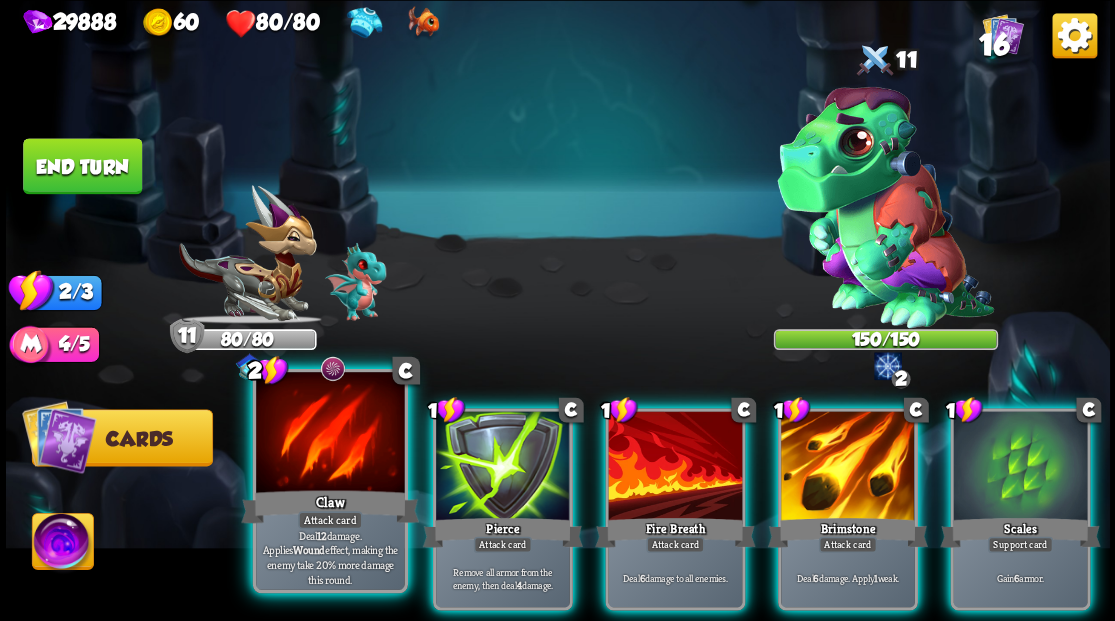 click at bounding box center (330, 434) 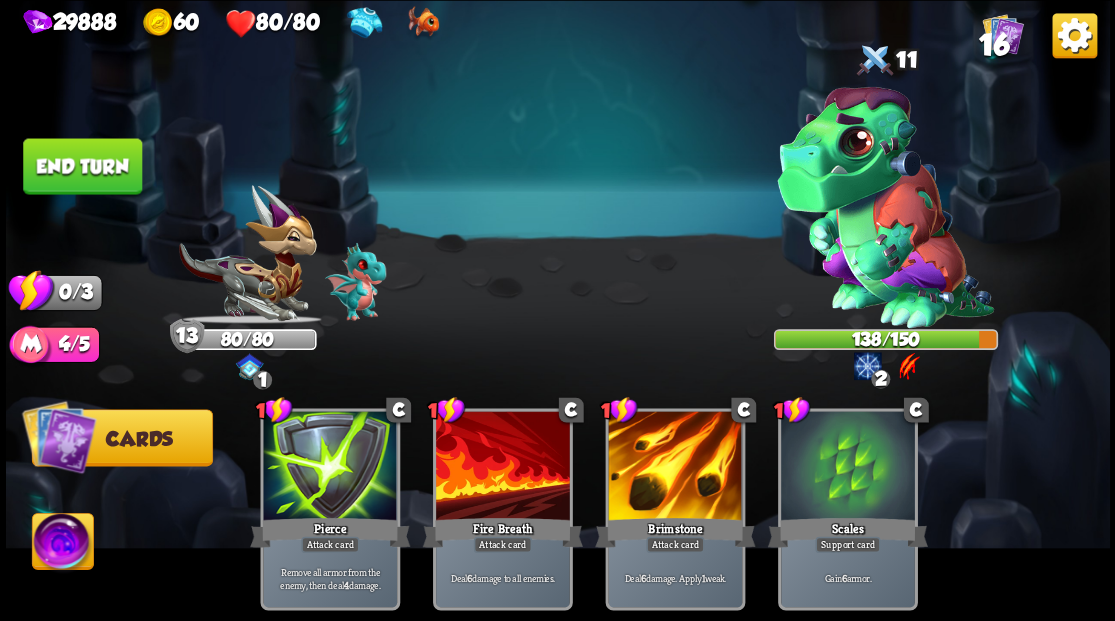 drag, startPoint x: 112, startPoint y: 172, endPoint x: 0, endPoint y: 248, distance: 135.3514 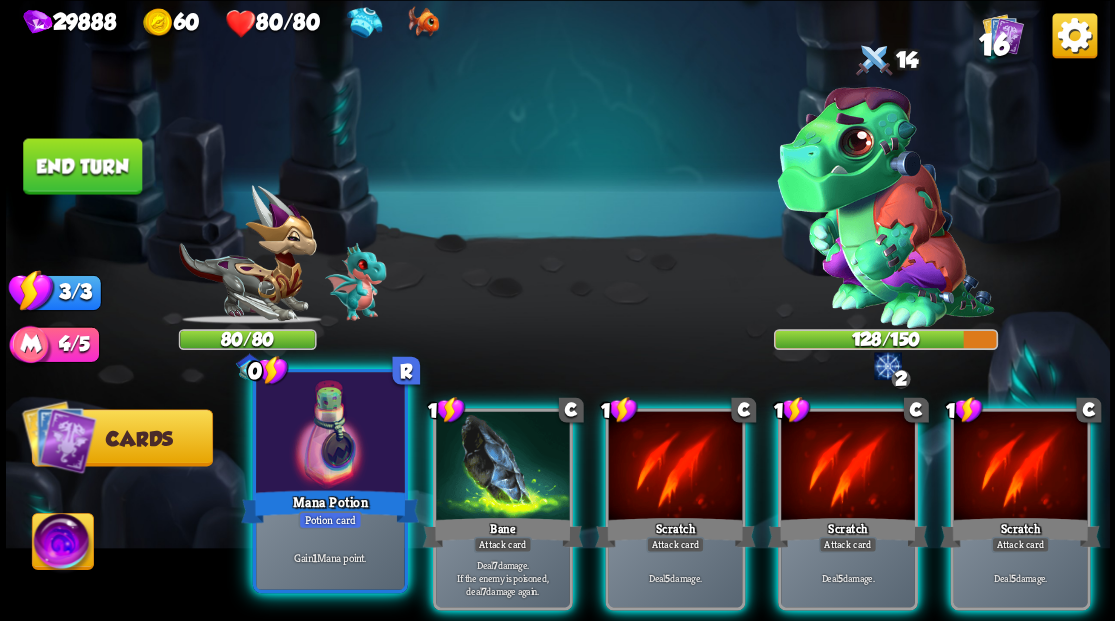 click at bounding box center (330, 434) 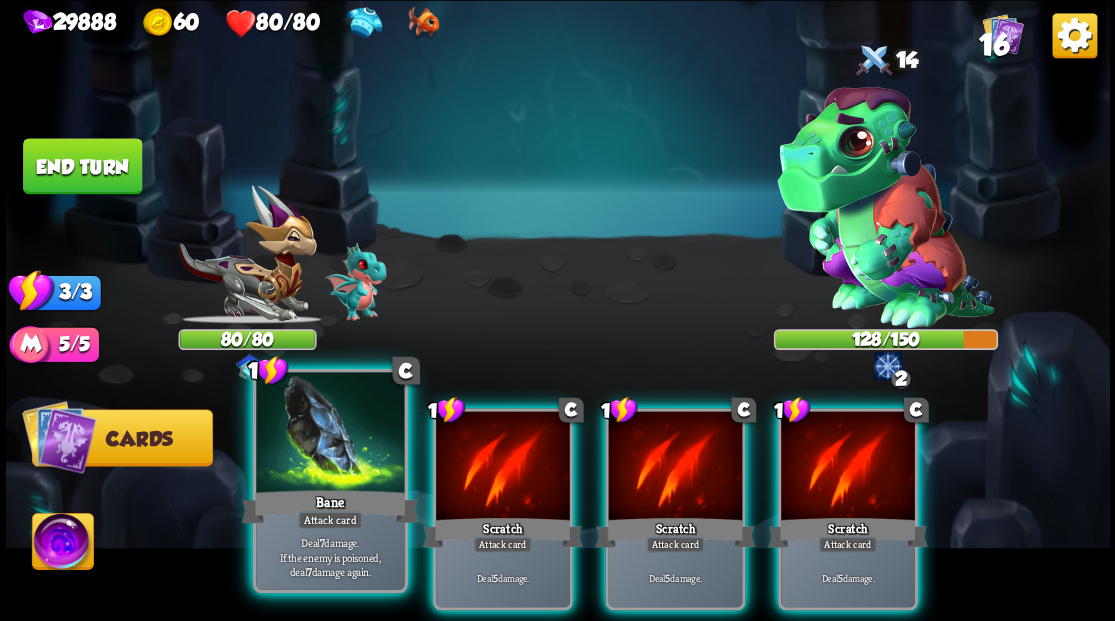 click at bounding box center [330, 434] 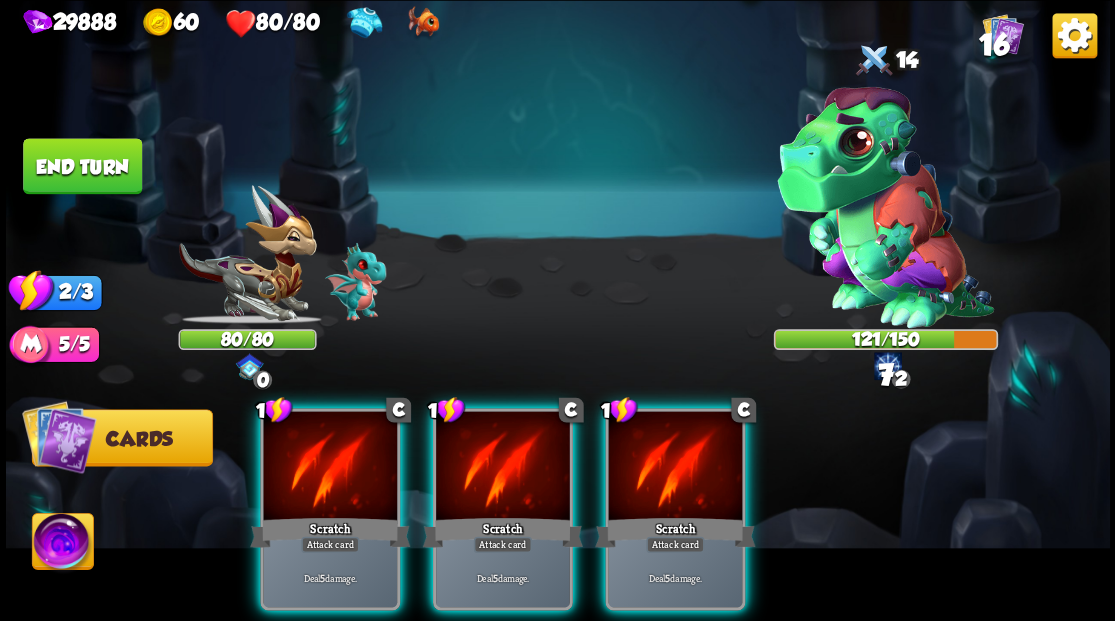 click at bounding box center [330, 467] 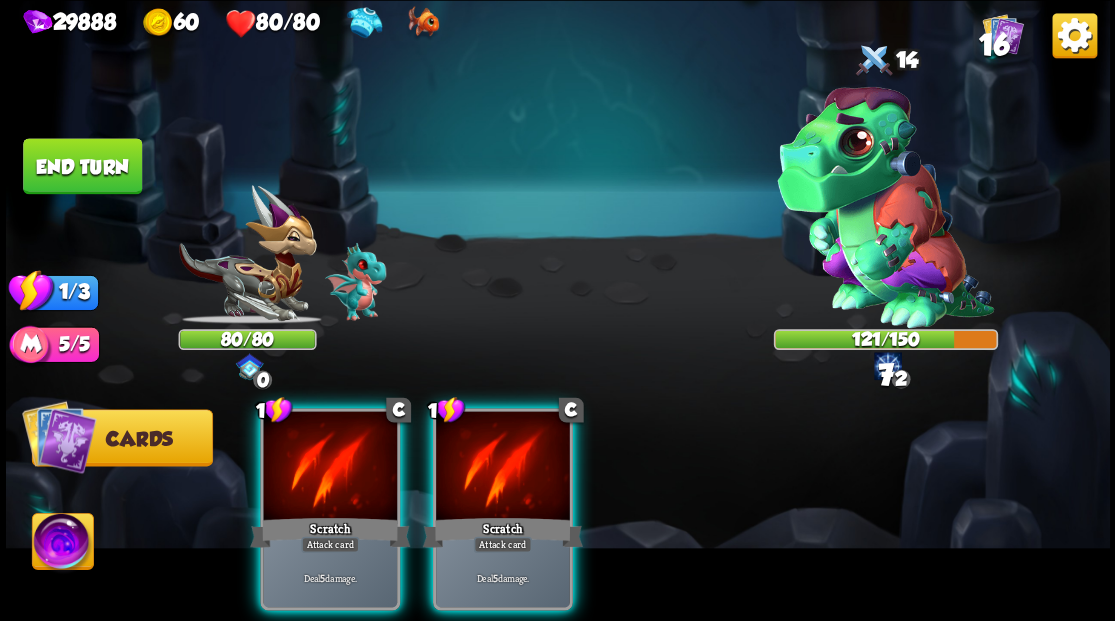 click at bounding box center (330, 467) 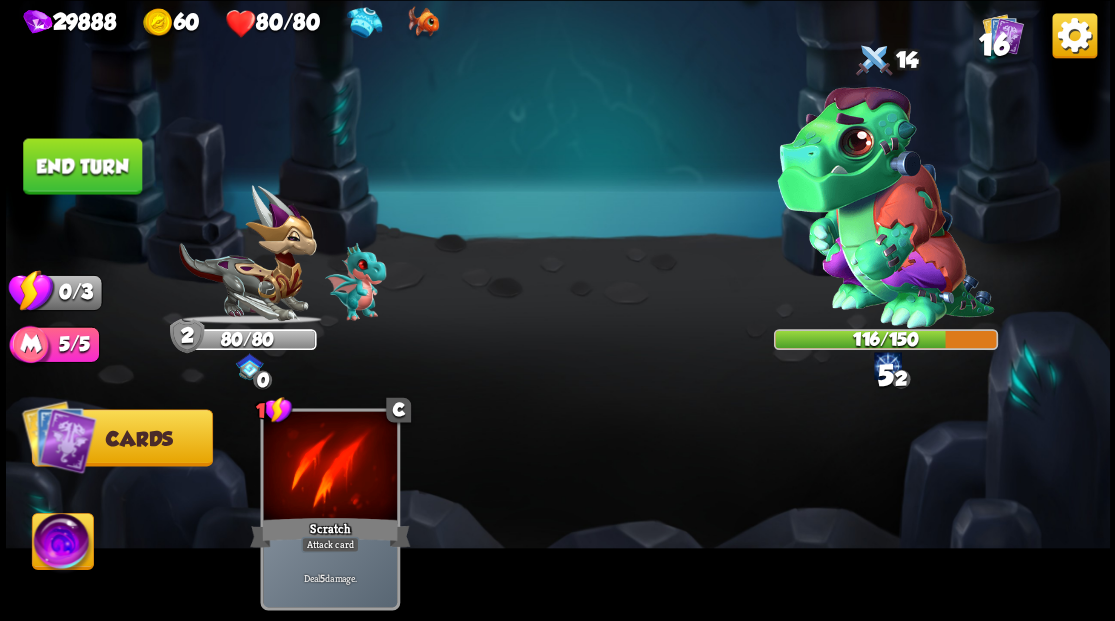 drag, startPoint x: 70, startPoint y: 152, endPoint x: 448, endPoint y: 180, distance: 379.0356 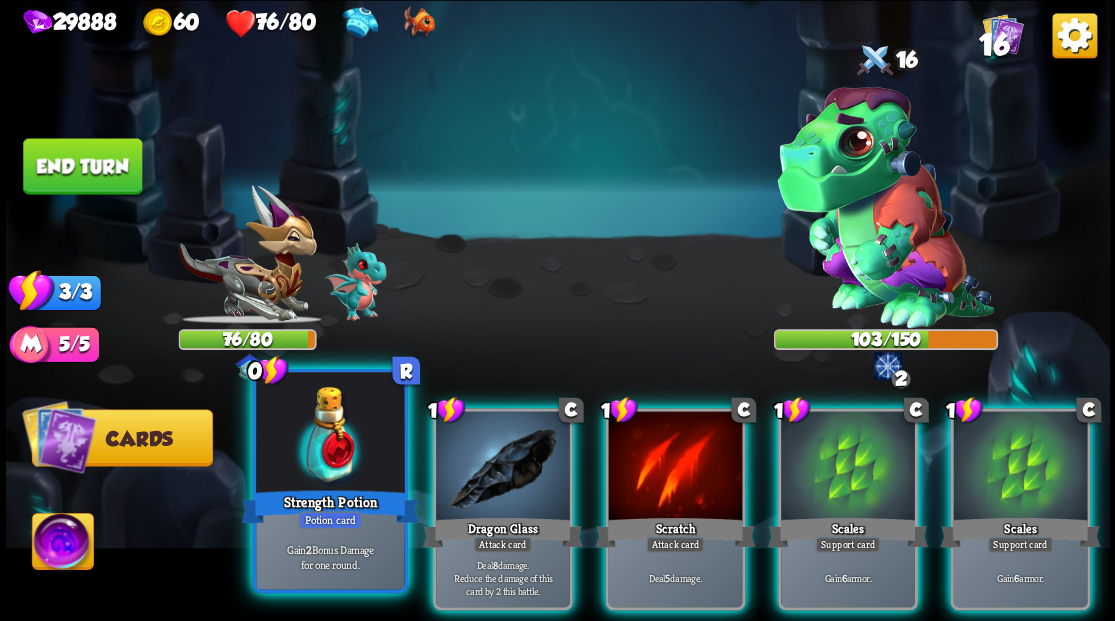 click at bounding box center (330, 434) 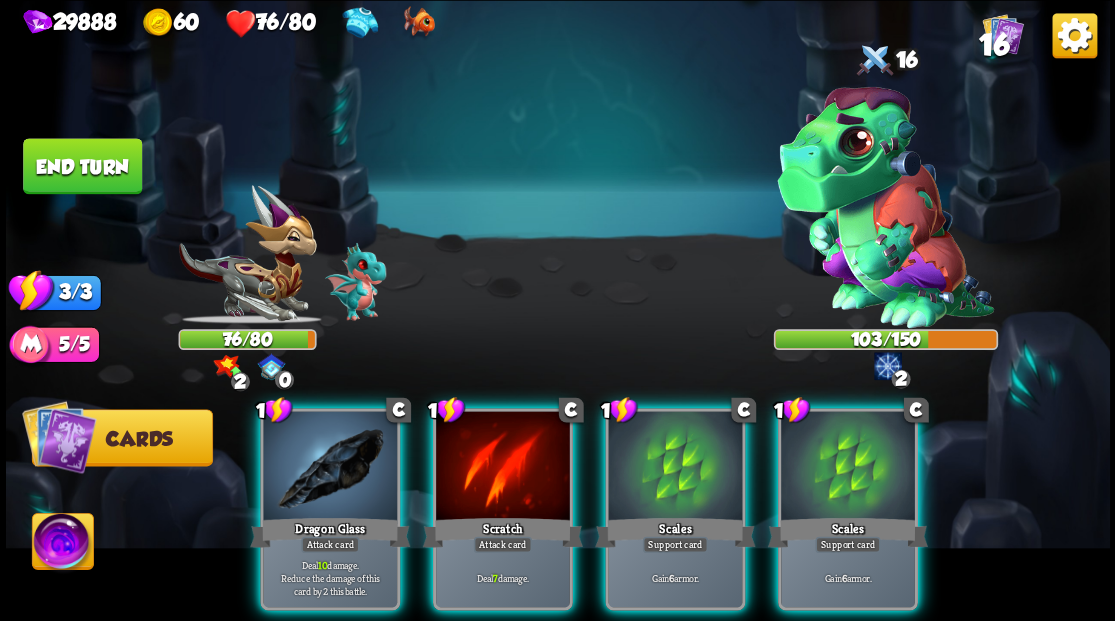 drag, startPoint x: 837, startPoint y: 482, endPoint x: 842, endPoint y: 470, distance: 13 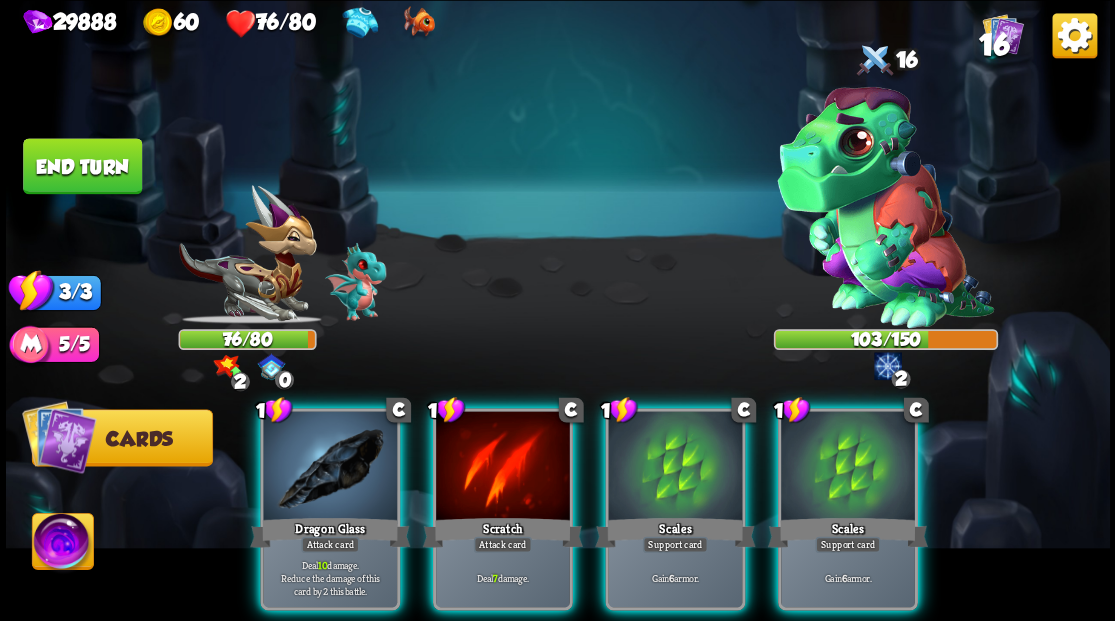 click at bounding box center (848, 467) 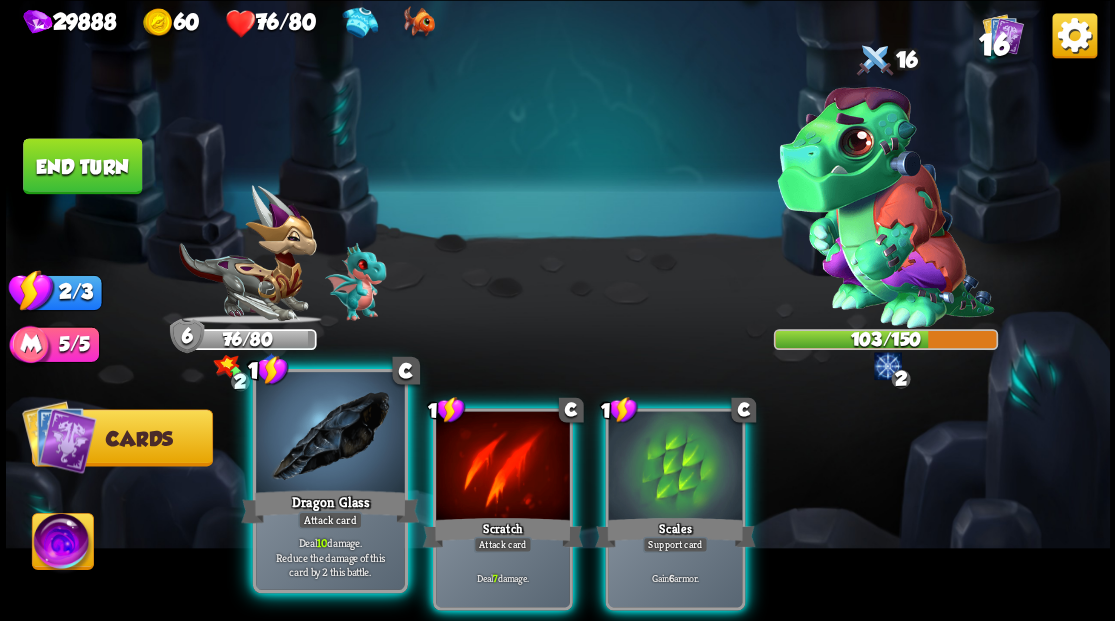 click at bounding box center [330, 434] 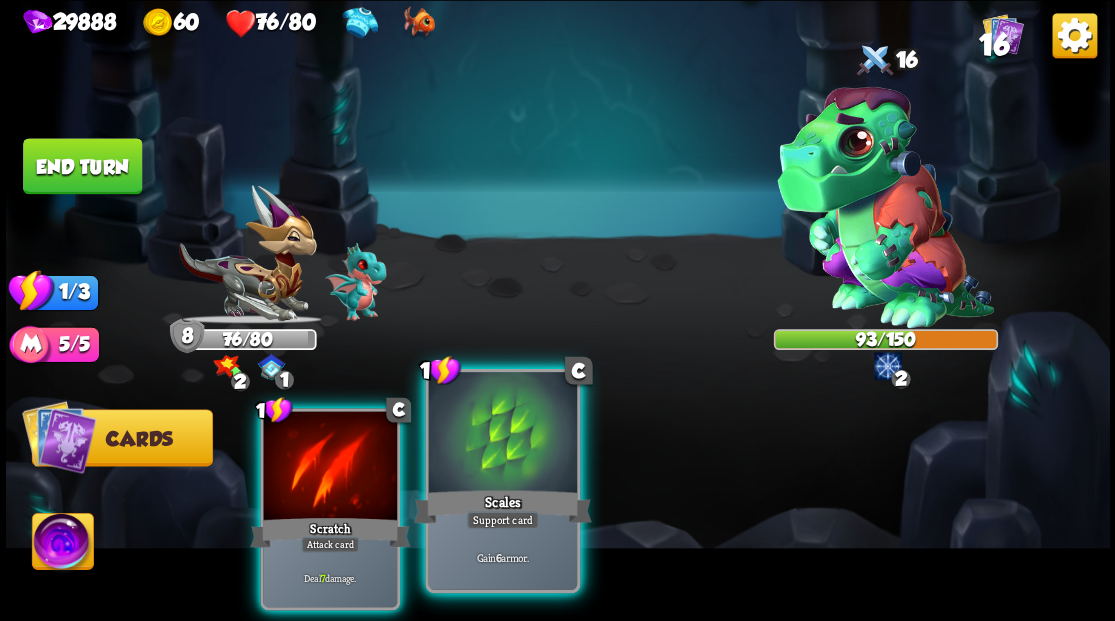 click at bounding box center (502, 434) 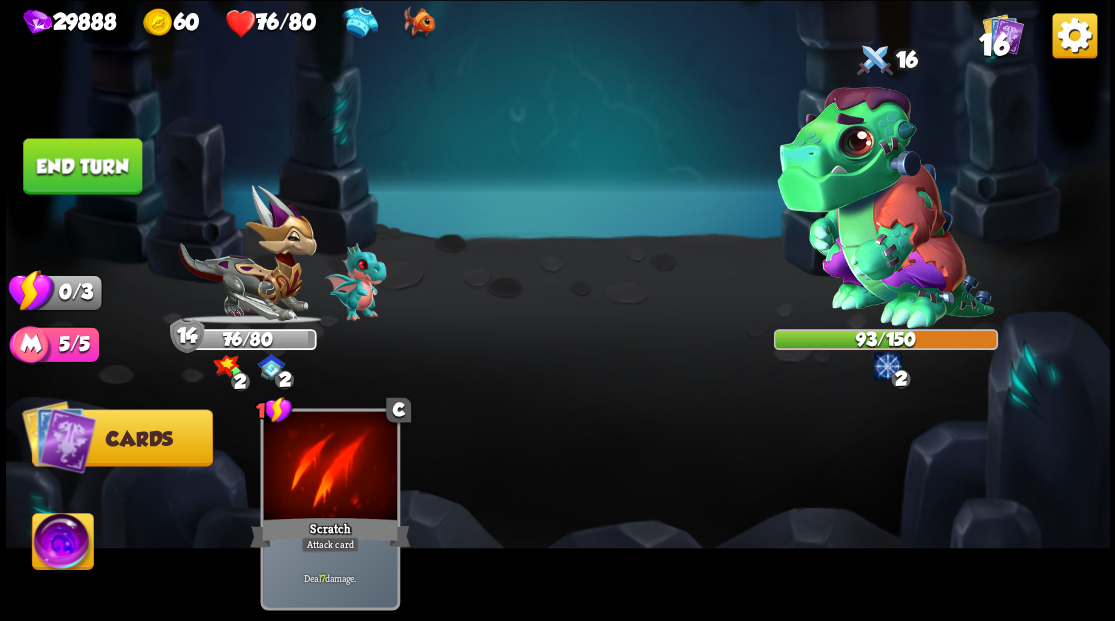 drag, startPoint x: 109, startPoint y: 172, endPoint x: 416, endPoint y: 204, distance: 308.66324 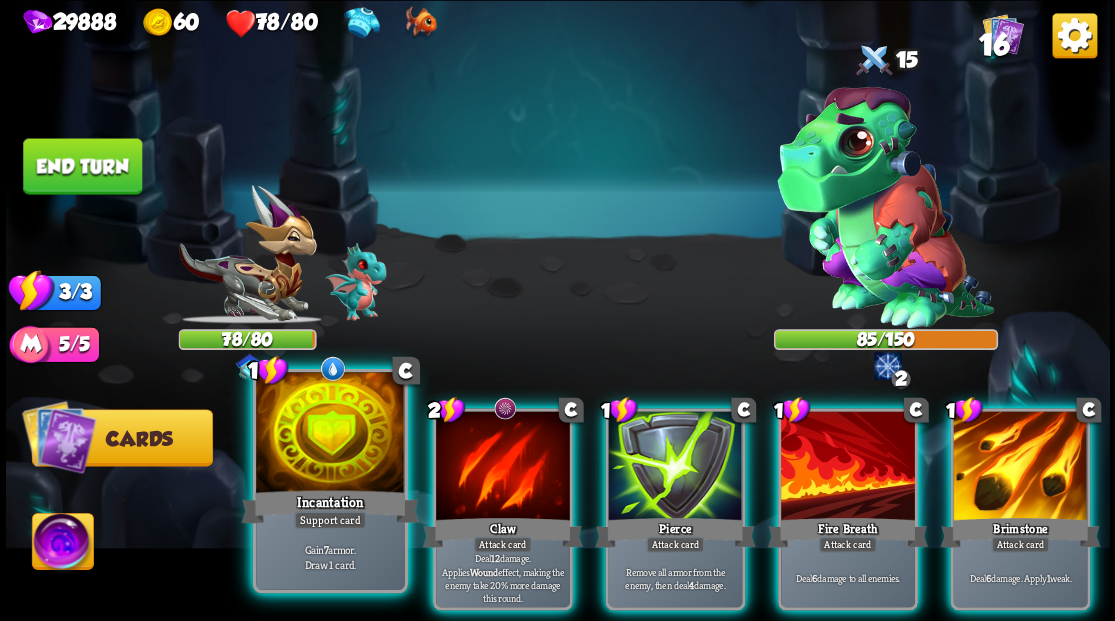 click at bounding box center [330, 434] 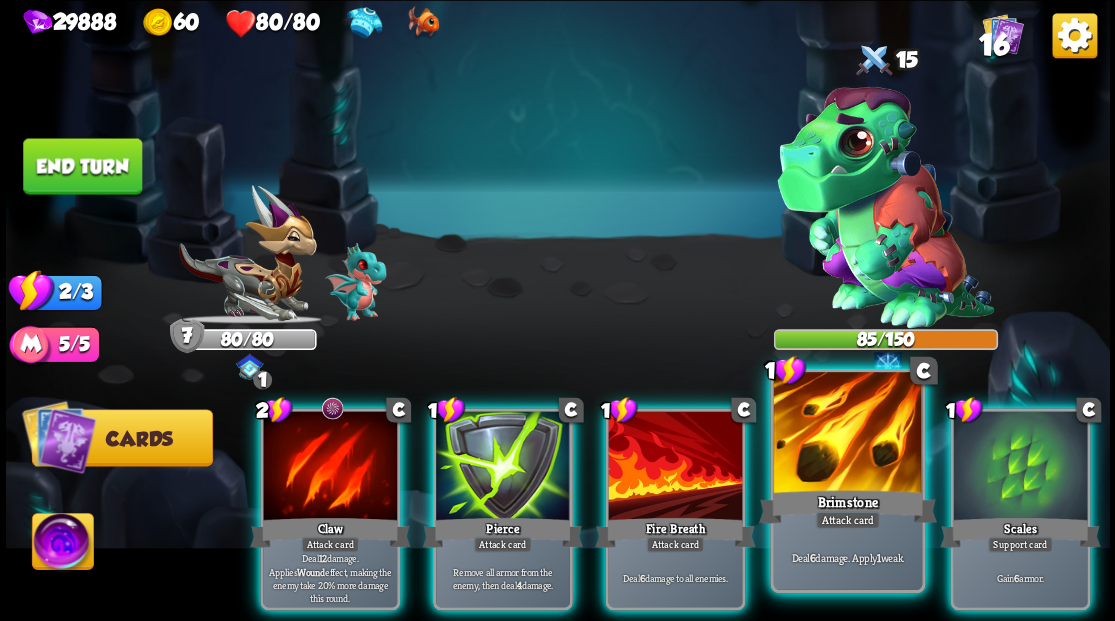 click at bounding box center (847, 434) 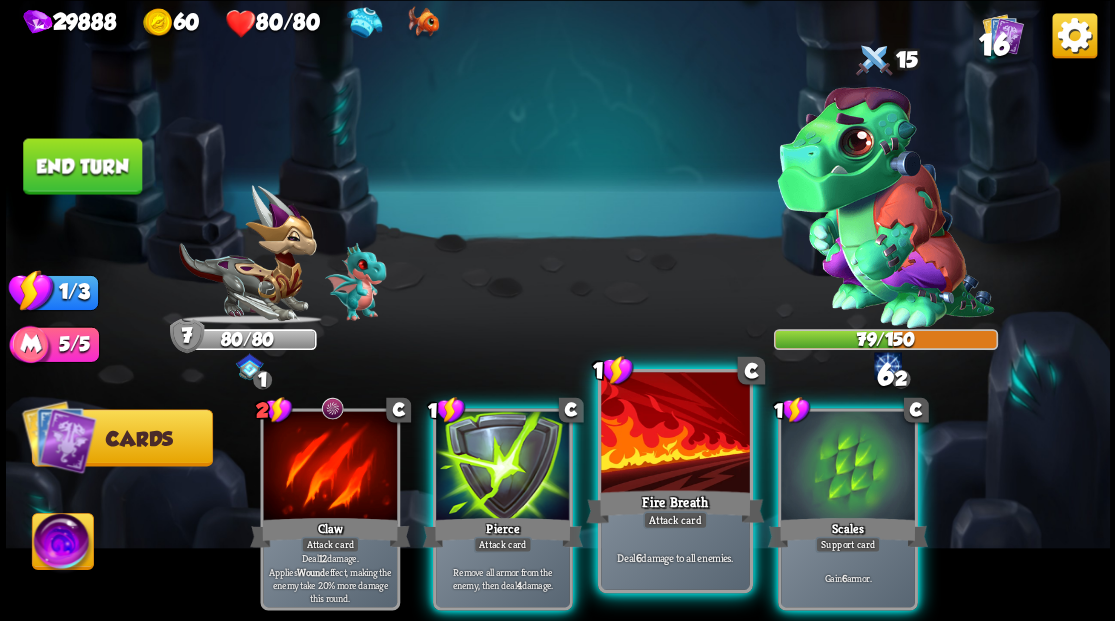 click at bounding box center [675, 434] 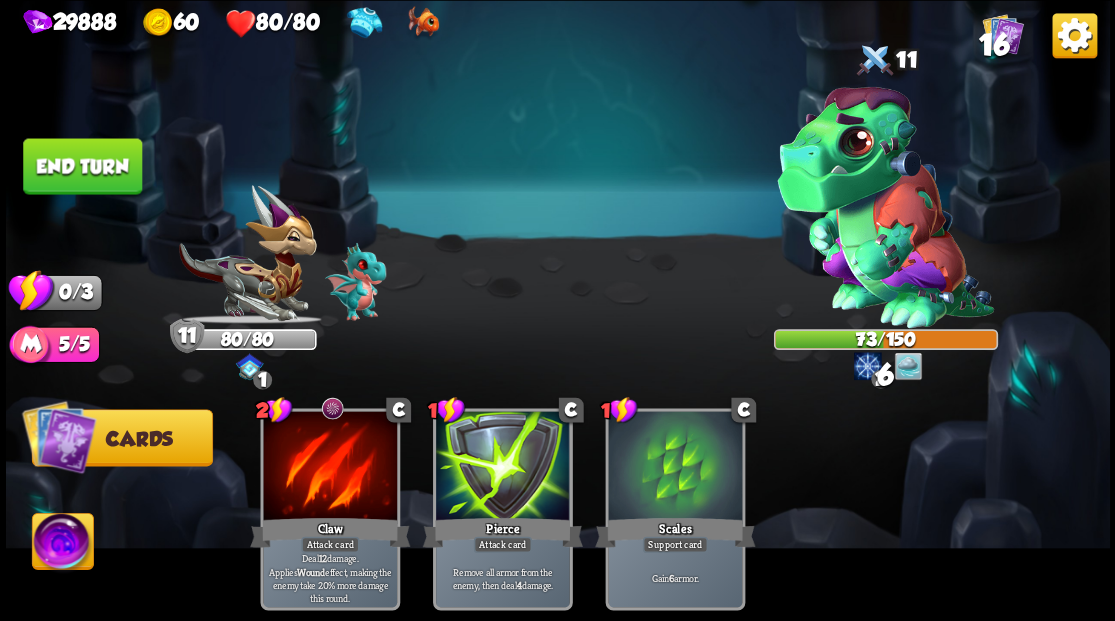 click on "End turn" at bounding box center (82, 166) 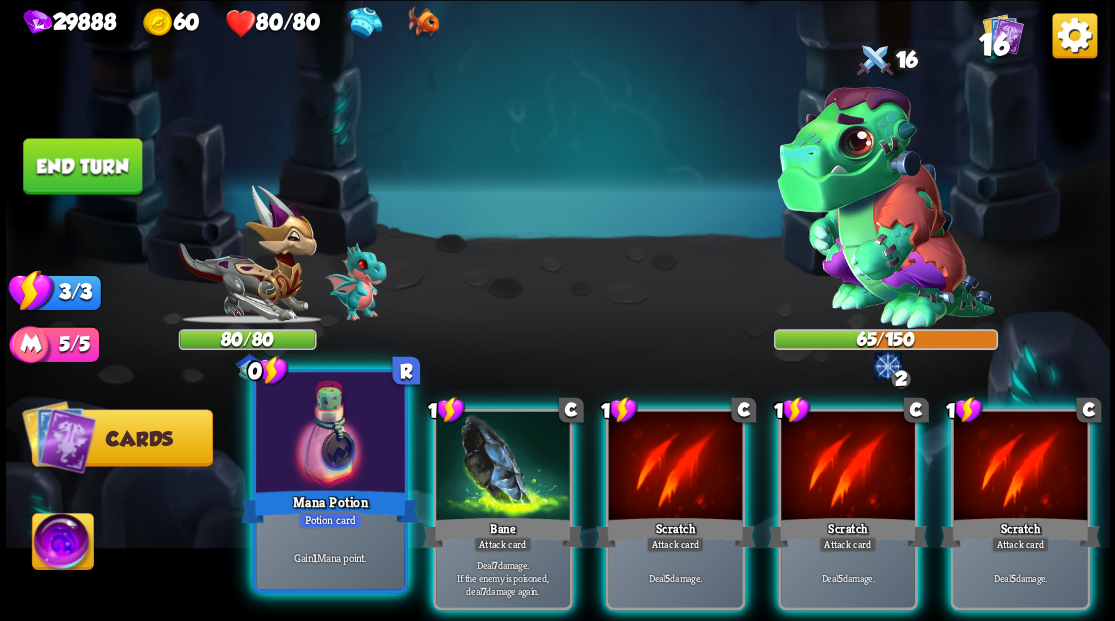 click at bounding box center [330, 434] 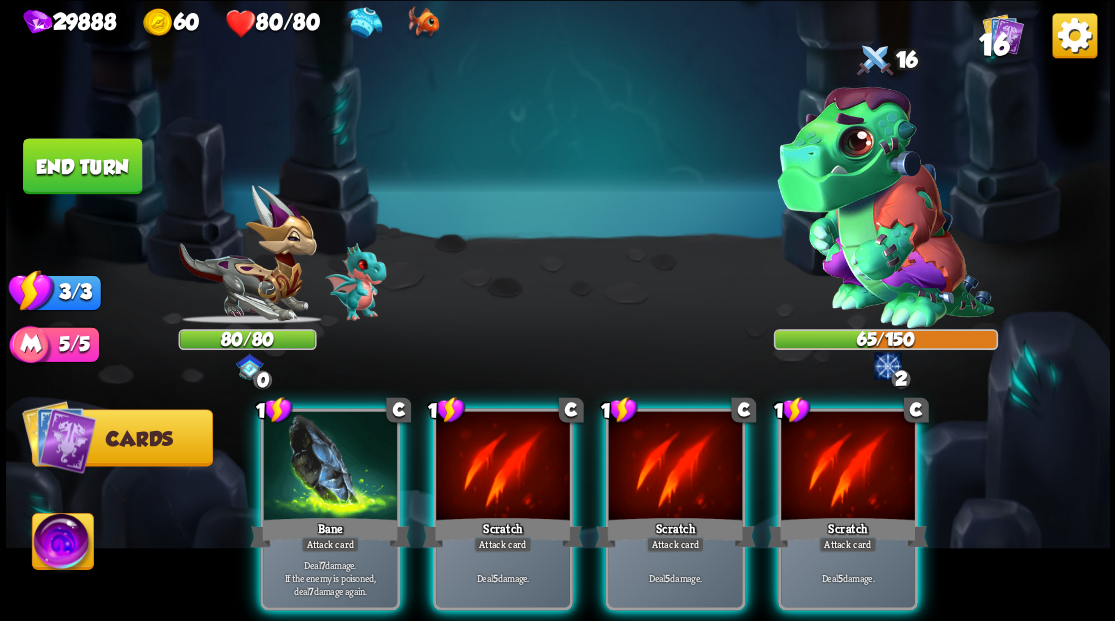 click at bounding box center [330, 467] 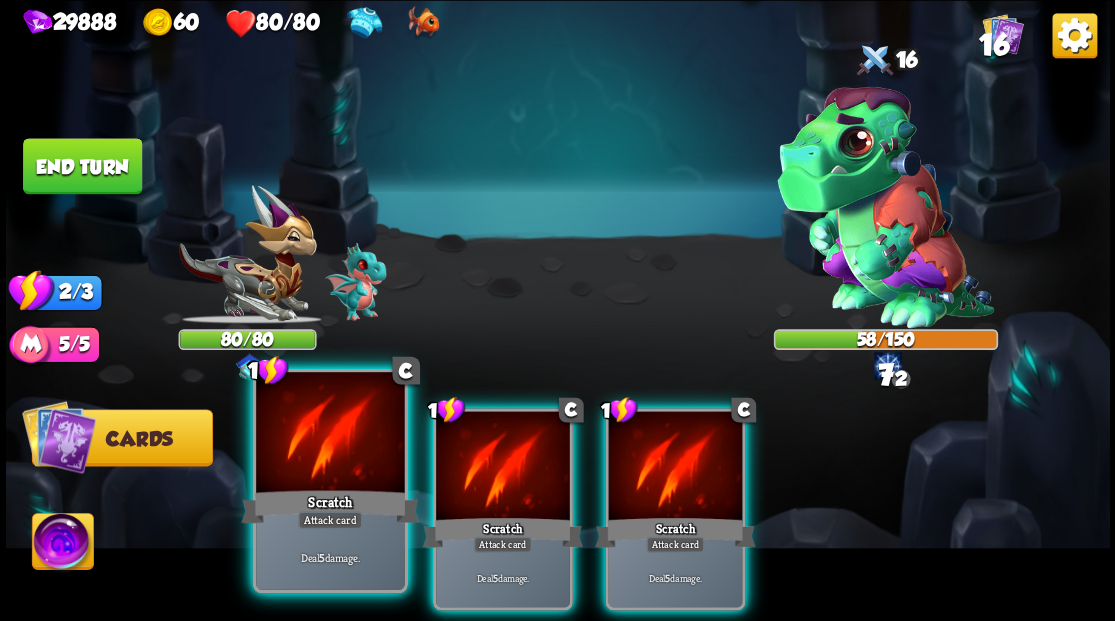 click at bounding box center (330, 434) 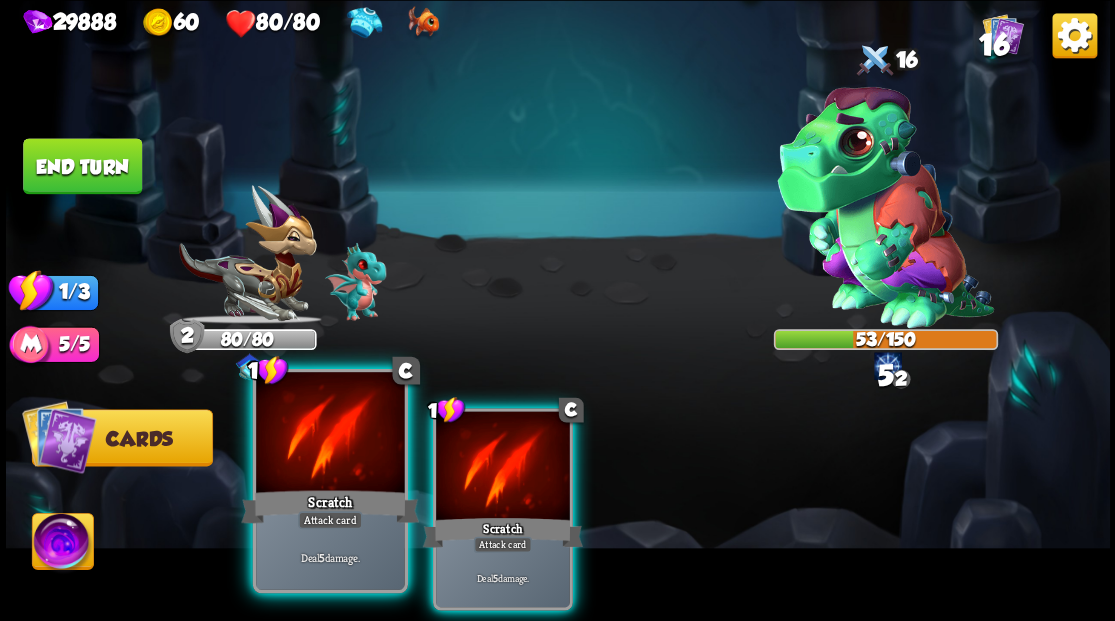 click at bounding box center [330, 434] 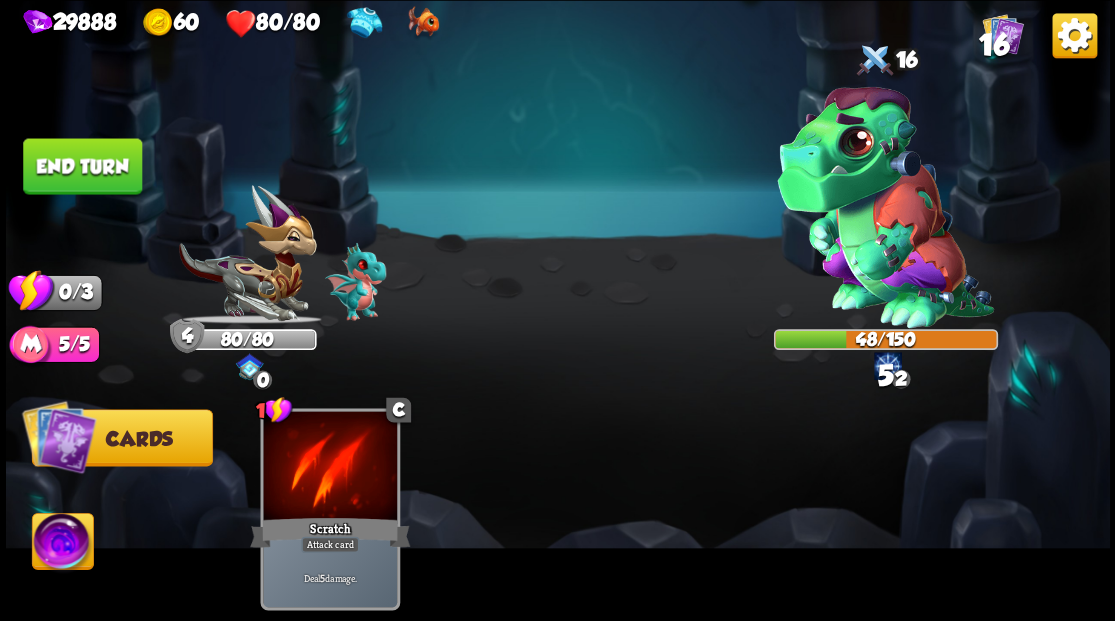 click on "End turn" at bounding box center [82, 166] 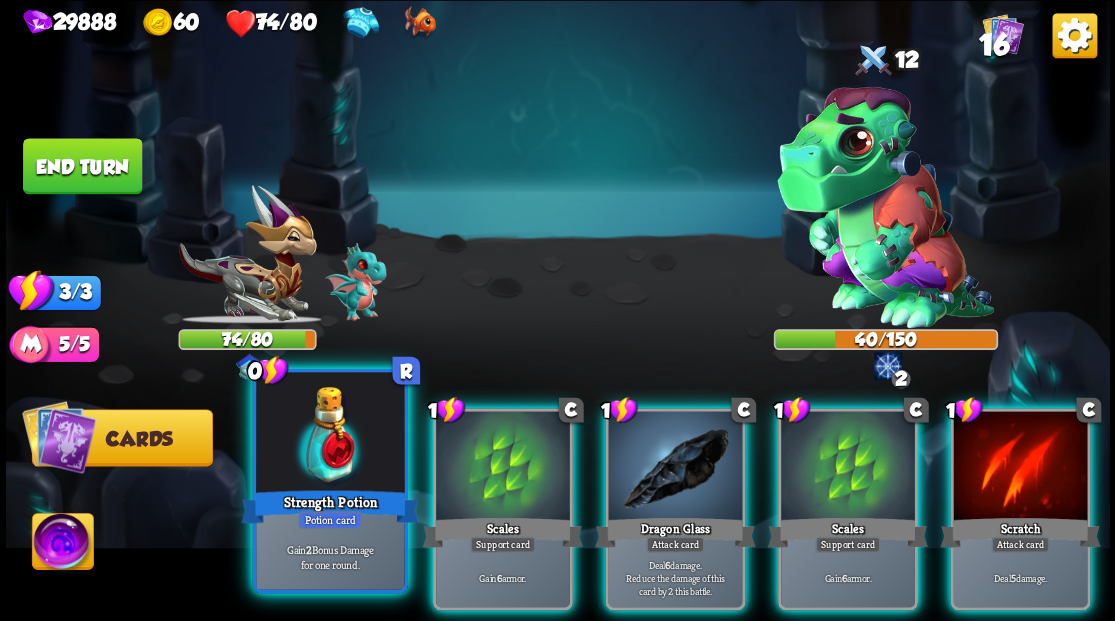 click at bounding box center [330, 434] 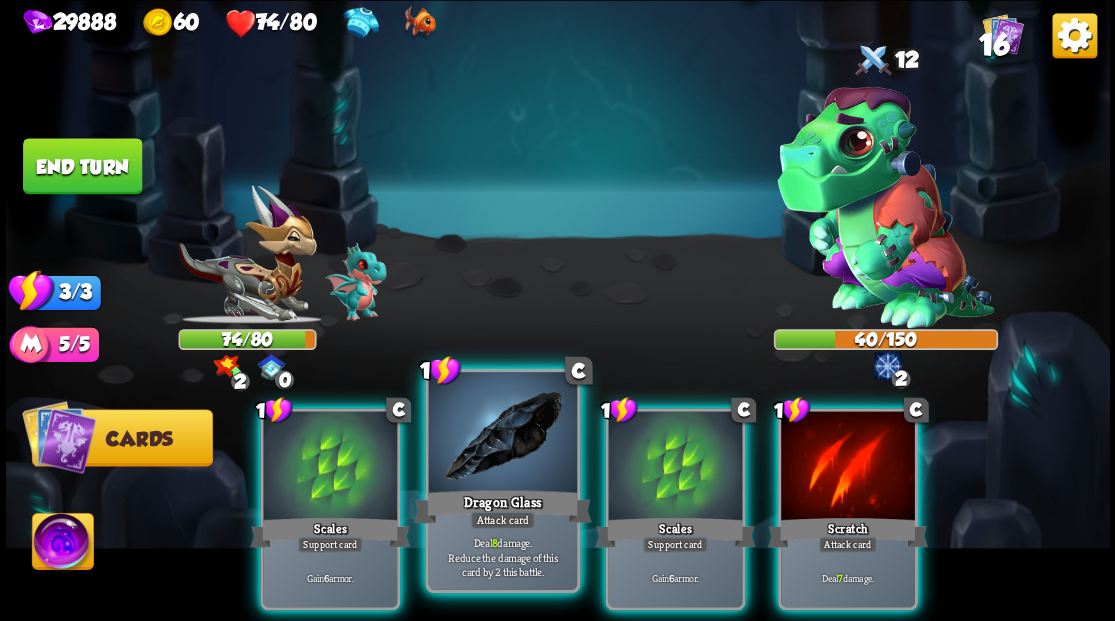 click at bounding box center [502, 434] 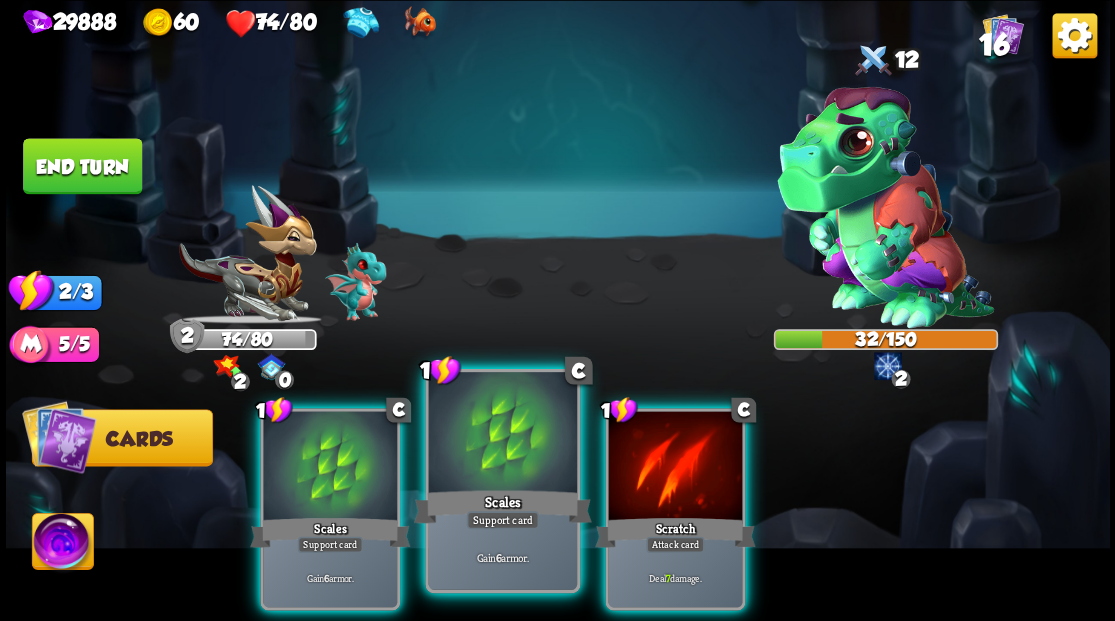 click at bounding box center [502, 434] 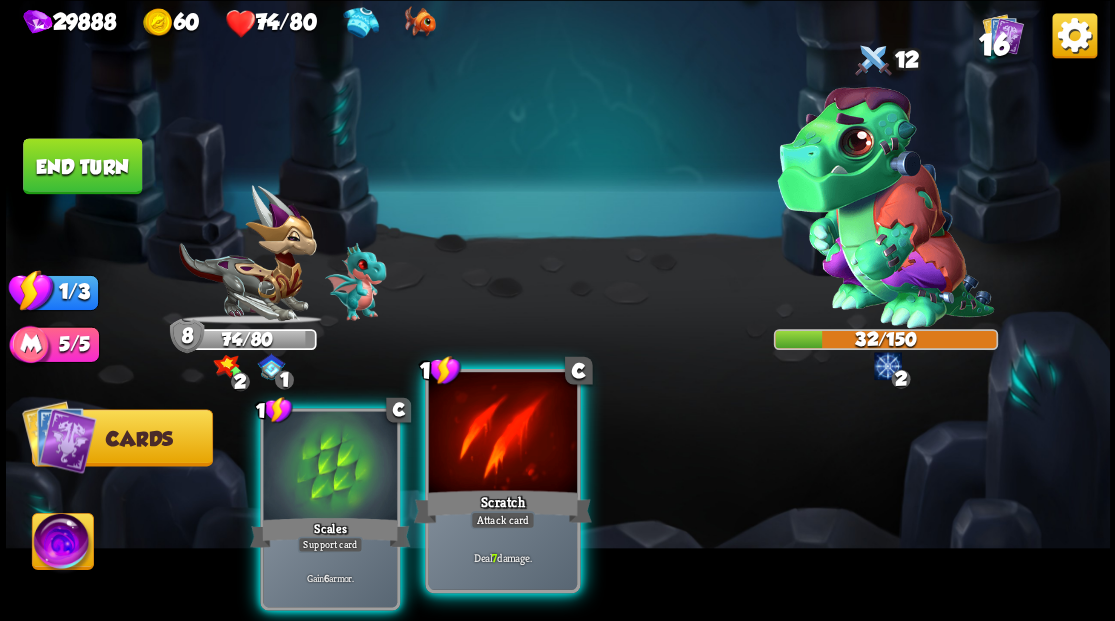 click at bounding box center (502, 434) 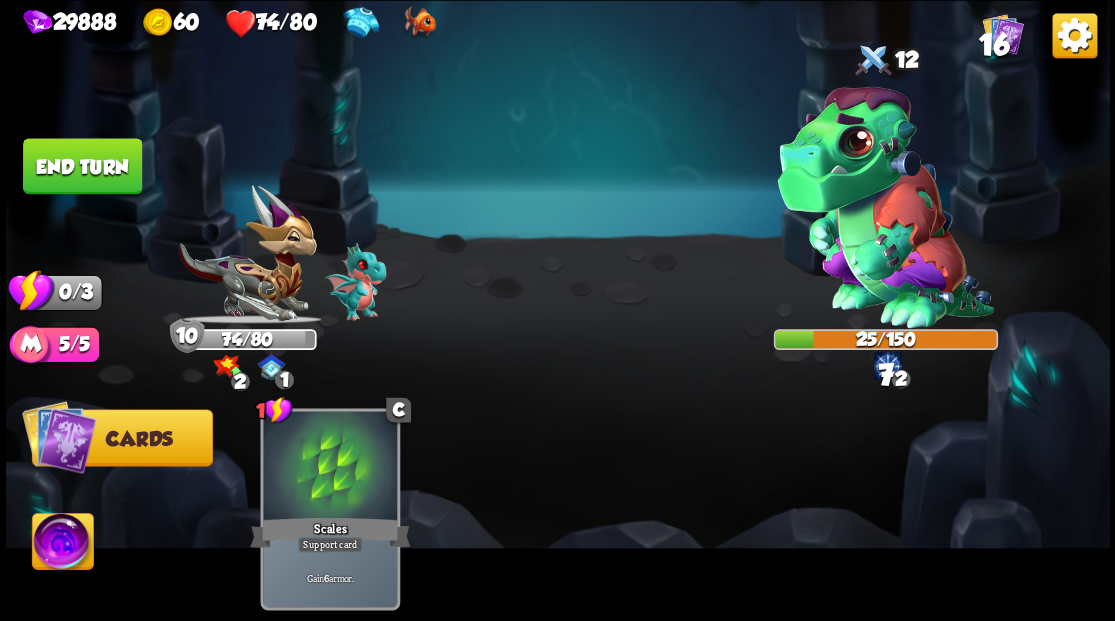 click on "End turn" at bounding box center (82, 166) 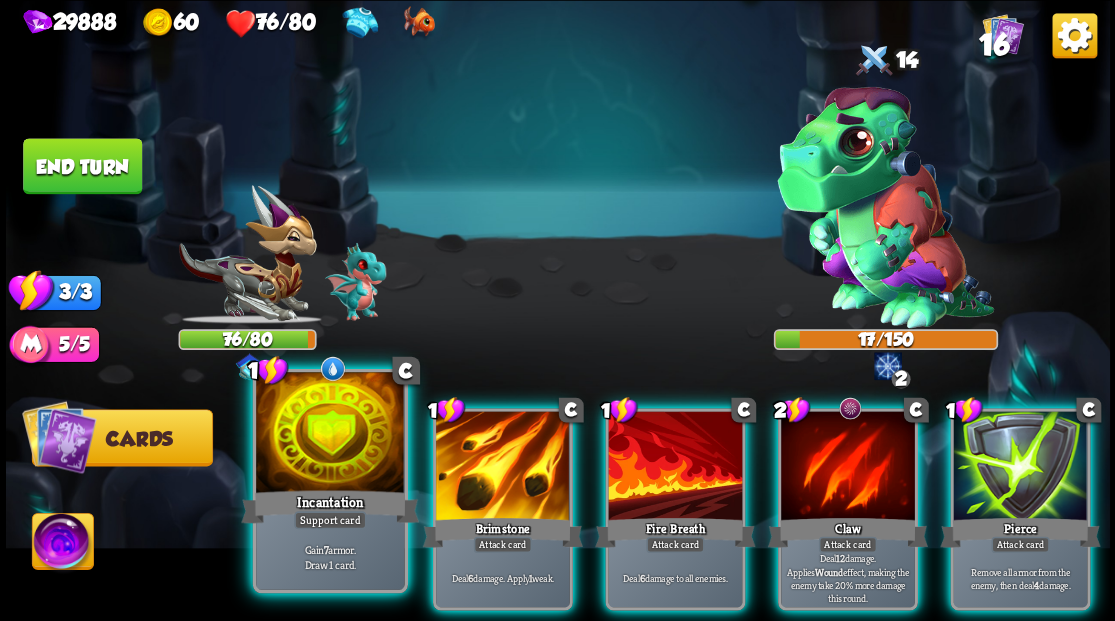 click at bounding box center (330, 434) 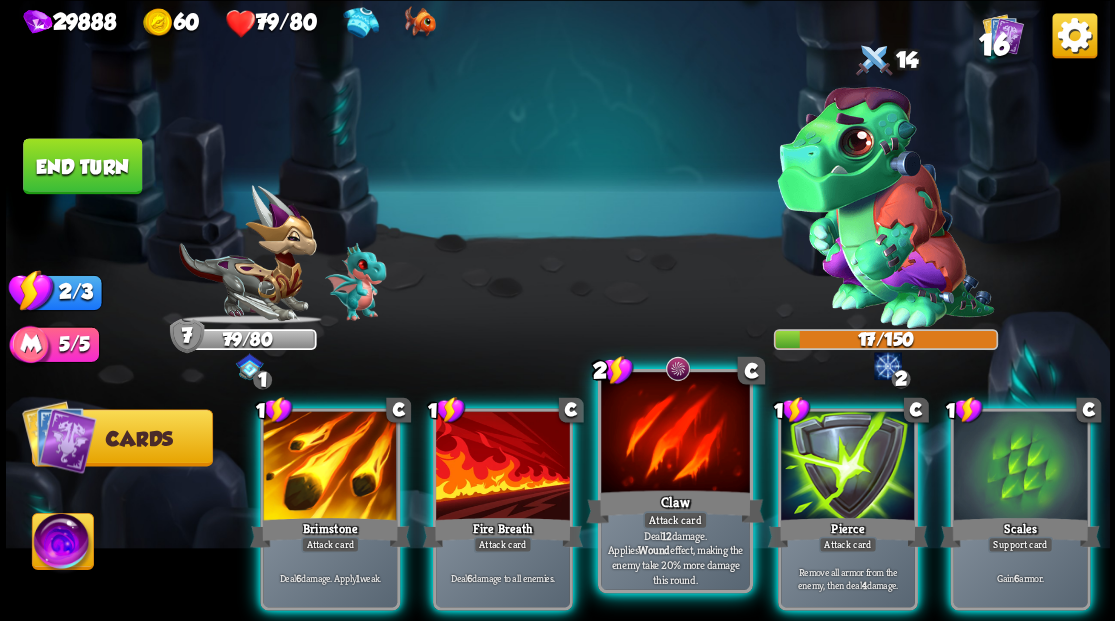 click at bounding box center (675, 434) 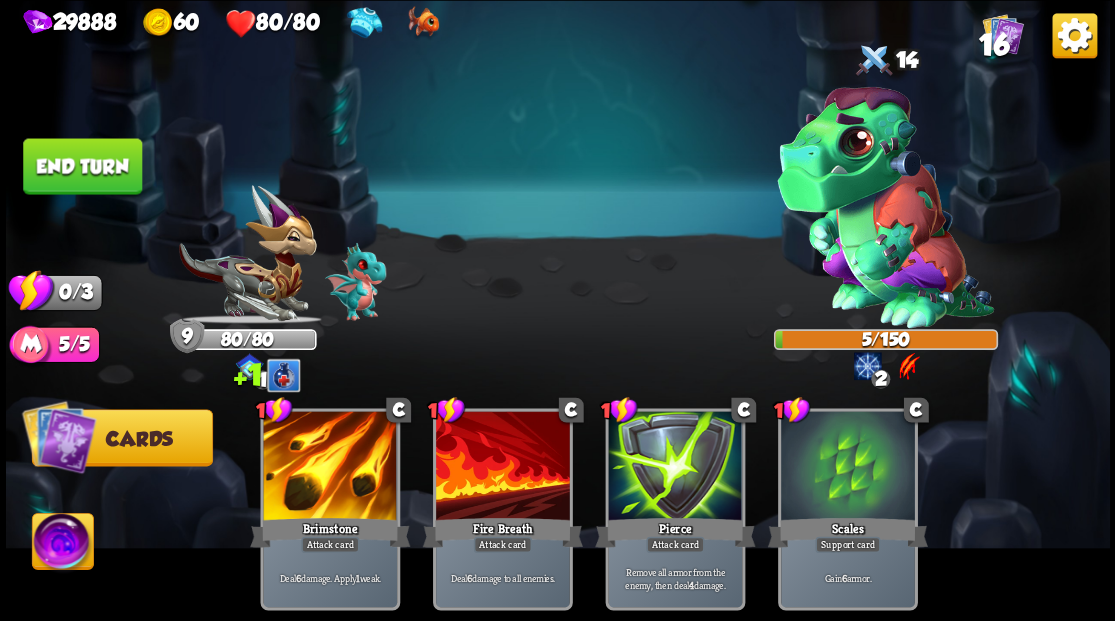 click on "End turn" at bounding box center (82, 166) 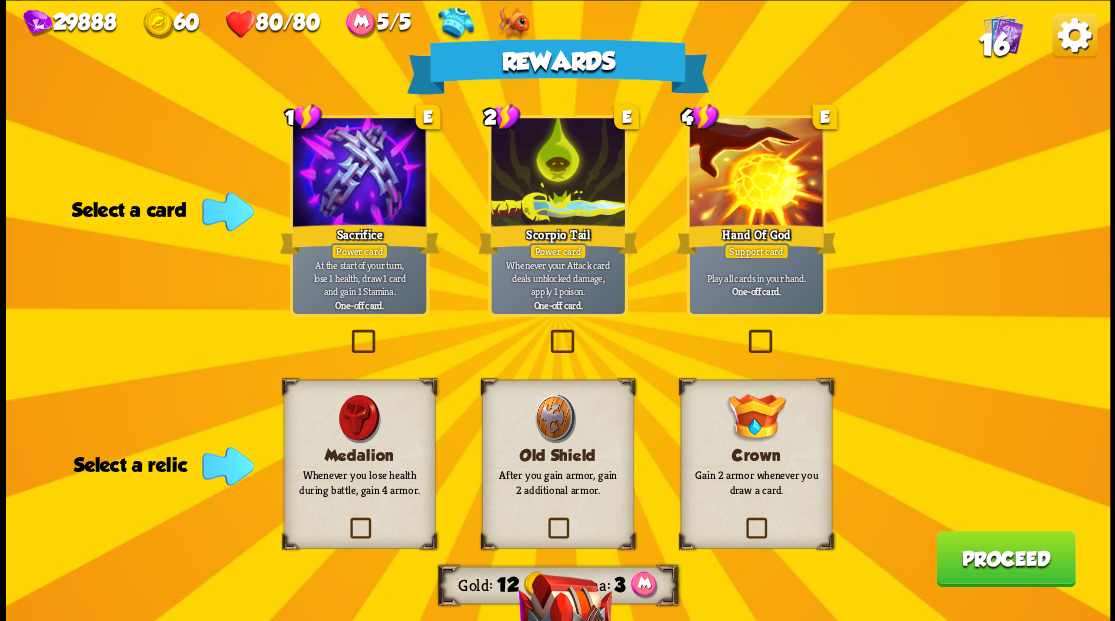 click at bounding box center [346, 520] 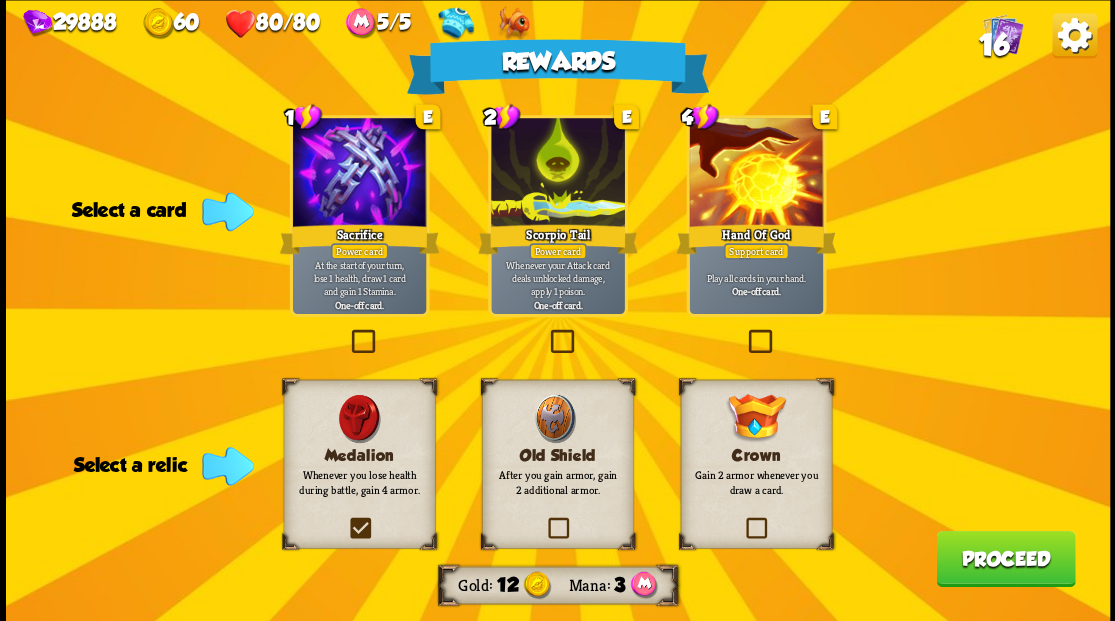 click at bounding box center [0, 0] 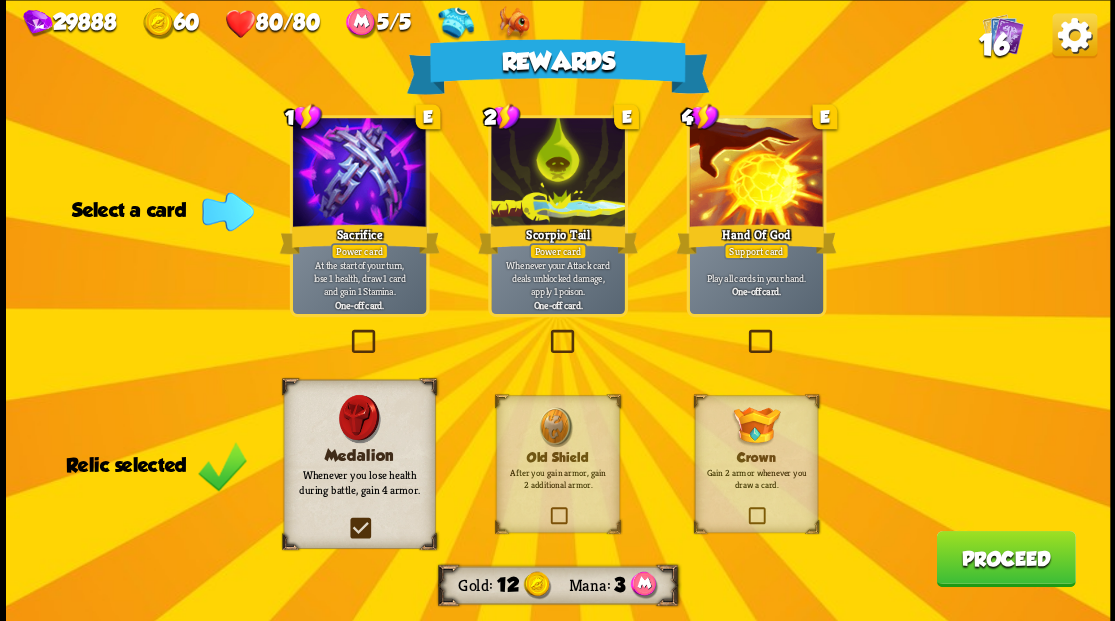 click on "Proceed" at bounding box center [1005, 558] 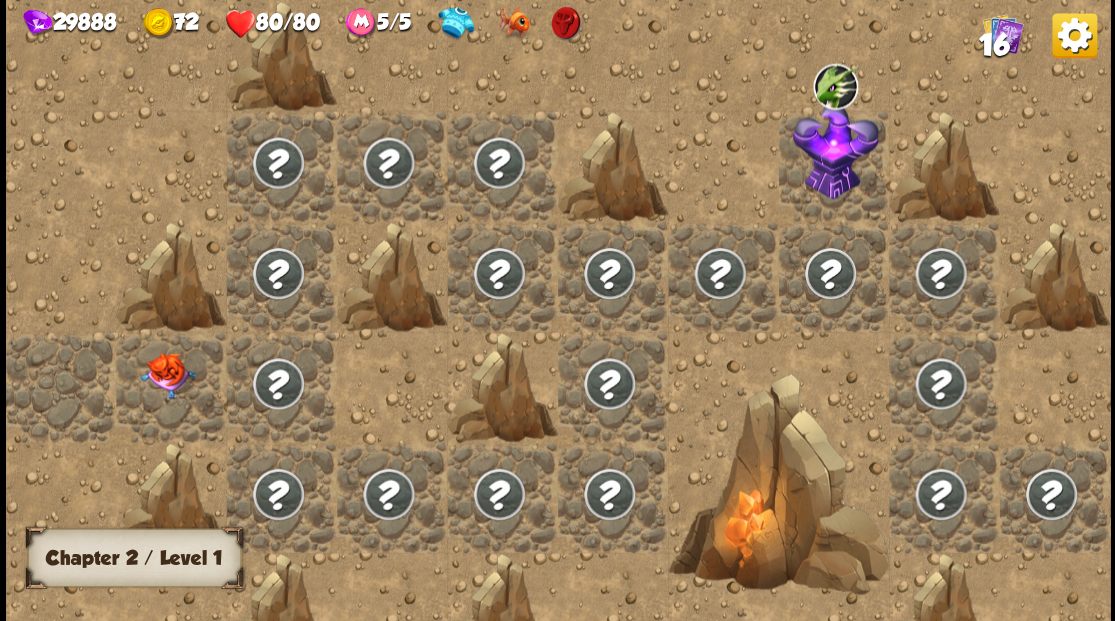 click at bounding box center [171, 386] 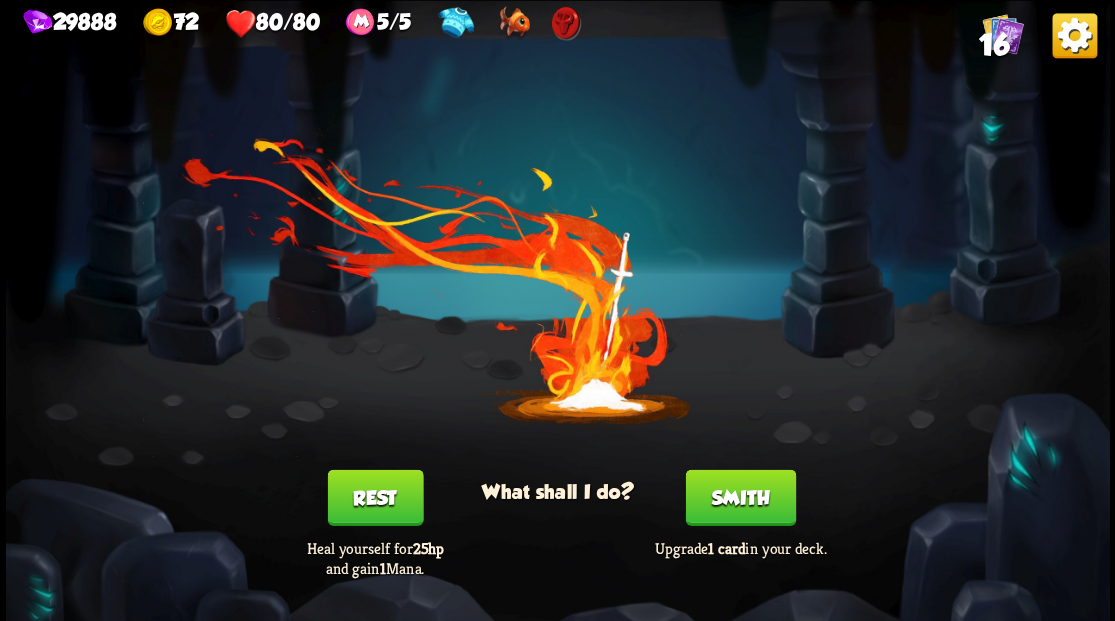 click on "Smith" at bounding box center [740, 497] 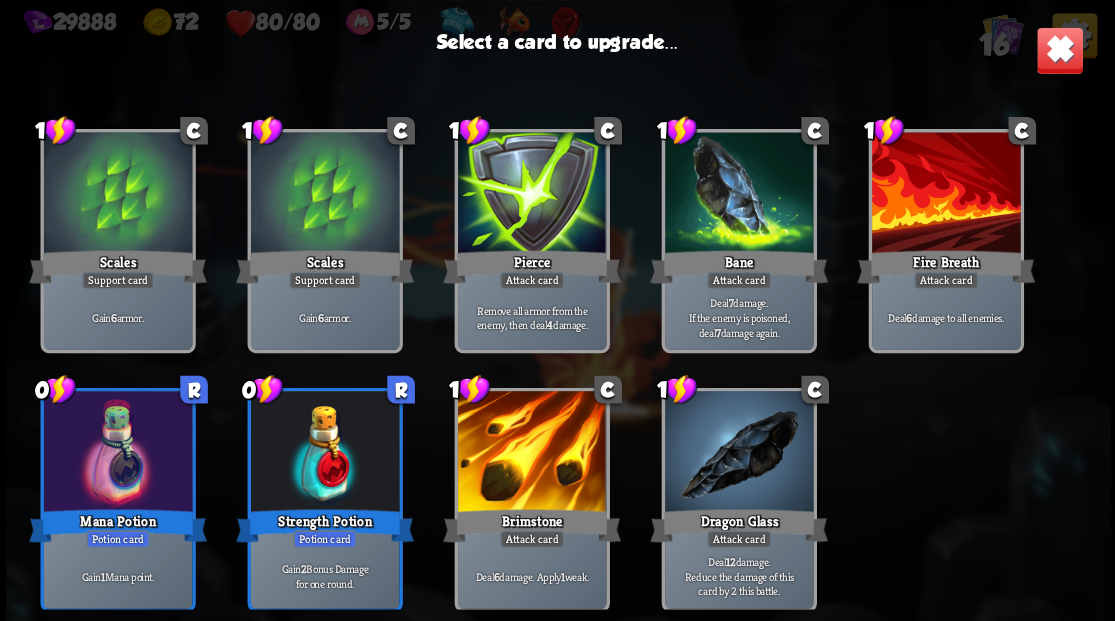 scroll, scrollTop: 329, scrollLeft: 0, axis: vertical 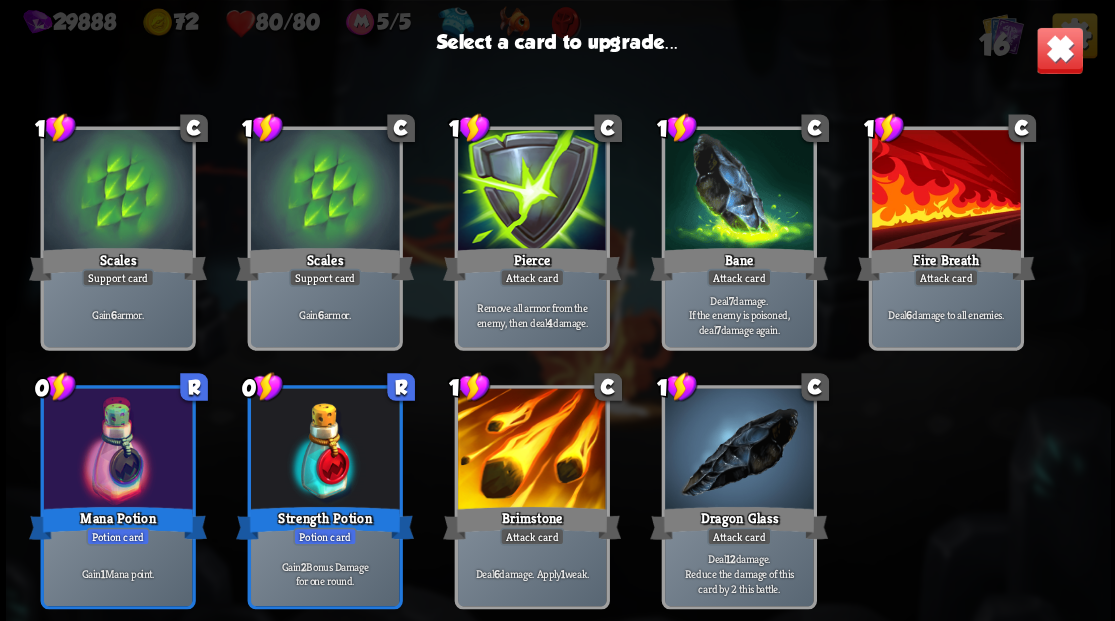 click at bounding box center (531, 192) 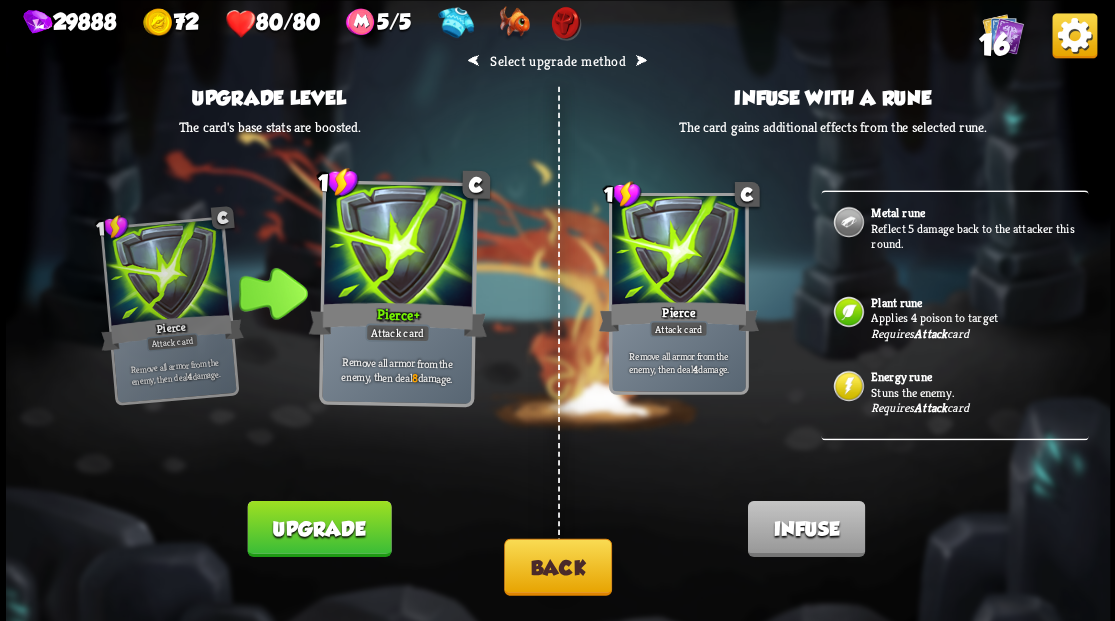 click on "Upgrade" at bounding box center (319, 528) 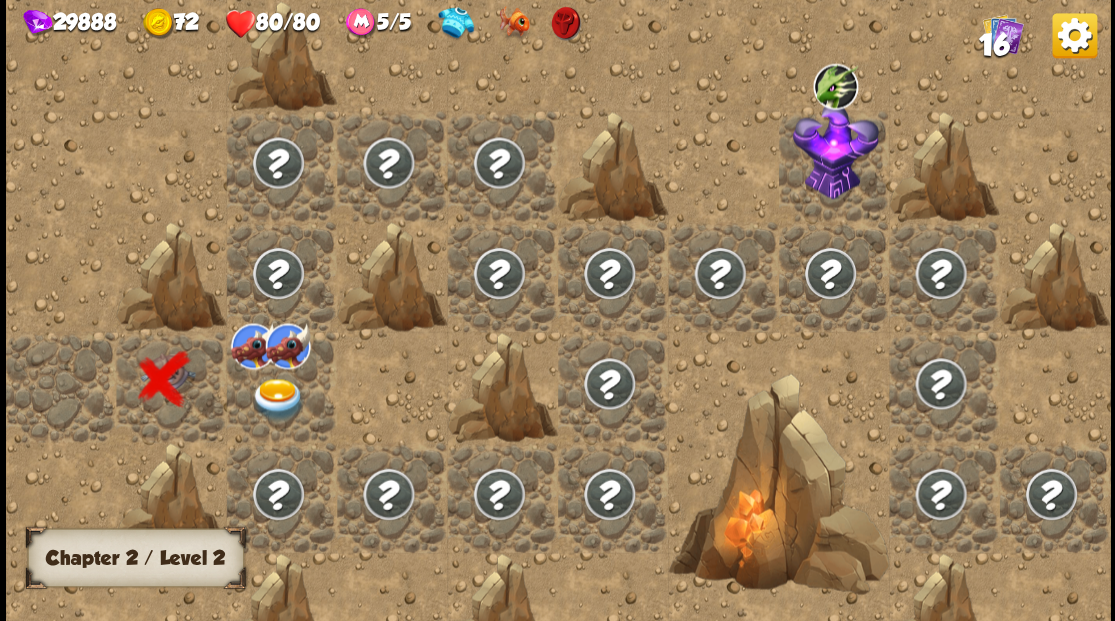 click at bounding box center (171, 386) 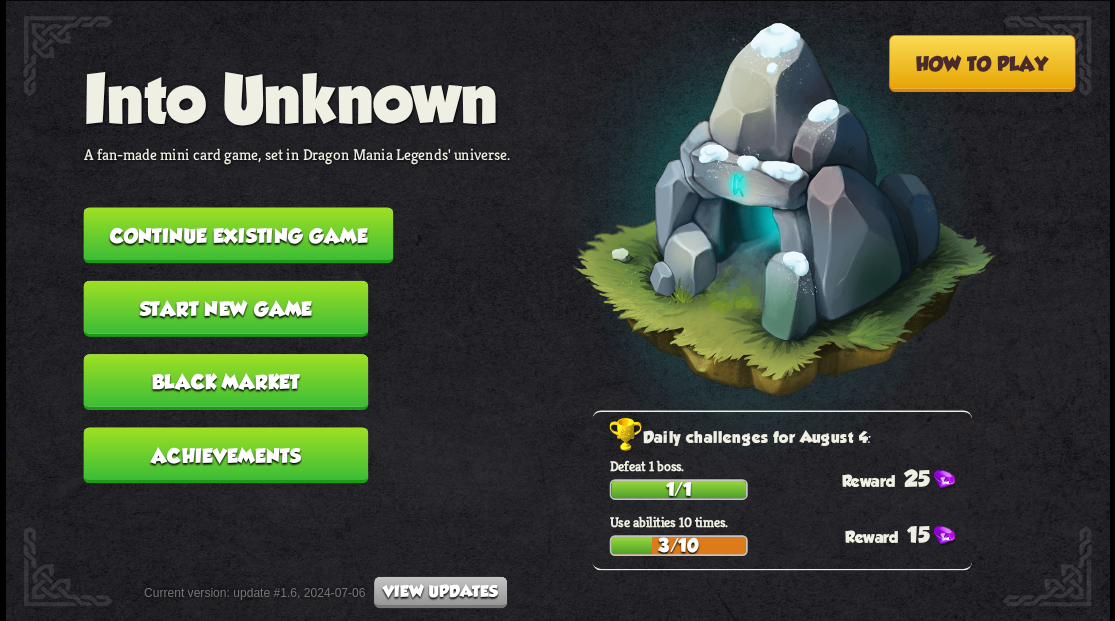scroll, scrollTop: 0, scrollLeft: 0, axis: both 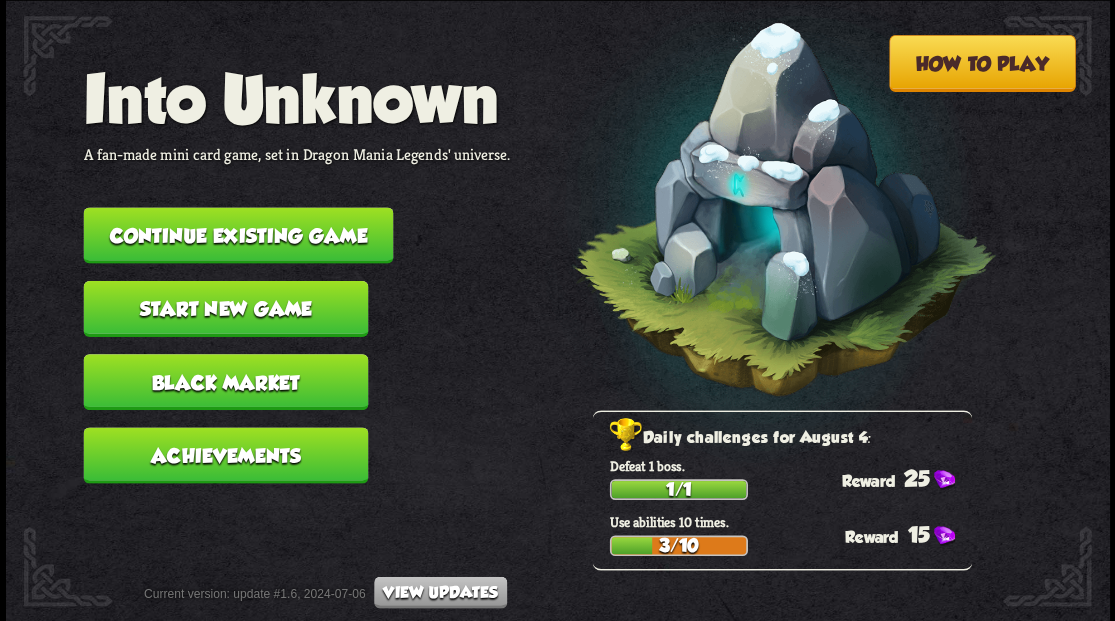 click on "Continue existing game" at bounding box center (238, 235) 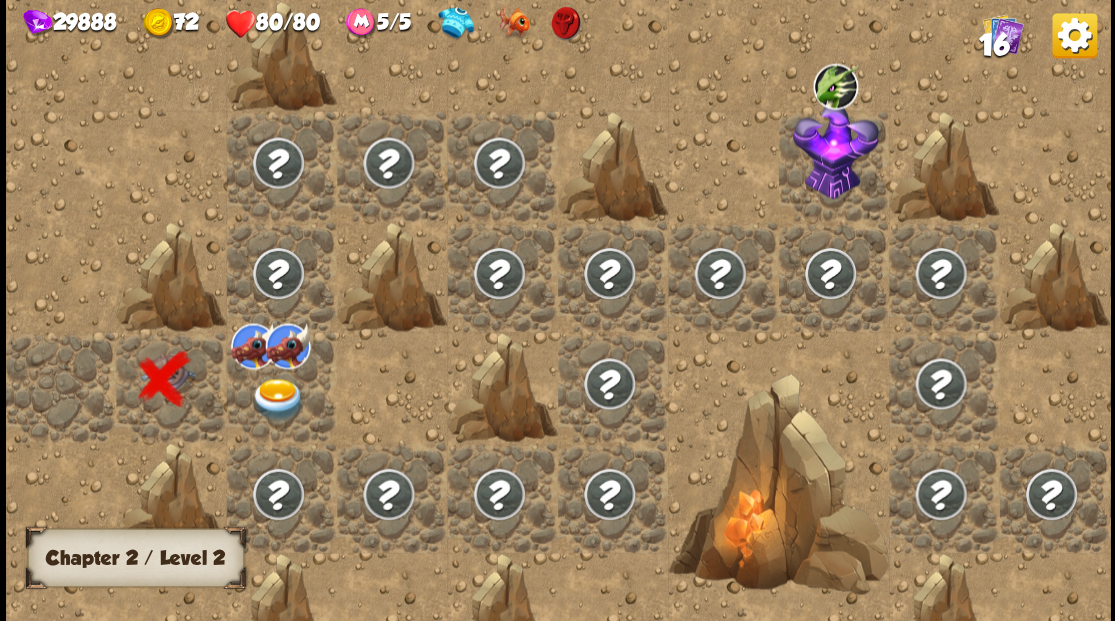 click at bounding box center (277, 399) 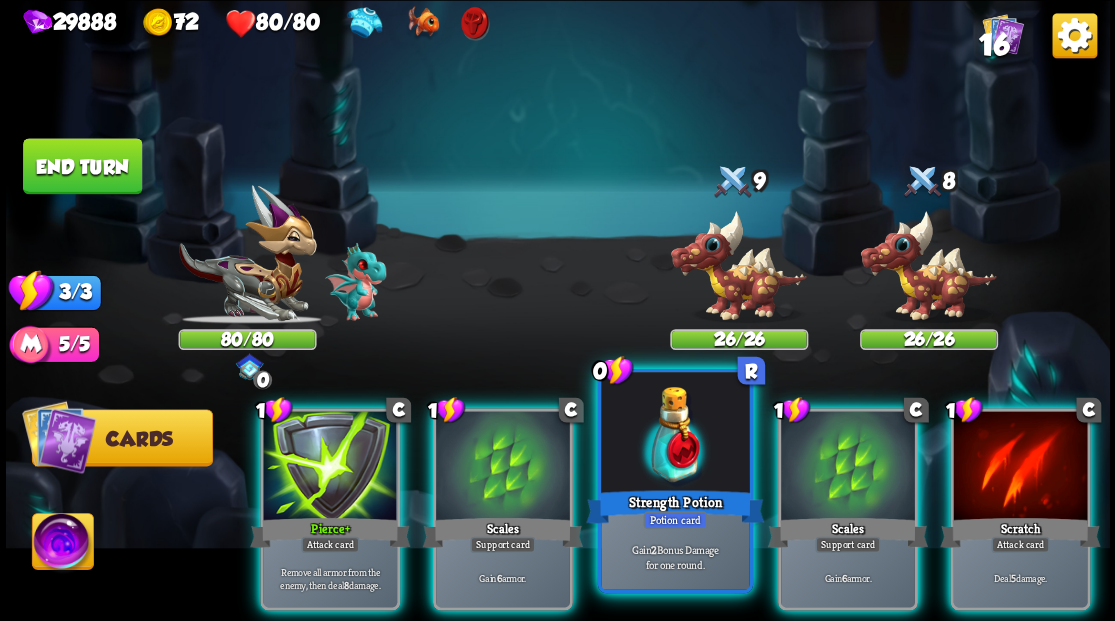 click at bounding box center (675, 434) 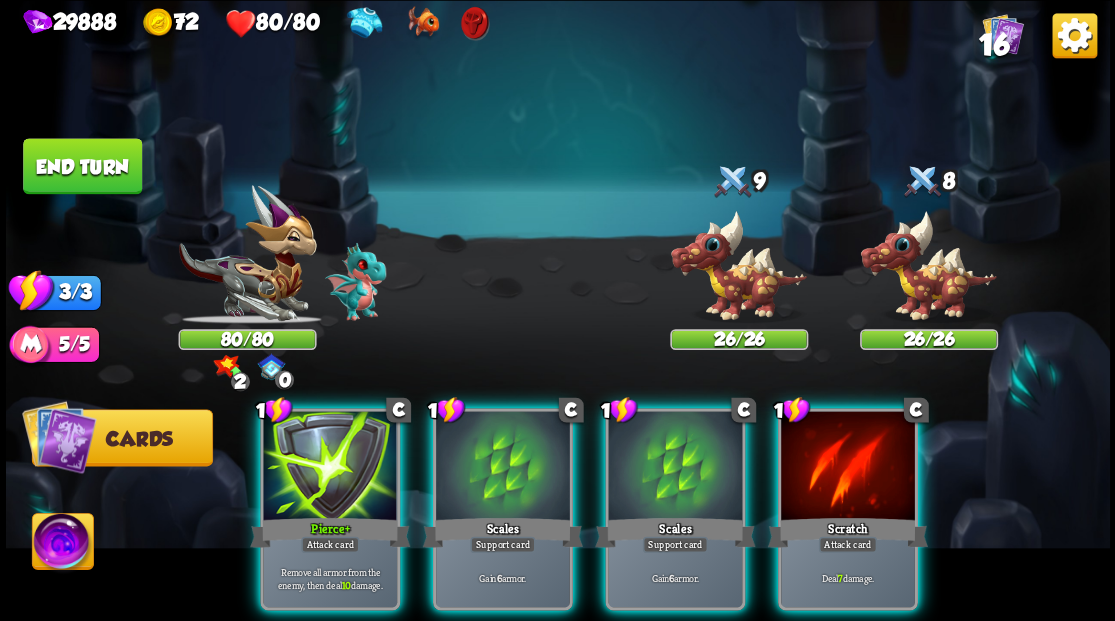 click at bounding box center (675, 467) 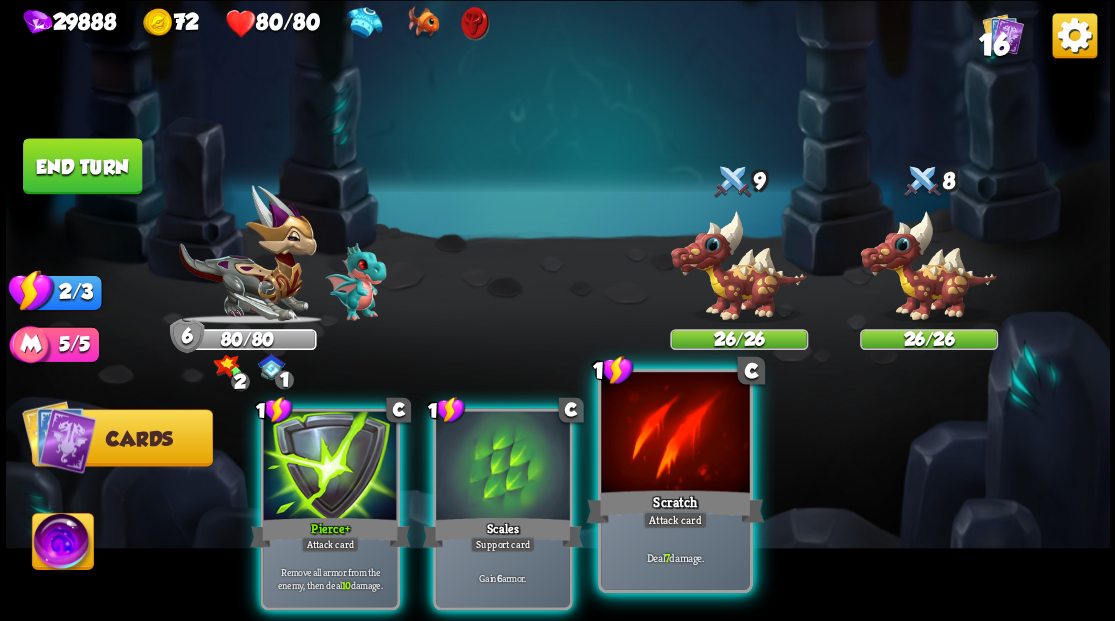 click at bounding box center [675, 434] 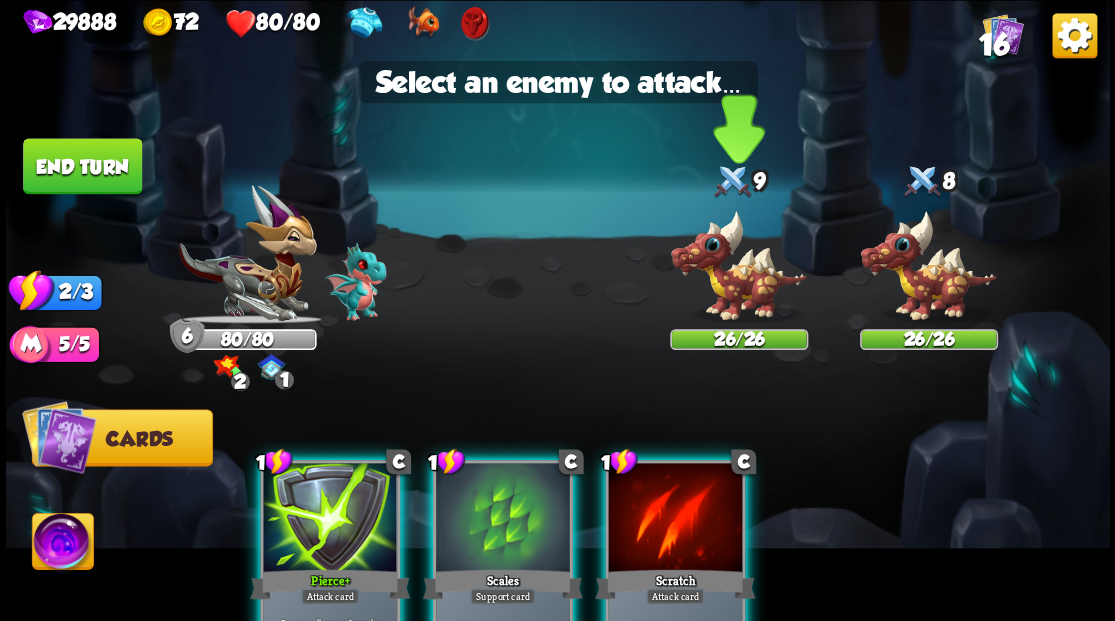 click at bounding box center [739, 266] 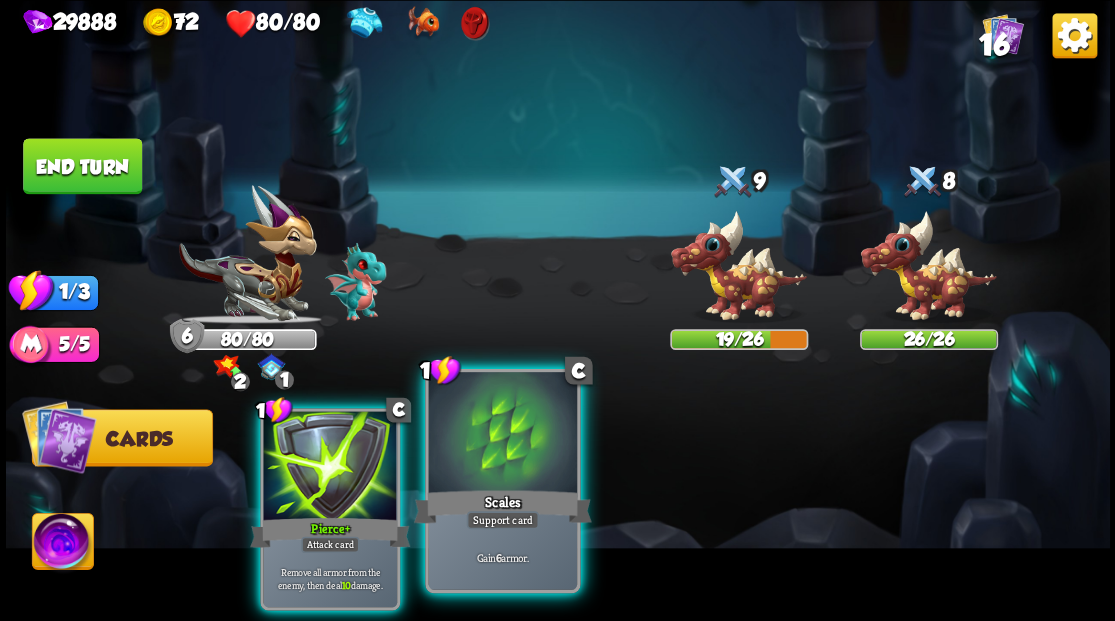 click at bounding box center [502, 434] 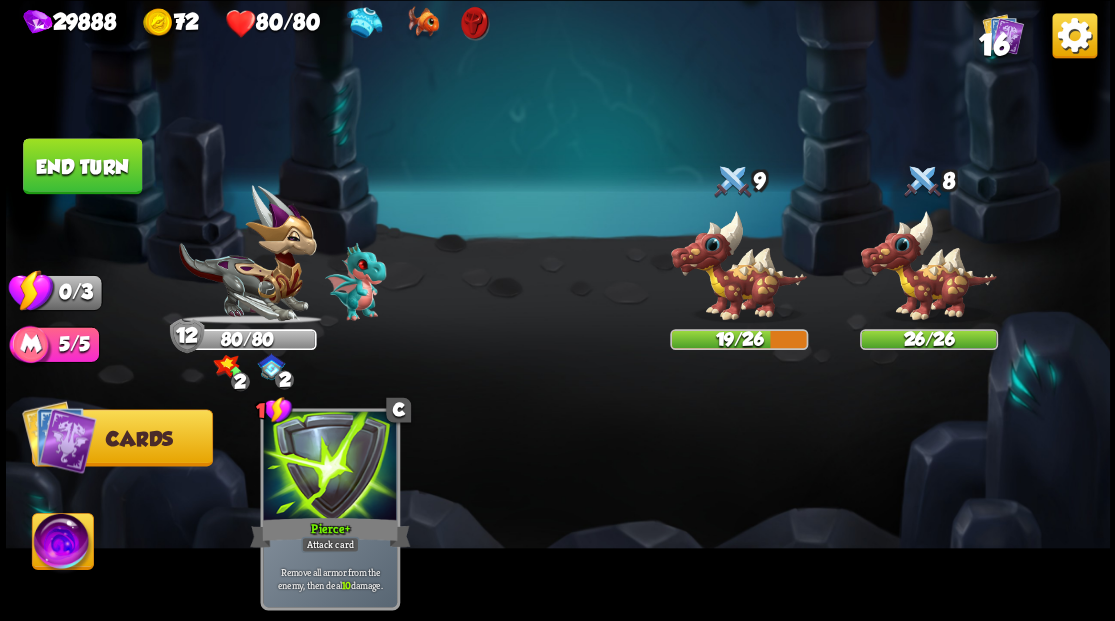 drag, startPoint x: 135, startPoint y: 186, endPoint x: 155, endPoint y: 187, distance: 20.024984 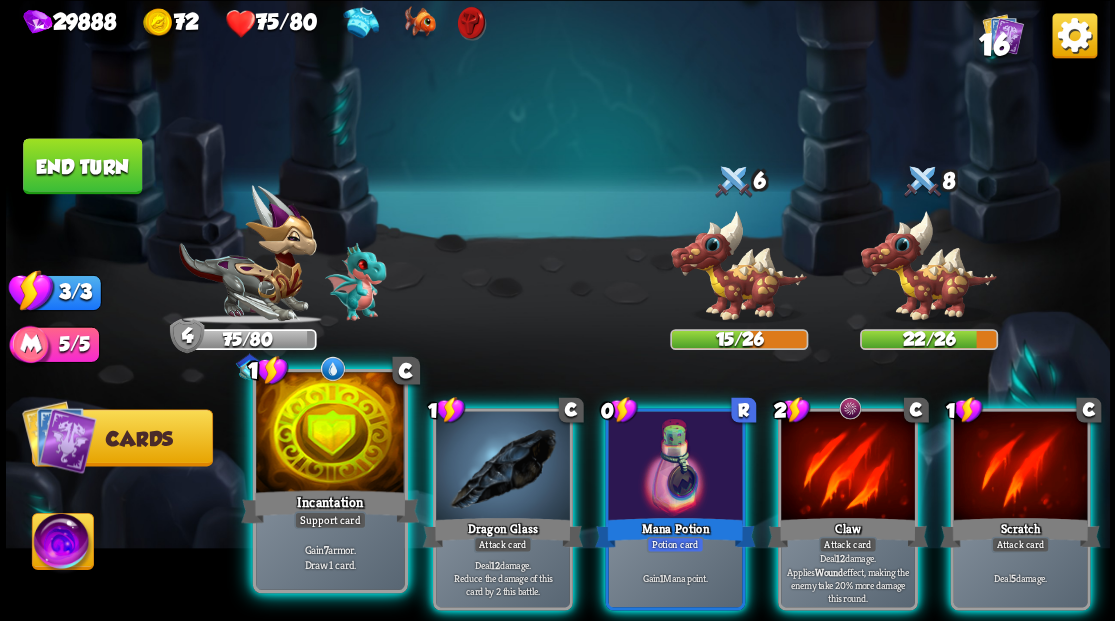 click at bounding box center (330, 434) 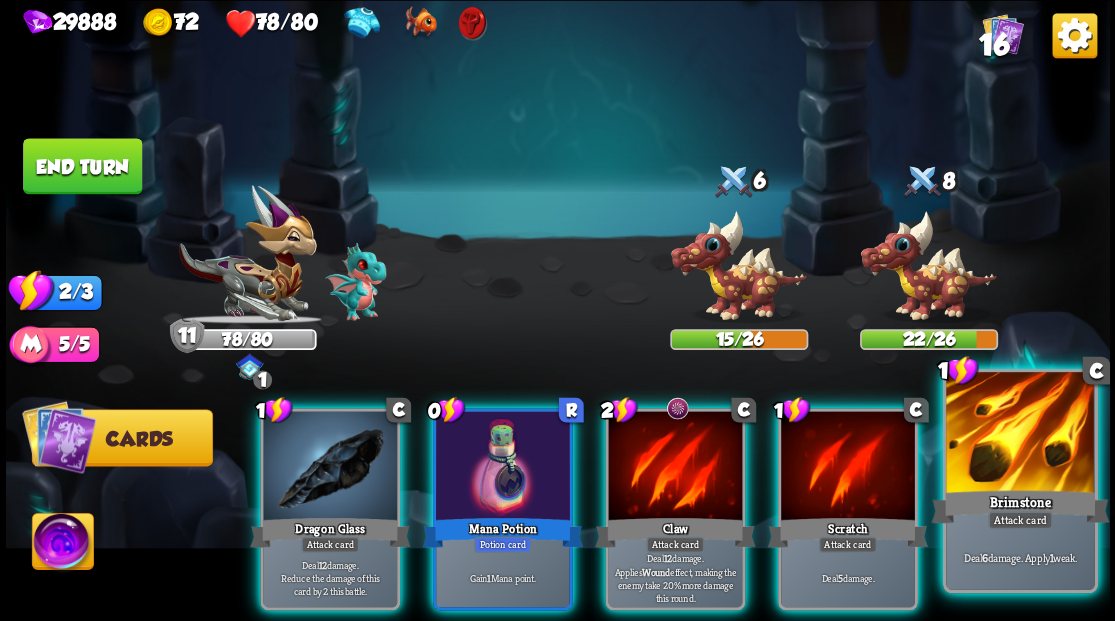 click at bounding box center [1020, 434] 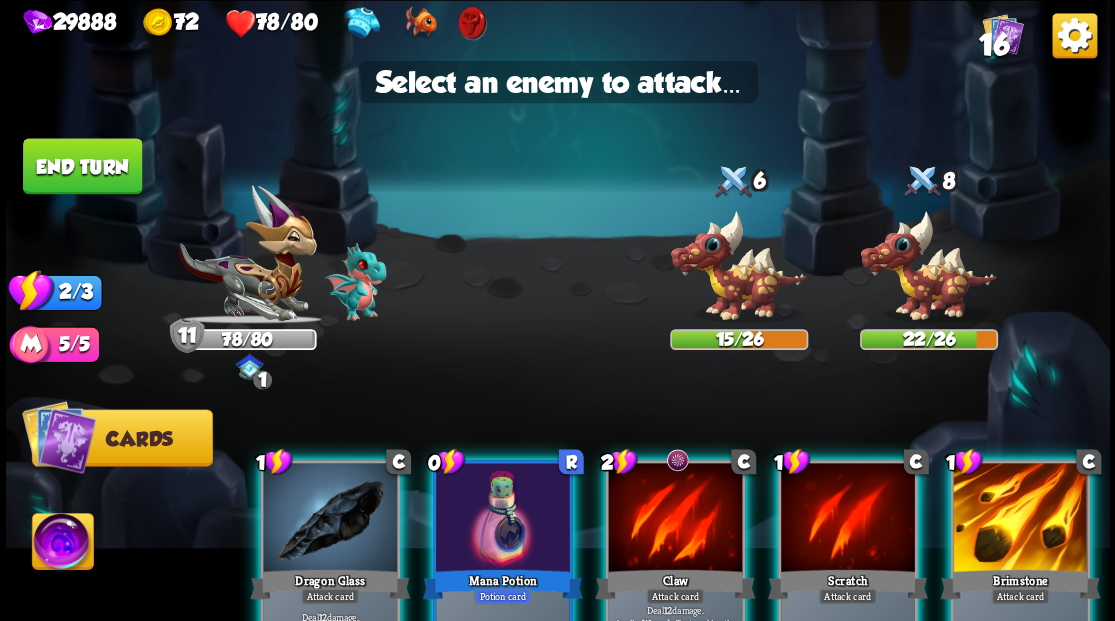 click at bounding box center [1020, 519] 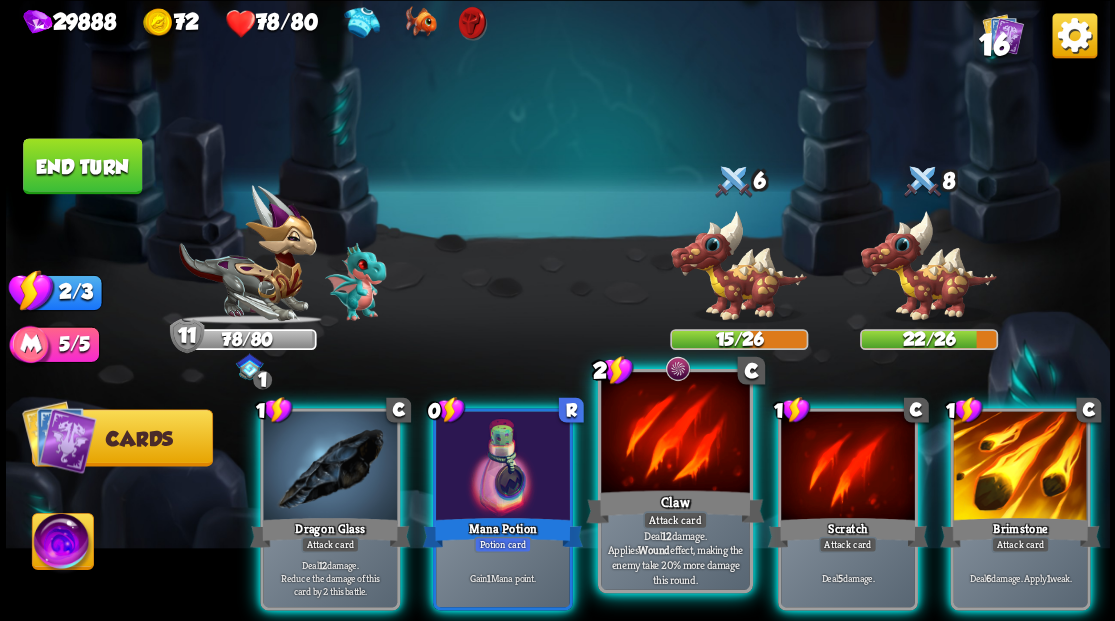 click at bounding box center [675, 434] 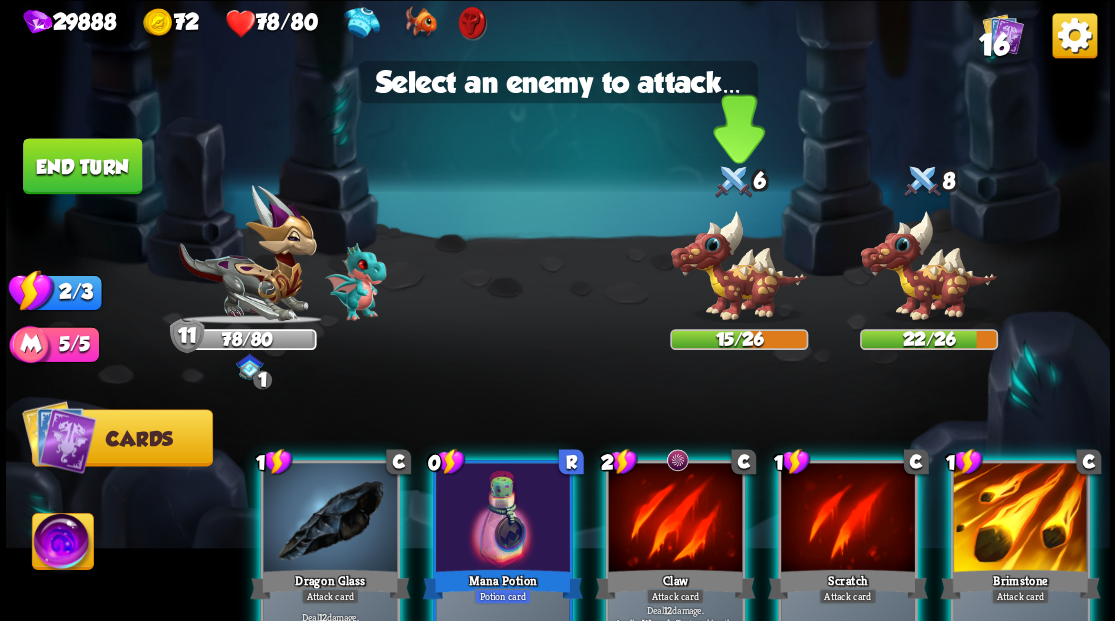 click at bounding box center [739, 266] 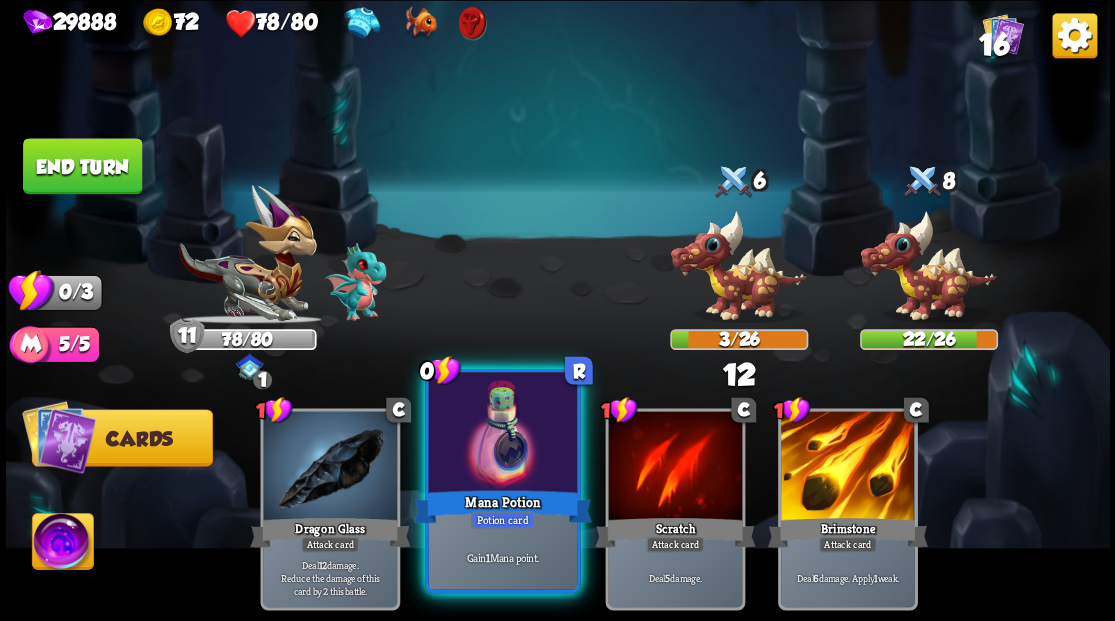 click at bounding box center [502, 434] 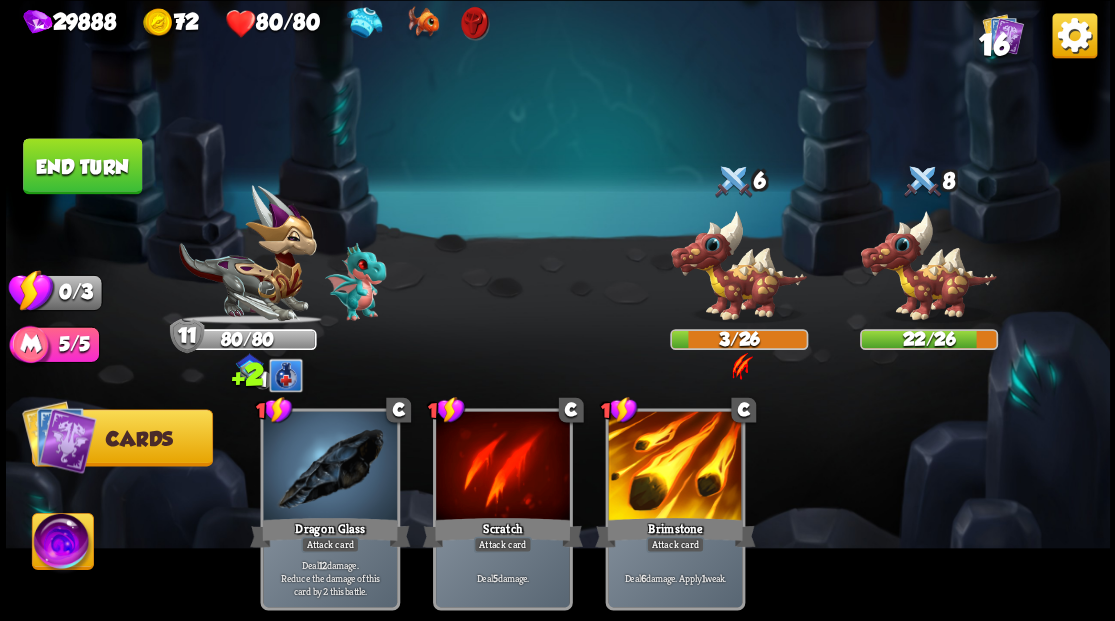 click on "End turn" at bounding box center (82, 166) 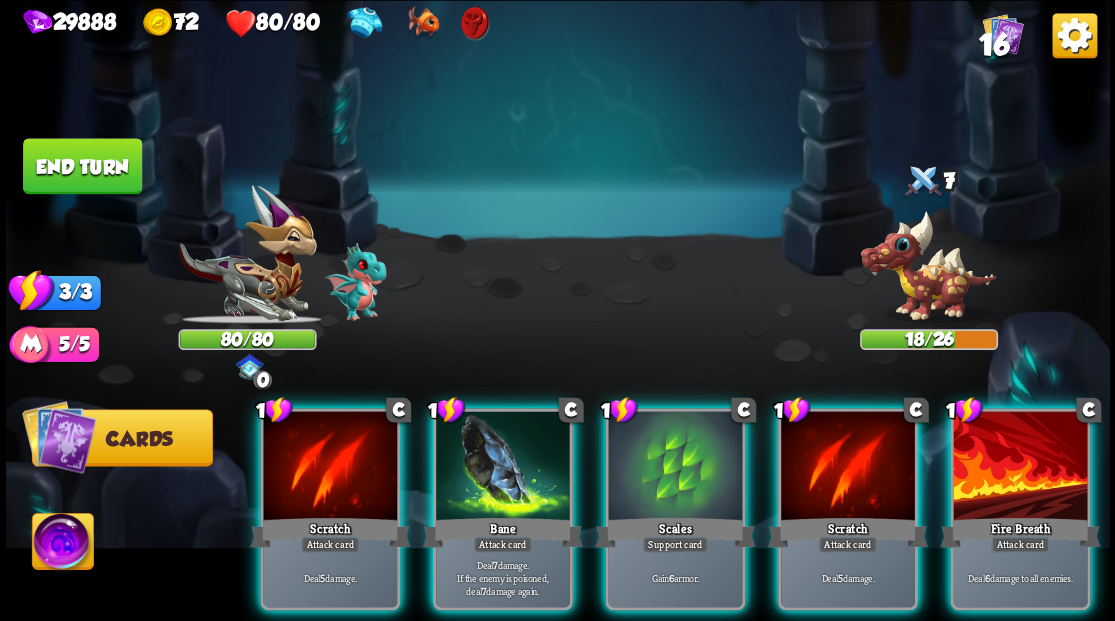 drag, startPoint x: 1007, startPoint y: 470, endPoint x: 1006, endPoint y: 455, distance: 15.033297 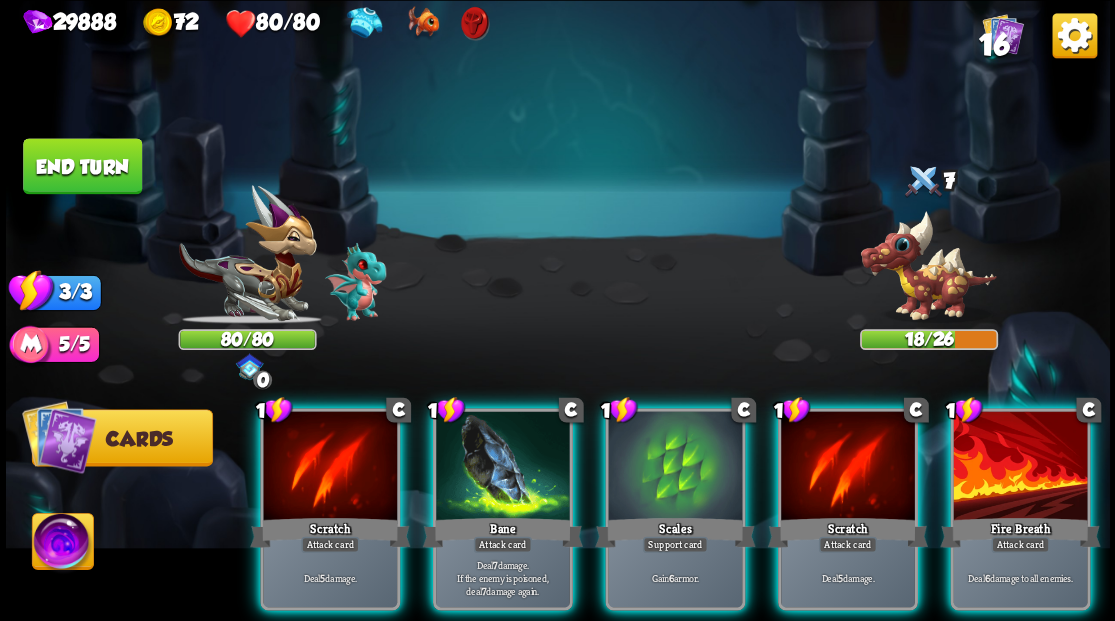 click at bounding box center [1020, 467] 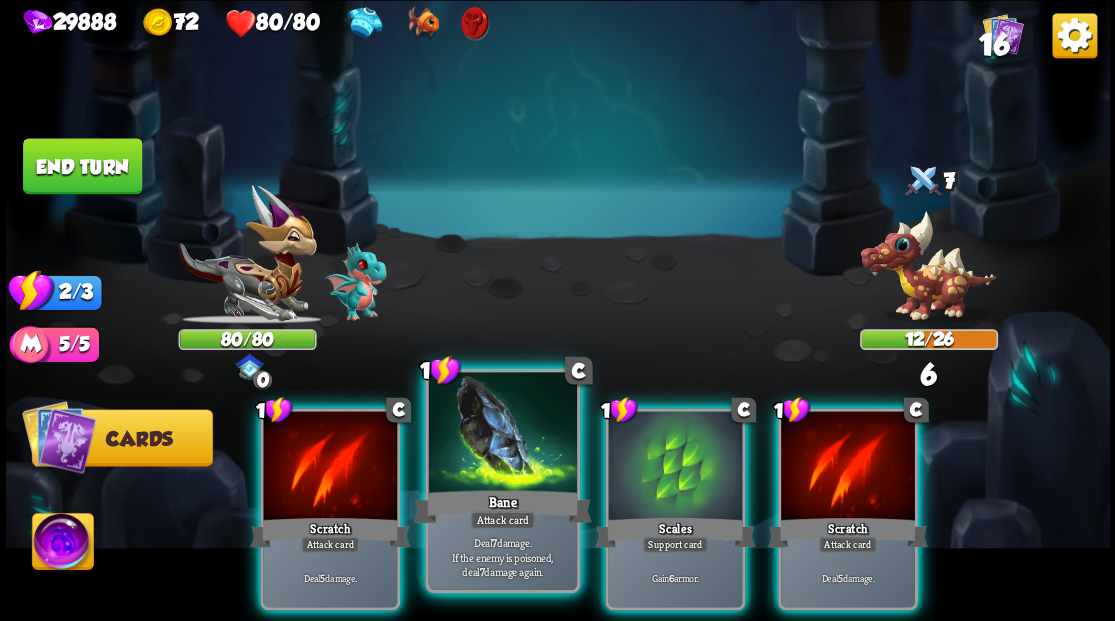 click at bounding box center [502, 434] 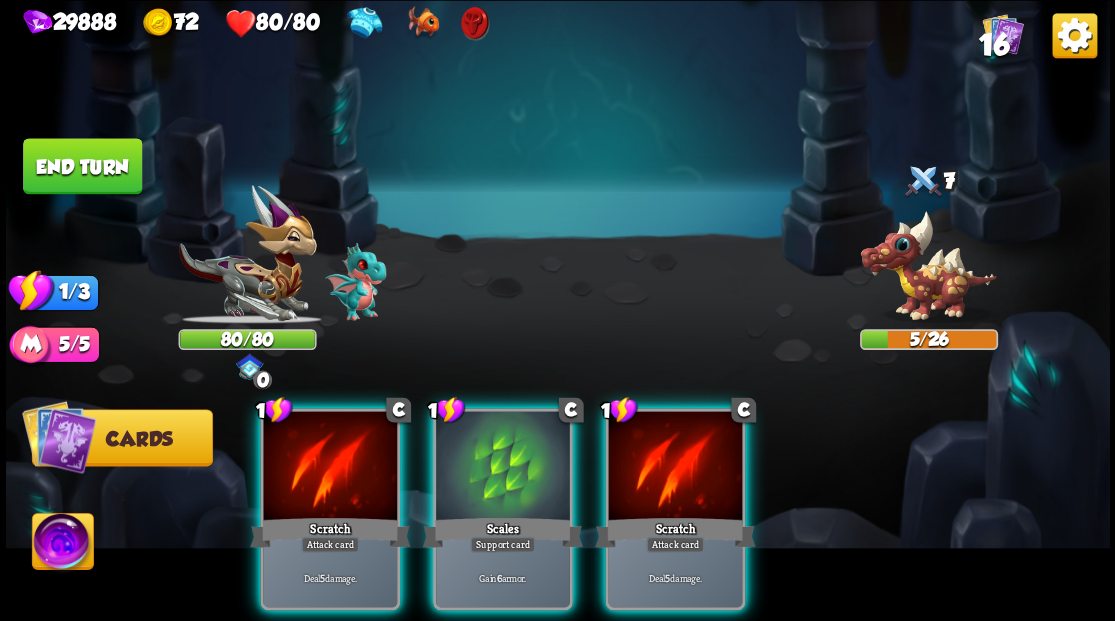 click at bounding box center [675, 467] 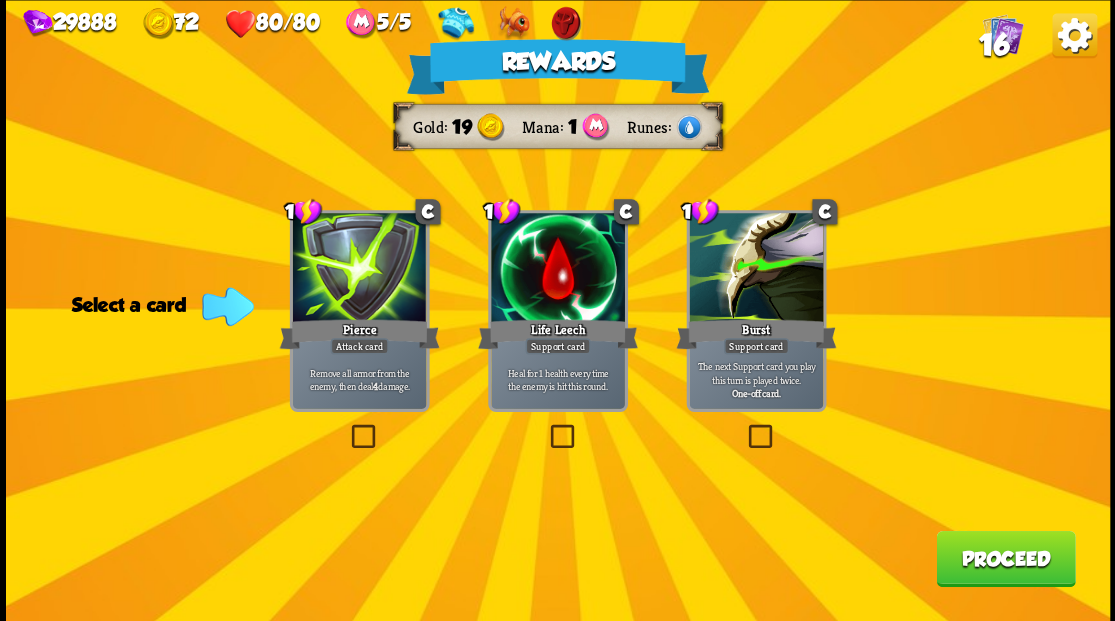 click at bounding box center [347, 427] 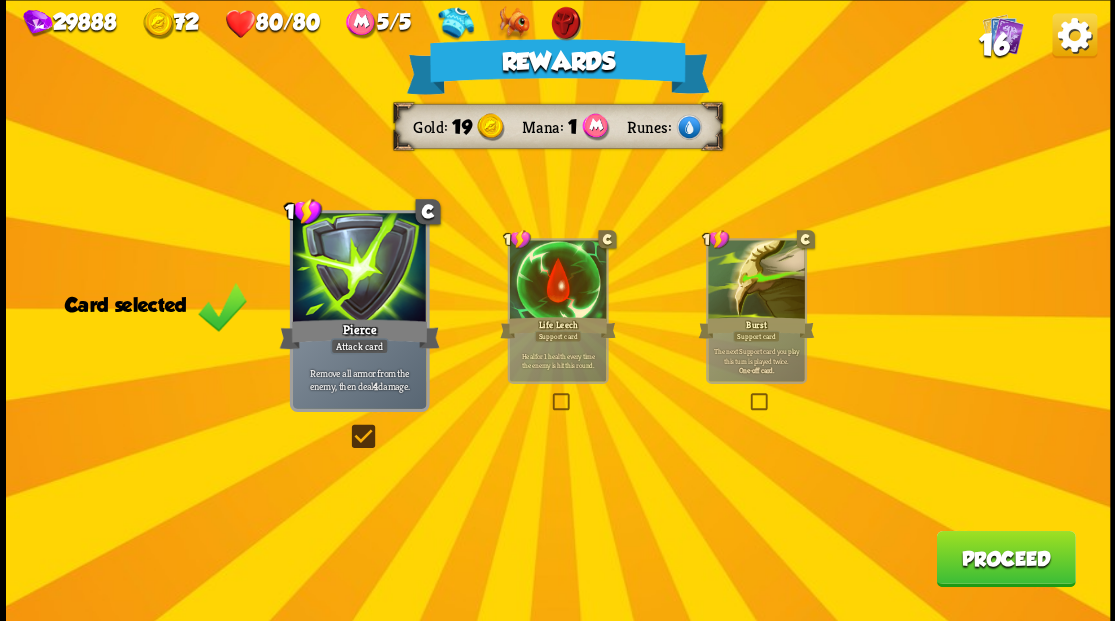 click on "Proceed" at bounding box center (1005, 558) 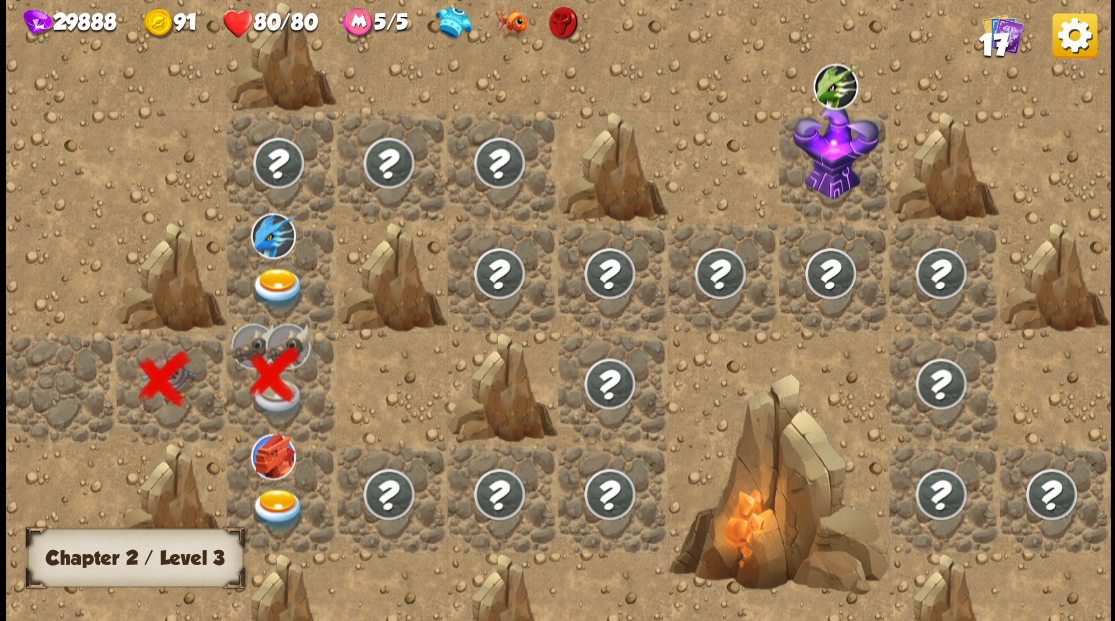 click at bounding box center [277, 509] 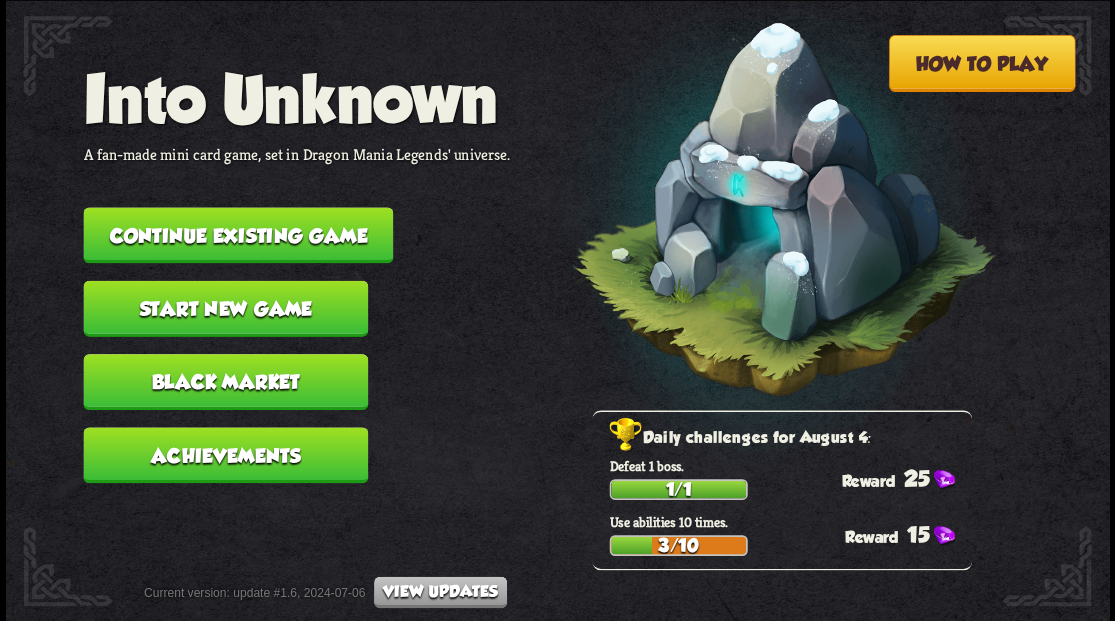 scroll, scrollTop: 0, scrollLeft: 0, axis: both 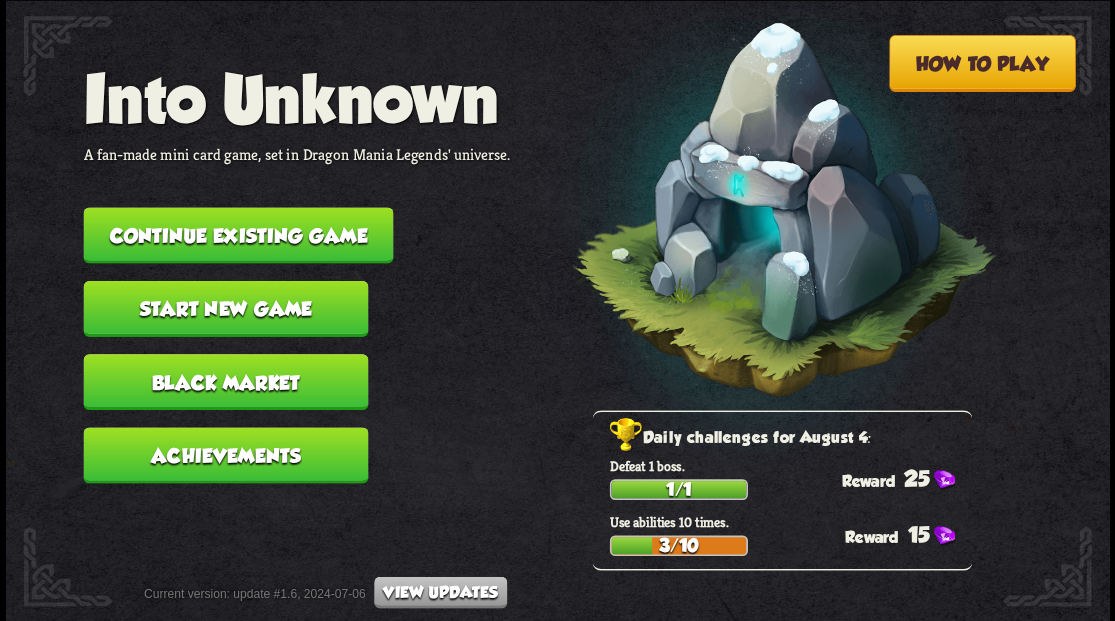 click on "Continue existing game" at bounding box center [238, 235] 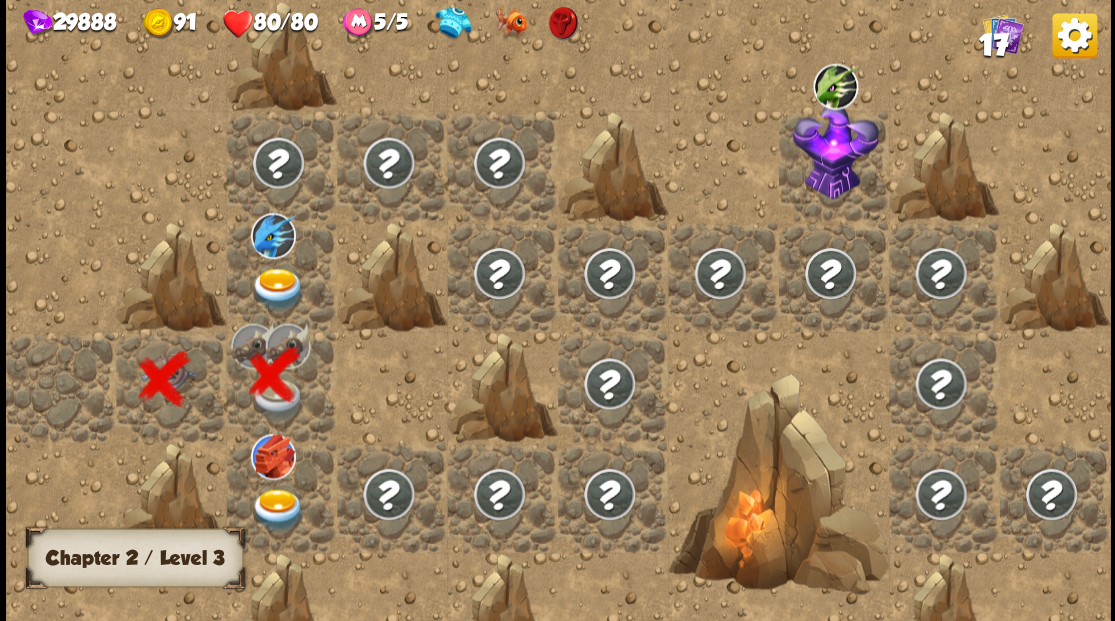 click at bounding box center [277, 509] 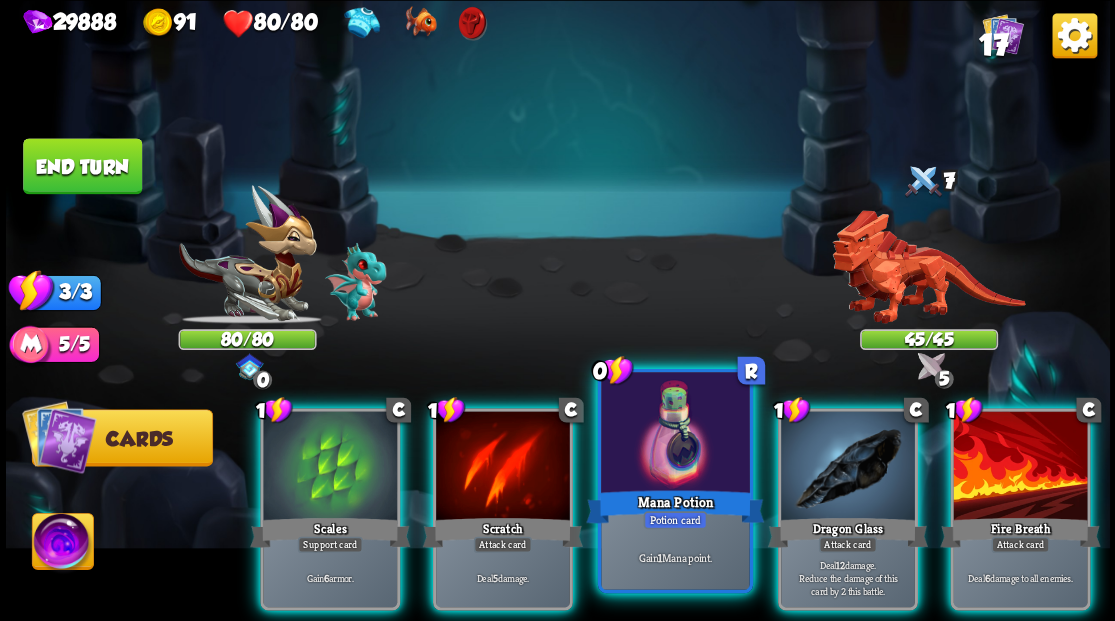 click at bounding box center (675, 434) 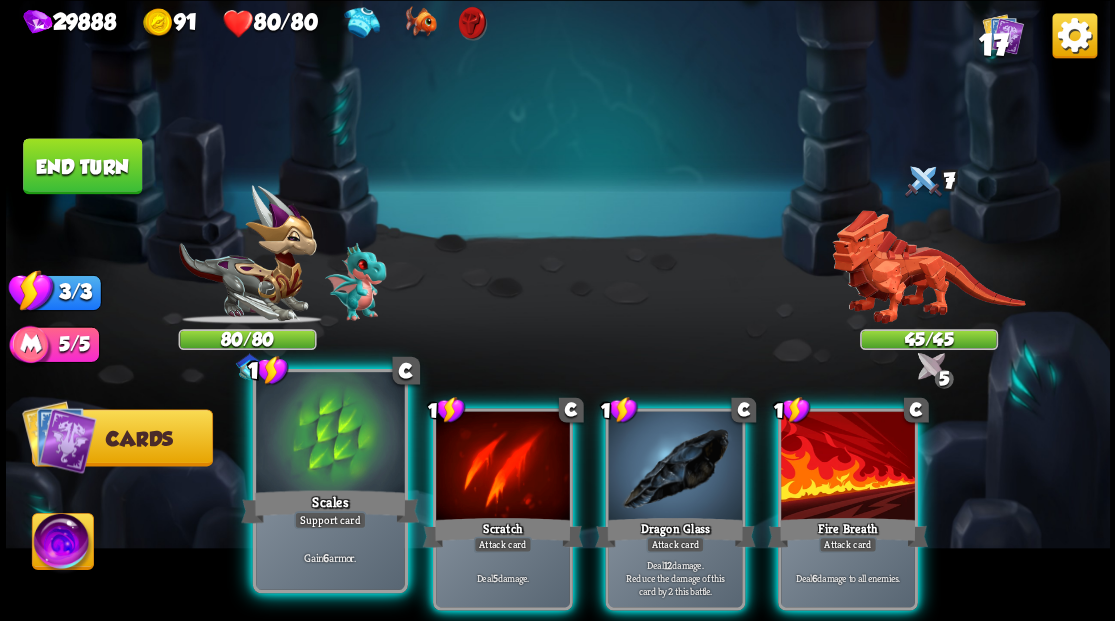 click at bounding box center [330, 434] 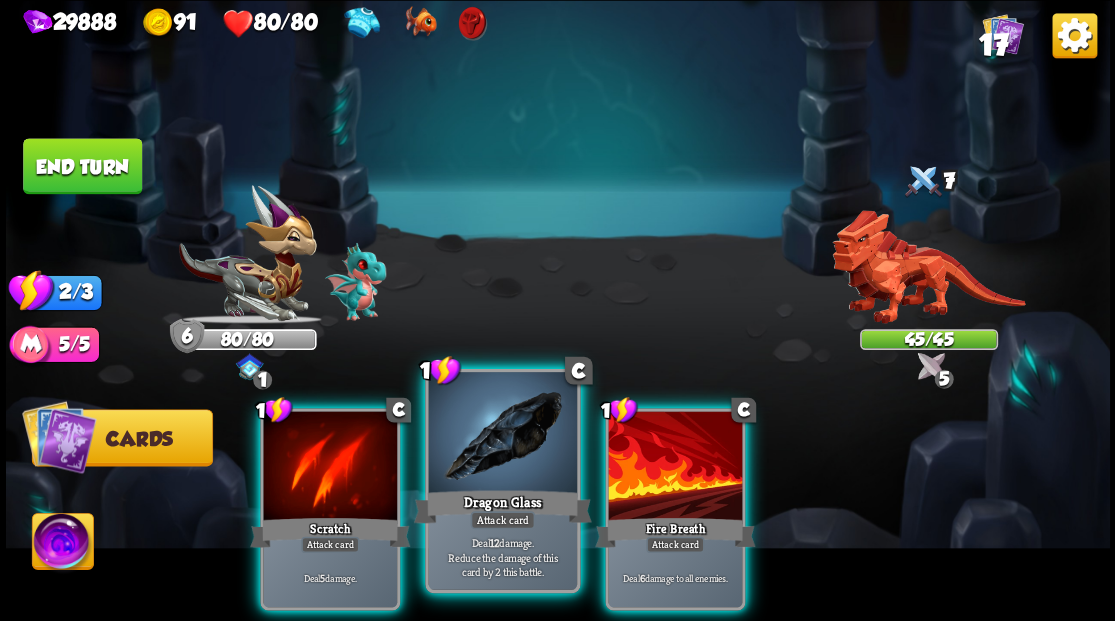click at bounding box center [502, 434] 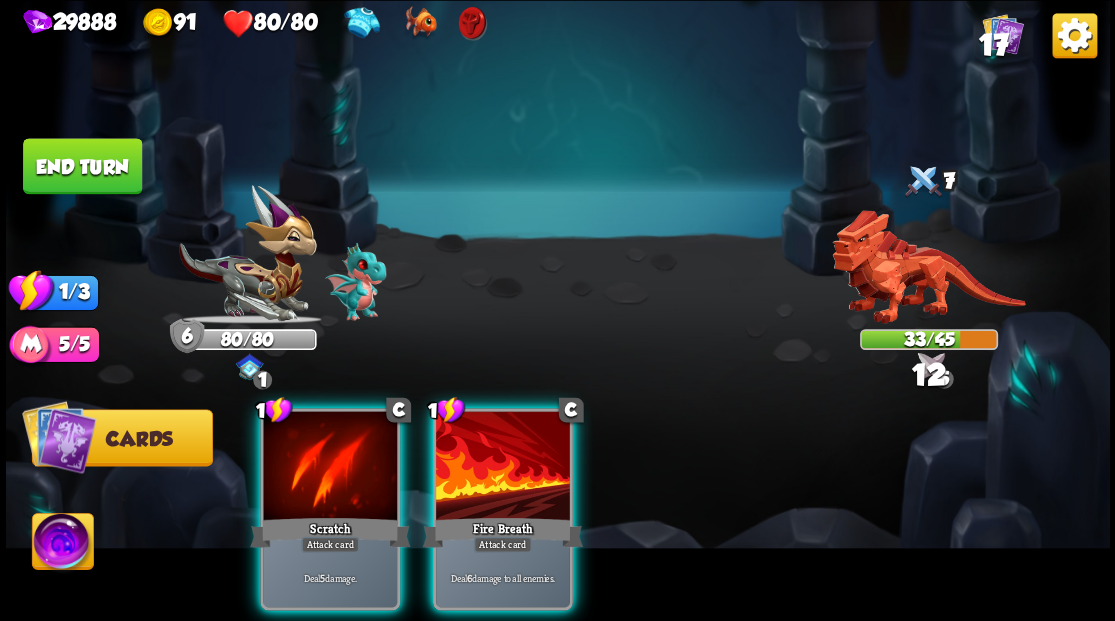 click at bounding box center (503, 467) 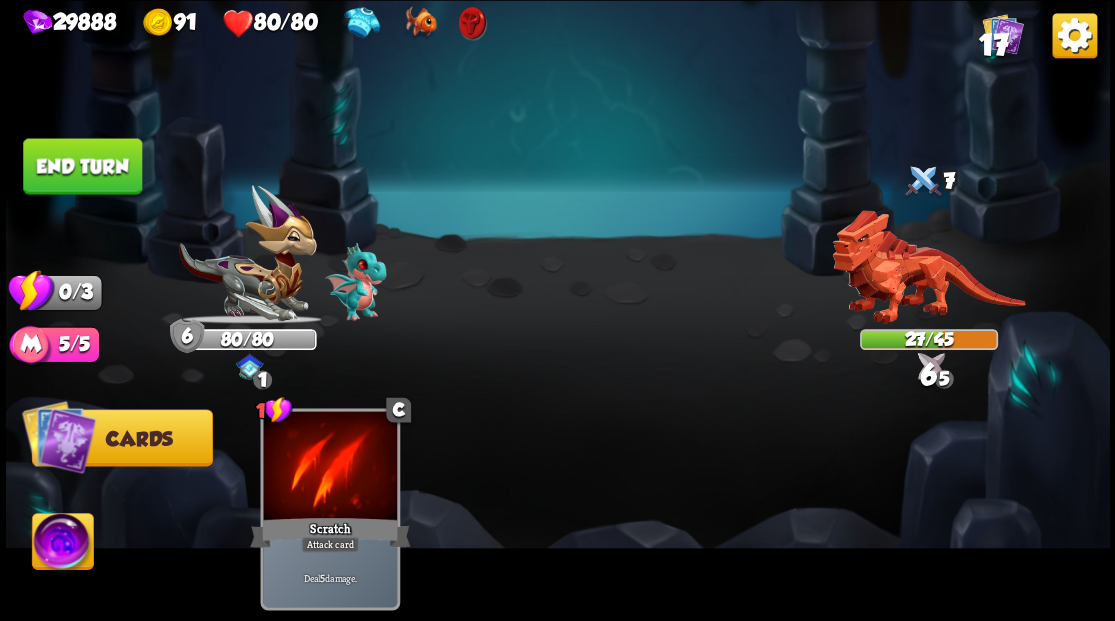 click on "End turn" at bounding box center [82, 166] 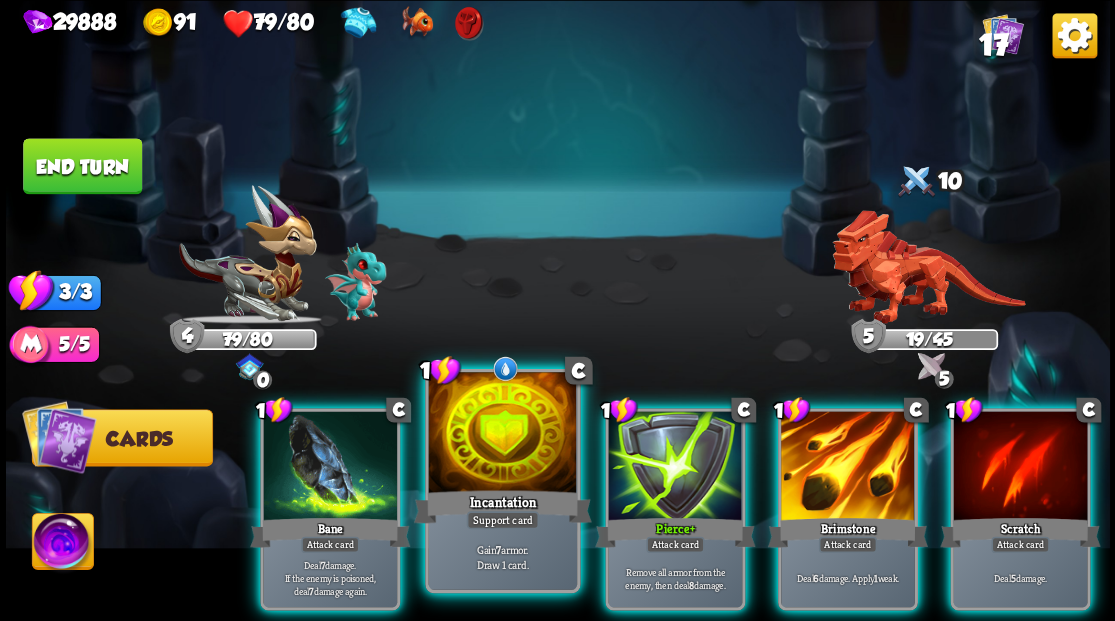 click at bounding box center [502, 434] 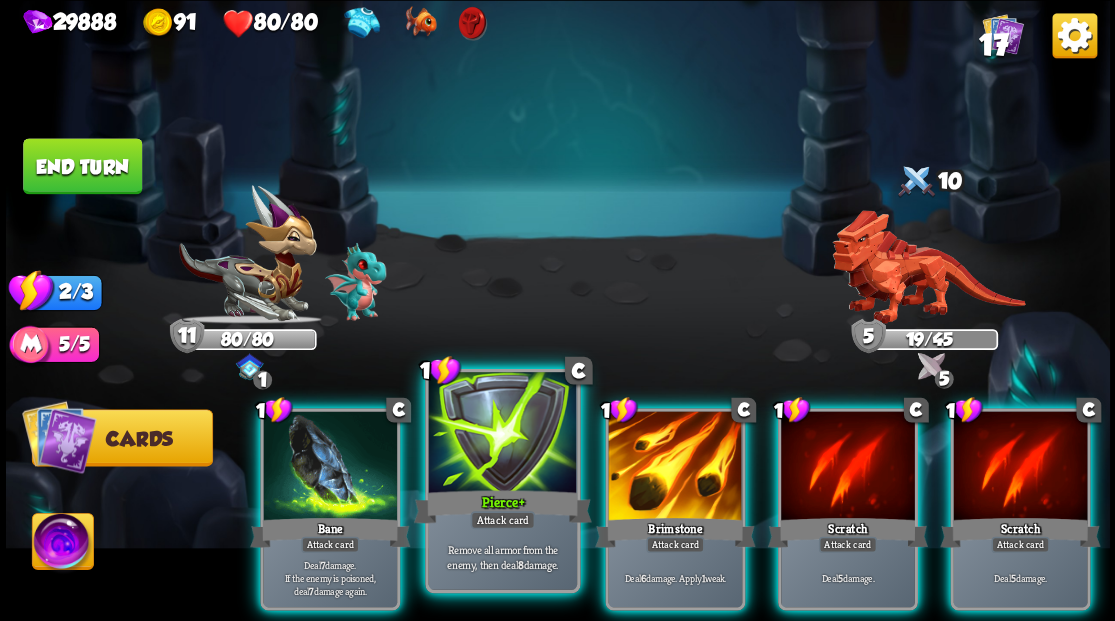 click at bounding box center (502, 434) 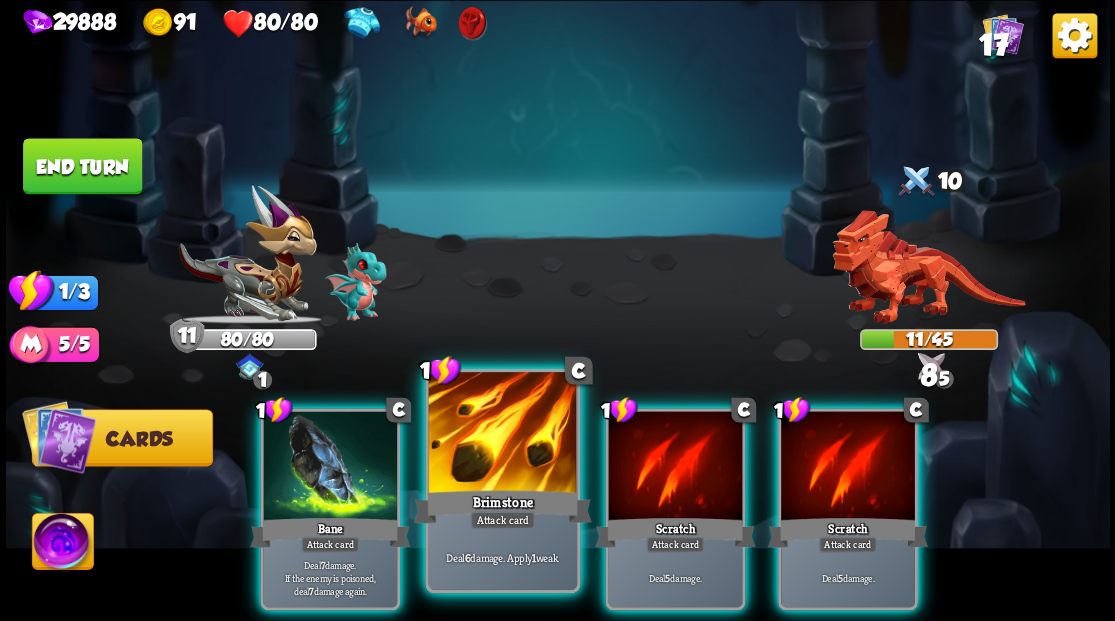 click at bounding box center (502, 434) 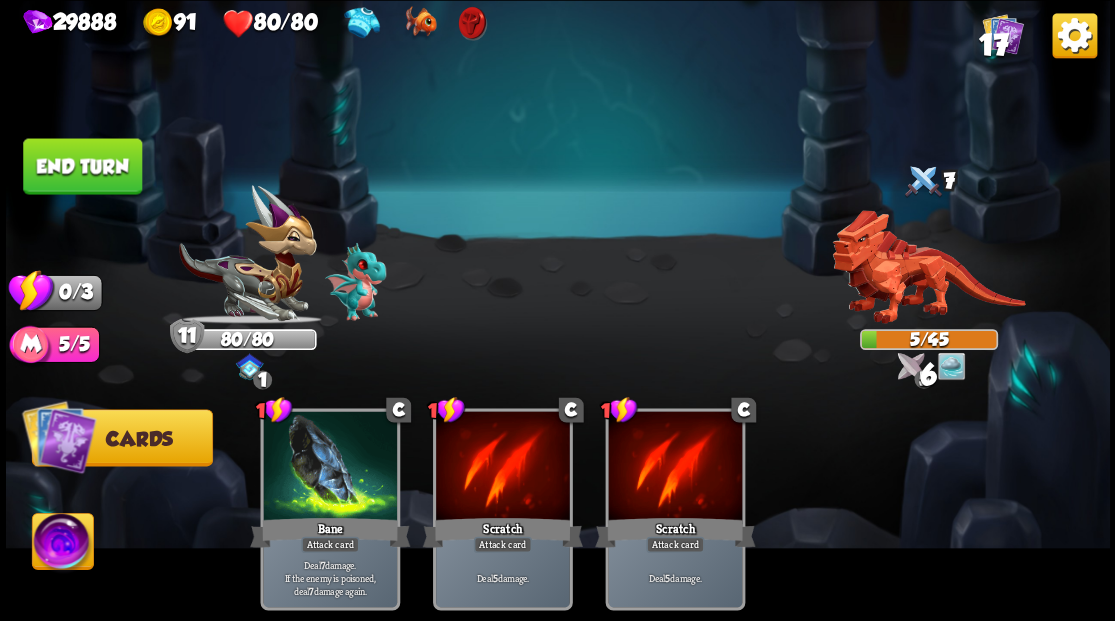click on "End turn" at bounding box center [82, 166] 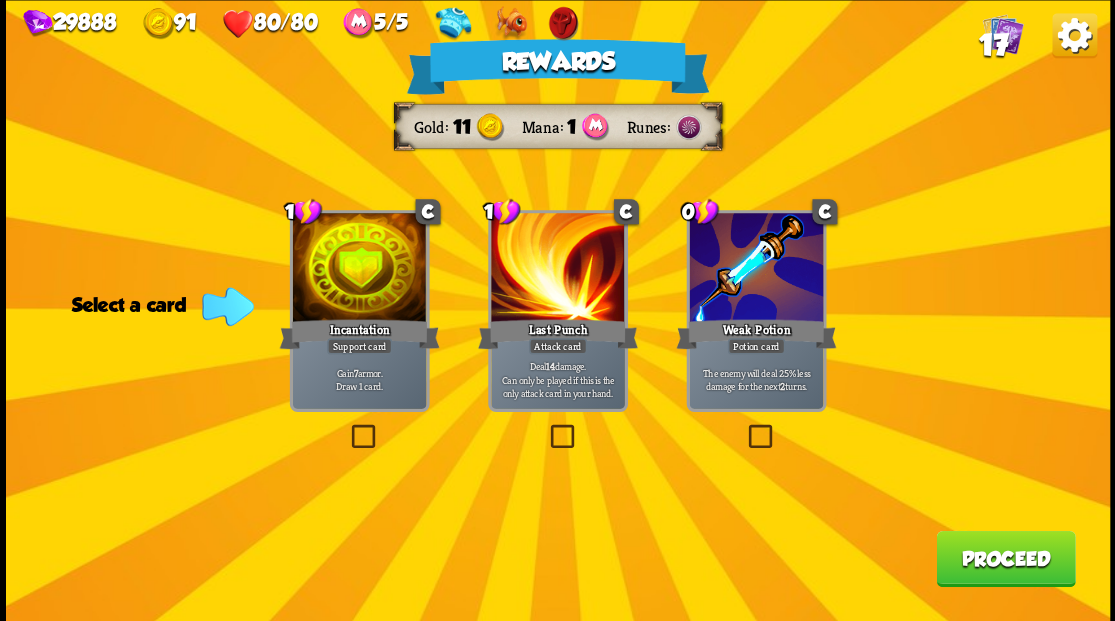 click on "Proceed" at bounding box center (1005, 558) 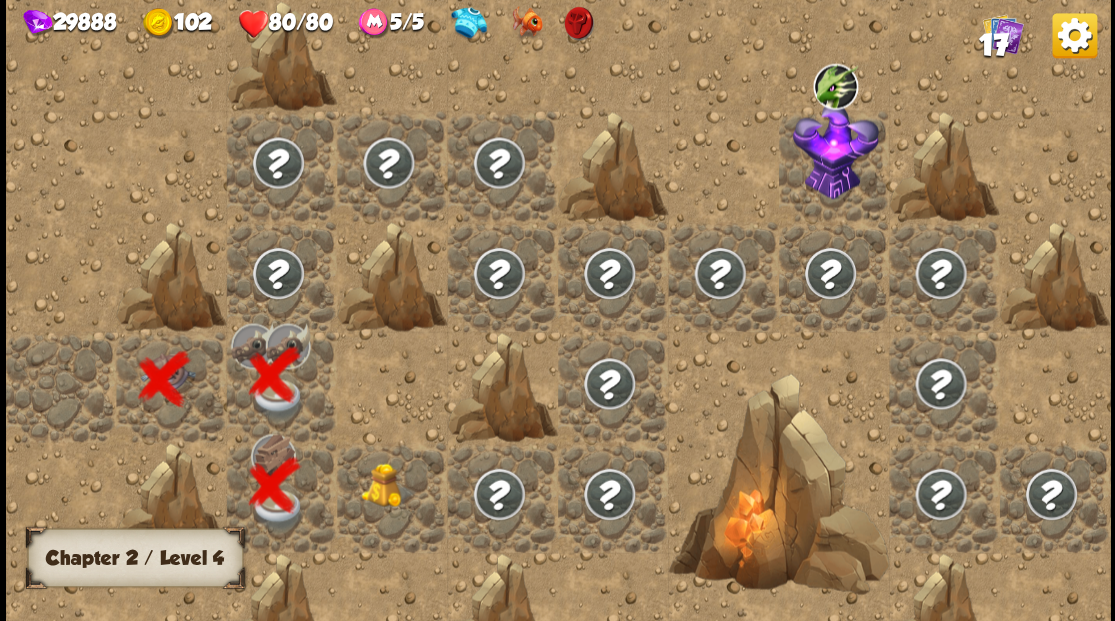 click at bounding box center [388, 484] 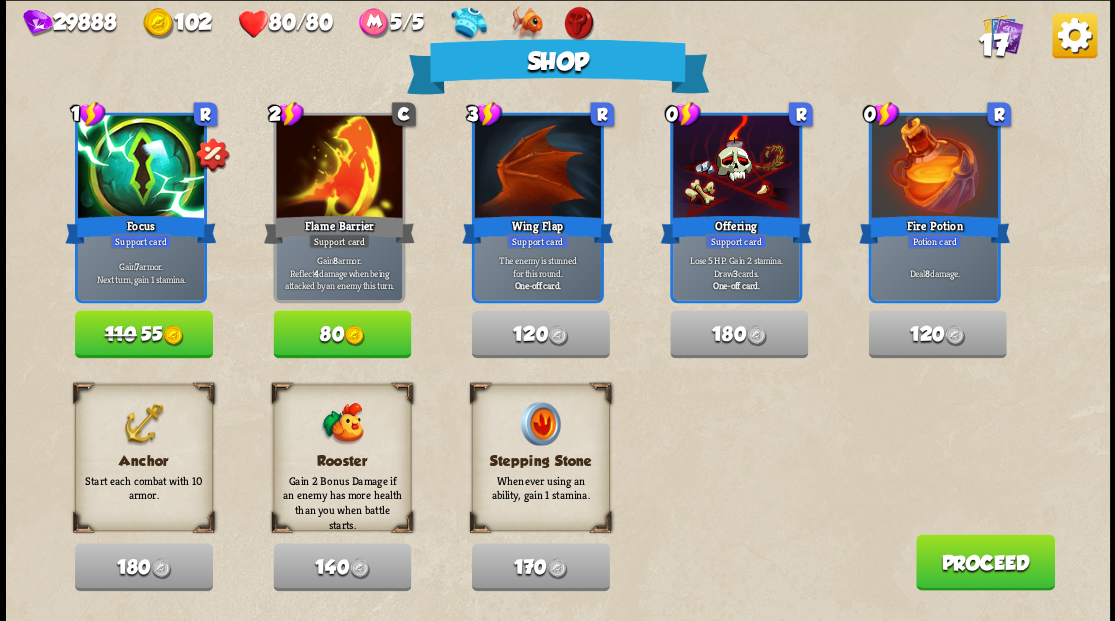 click on "Proceed" at bounding box center (984, 562) 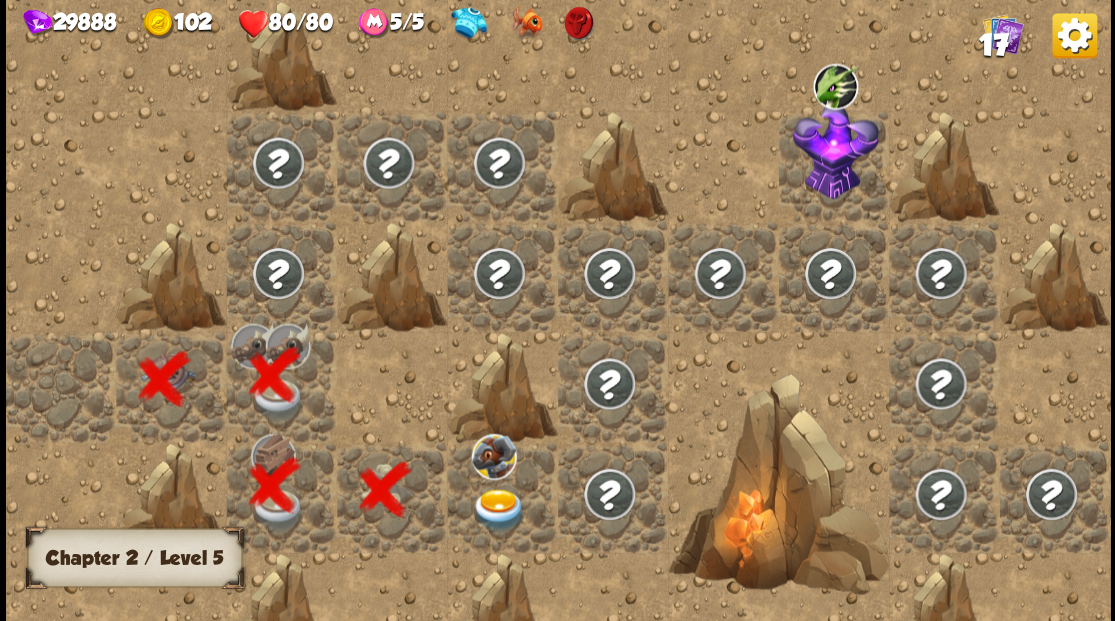 click at bounding box center (498, 509) 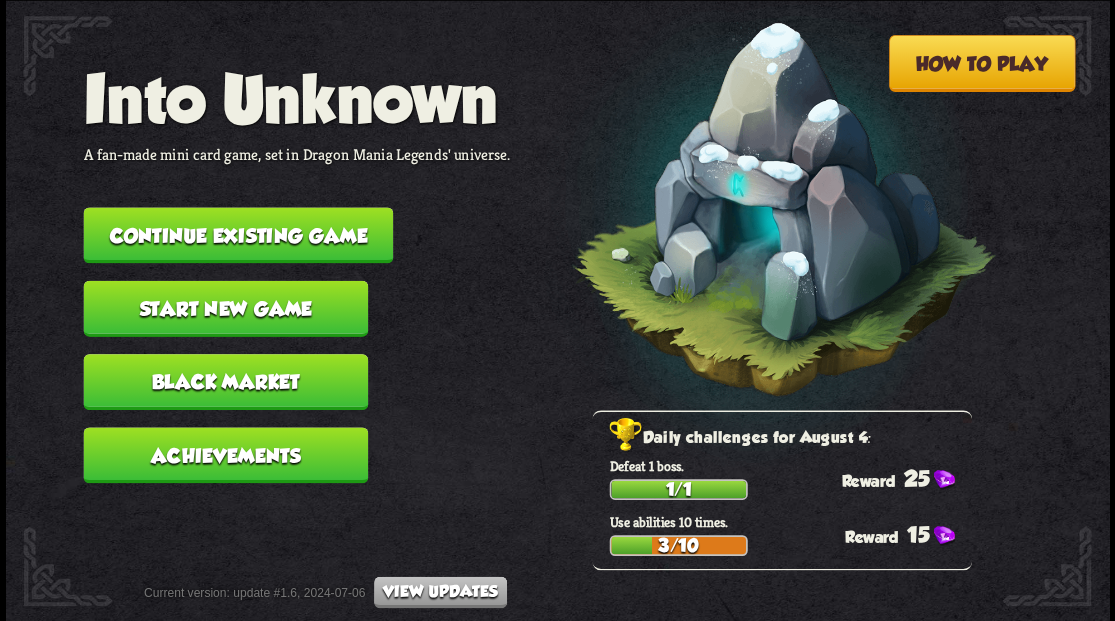 scroll, scrollTop: 0, scrollLeft: 0, axis: both 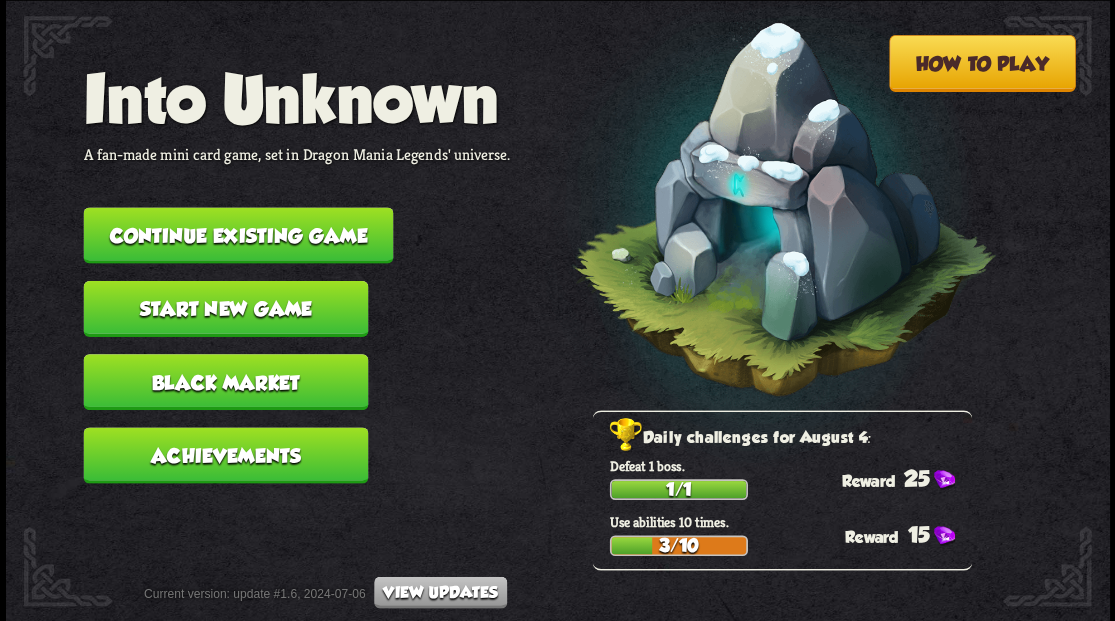 click on "Continue existing game" at bounding box center [238, 235] 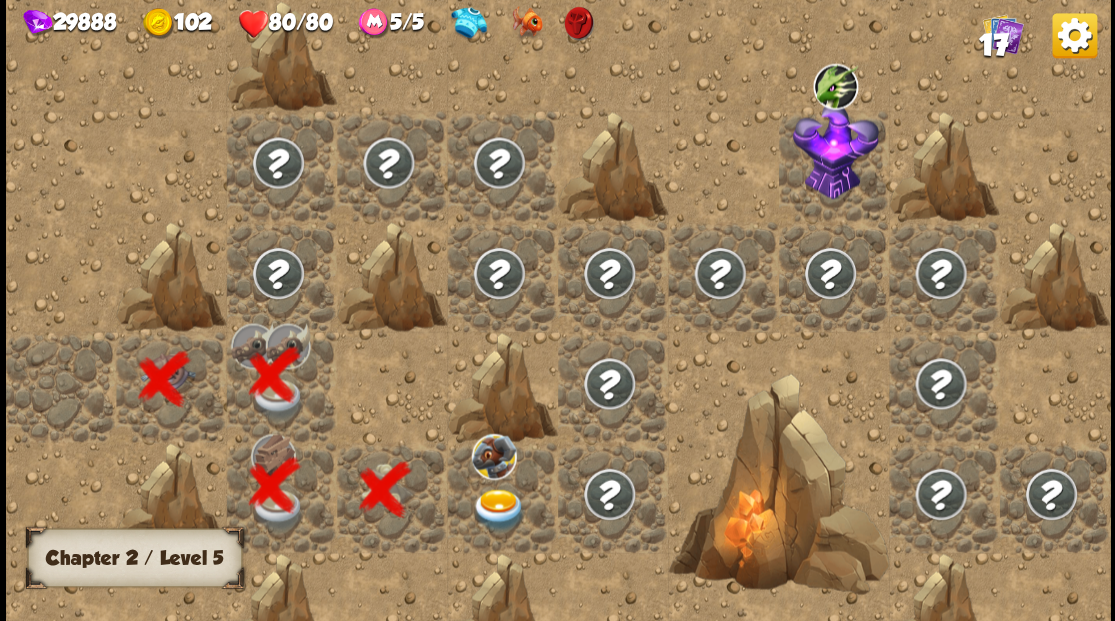 click at bounding box center [498, 509] 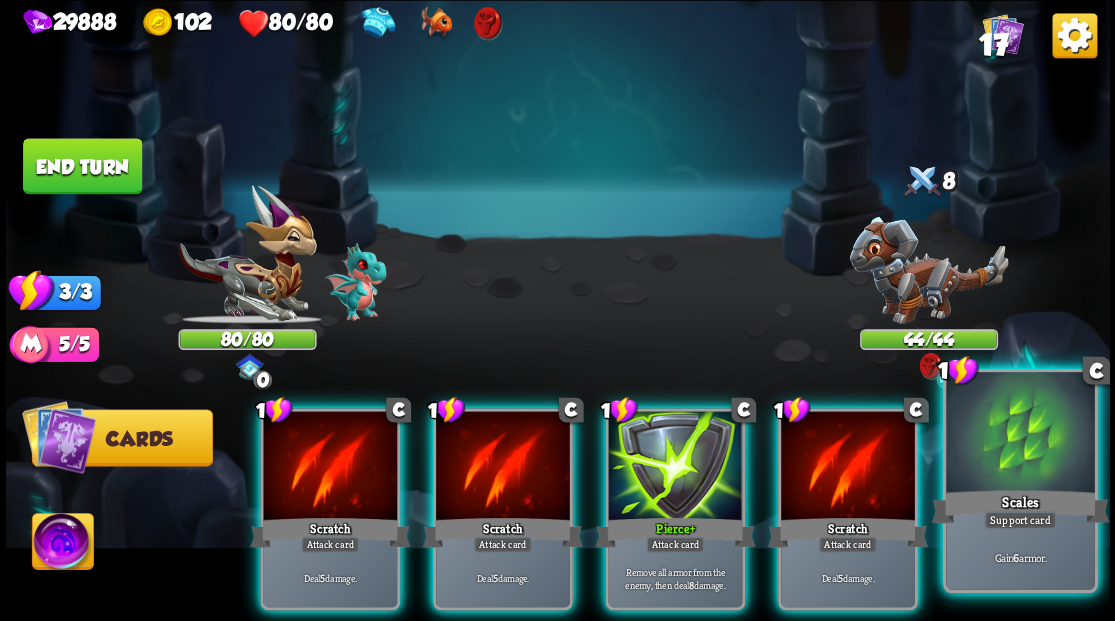 click at bounding box center [1020, 434] 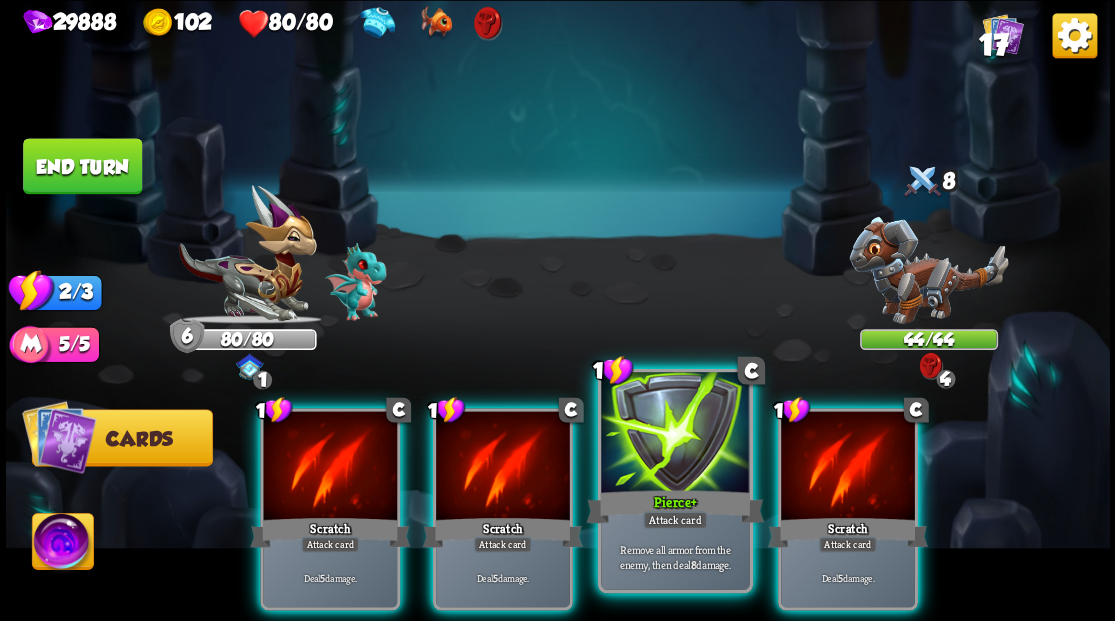 click at bounding box center (675, 434) 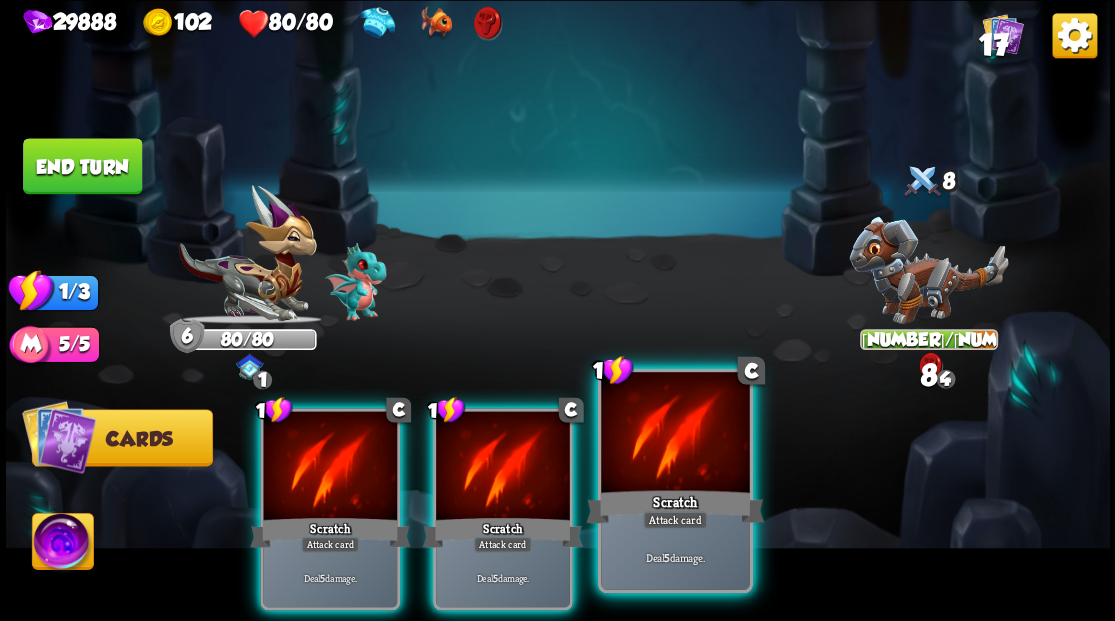 click at bounding box center [675, 434] 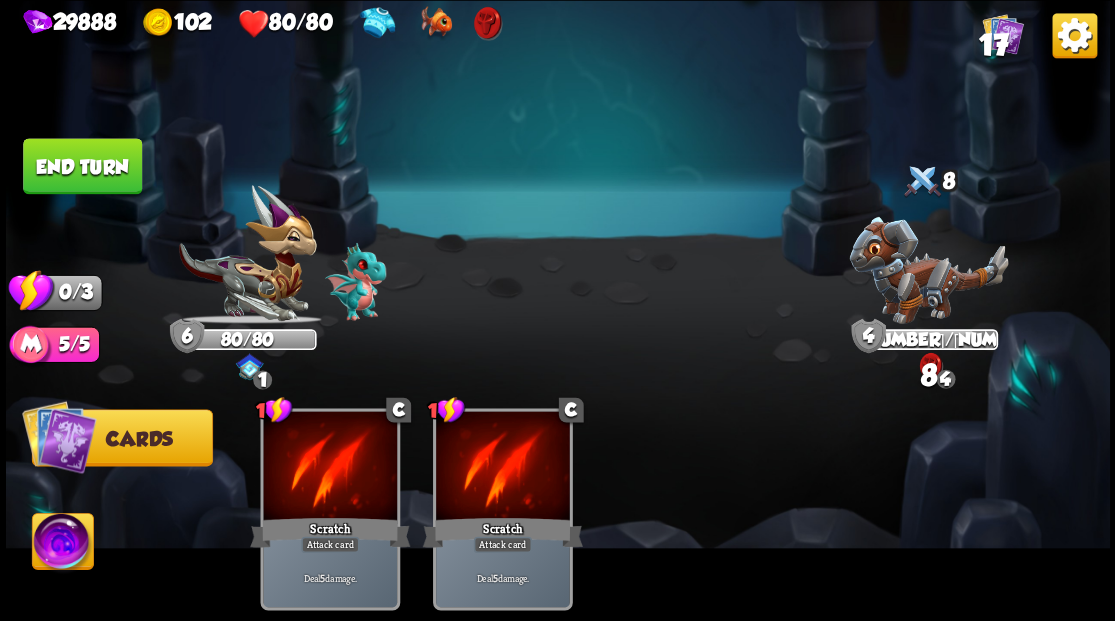 click on "End turn" at bounding box center [82, 165] 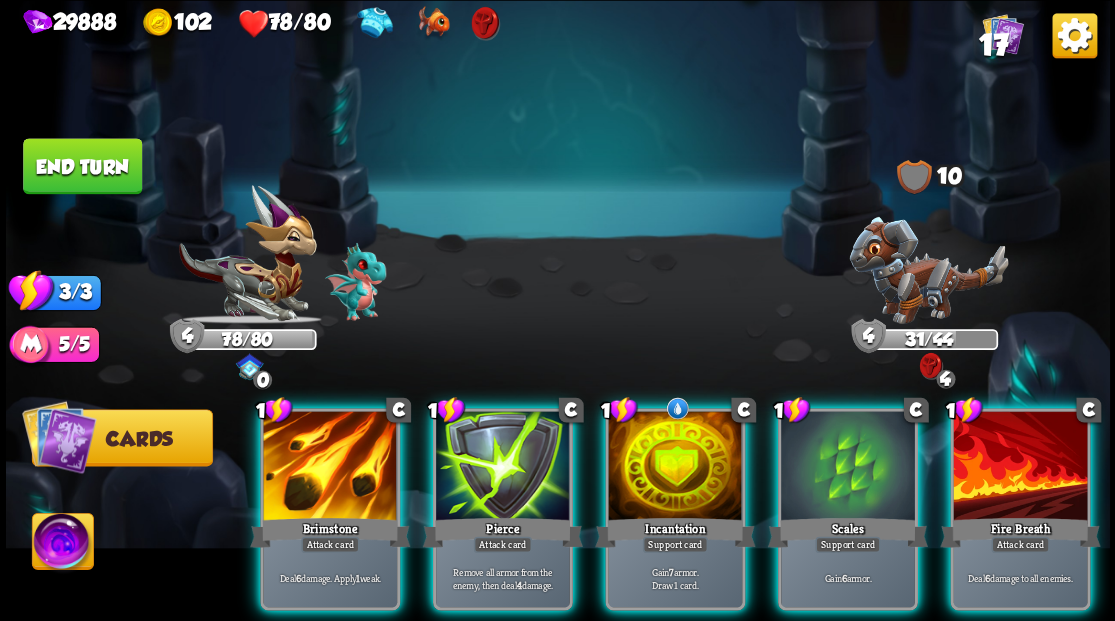 click at bounding box center [928, 269] 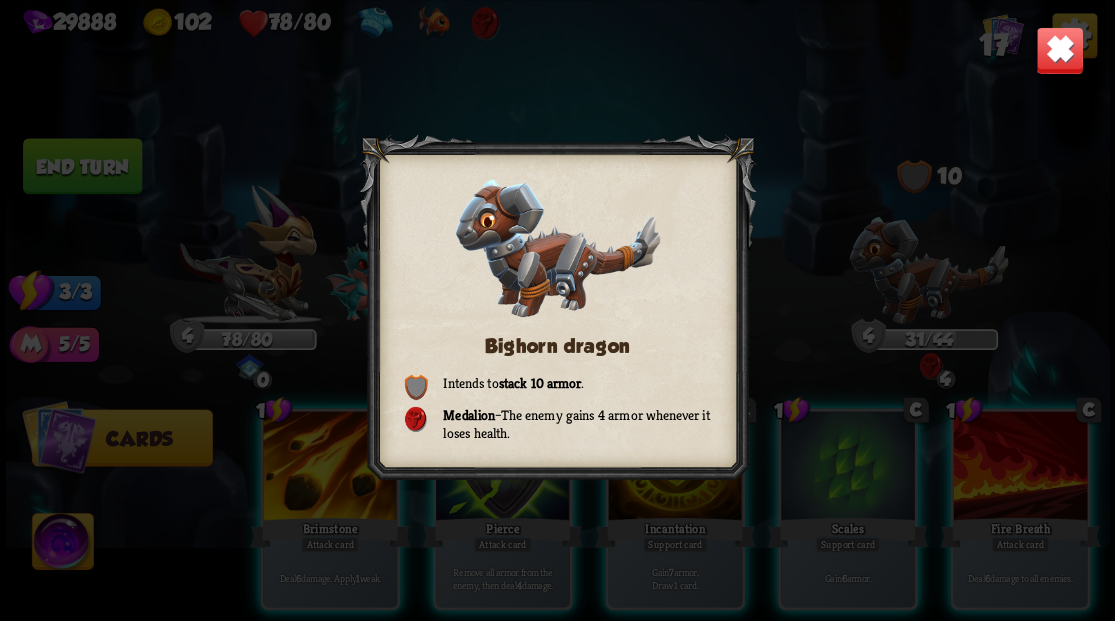 click at bounding box center (1059, 50) 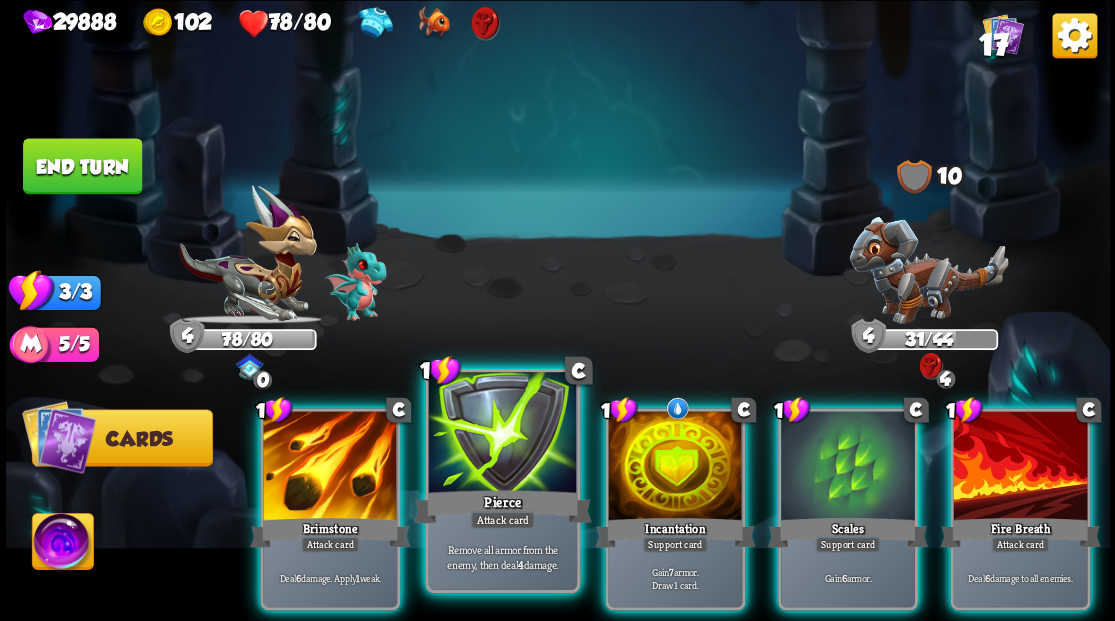 click at bounding box center (502, 434) 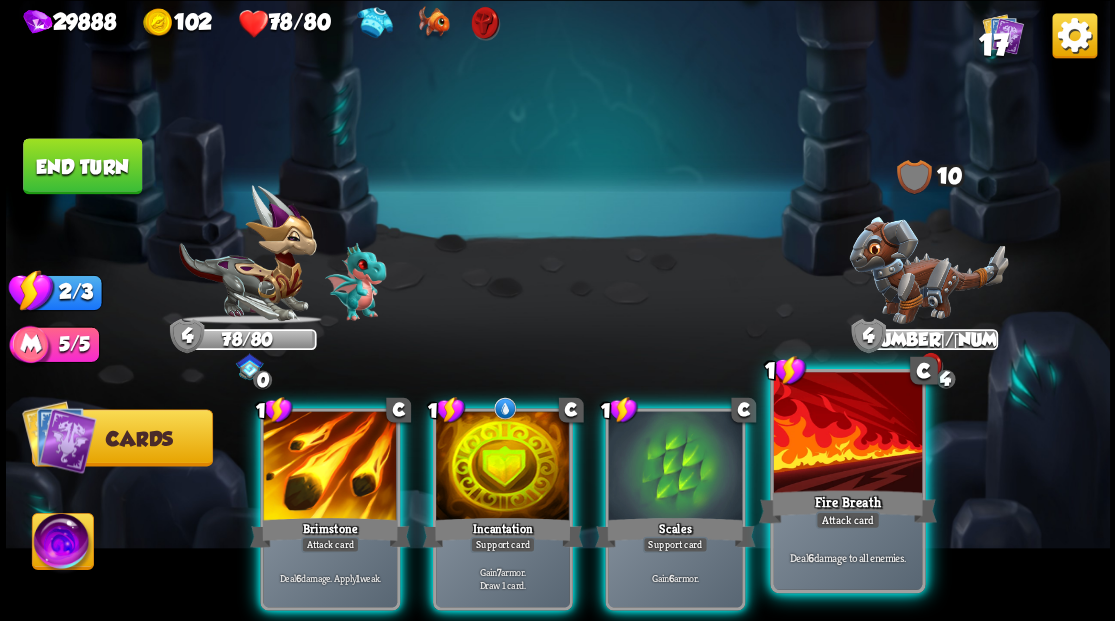 click on "Fire Breath" at bounding box center [847, 506] 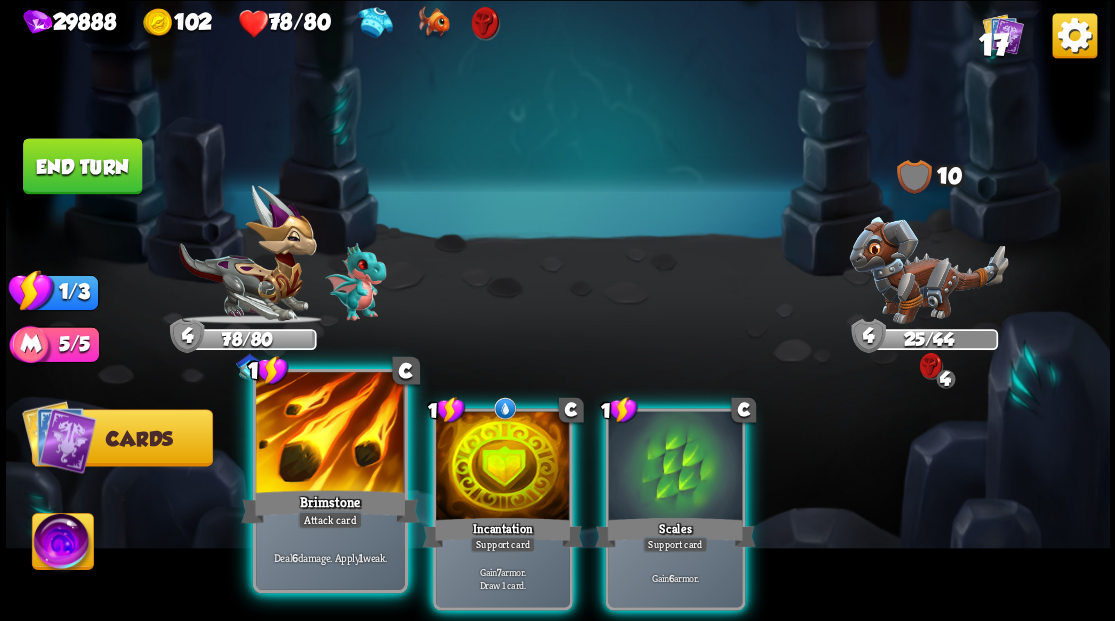 click at bounding box center [330, 434] 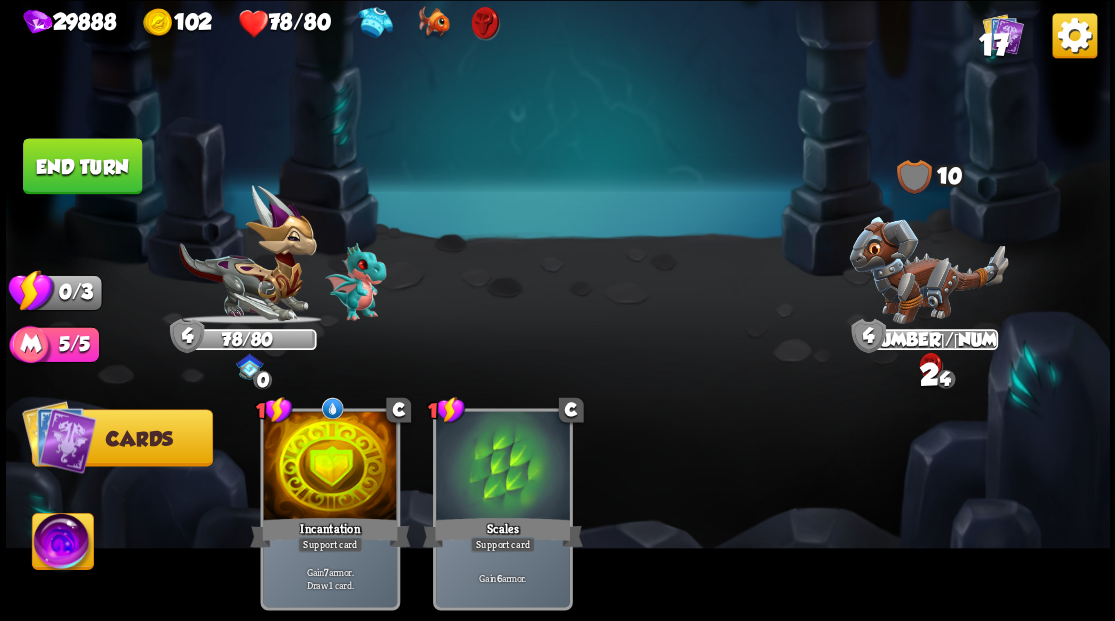 click on "End turn" at bounding box center [82, 166] 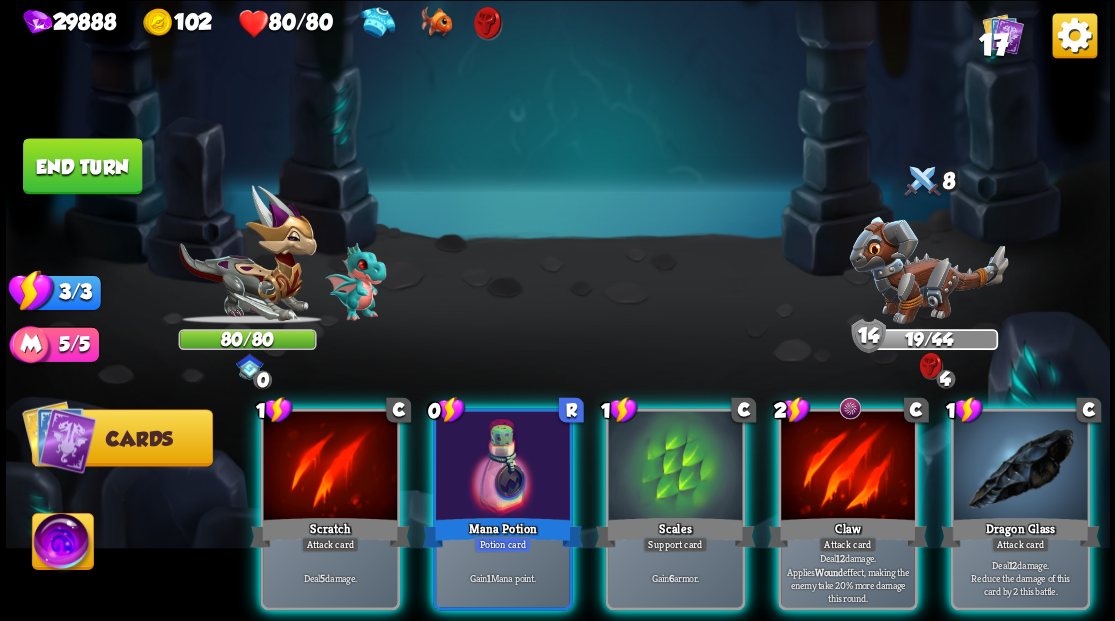 click on "1
C   Scratch     Attack card   Deal  5  damage.
0
R   Mana Potion     Potion card   Gain  1  Mana point.
1
C   Scales     Support card   Gain  6  armor.
2
C   Claw     Attack card   Deal  12  damage. Applies  Wound  effect, making the enemy take 20% more damage this round.
1
C   Dragon Glass     Attack card   Deal  12  damage. Reduce the damage of this card by 2 this battle." at bounding box center [667, 483] 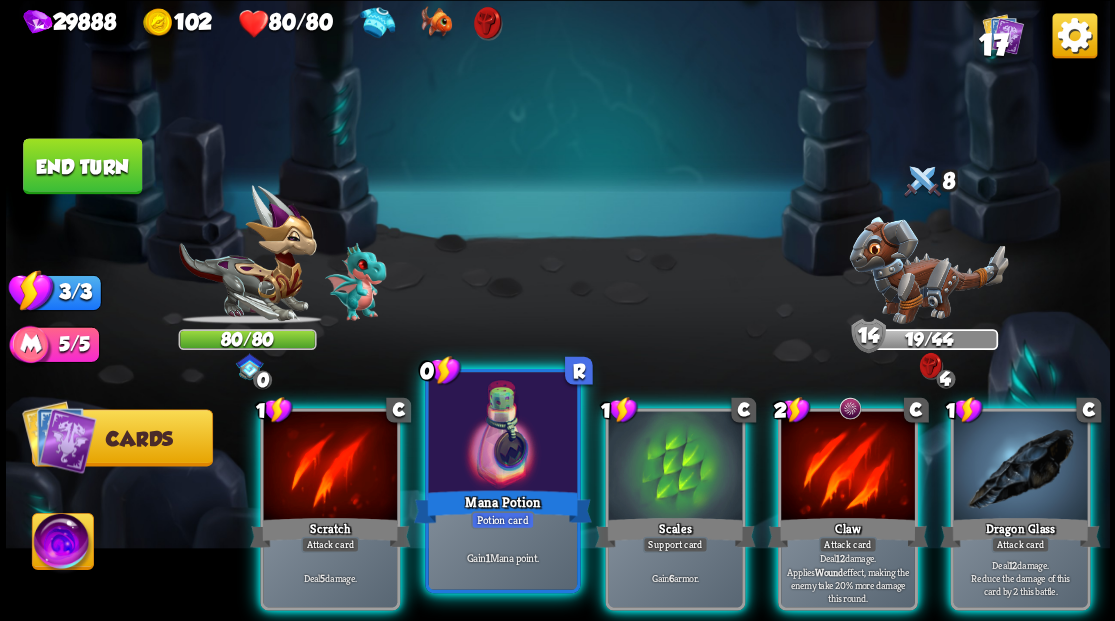 click at bounding box center [502, 434] 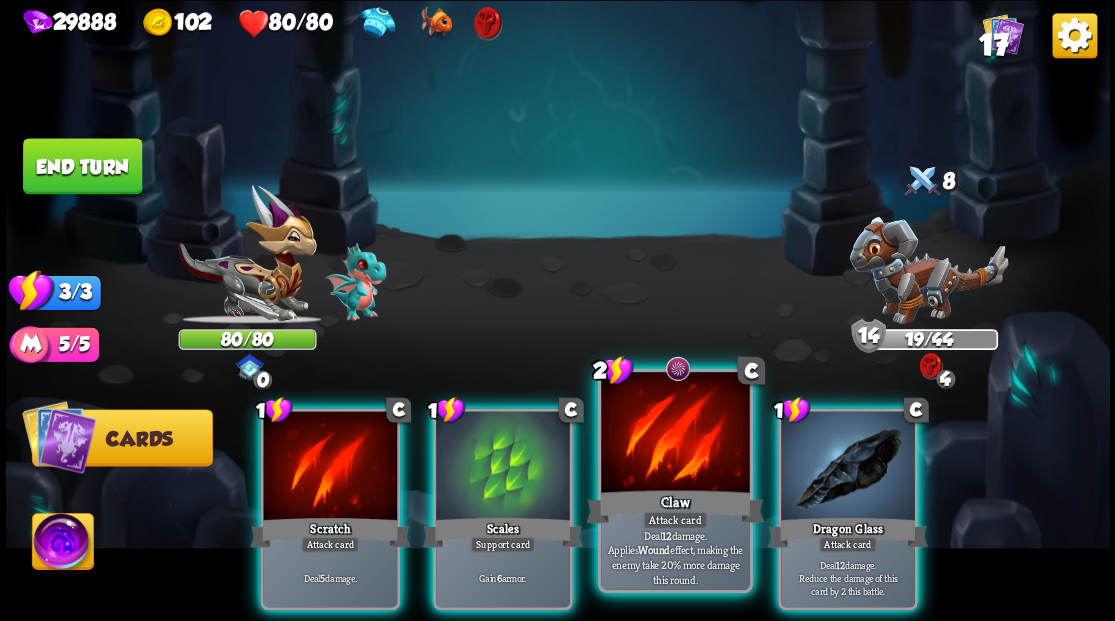 click at bounding box center (675, 434) 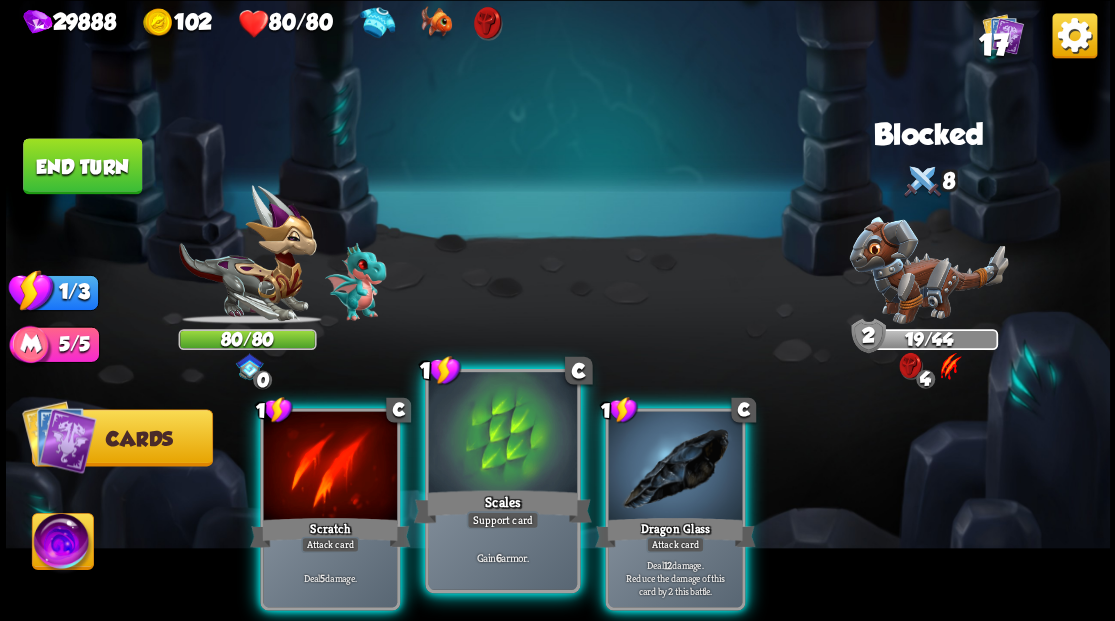 click at bounding box center [502, 434] 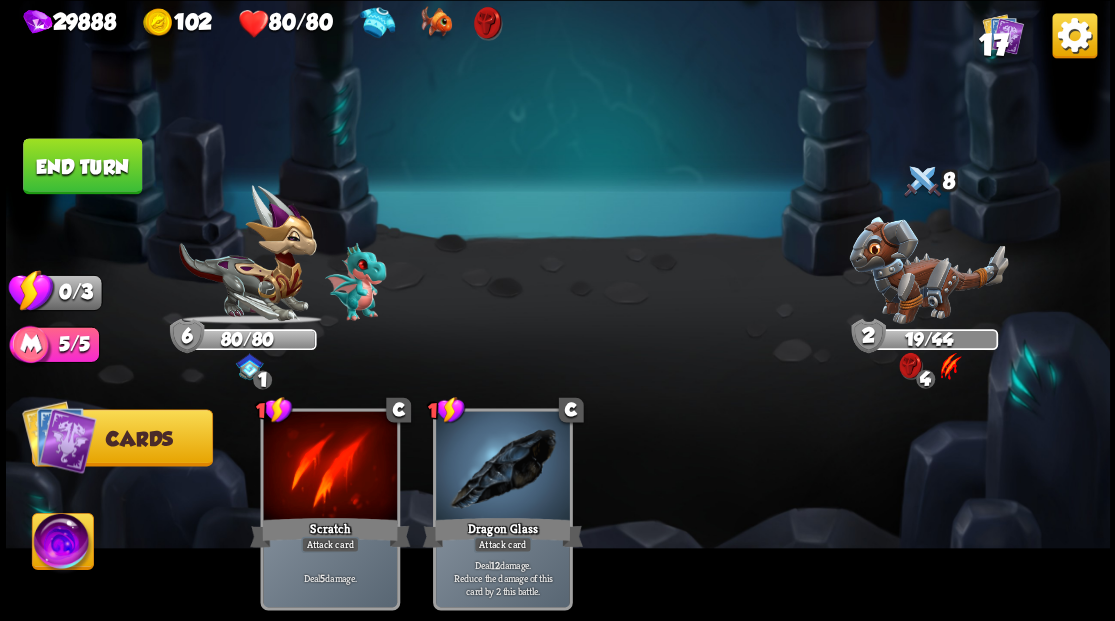click on "End turn" at bounding box center [82, 166] 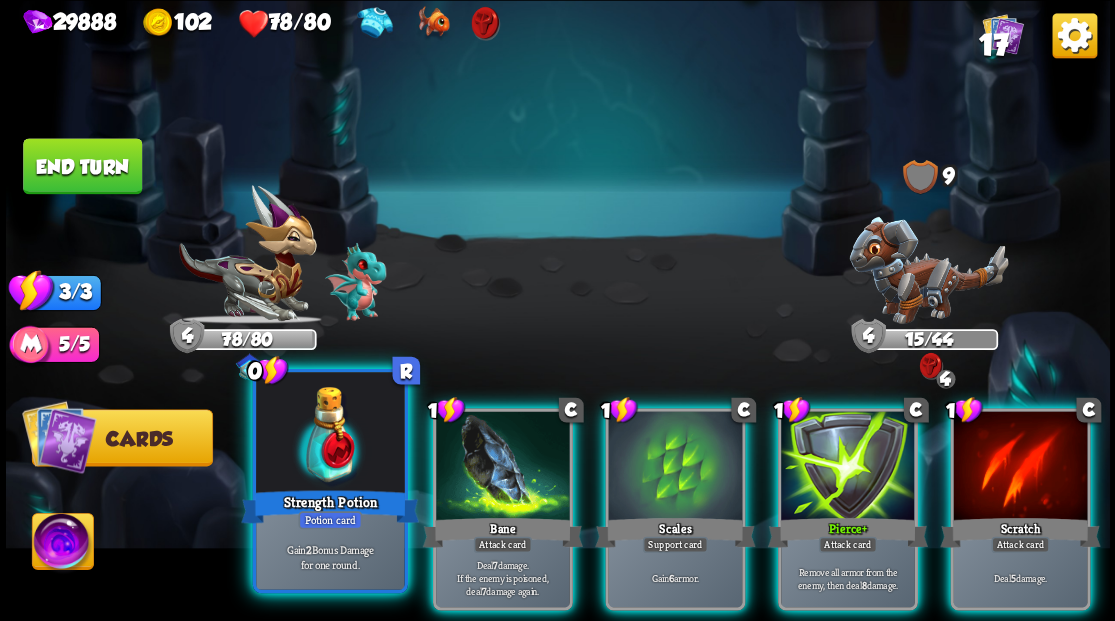 click at bounding box center (330, 434) 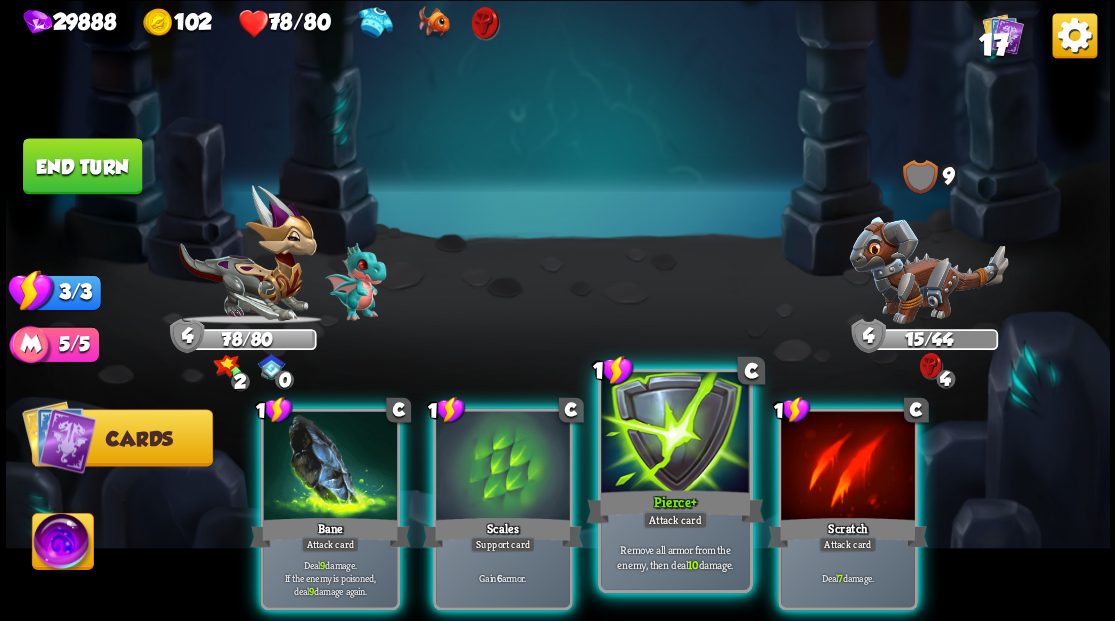 click at bounding box center (675, 434) 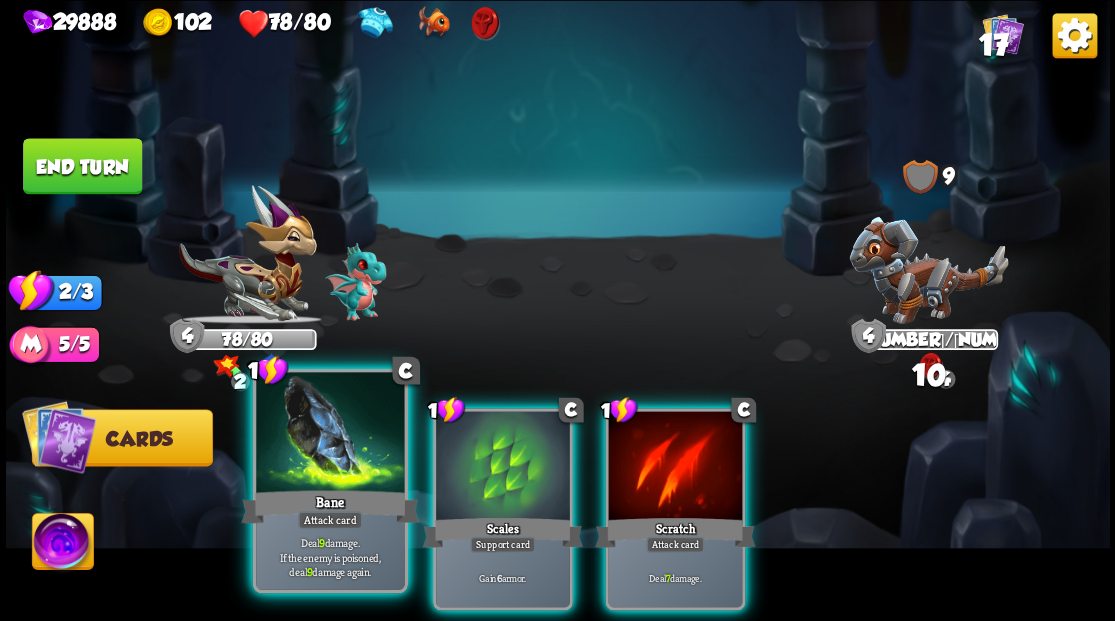 click at bounding box center (330, 434) 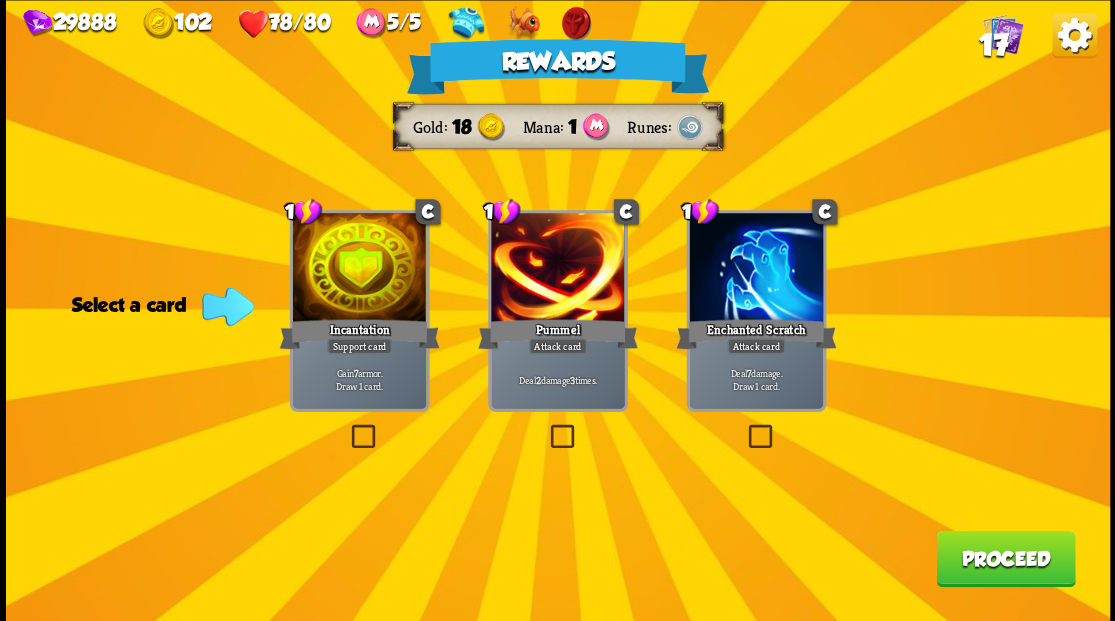 drag, startPoint x: 752, startPoint y: 436, endPoint x: 798, endPoint y: 441, distance: 46.270943 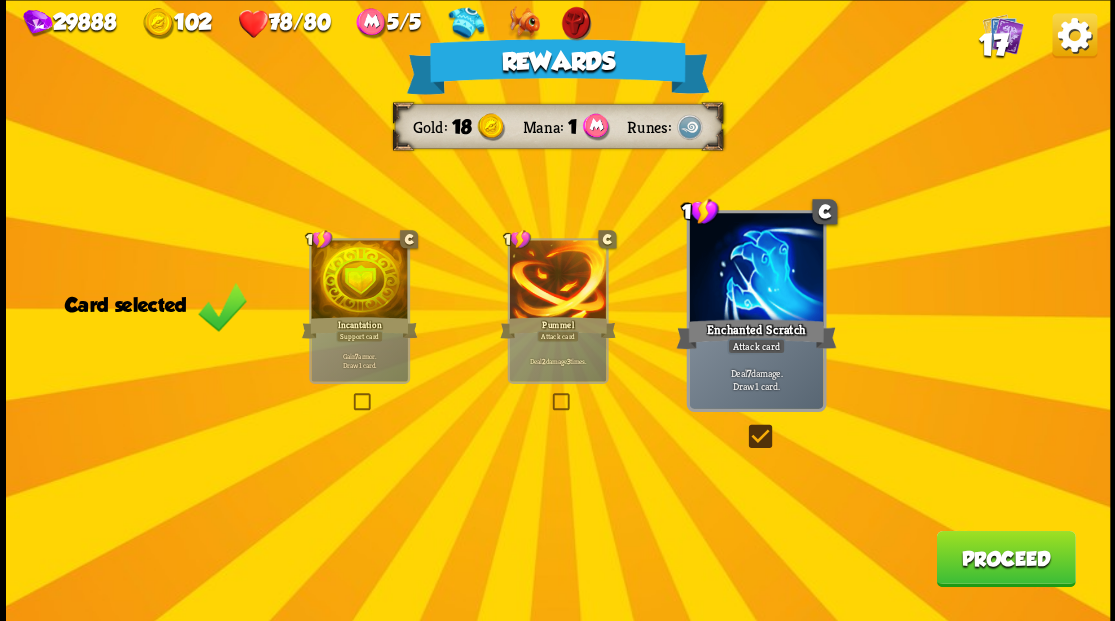 click on "Proceed" at bounding box center (1005, 558) 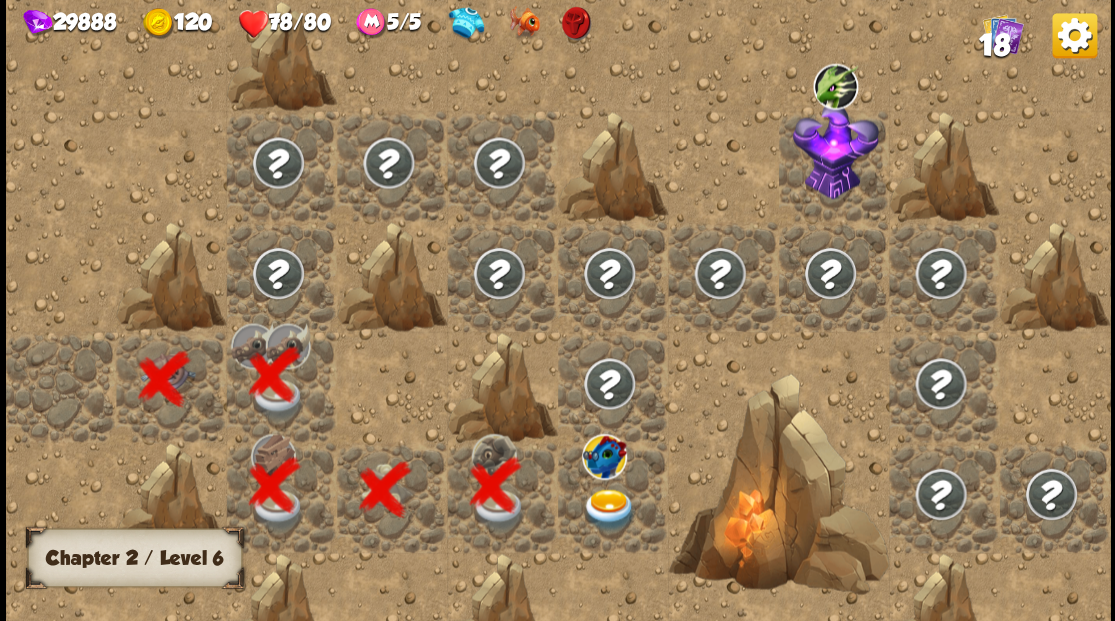 click at bounding box center [609, 509] 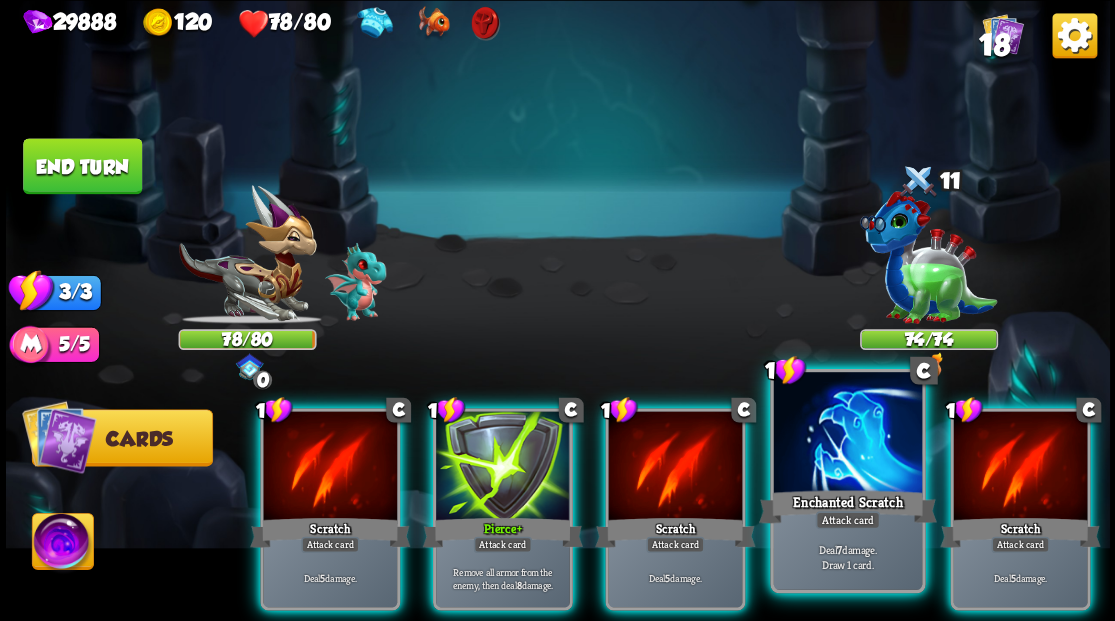 click at bounding box center [847, 434] 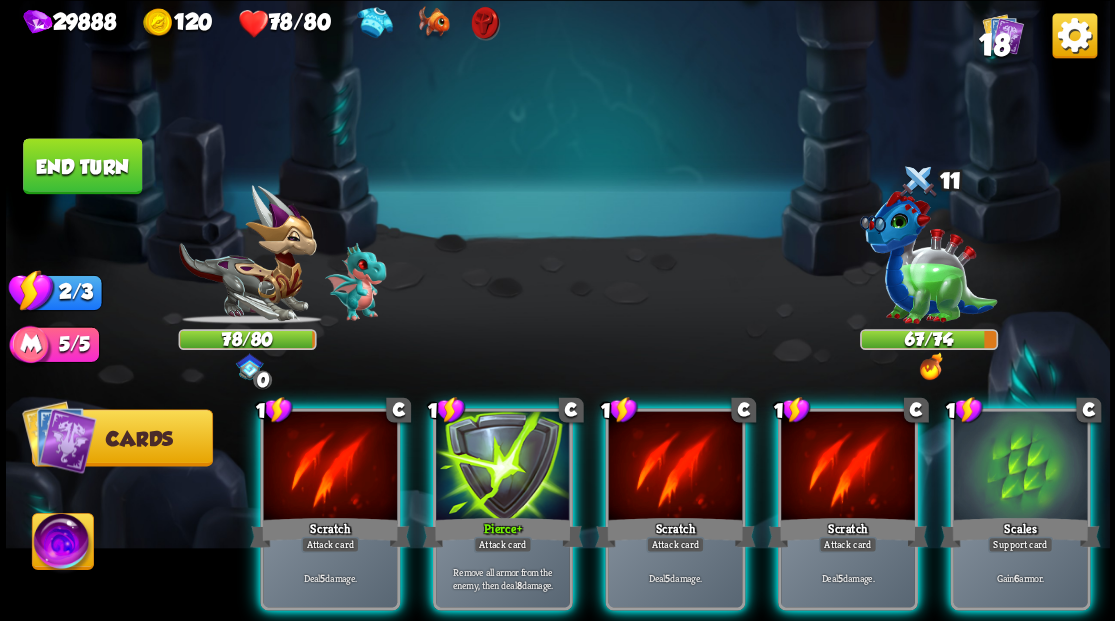 click at bounding box center (1020, 467) 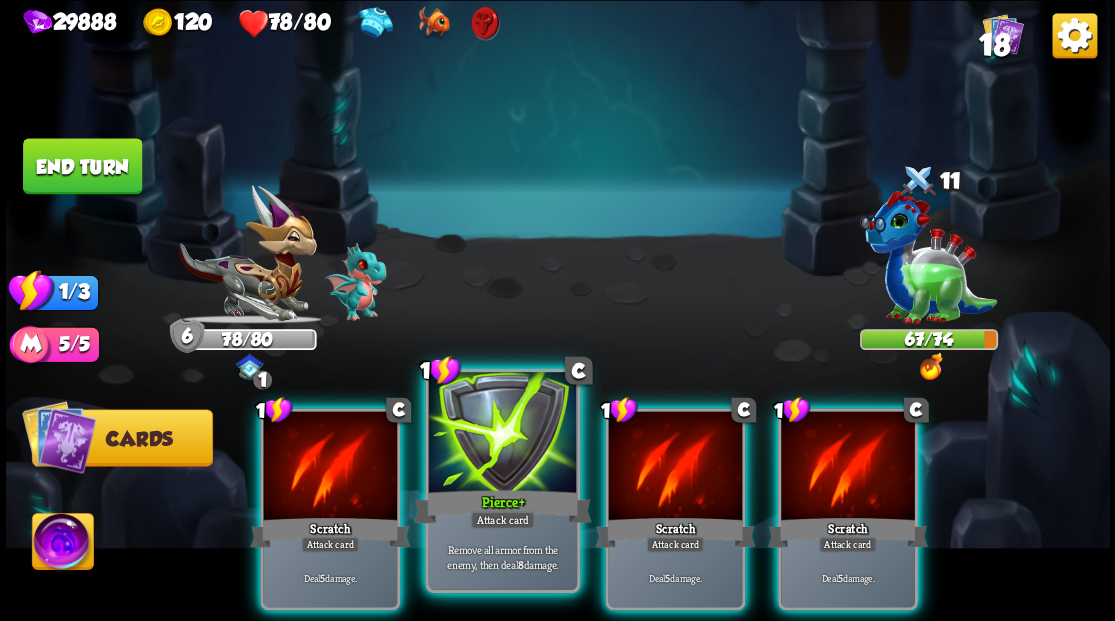 click at bounding box center [502, 434] 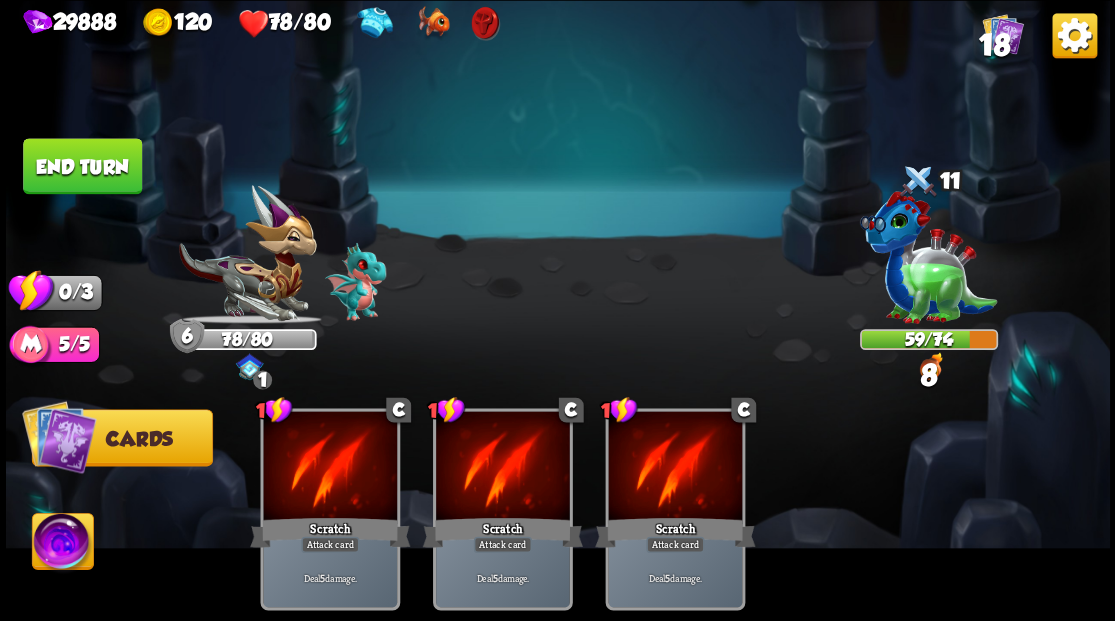click on "End turn" at bounding box center [82, 166] 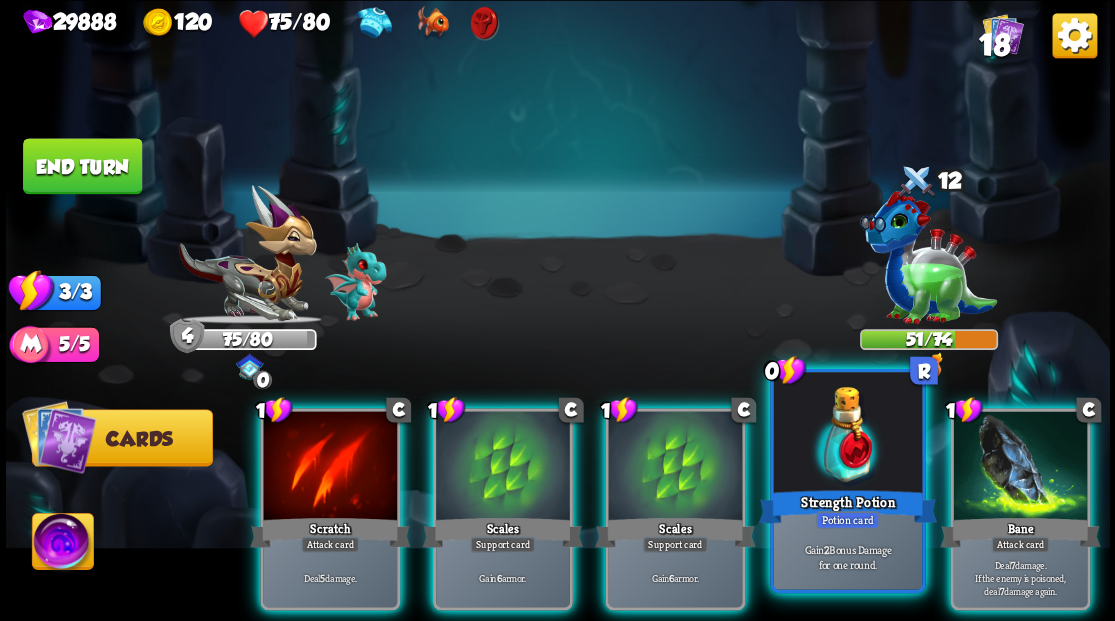 click at bounding box center [847, 434] 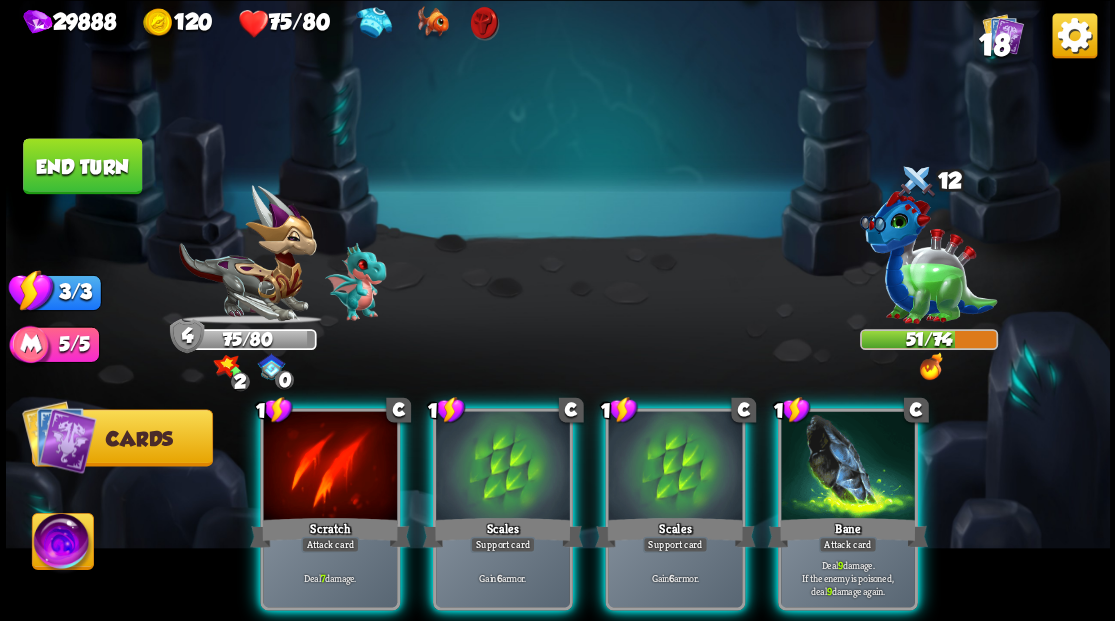 drag, startPoint x: 655, startPoint y: 431, endPoint x: 649, endPoint y: 363, distance: 68.26419 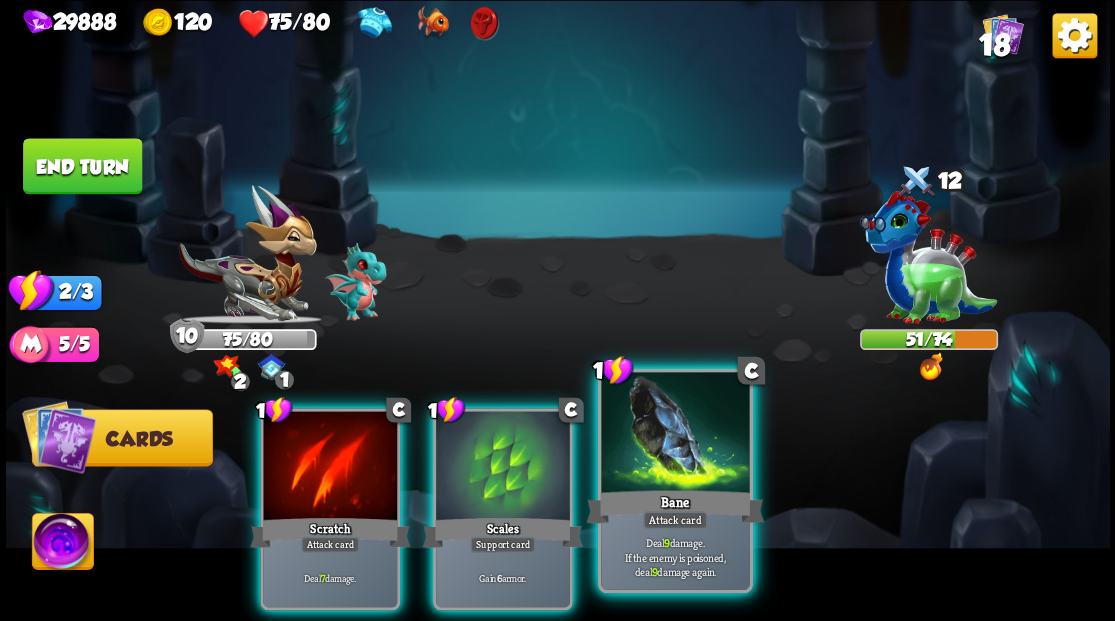 click at bounding box center (675, 434) 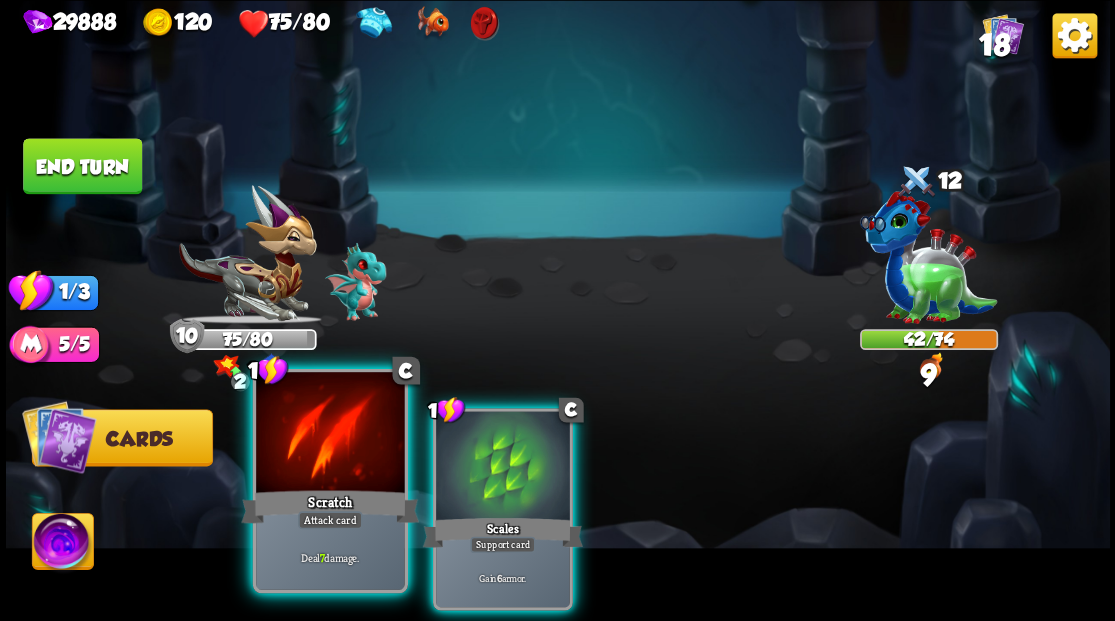 click on "Scratch" at bounding box center [330, 506] 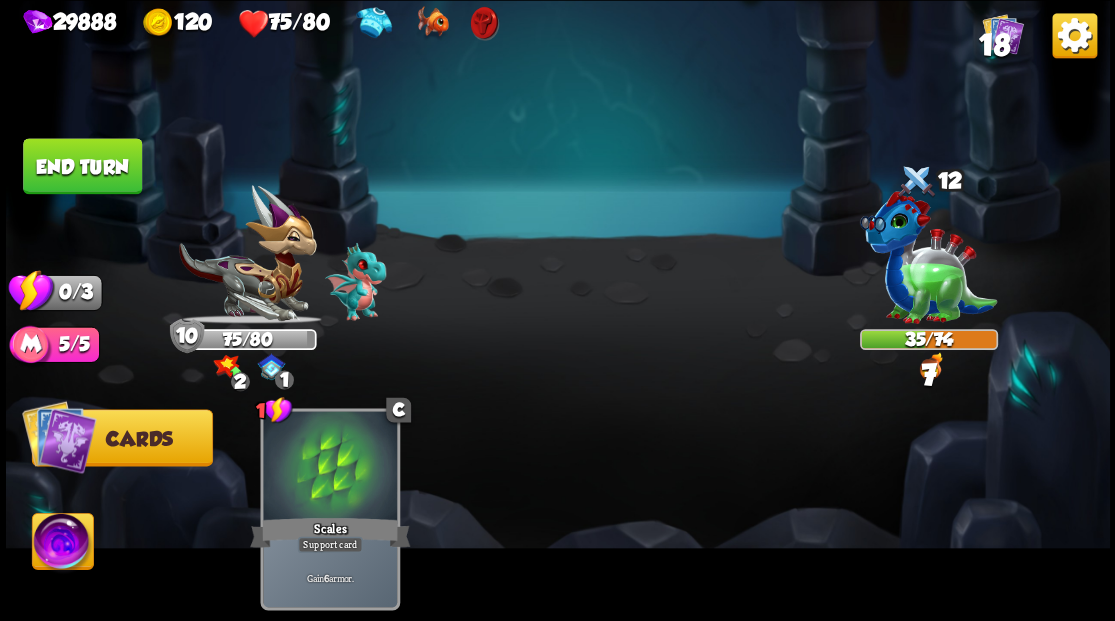 click on "End turn" at bounding box center (82, 166) 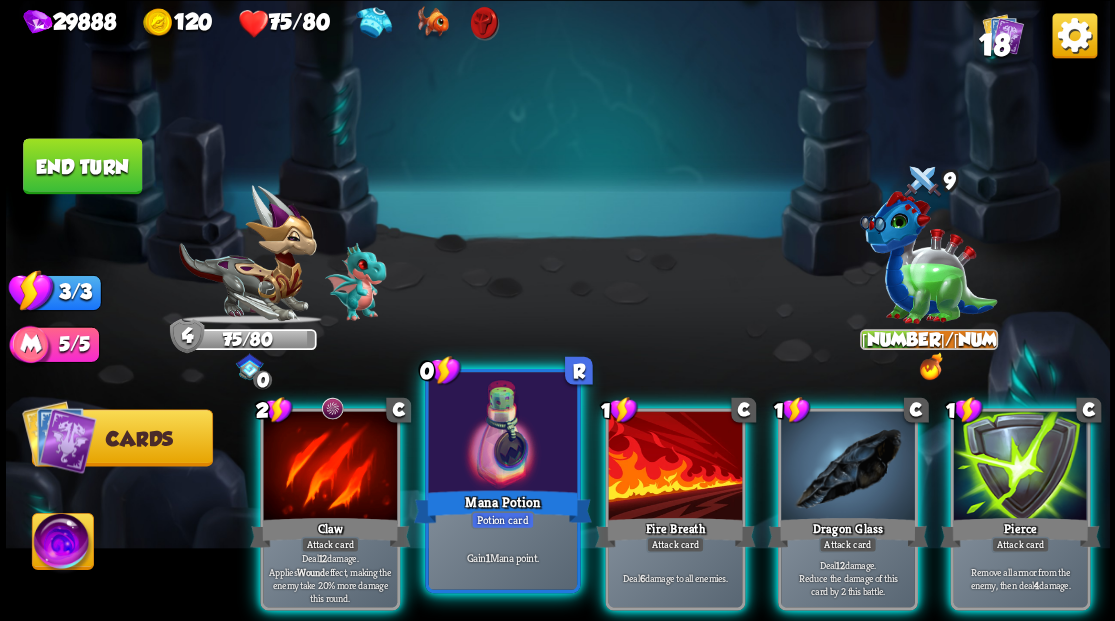 click at bounding box center [502, 434] 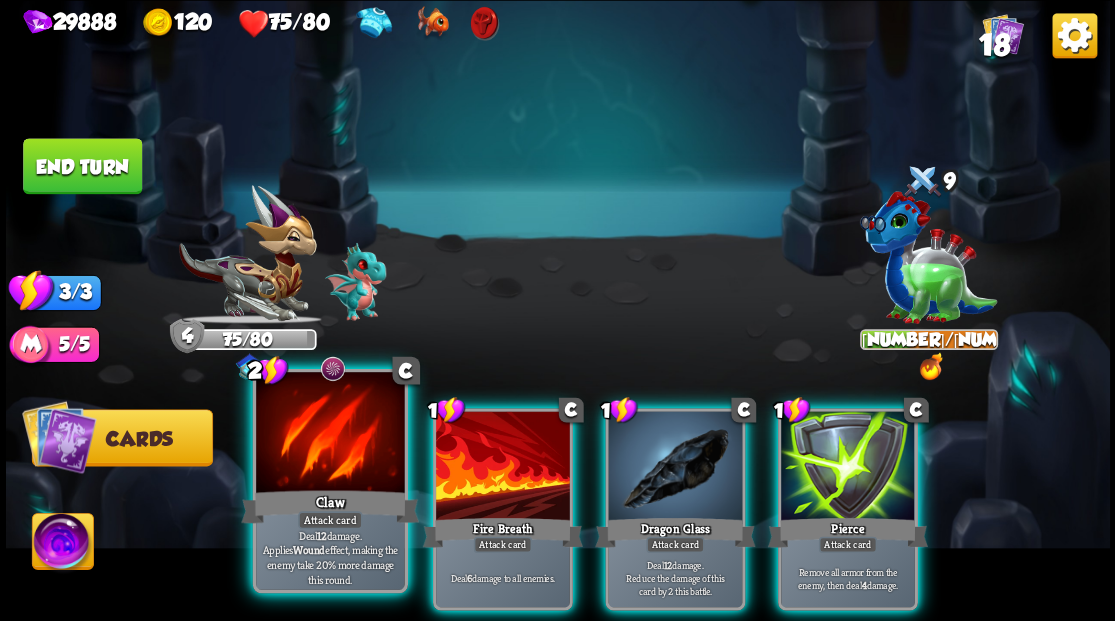 click at bounding box center (330, 434) 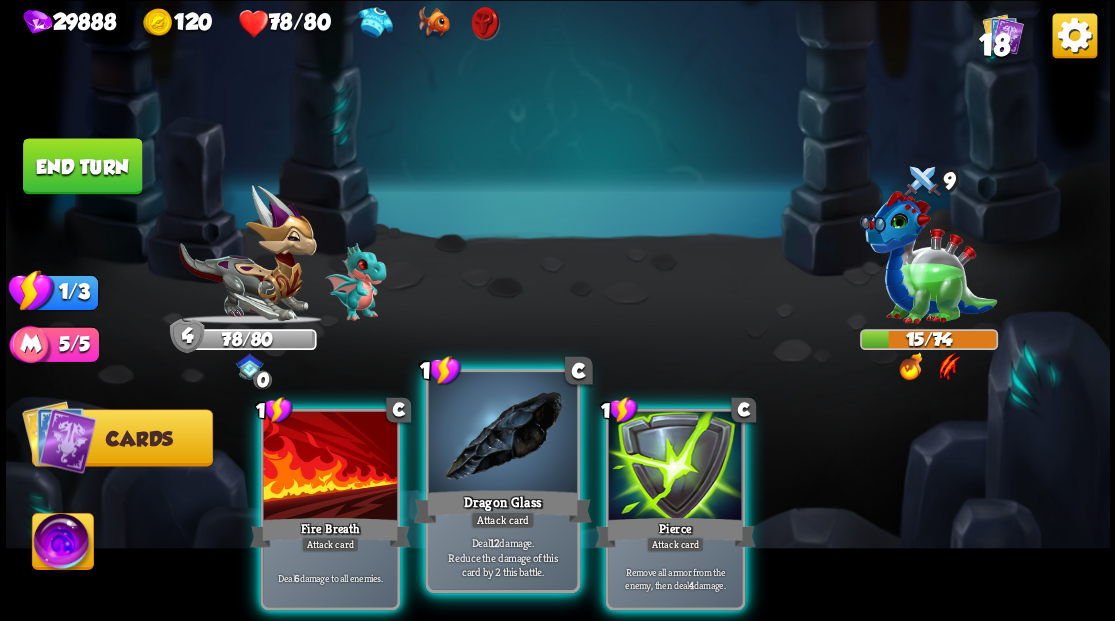 click at bounding box center (502, 434) 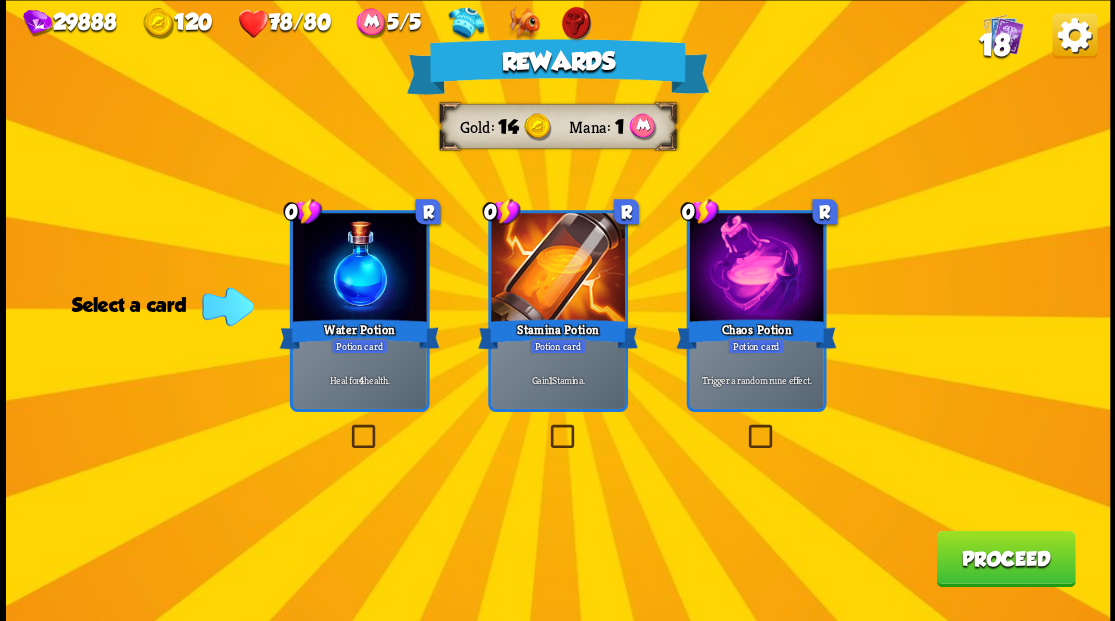 click at bounding box center (347, 427) 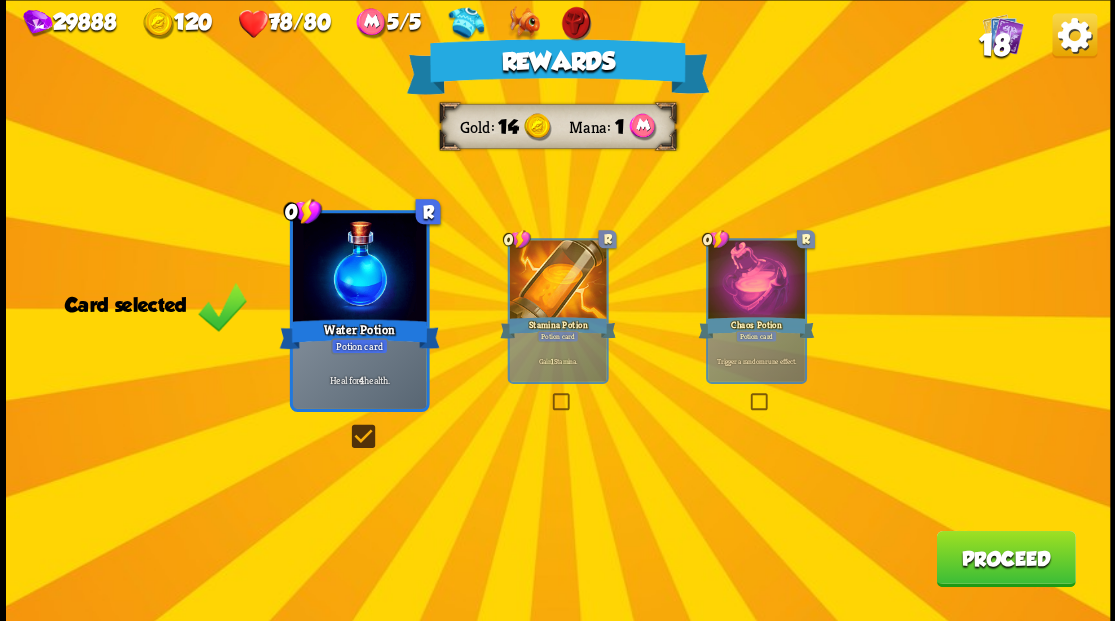 click on "Proceed" at bounding box center [1005, 558] 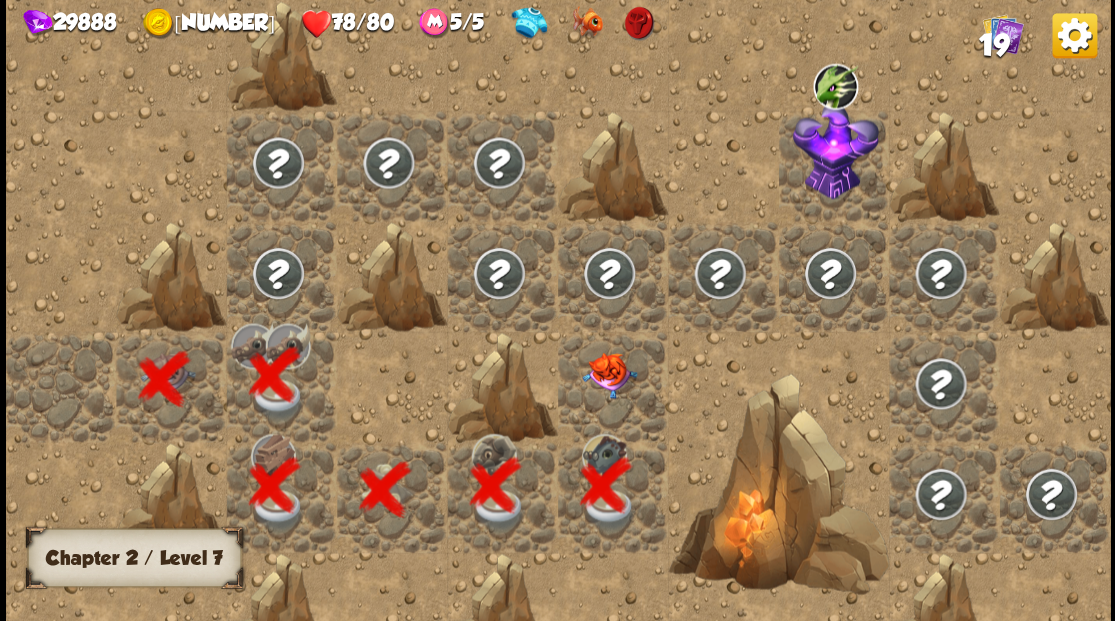 click at bounding box center (613, 386) 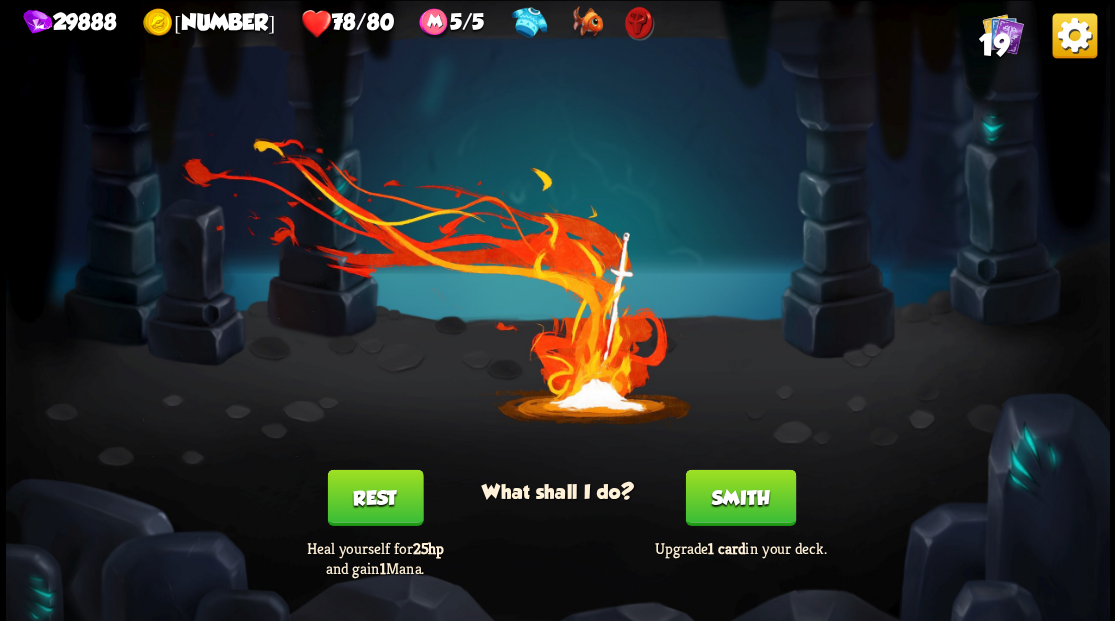 click on "Smith" at bounding box center (740, 497) 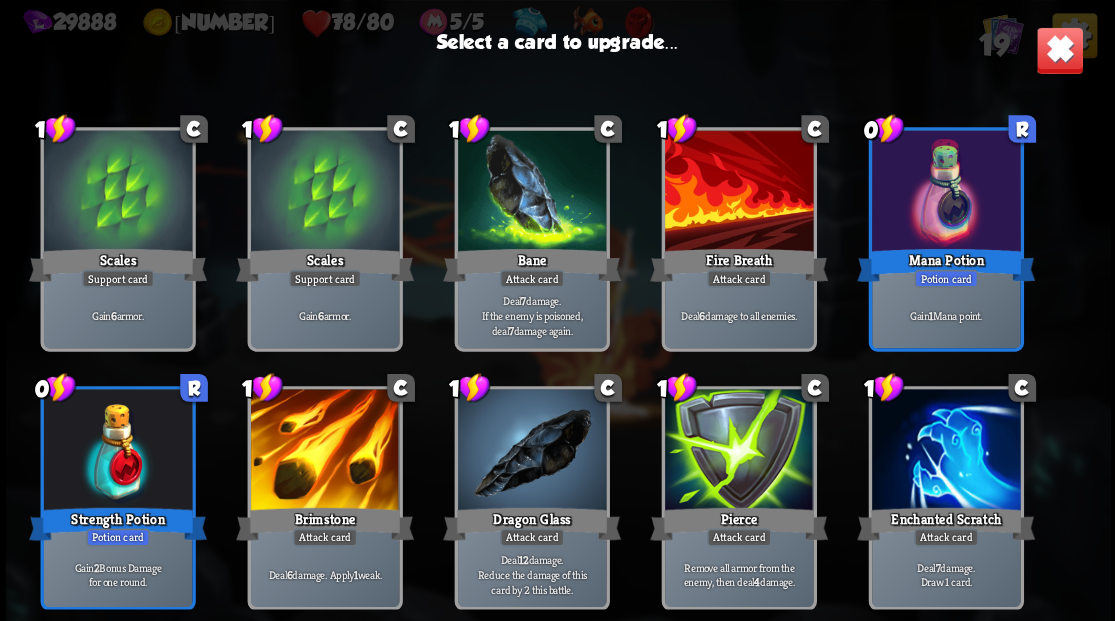 scroll, scrollTop: 400, scrollLeft: 0, axis: vertical 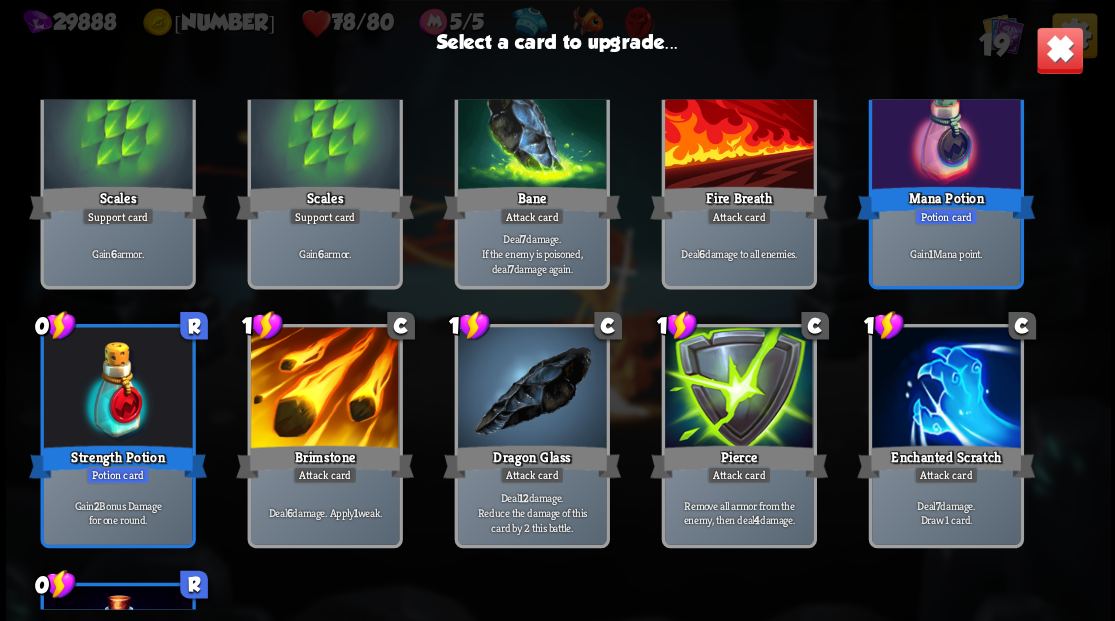click at bounding box center (117, 389) 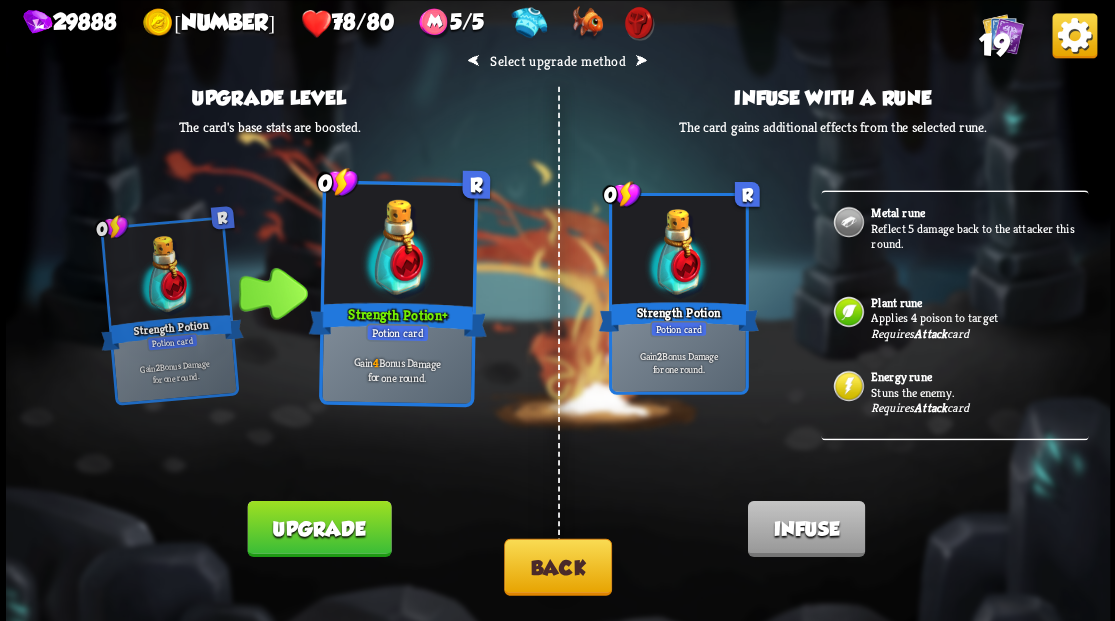 click on "Back" at bounding box center (558, 566) 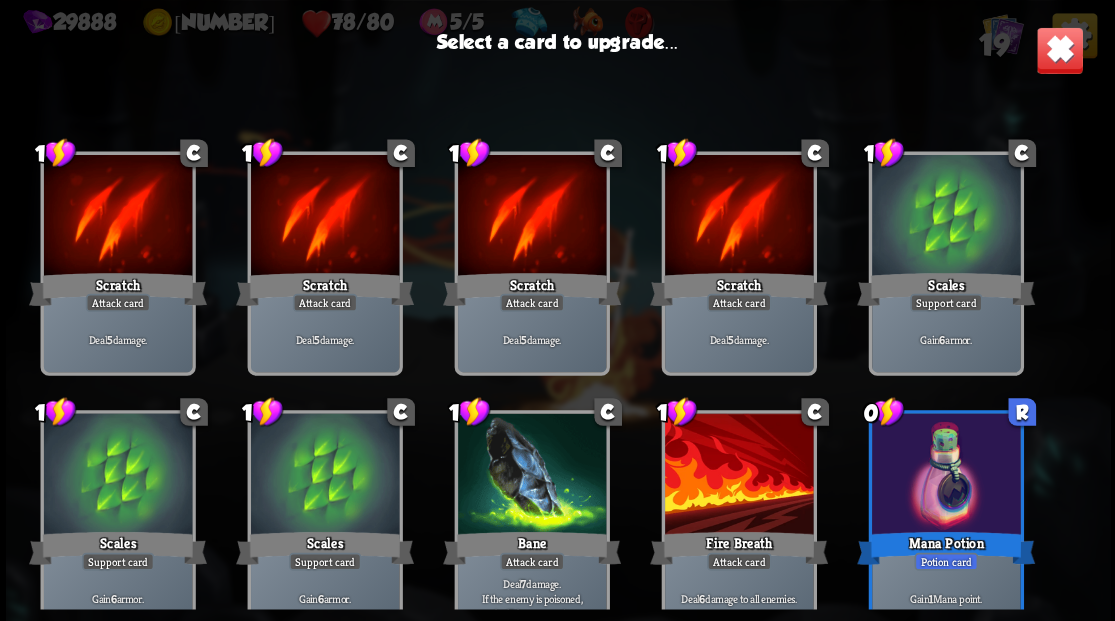 scroll, scrollTop: 400, scrollLeft: 0, axis: vertical 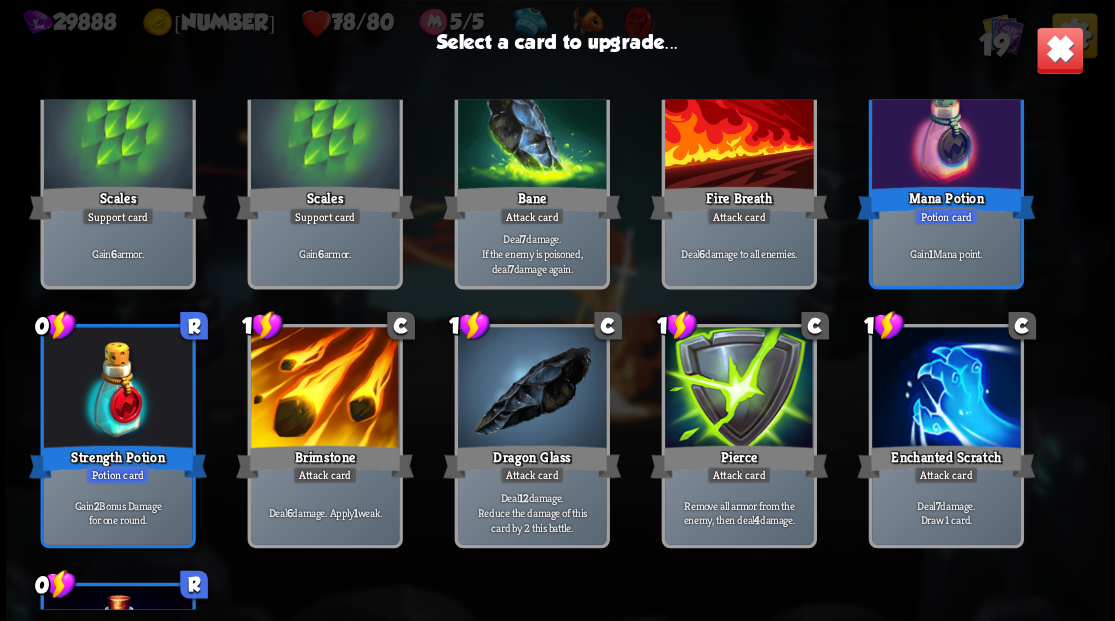 click at bounding box center [945, 389] 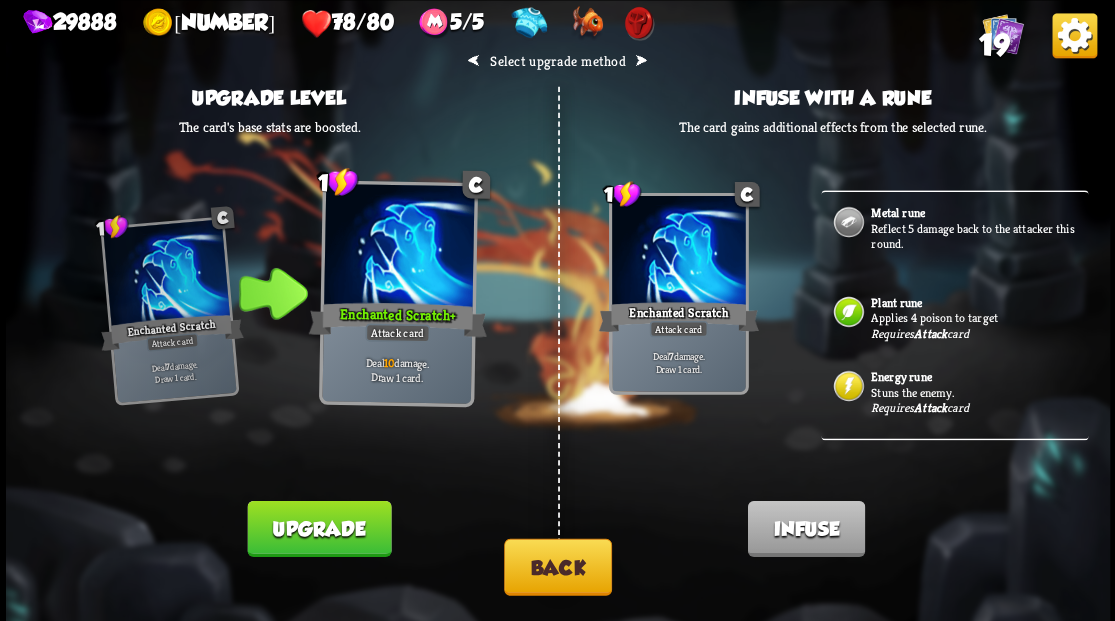 click on "Attack" at bounding box center (930, 407) 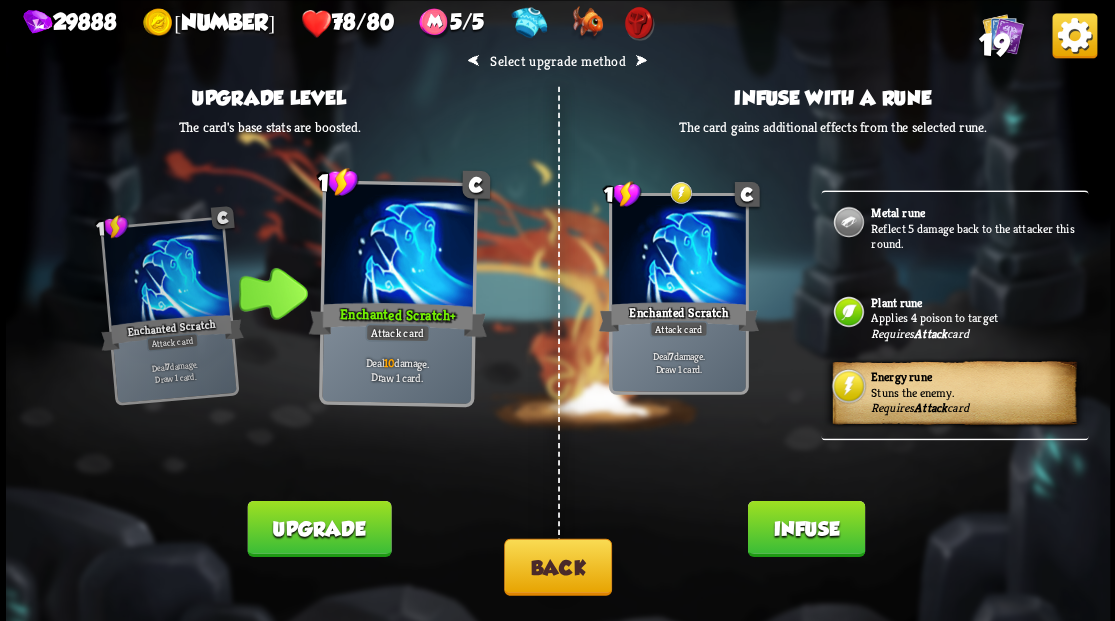 click on "Infuse" at bounding box center [805, 528] 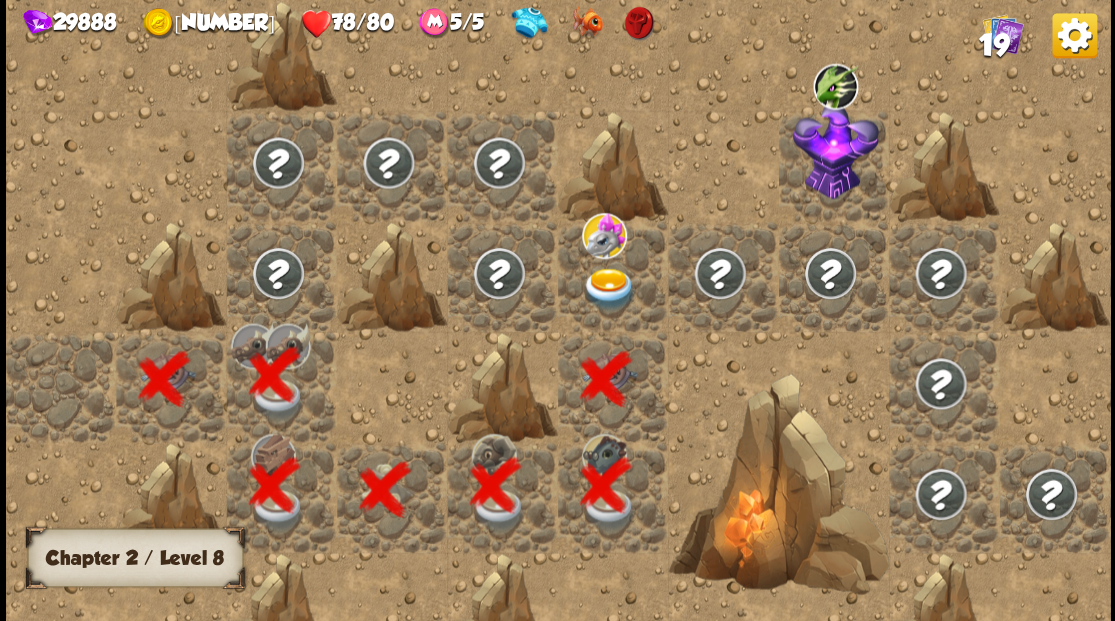 click at bounding box center [609, 288] 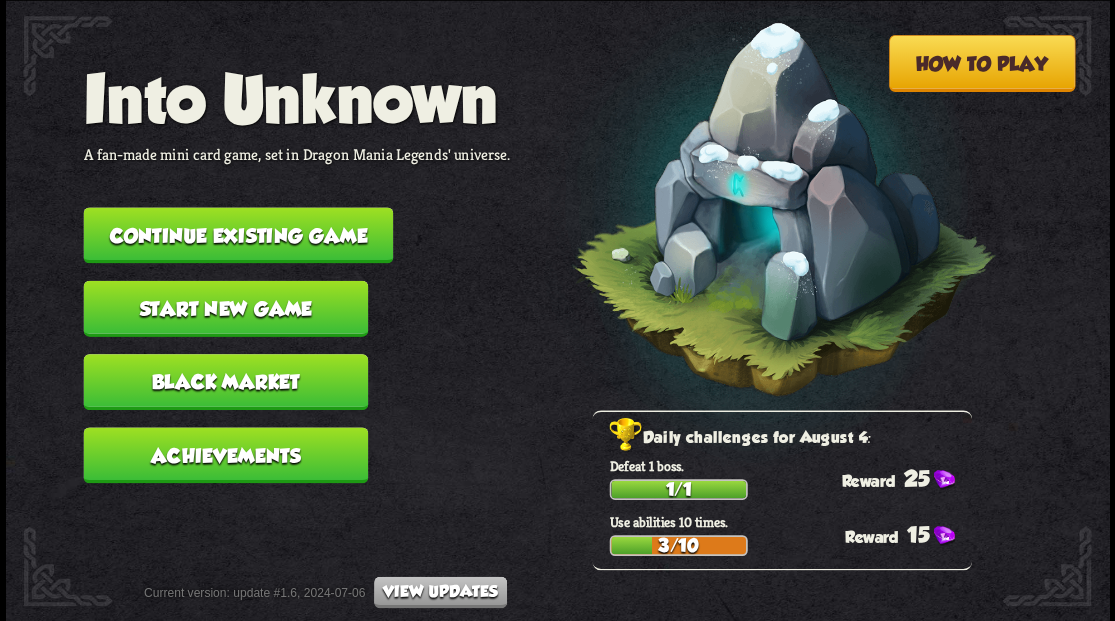 scroll, scrollTop: 0, scrollLeft: 0, axis: both 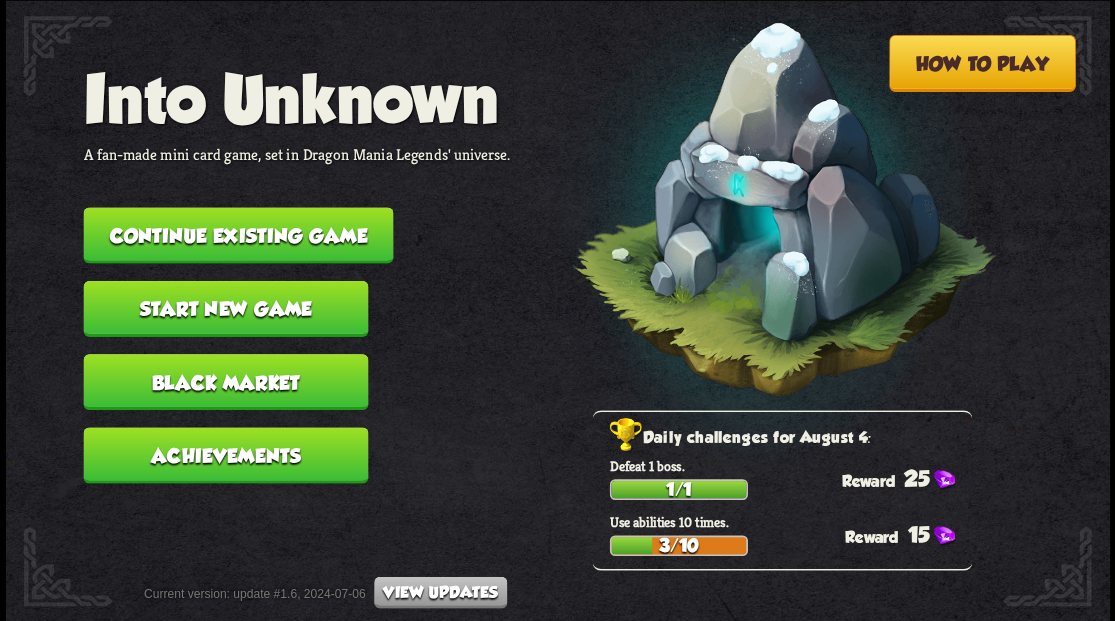 click on "Continue existing game" at bounding box center (238, 235) 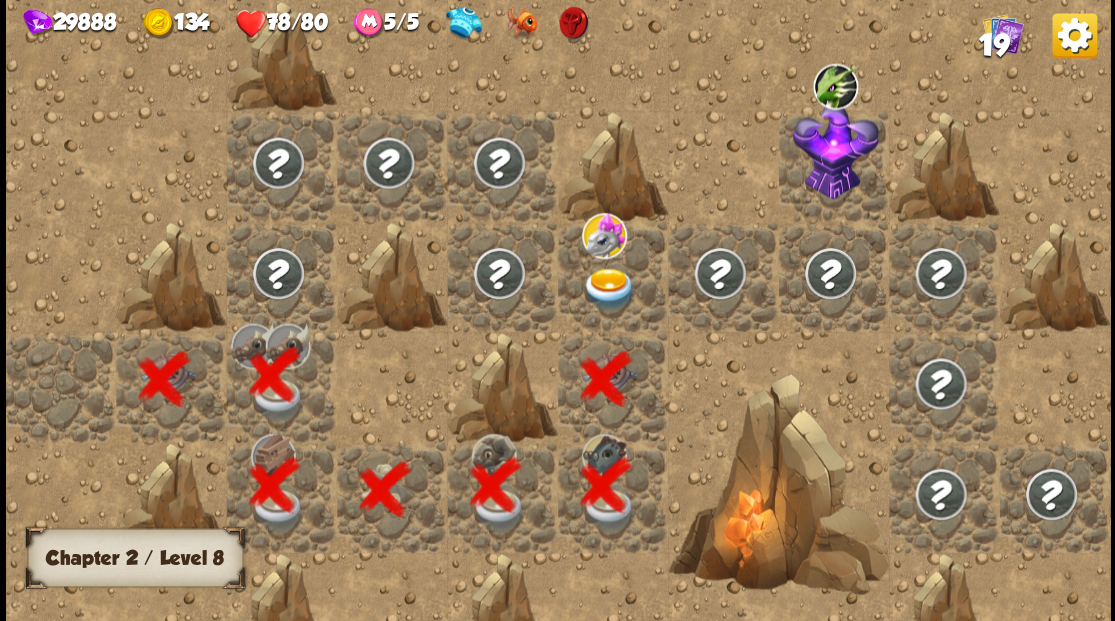 click at bounding box center (609, 288) 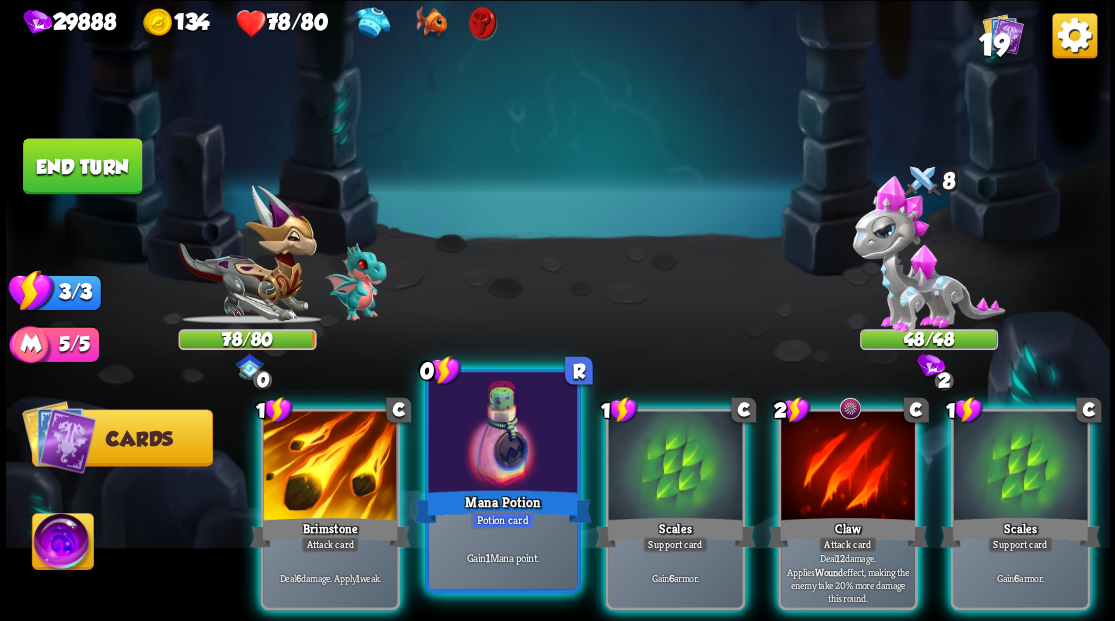 click at bounding box center [502, 434] 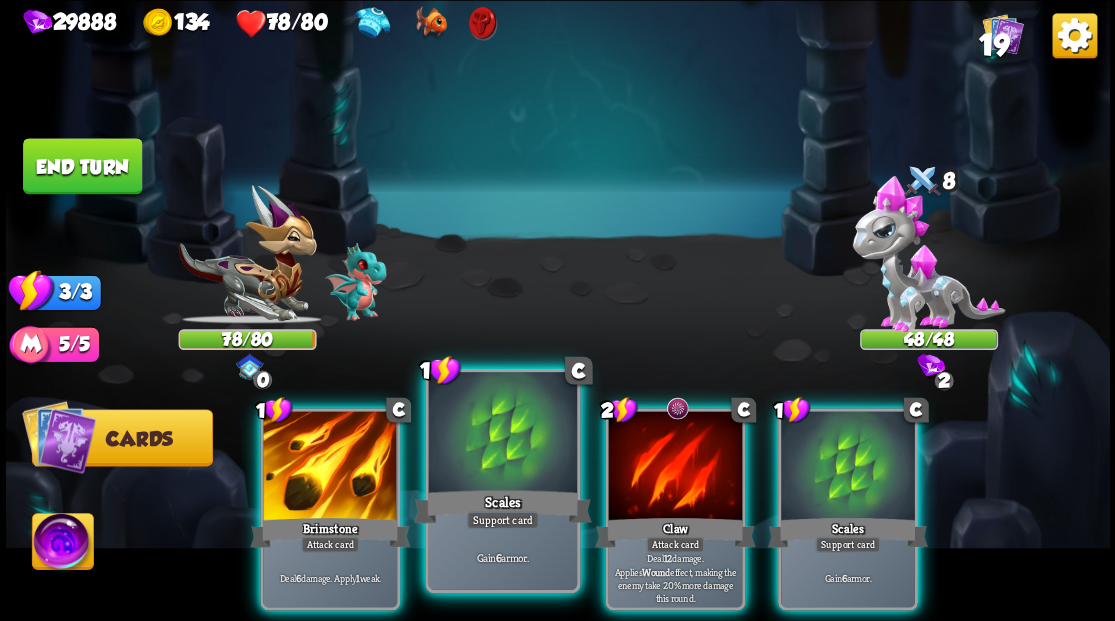 click at bounding box center [502, 434] 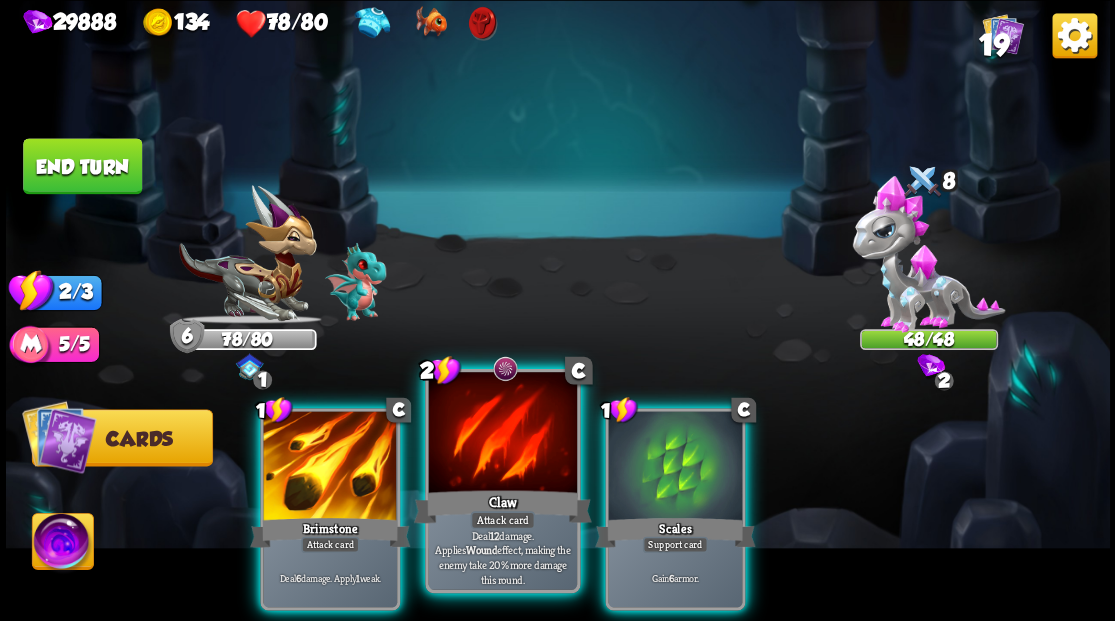 click at bounding box center [502, 434] 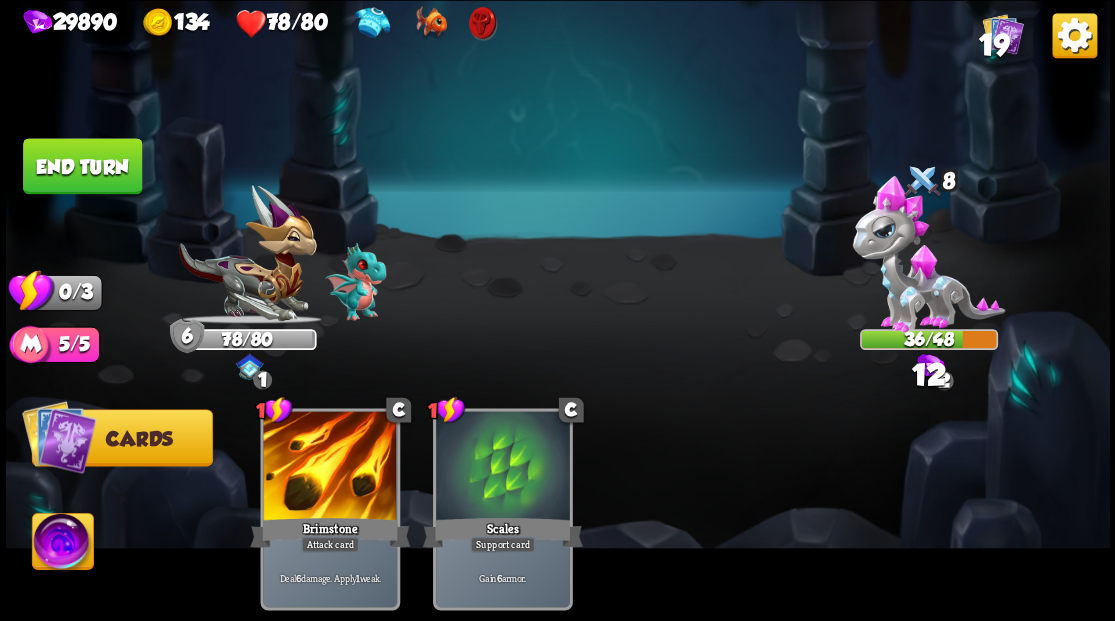 click on "End turn" at bounding box center (82, 166) 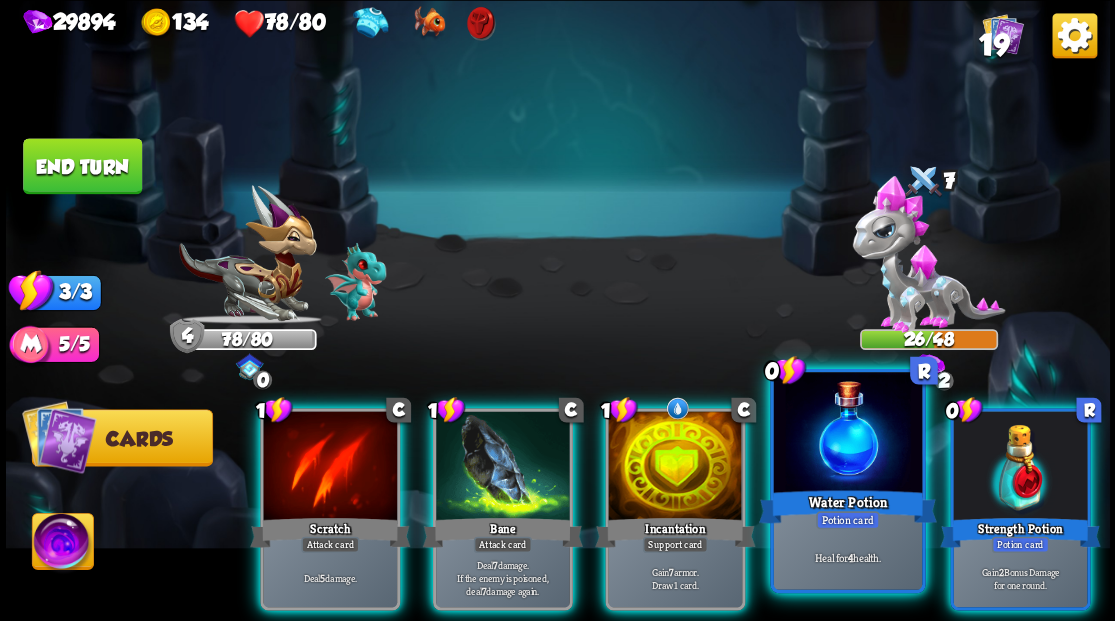 click at bounding box center (847, 434) 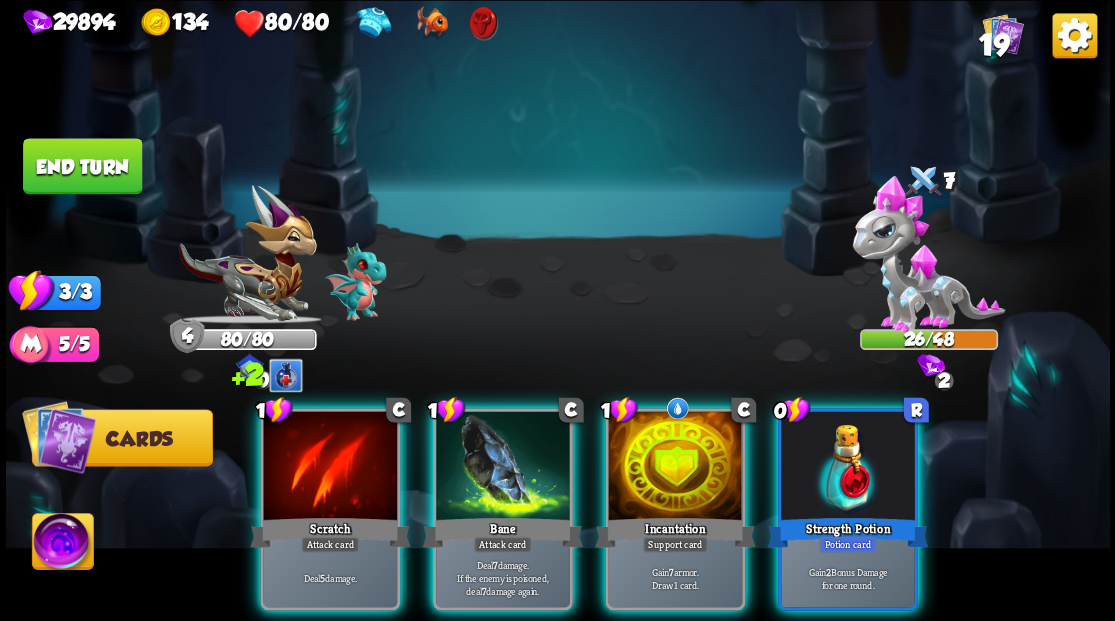 click at bounding box center (848, 467) 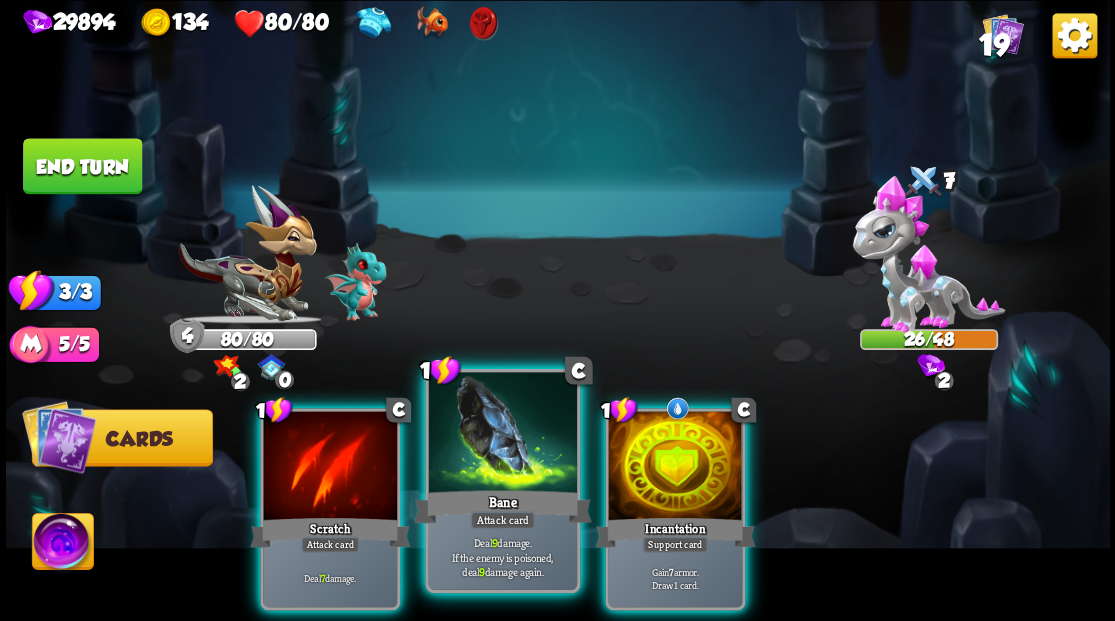 click at bounding box center (502, 434) 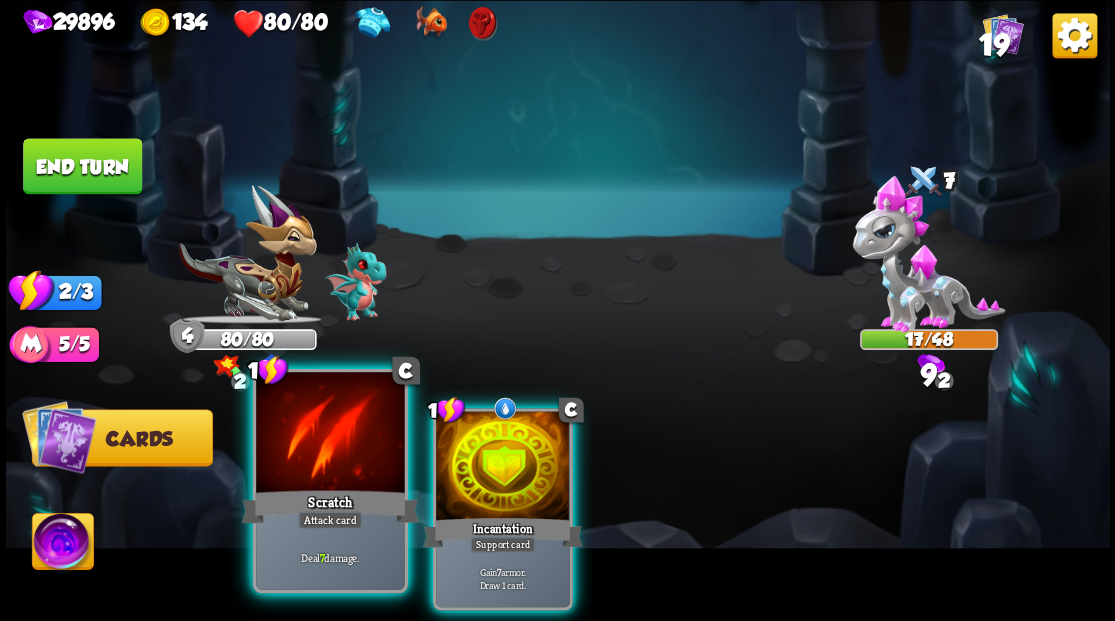 click at bounding box center (330, 434) 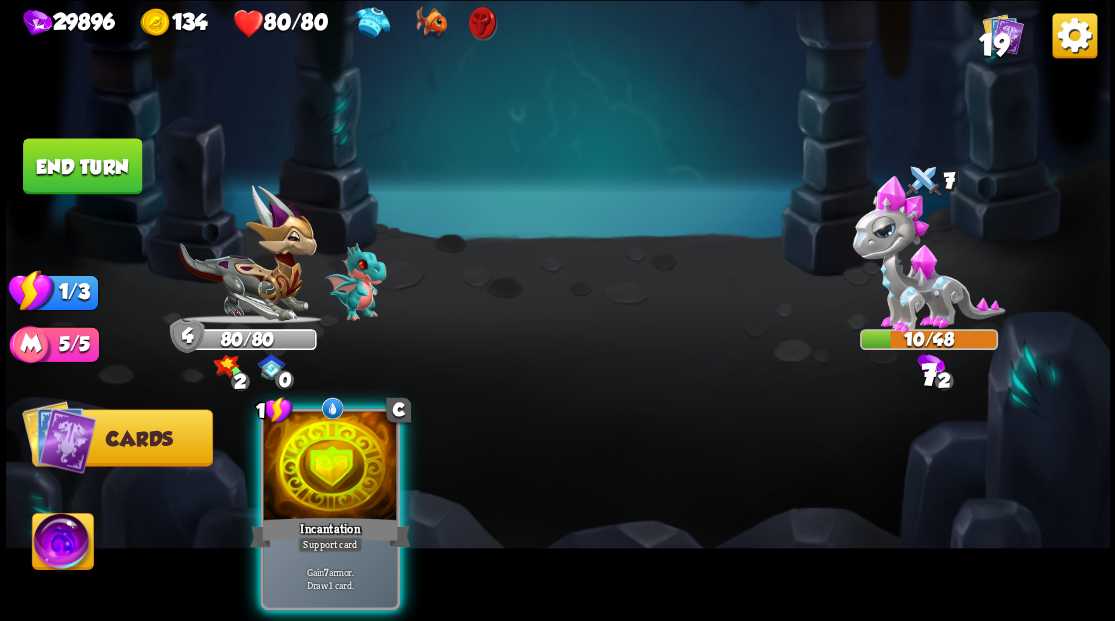 click at bounding box center (330, 467) 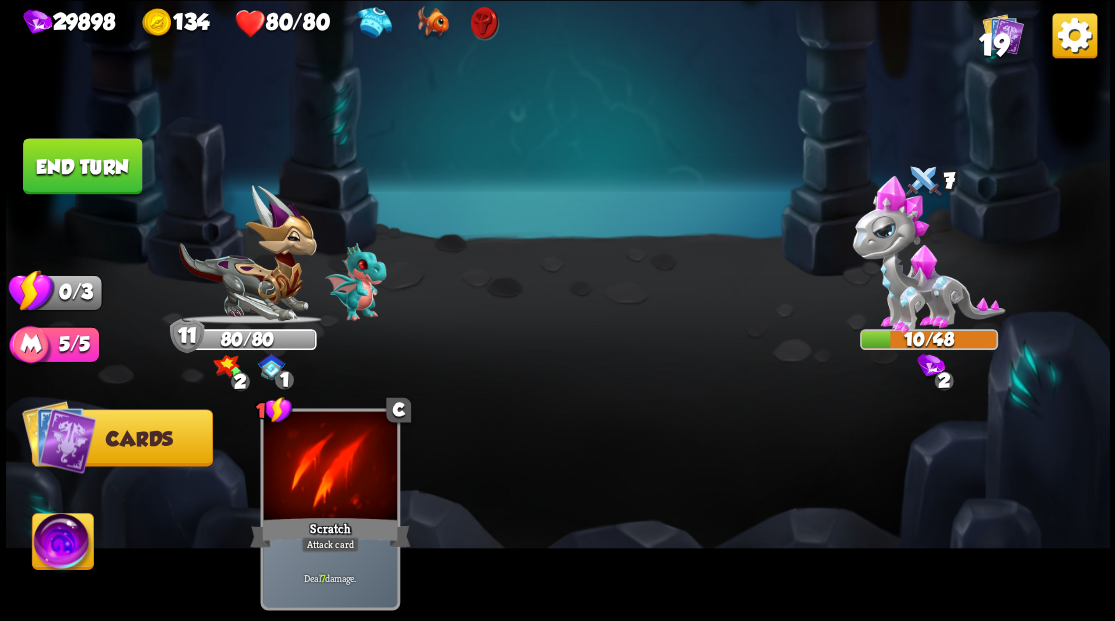 click on "End turn" at bounding box center [82, 166] 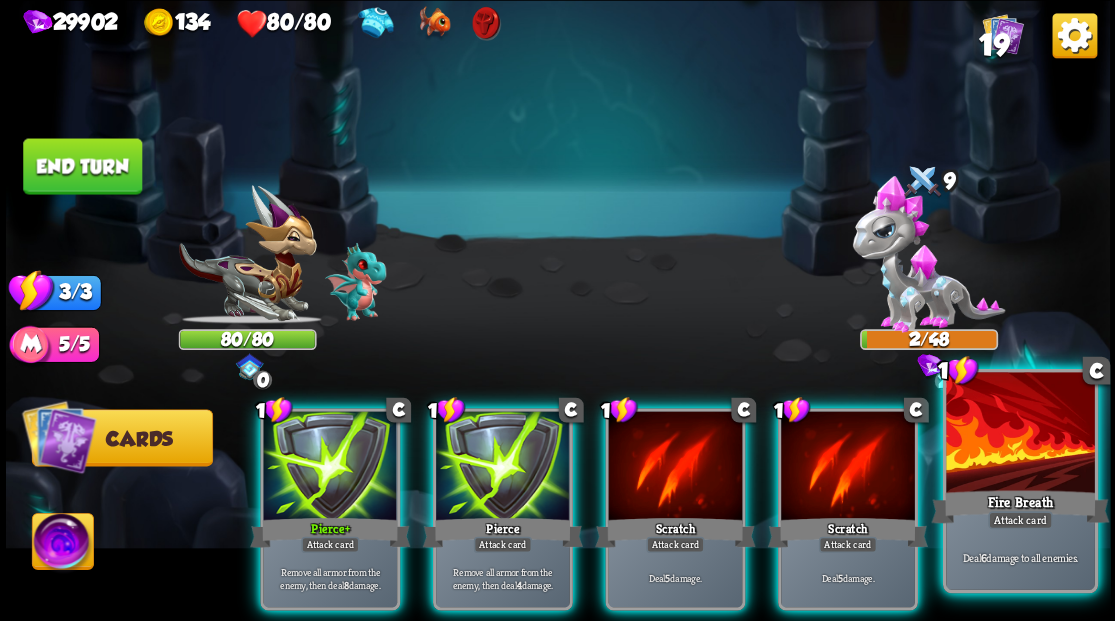 click at bounding box center [1020, 434] 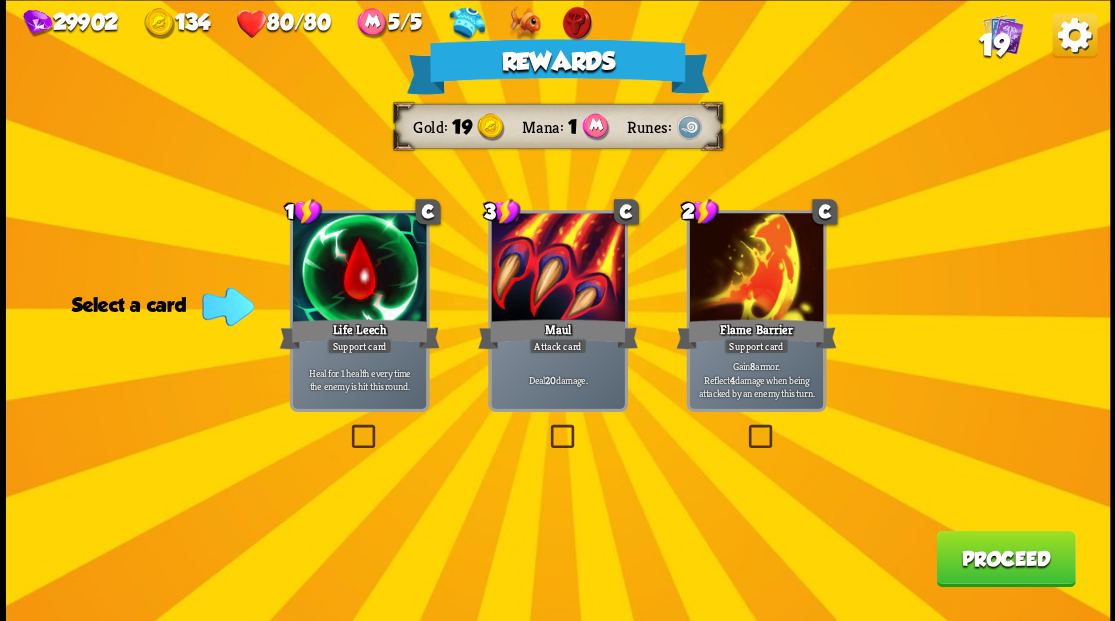 click on "Proceed" at bounding box center (1005, 558) 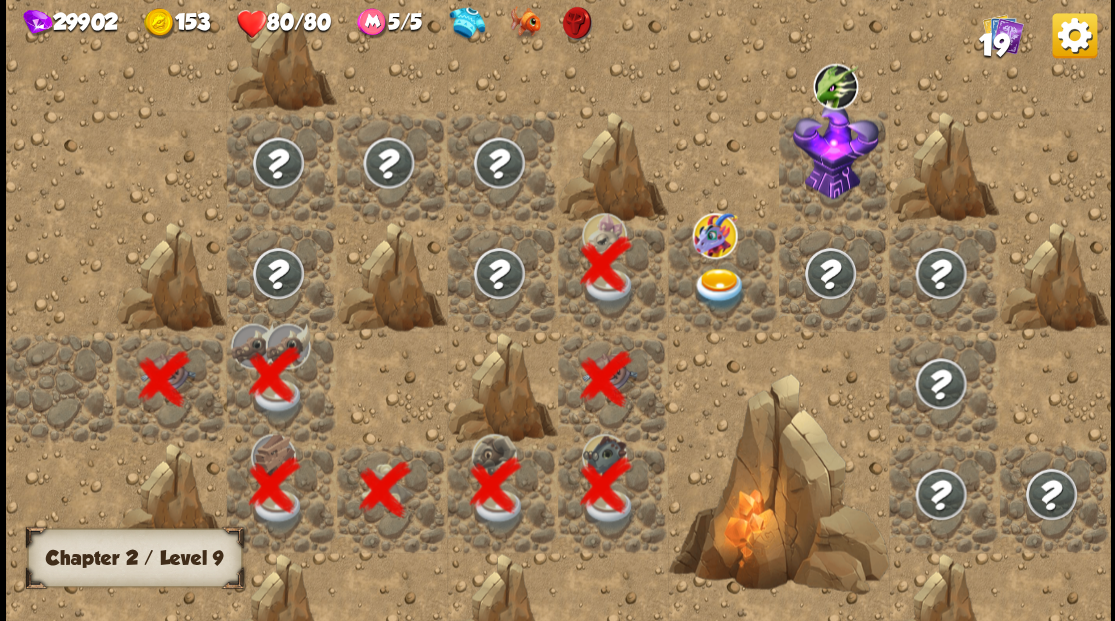click at bounding box center (723, 276) 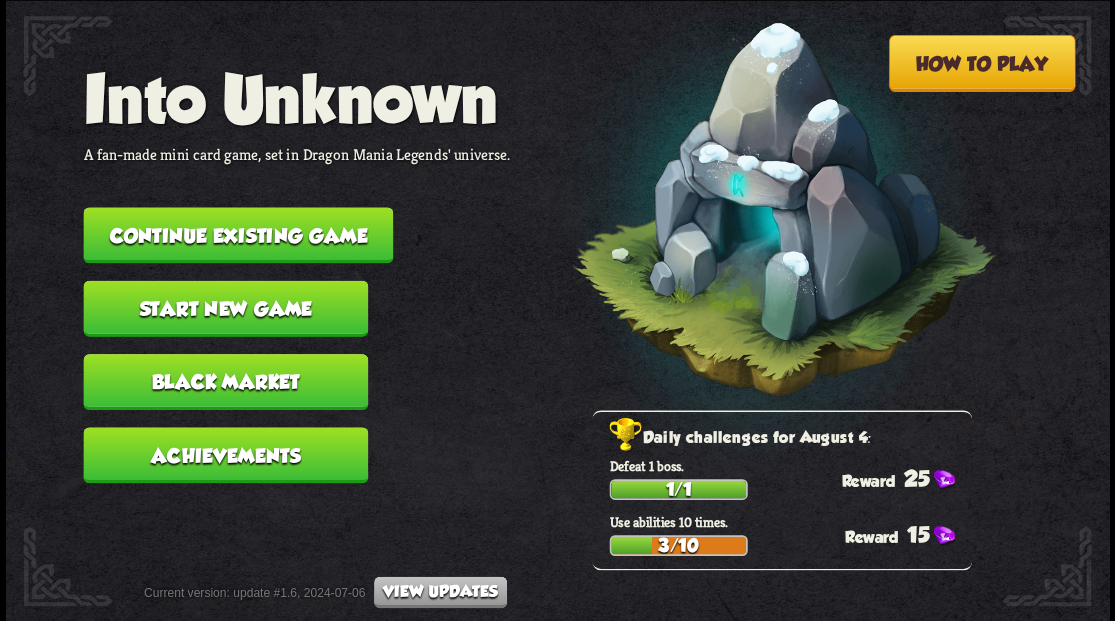 click on "Continue existing game" at bounding box center [238, 235] 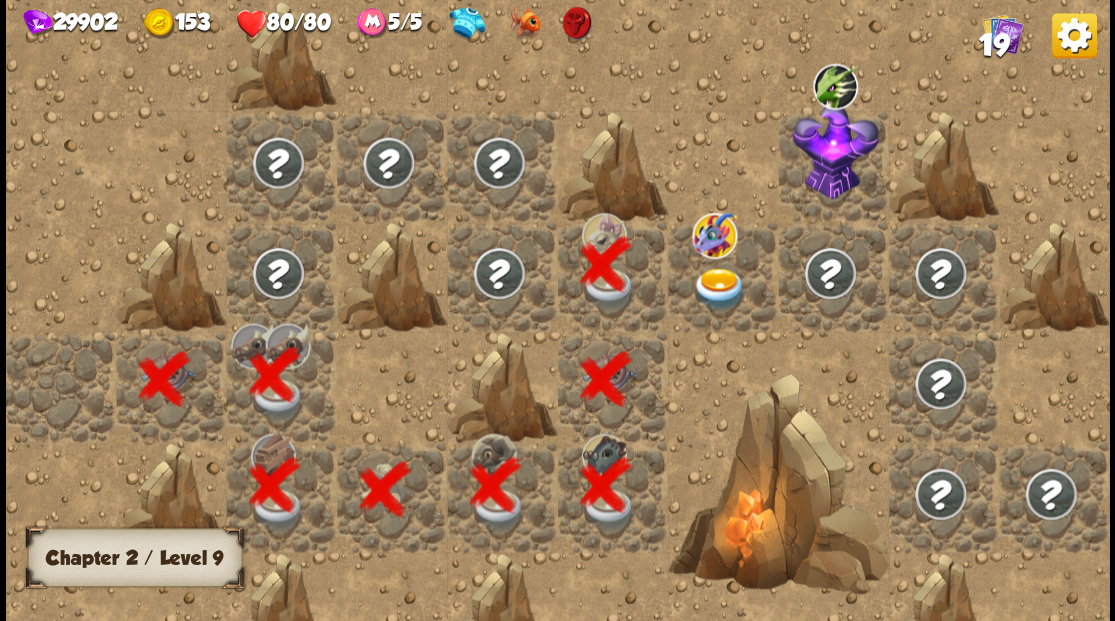 scroll, scrollTop: 0, scrollLeft: 0, axis: both 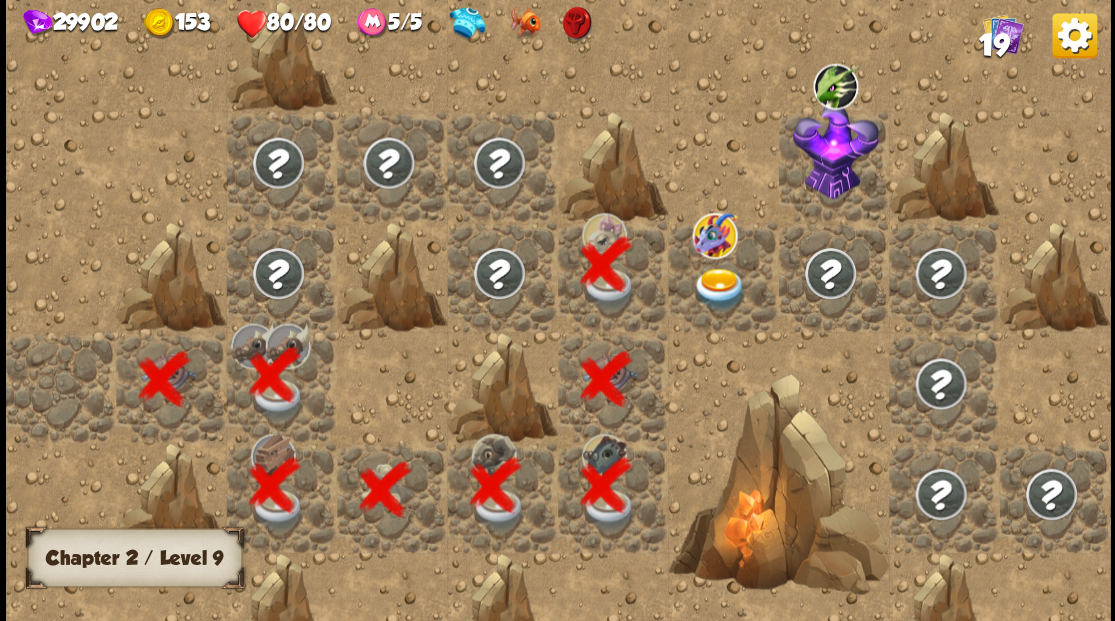 click at bounding box center (719, 288) 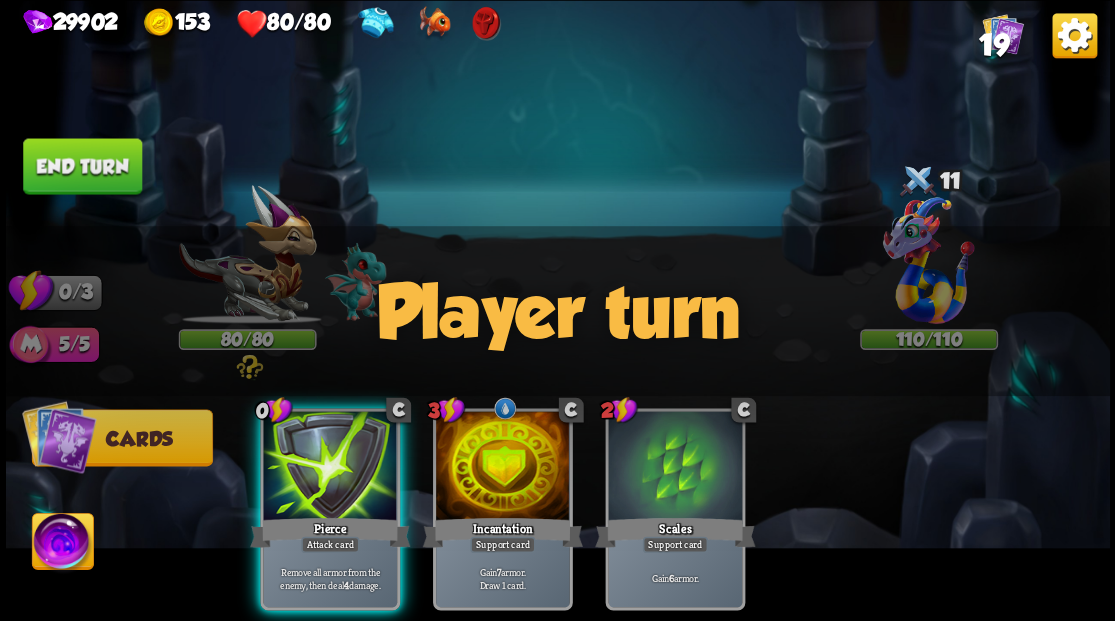 click at bounding box center (62, 544) 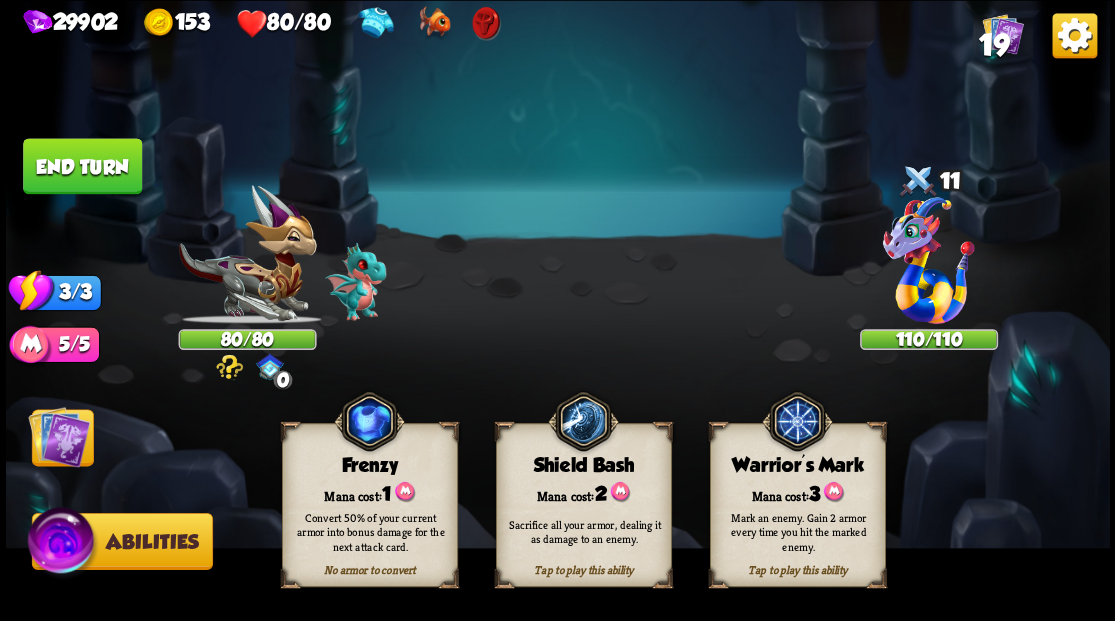 click on "Tap to play this ability   Warrior's Mark
Mana cost:  3       Mark an enemy. Gain 2 armor every time you hit the marked enemy." at bounding box center [797, 505] 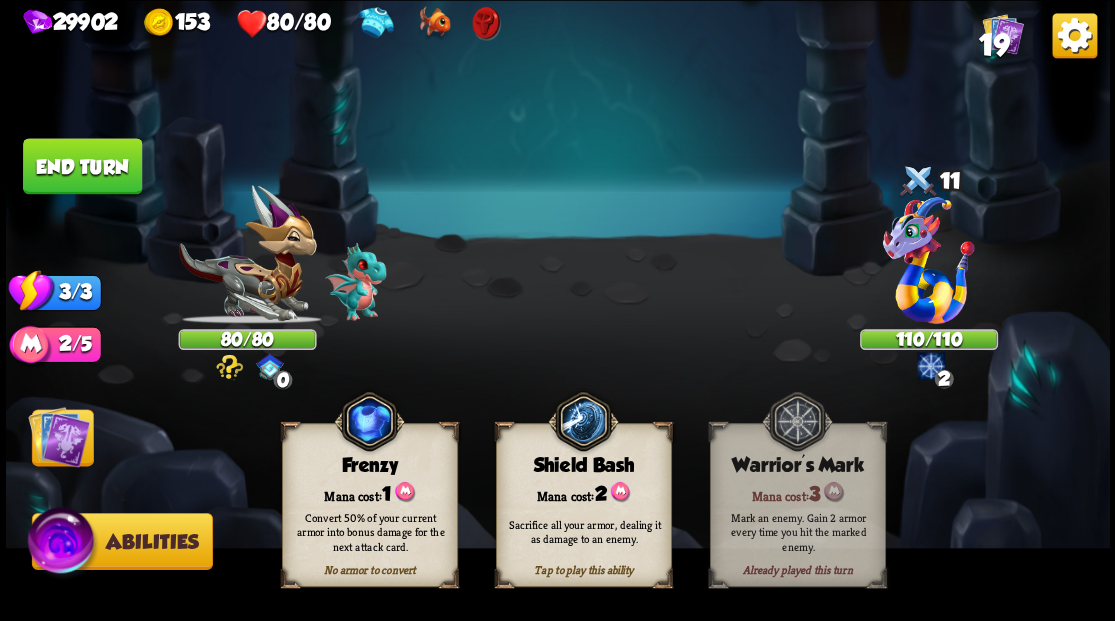 click at bounding box center [59, 436] 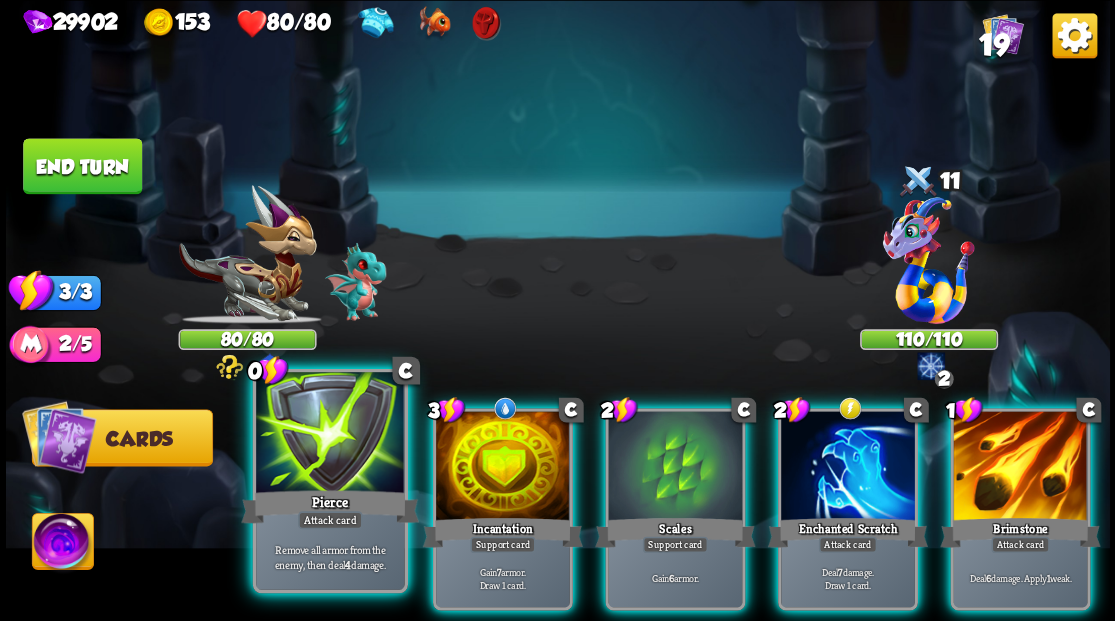 click at bounding box center (330, 434) 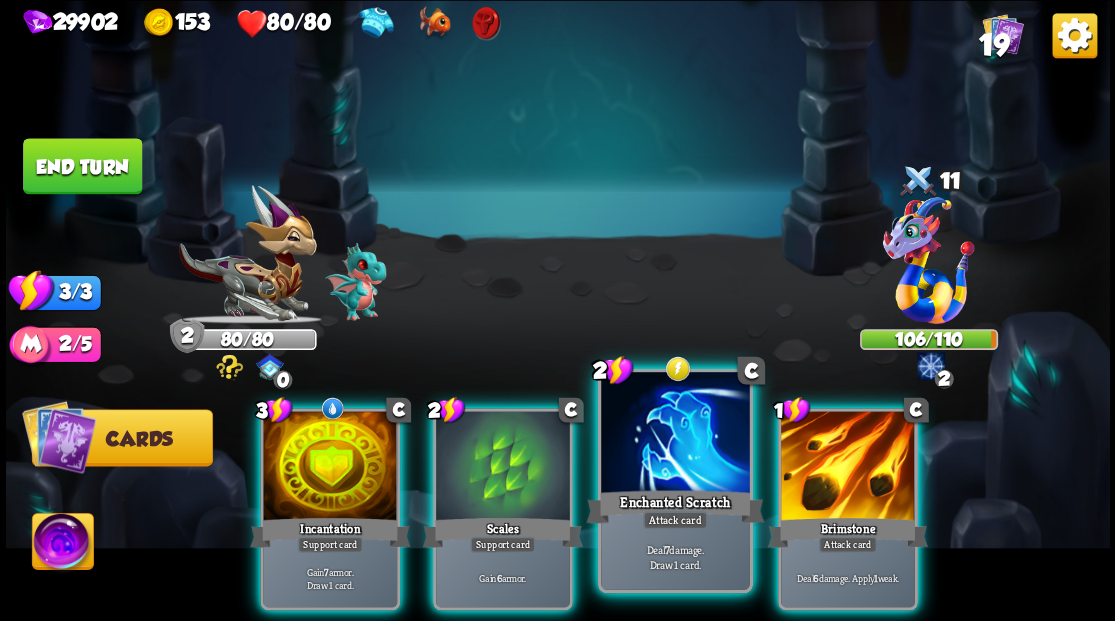 click at bounding box center [675, 434] 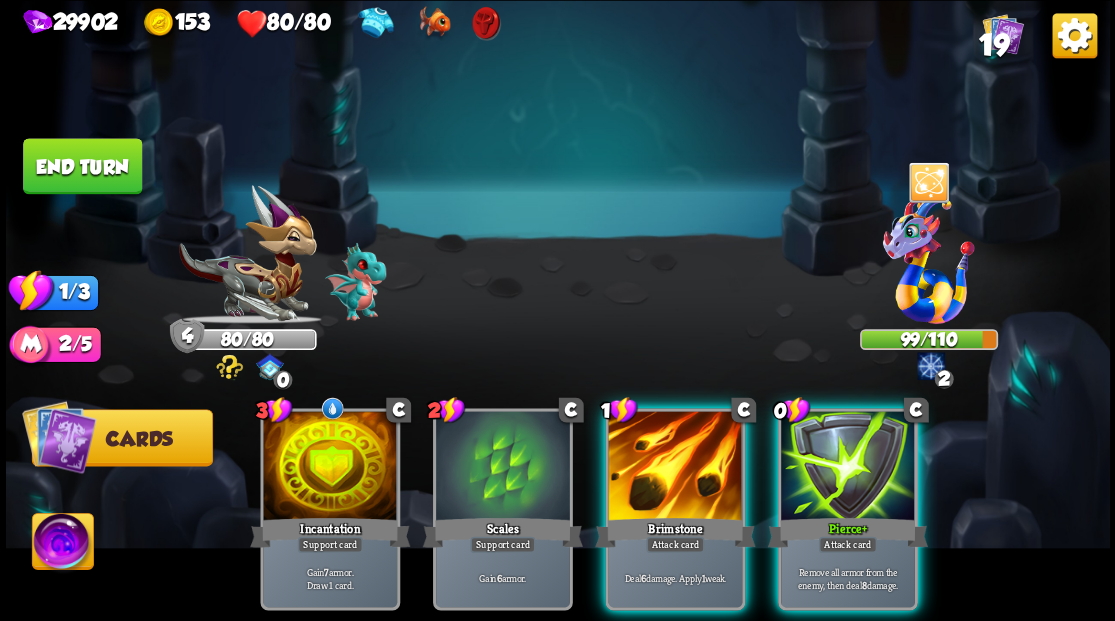 click at bounding box center (675, 467) 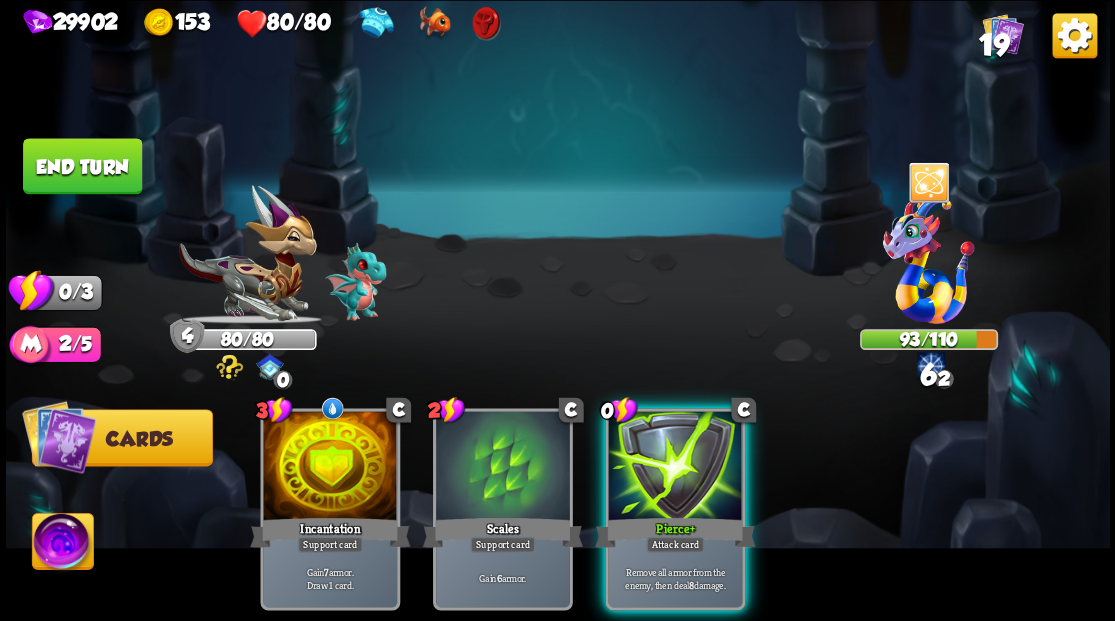 click at bounding box center (675, 467) 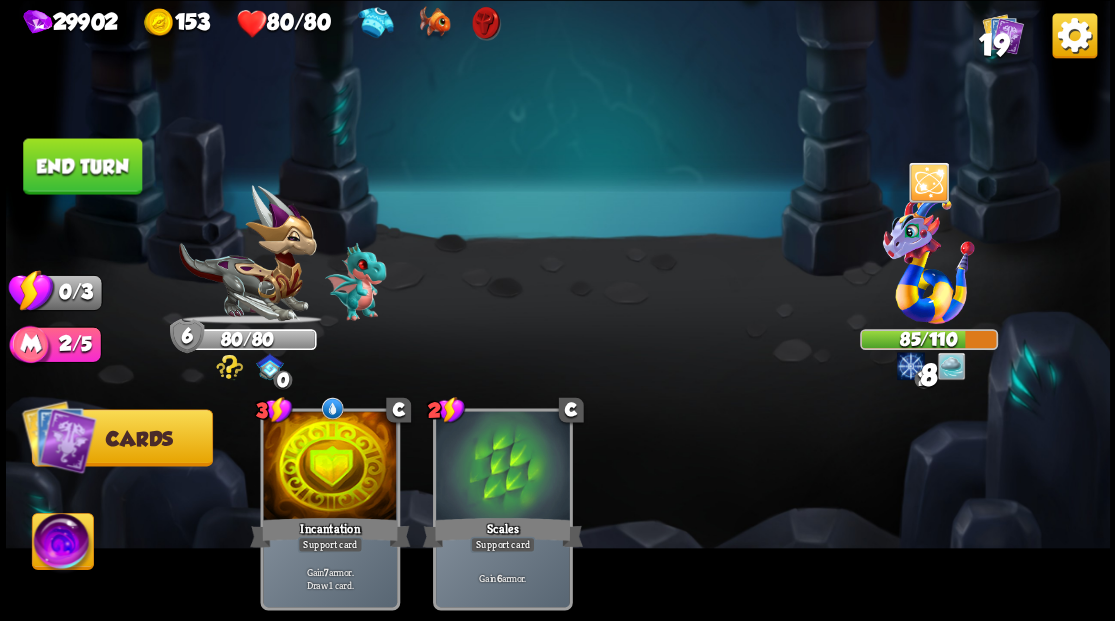 click on "End turn" at bounding box center (82, 166) 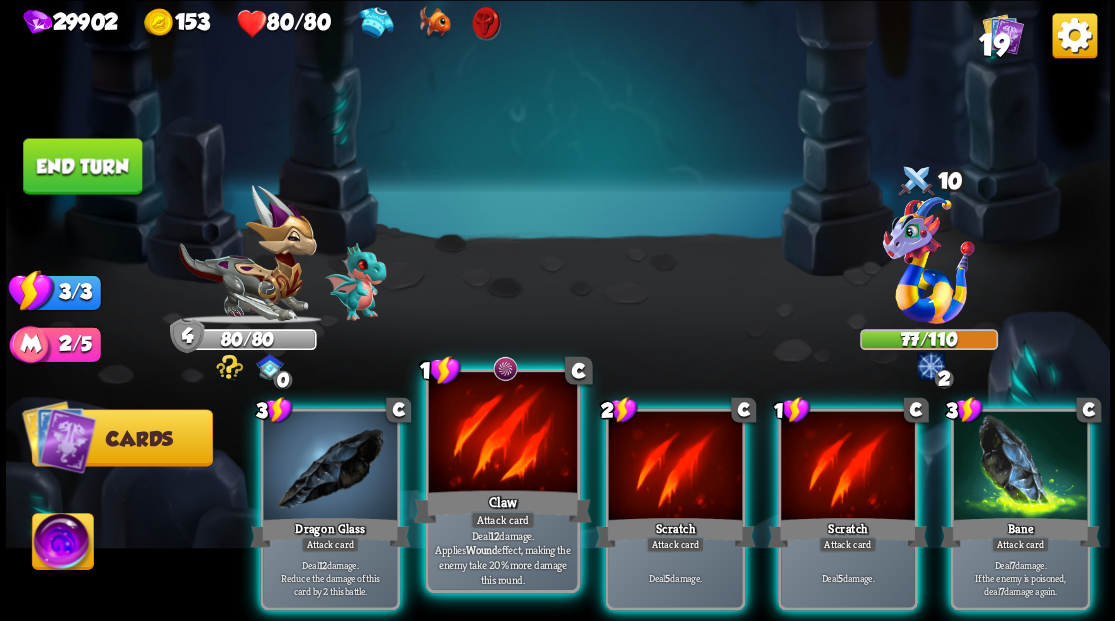 click at bounding box center [502, 434] 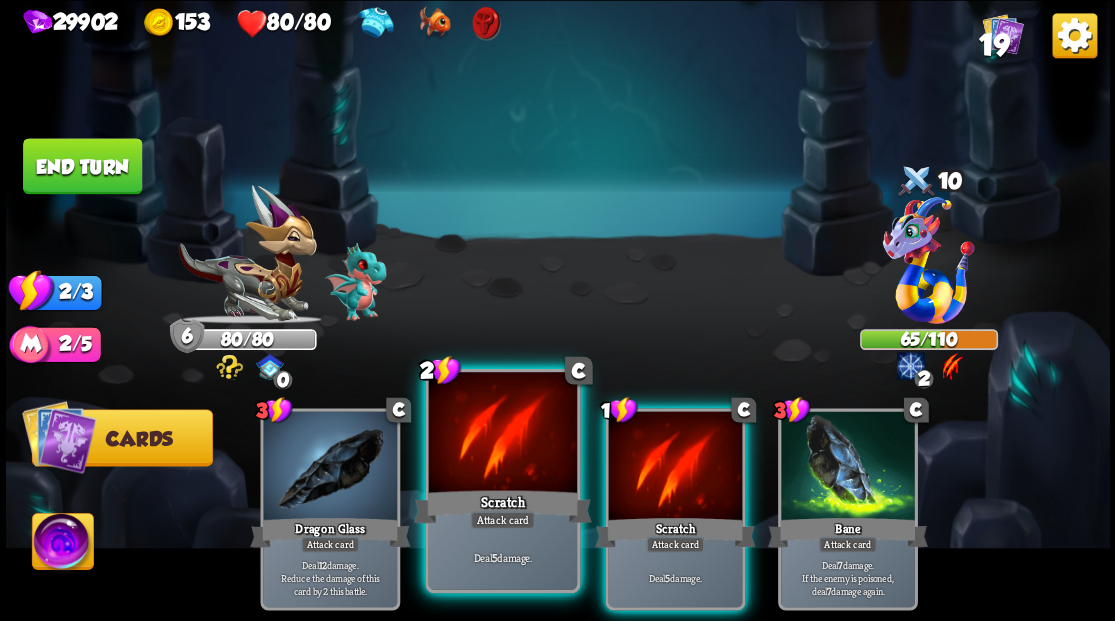 click at bounding box center [502, 434] 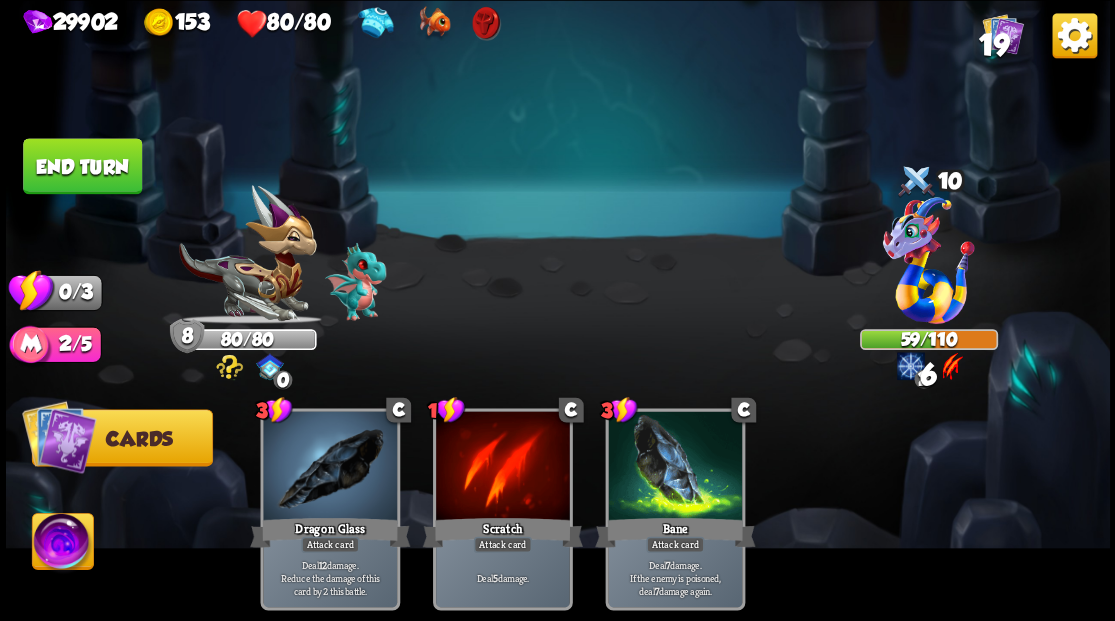 click on "End turn" at bounding box center [82, 166] 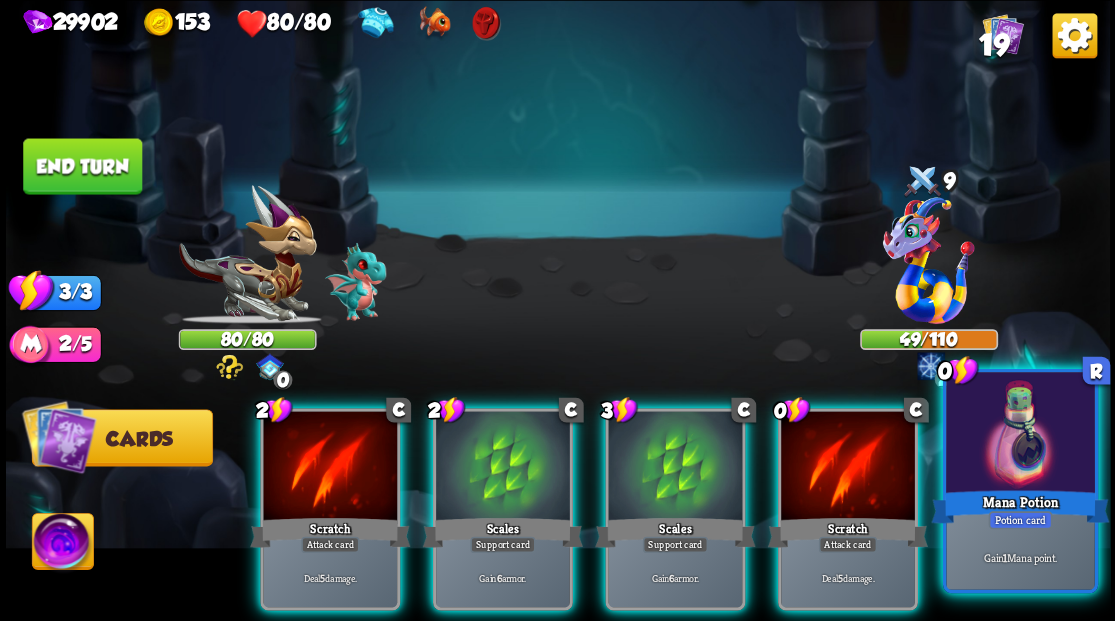 click at bounding box center (1020, 434) 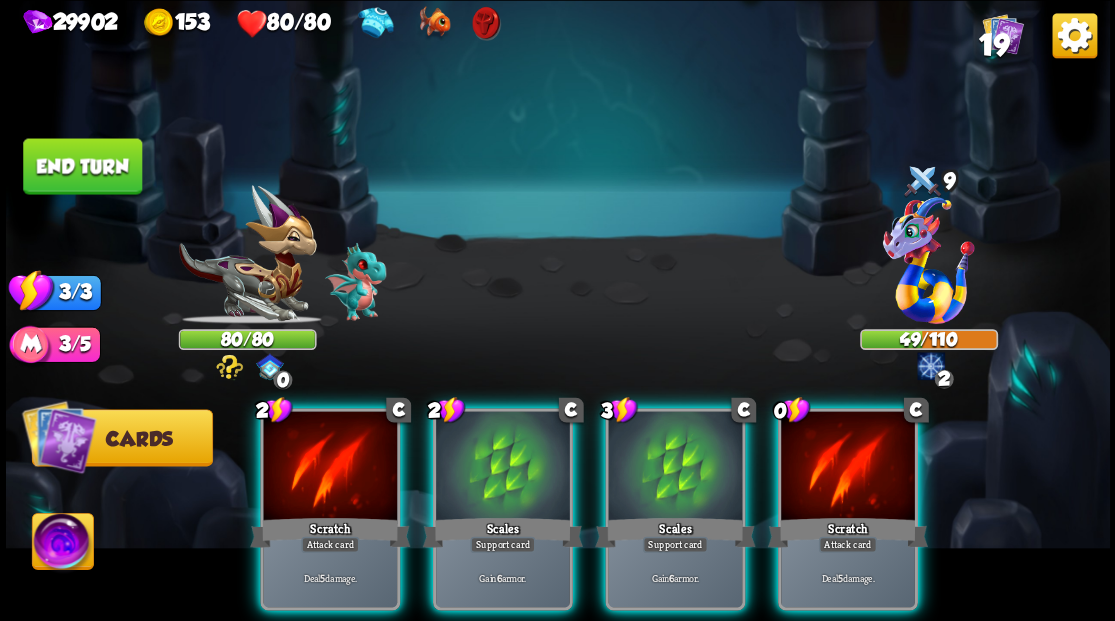 click at bounding box center [848, 467] 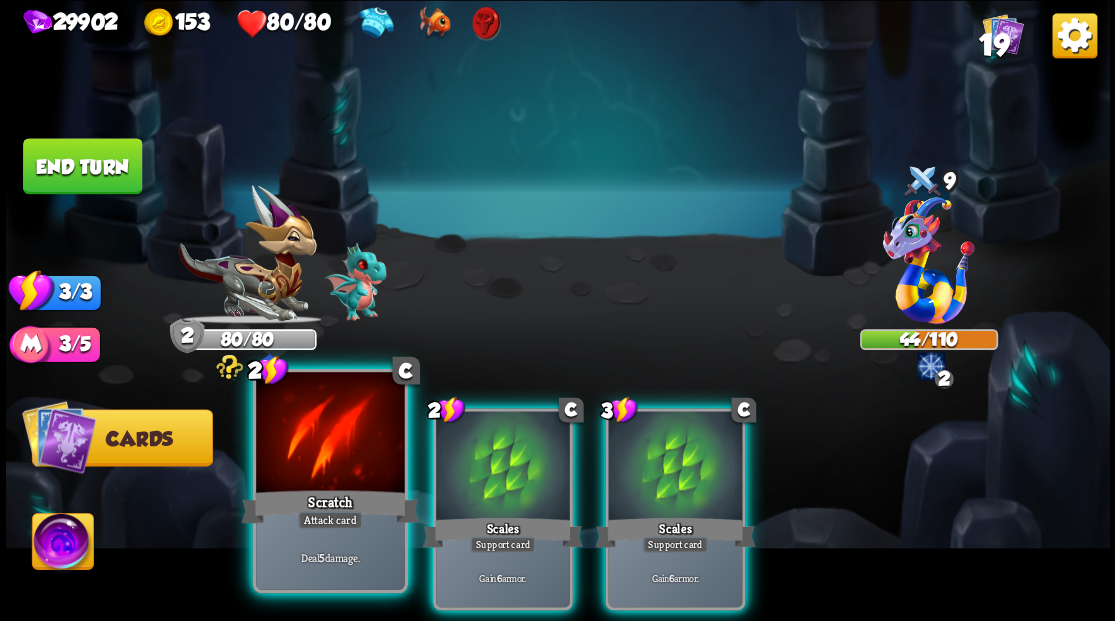 click at bounding box center [330, 434] 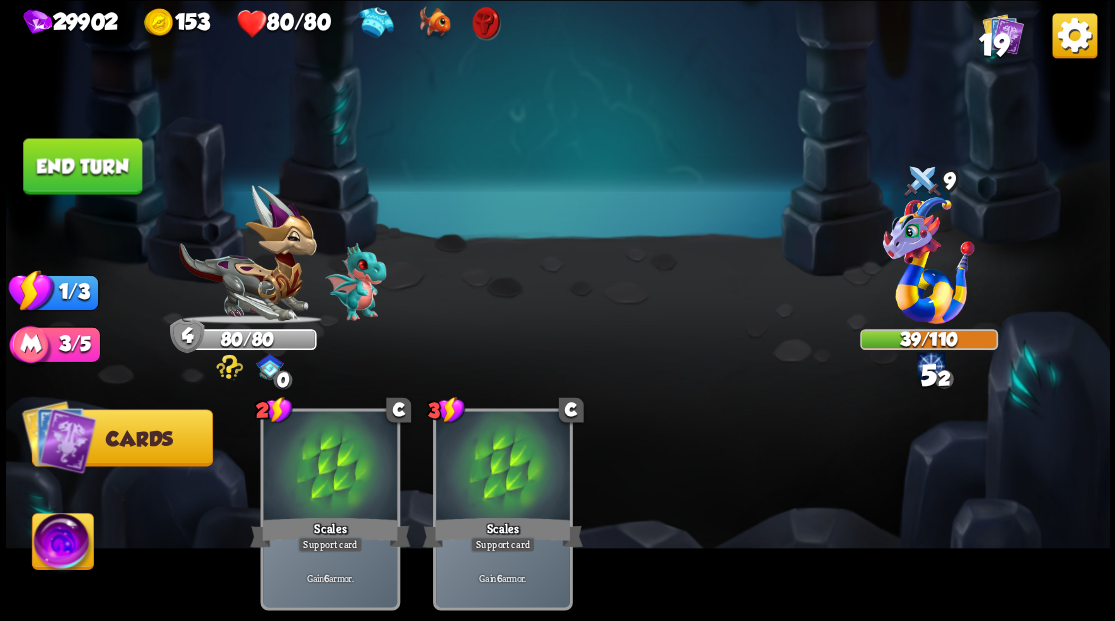 click on "End turn" at bounding box center [82, 166] 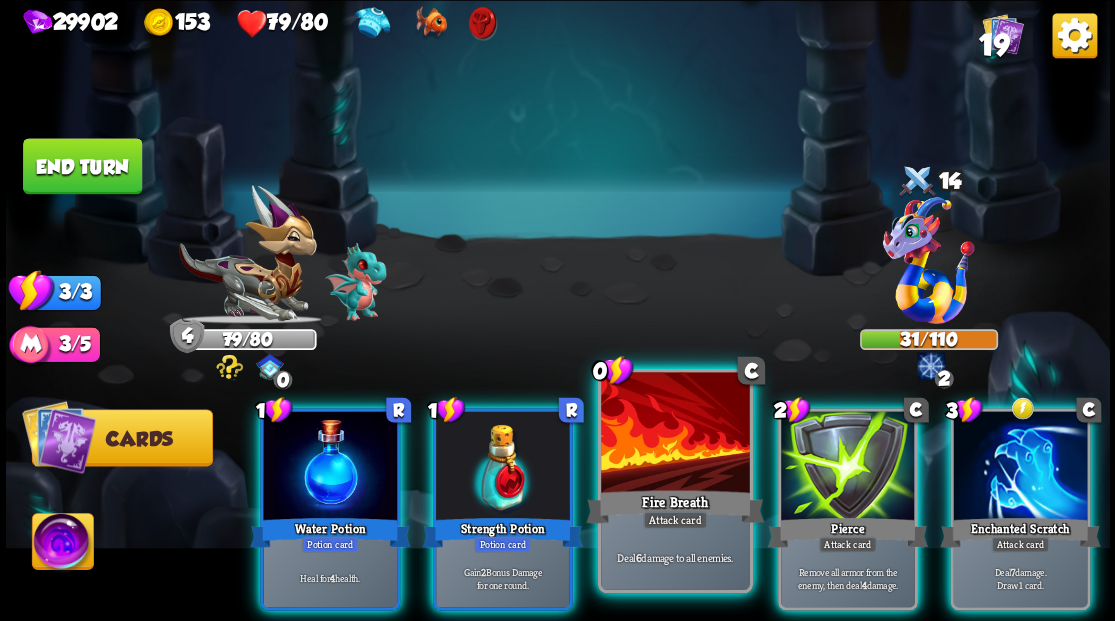 click at bounding box center [675, 434] 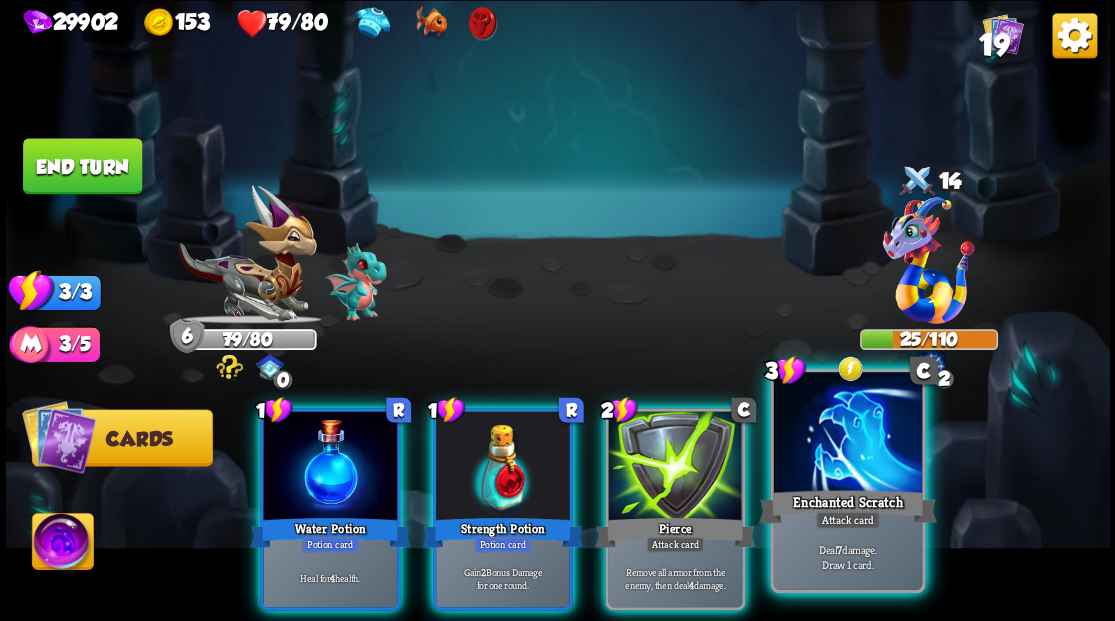 click at bounding box center [847, 434] 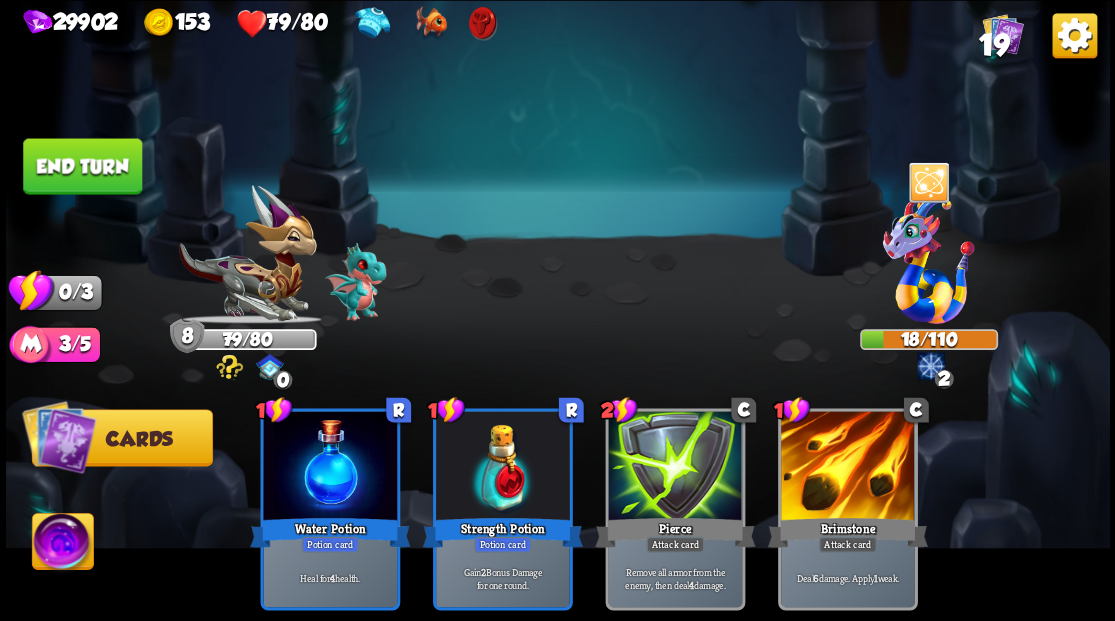 click on "End turn" at bounding box center [82, 166] 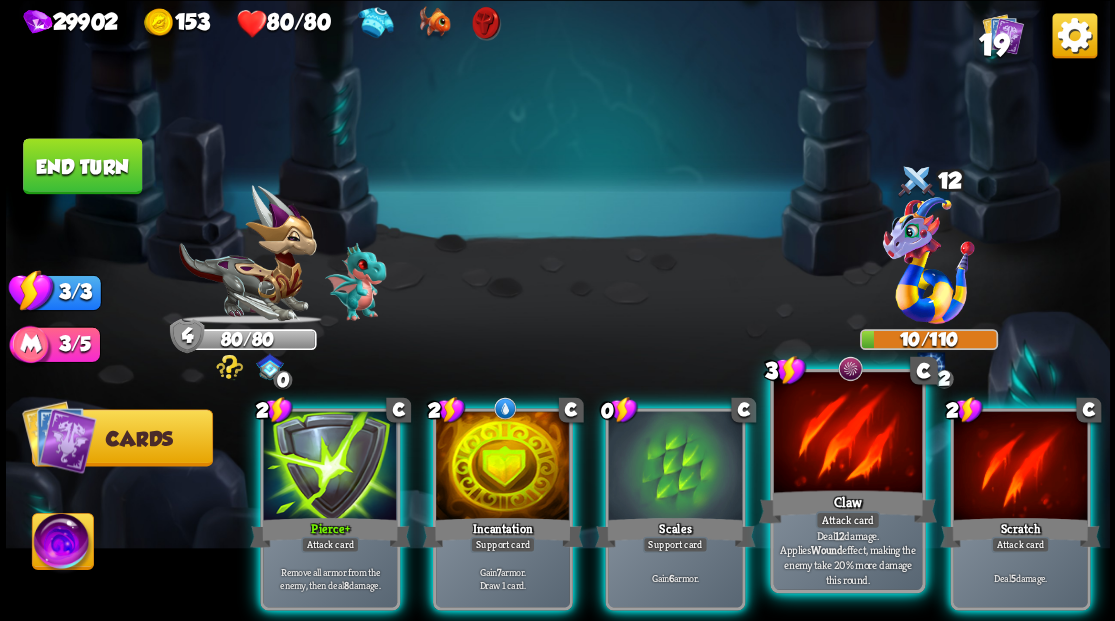 click at bounding box center (847, 434) 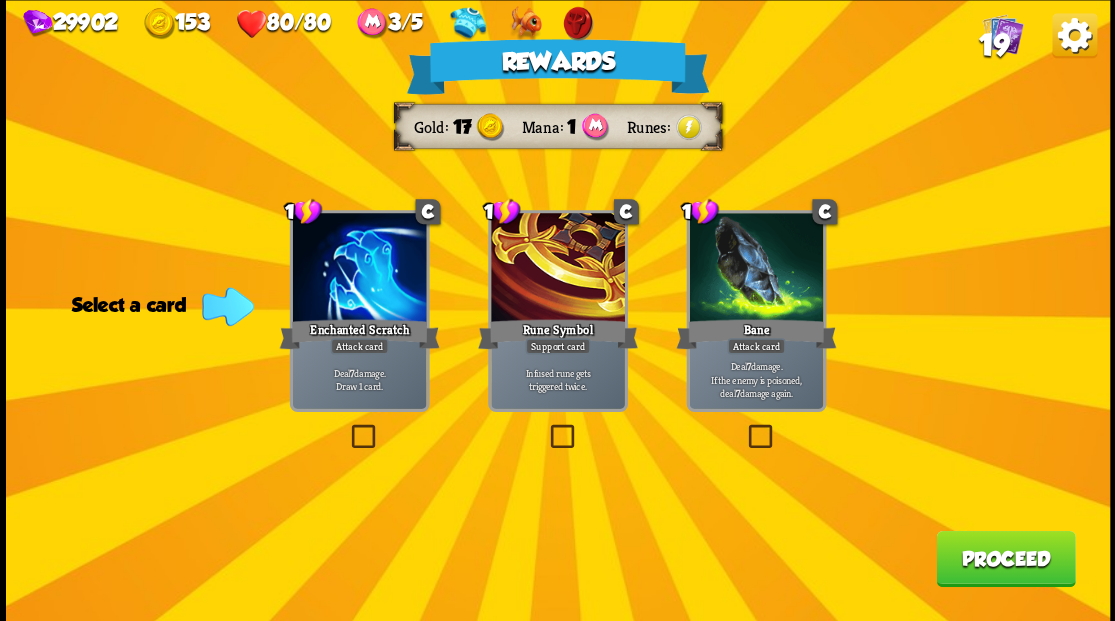 click on "19" at bounding box center (993, 45) 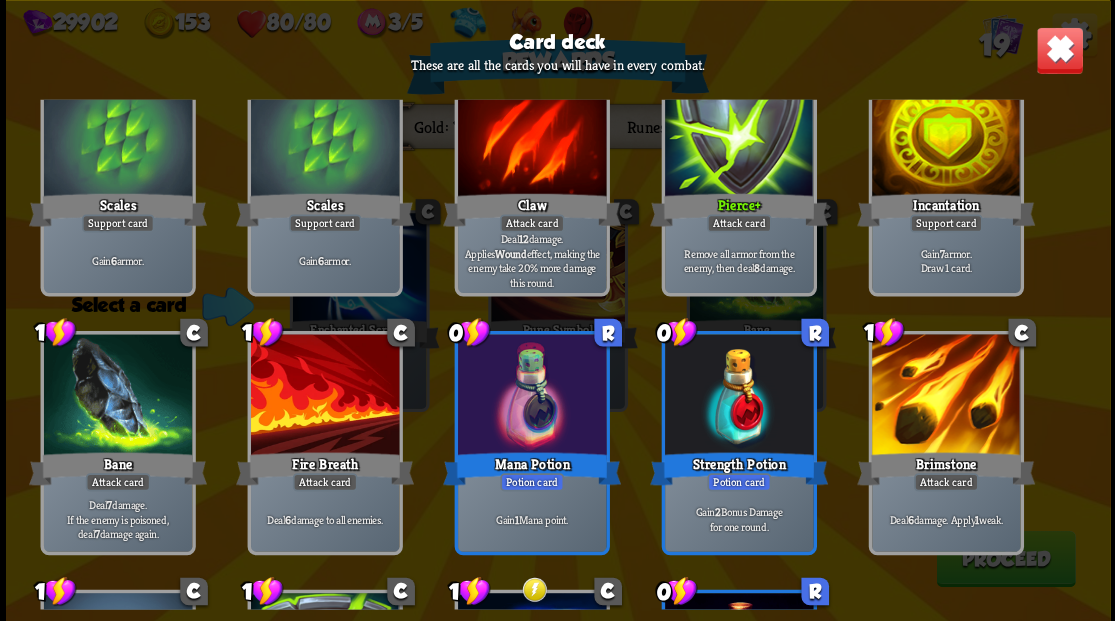 scroll, scrollTop: 400, scrollLeft: 0, axis: vertical 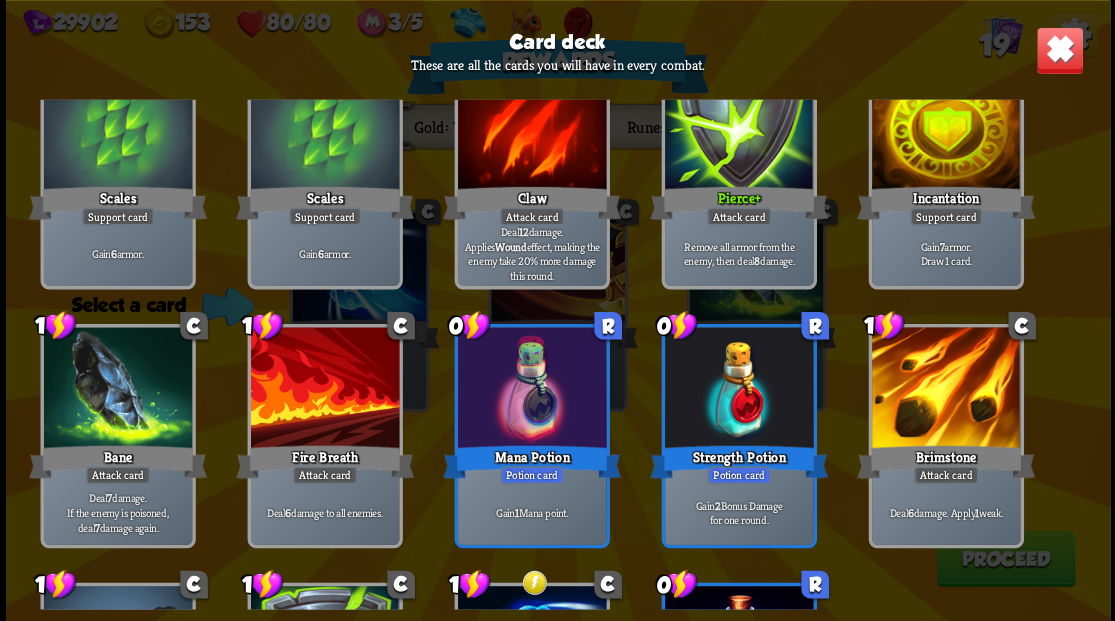 click at bounding box center [1059, 50] 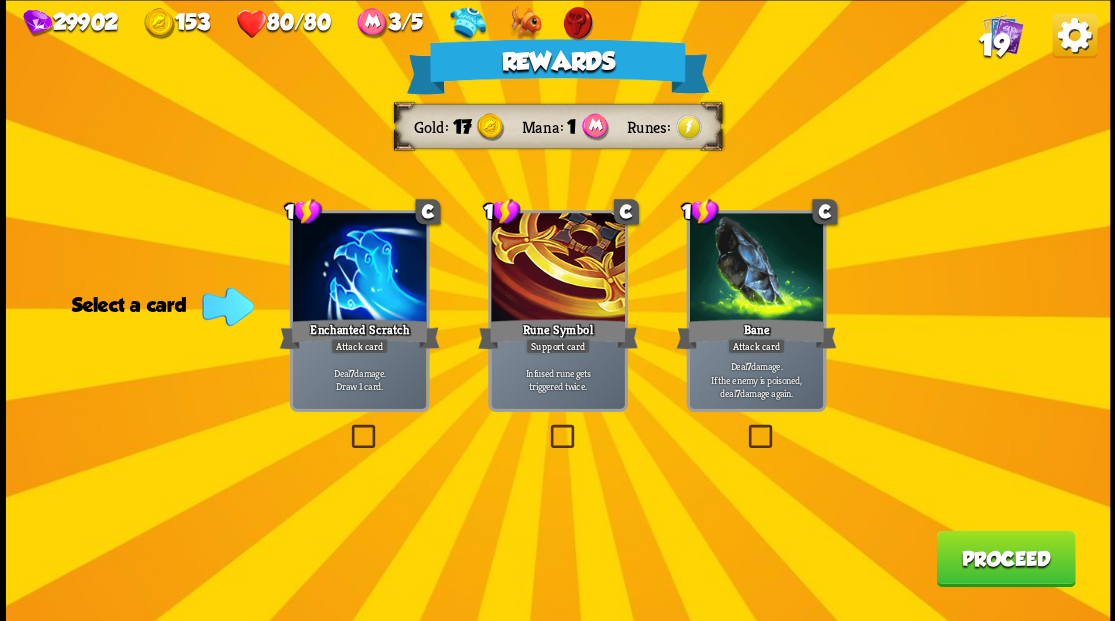 click on "Proceed" at bounding box center [1005, 558] 